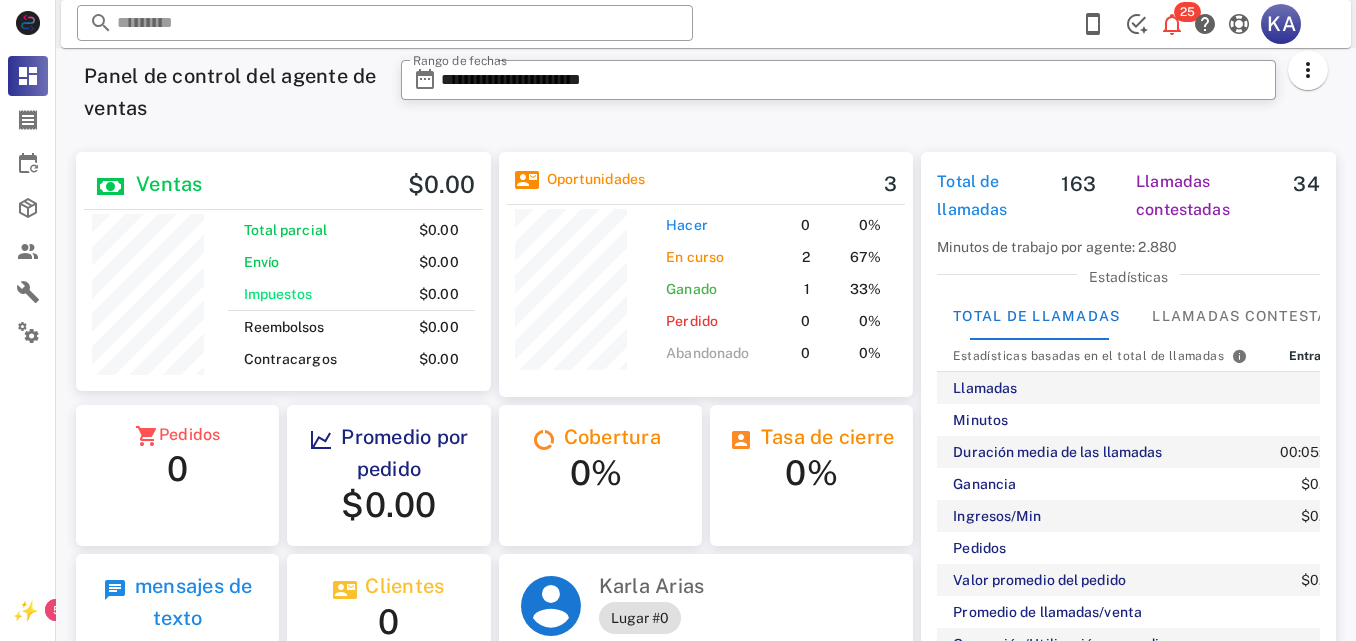 scroll, scrollTop: 0, scrollLeft: 0, axis: both 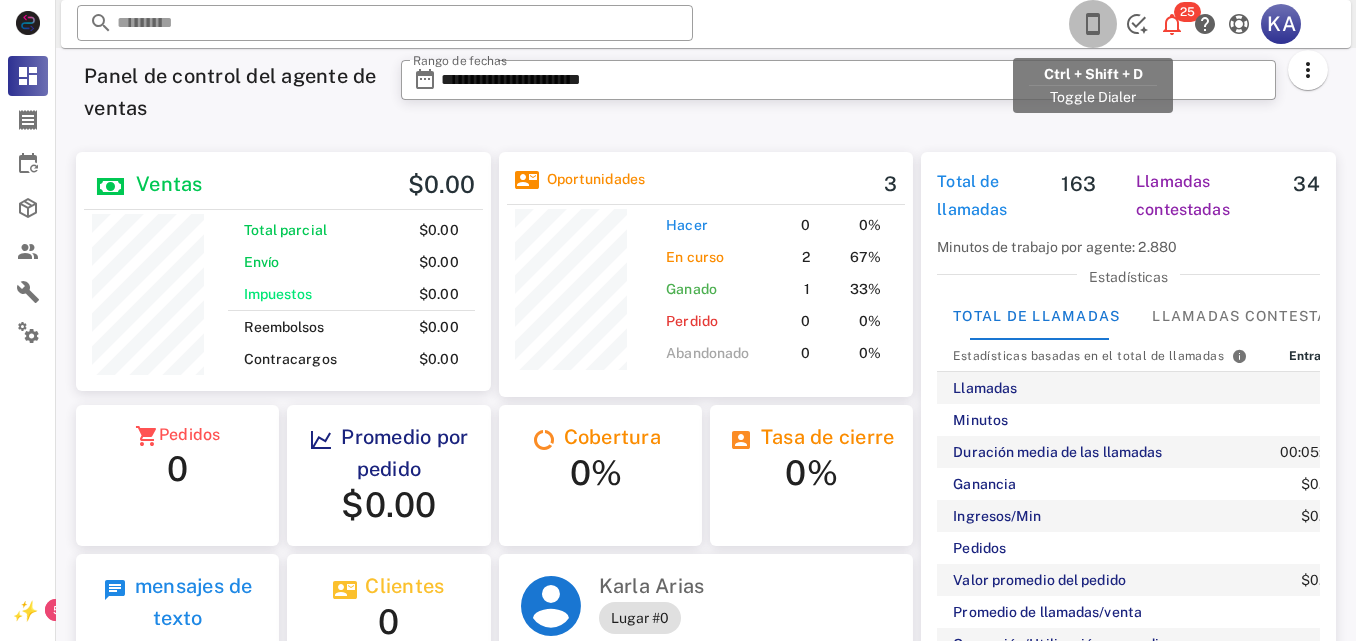 click at bounding box center [1093, 24] 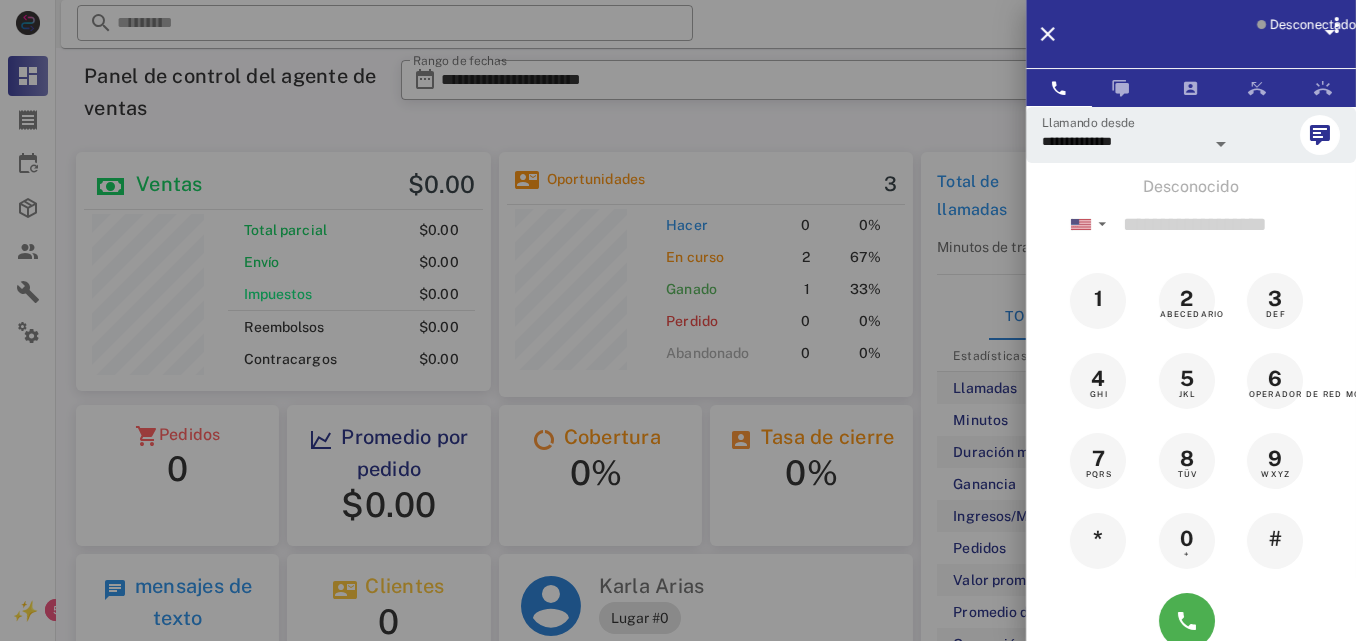 click on "Desconectado" at bounding box center [1313, 24] 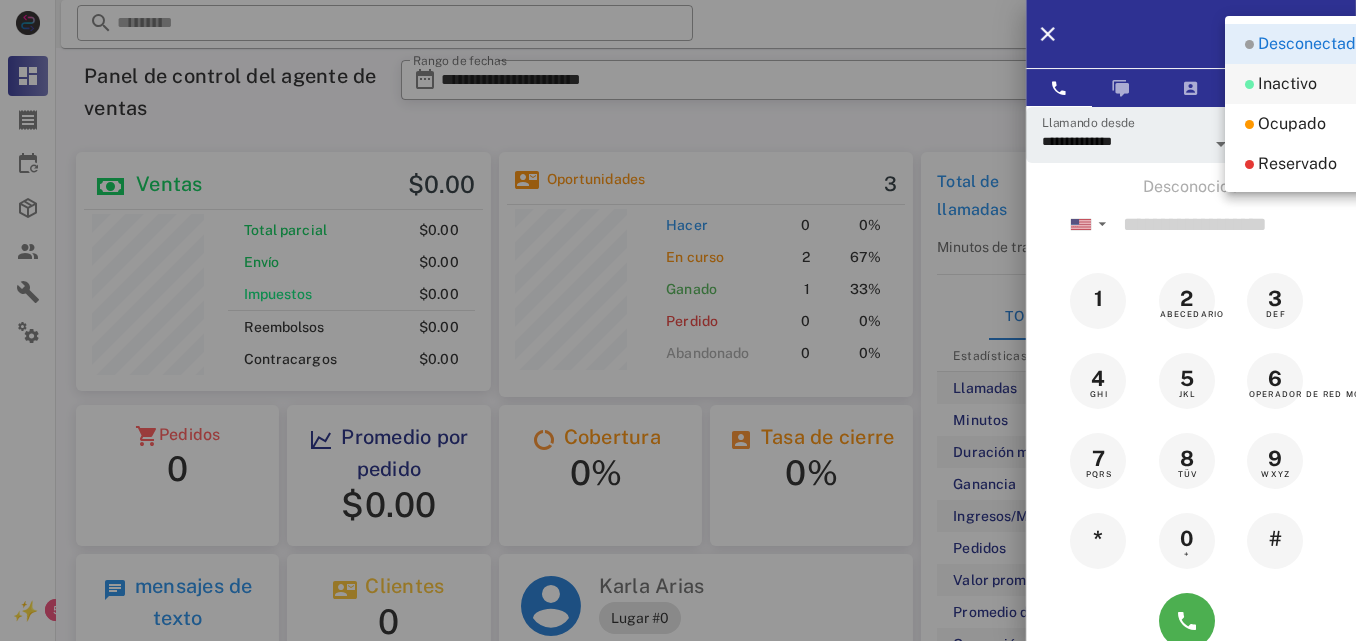 click on "Inactivo" at bounding box center (1287, 83) 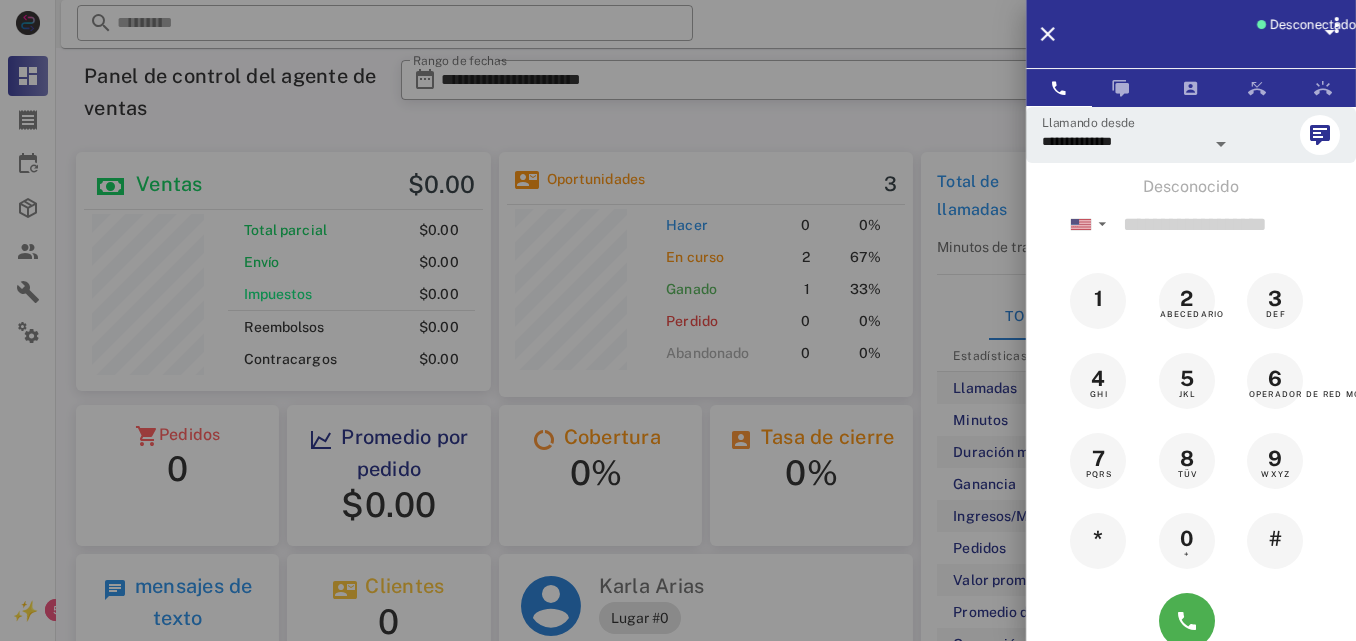 click at bounding box center (678, 320) 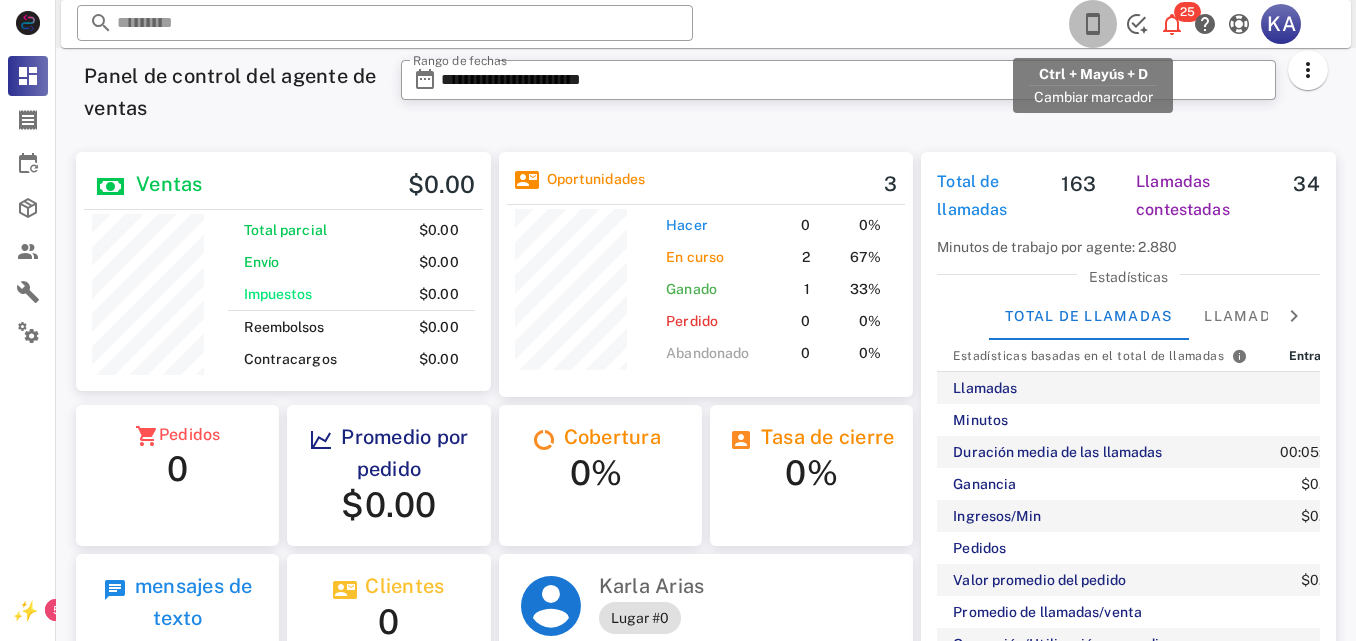 click at bounding box center [1093, 24] 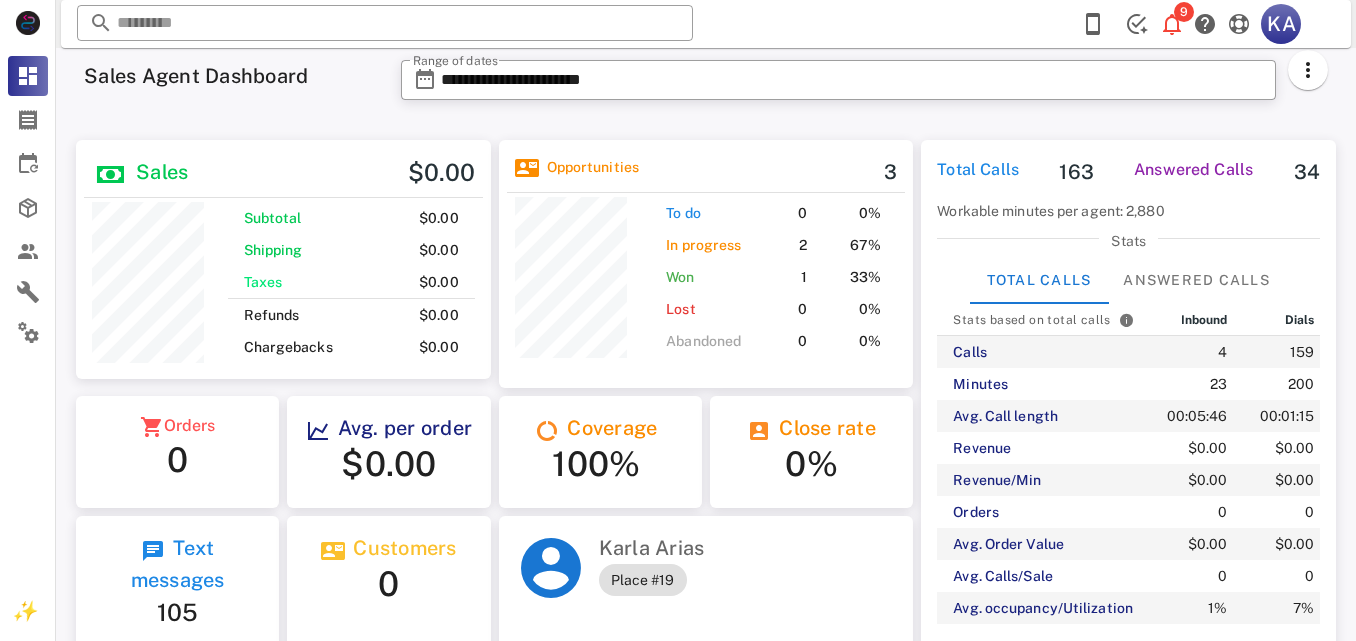scroll, scrollTop: 0, scrollLeft: 0, axis: both 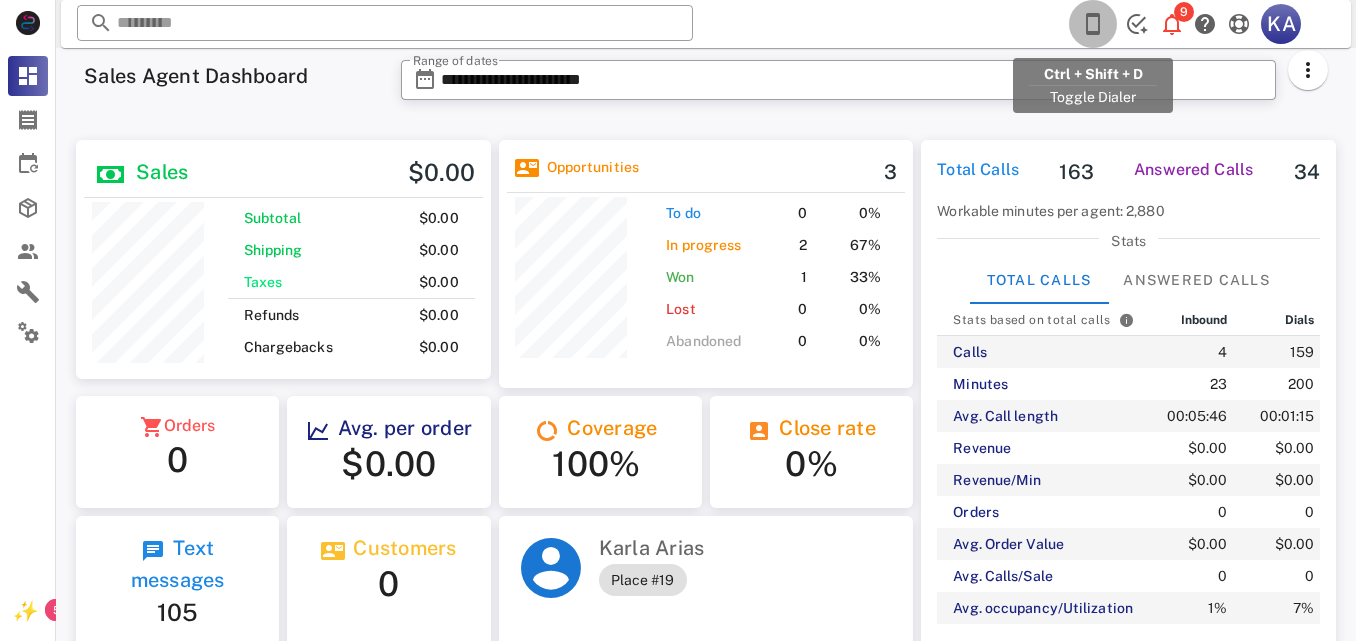click at bounding box center [1093, 24] 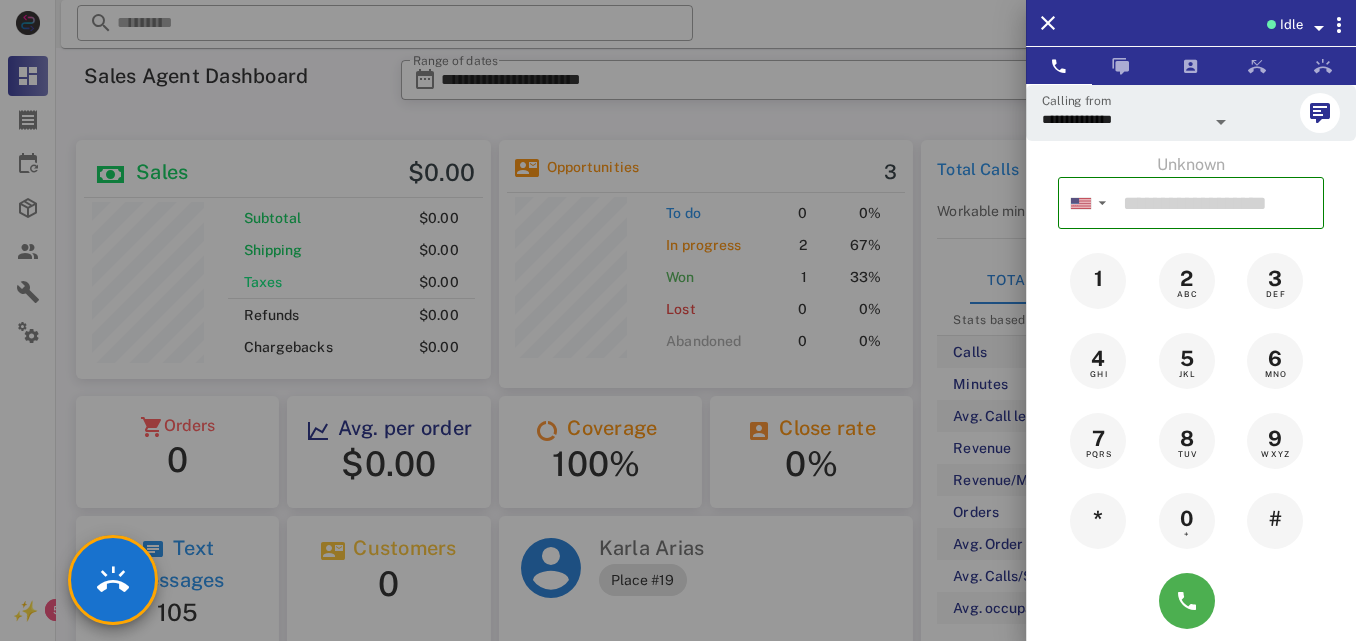 scroll, scrollTop: 999761, scrollLeft: 999585, axis: both 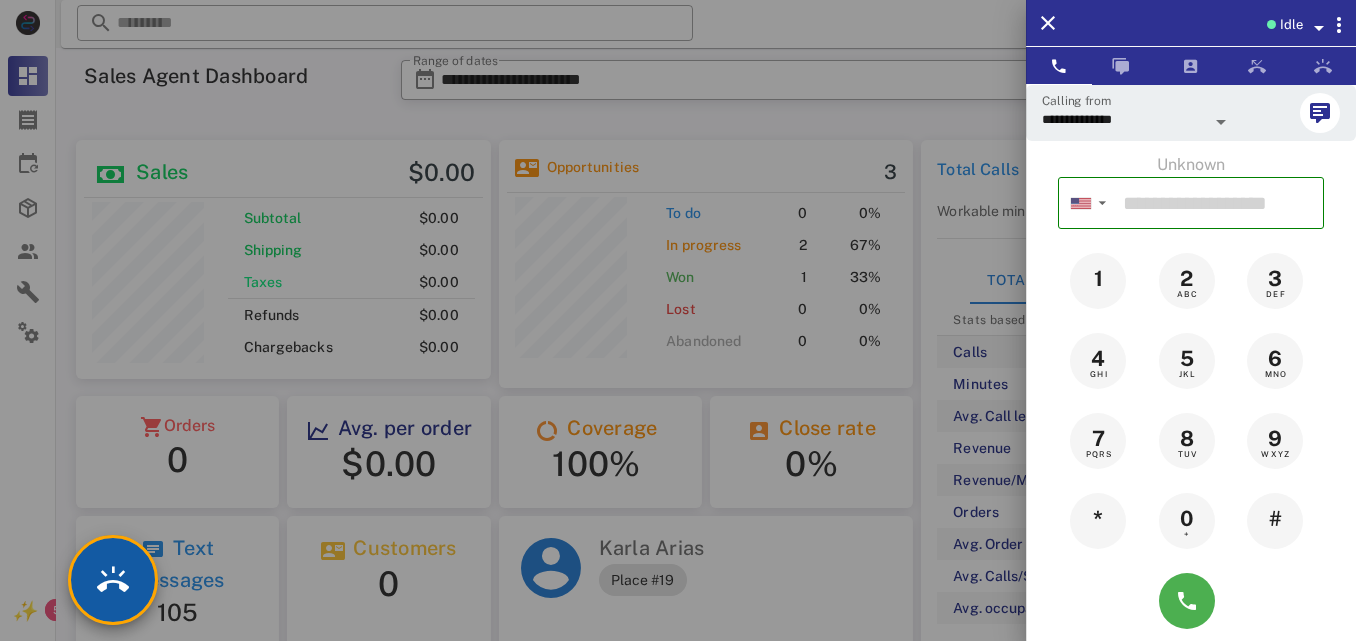 click at bounding box center [113, 580] 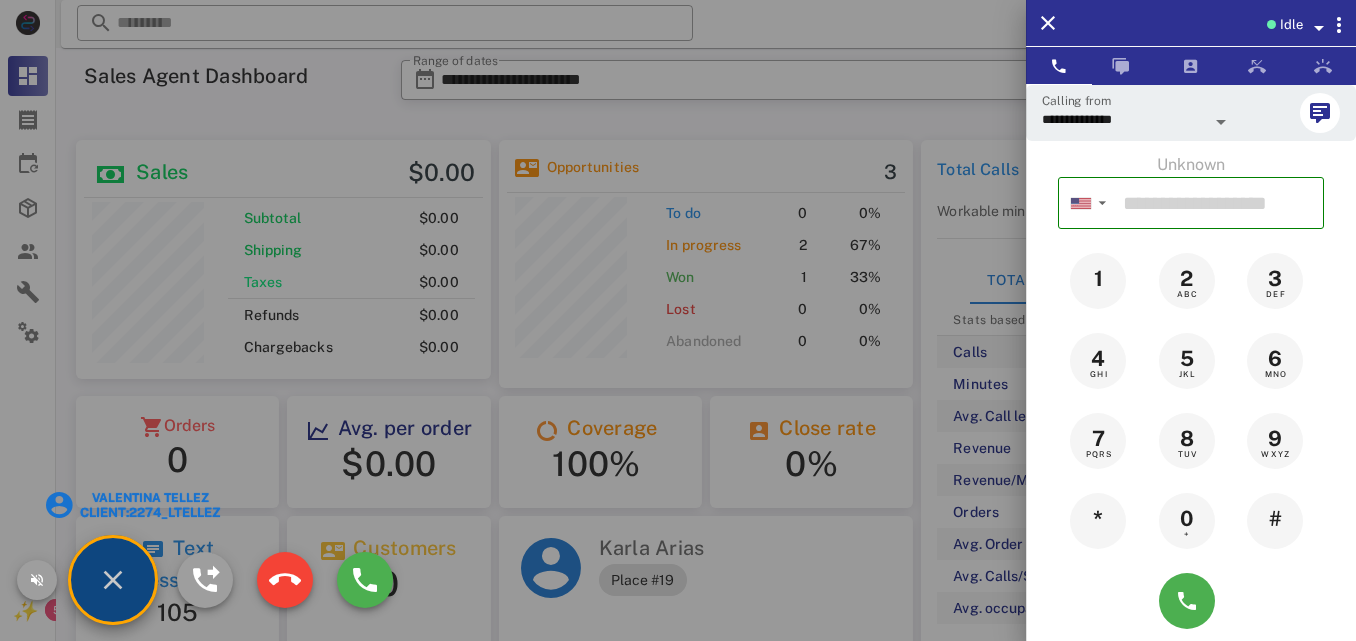 click on "[FIRST] [LAST] client:[NUMBER]_[FIRST]" at bounding box center (113, 580) 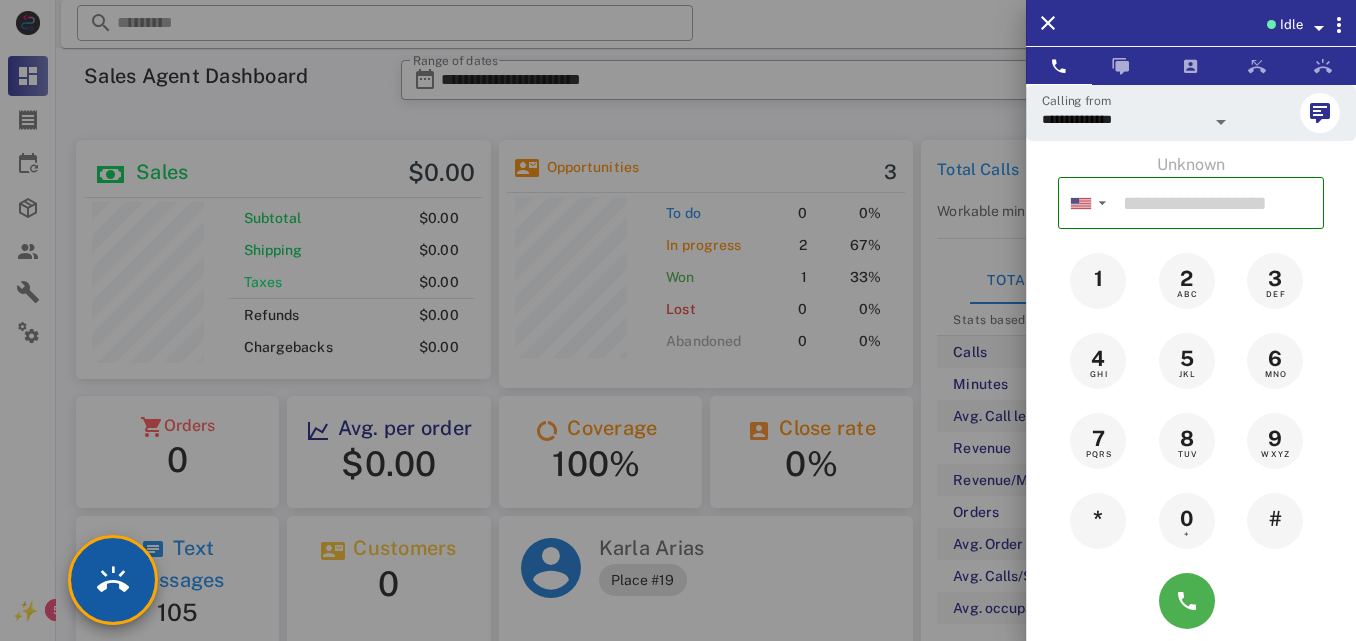 click at bounding box center [113, 580] 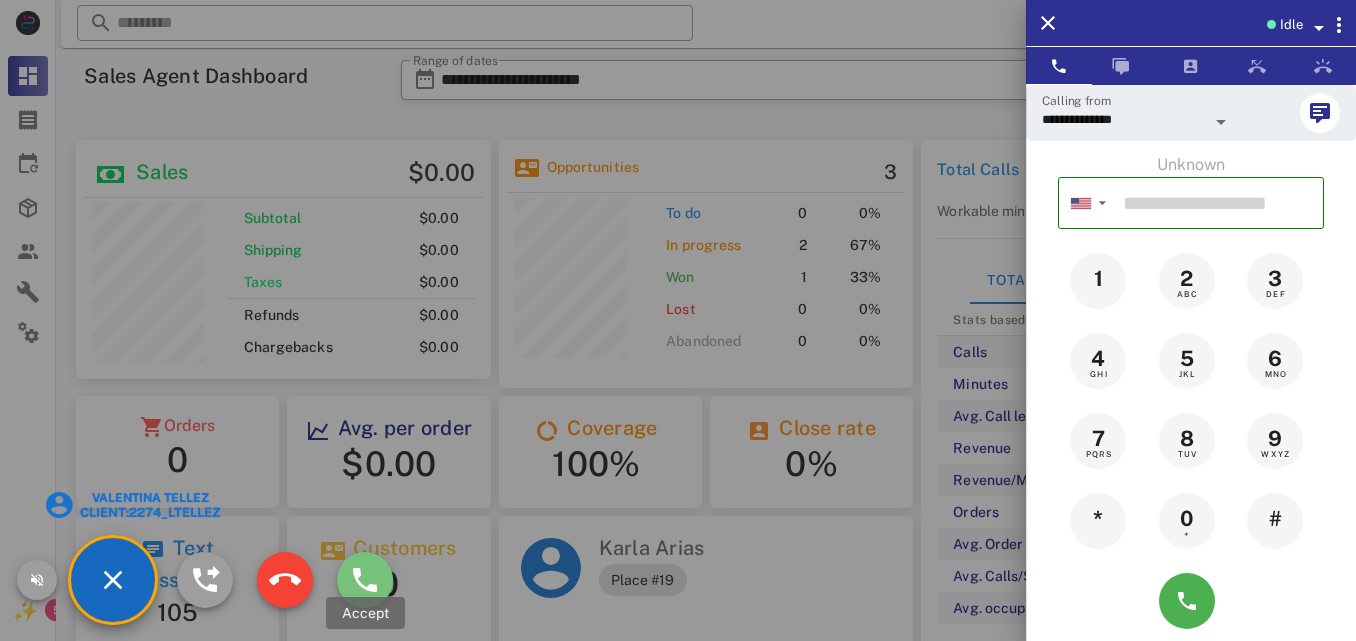 click at bounding box center [365, 580] 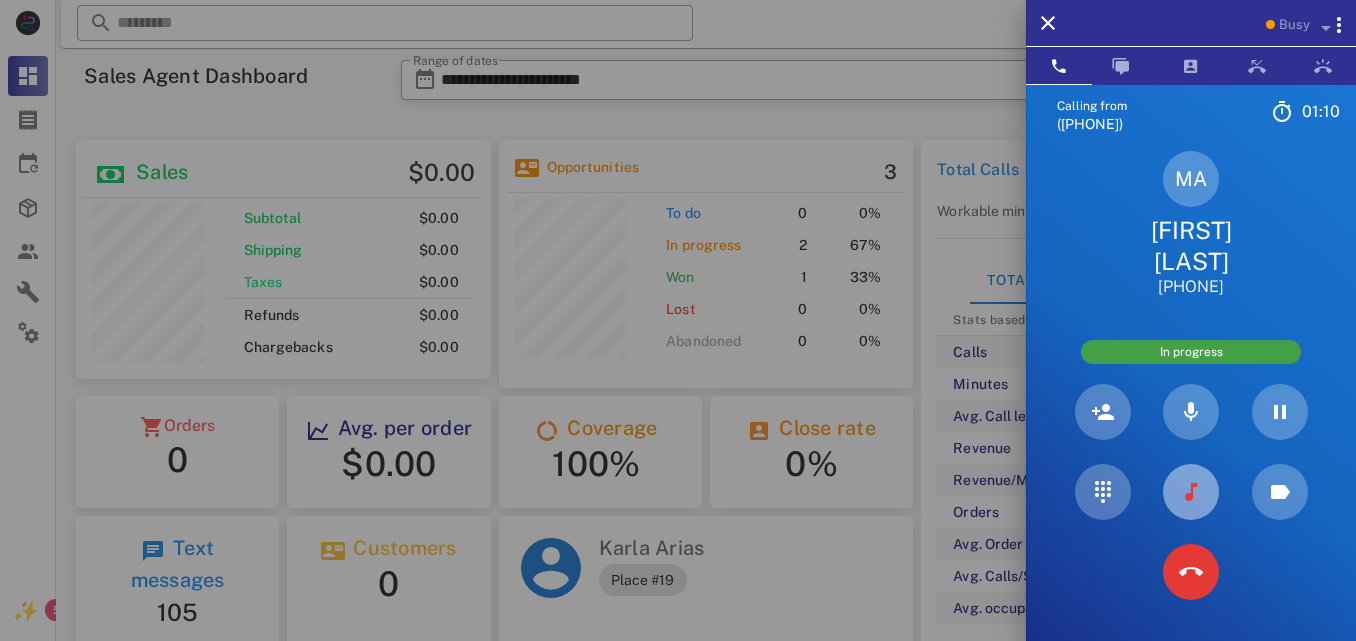 click at bounding box center [1191, 492] 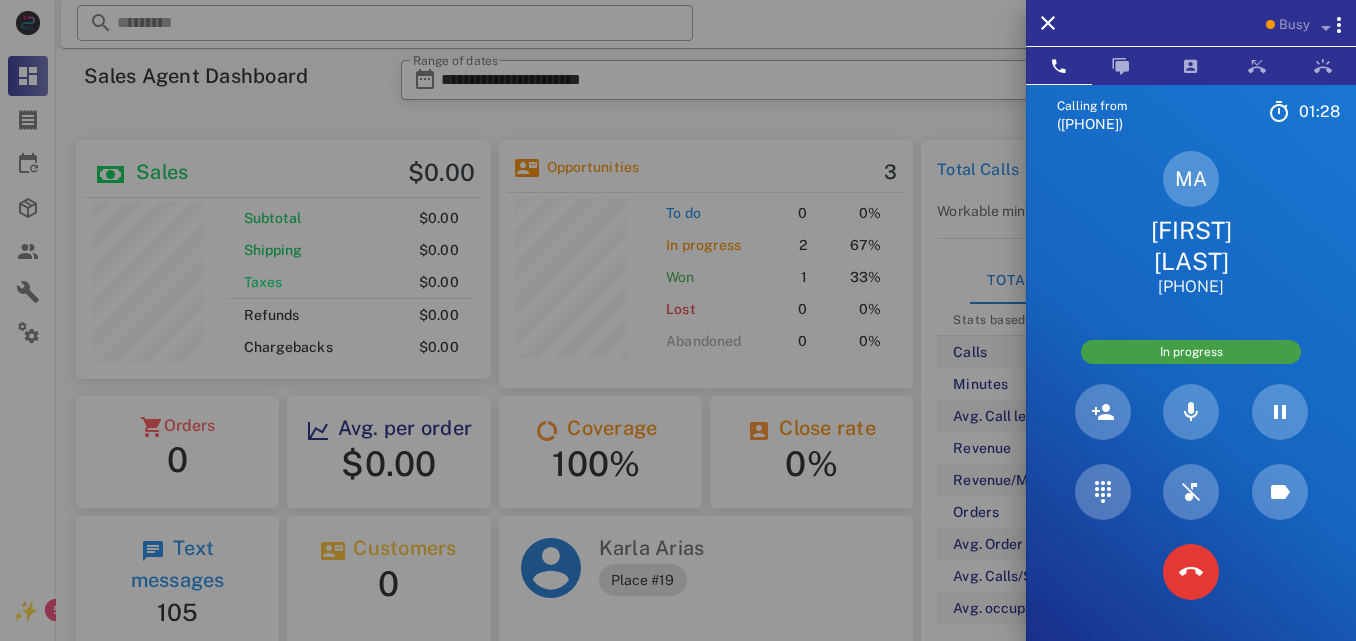 click on "[FIRST] [LAST]" at bounding box center (1191, 246) 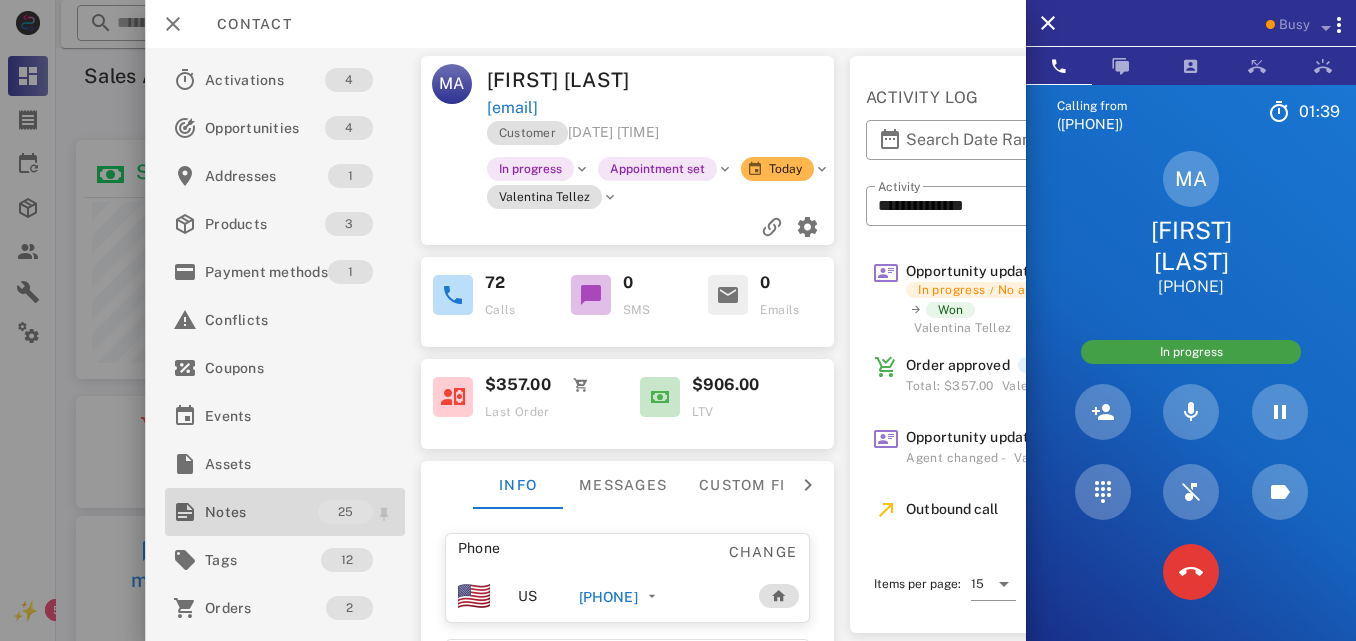 click on "Notes" at bounding box center [261, 512] 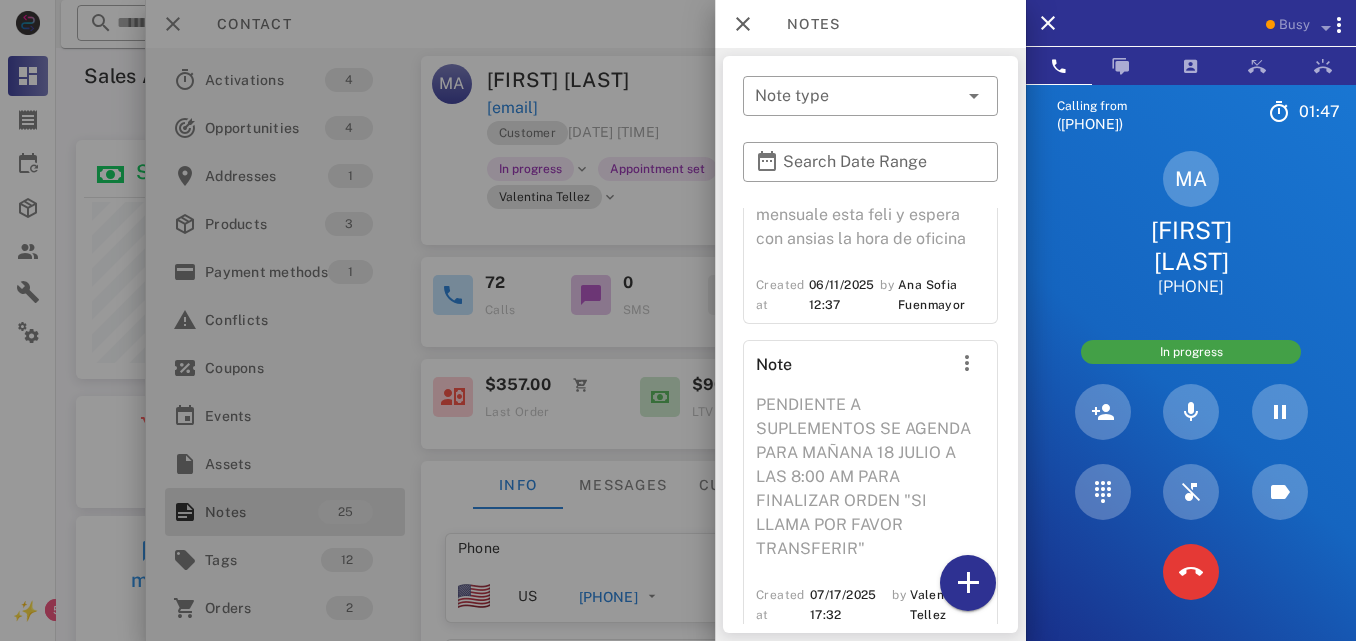 scroll, scrollTop: 4610, scrollLeft: 0, axis: vertical 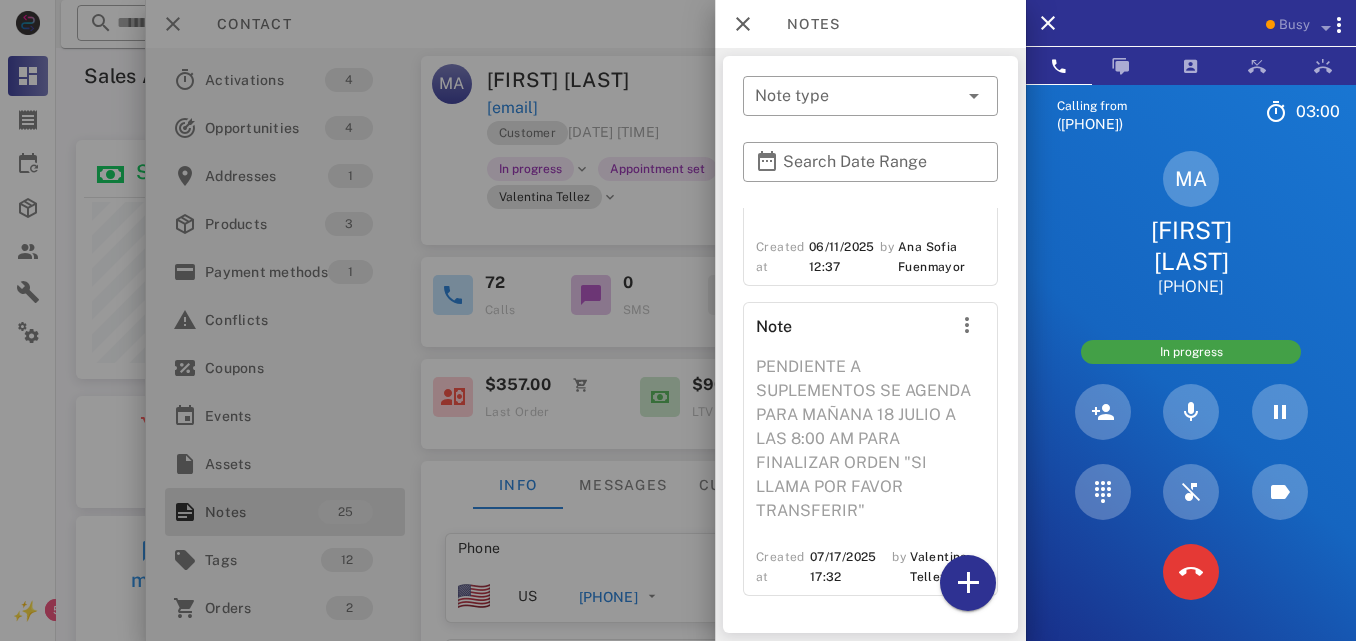 click at bounding box center (678, 320) 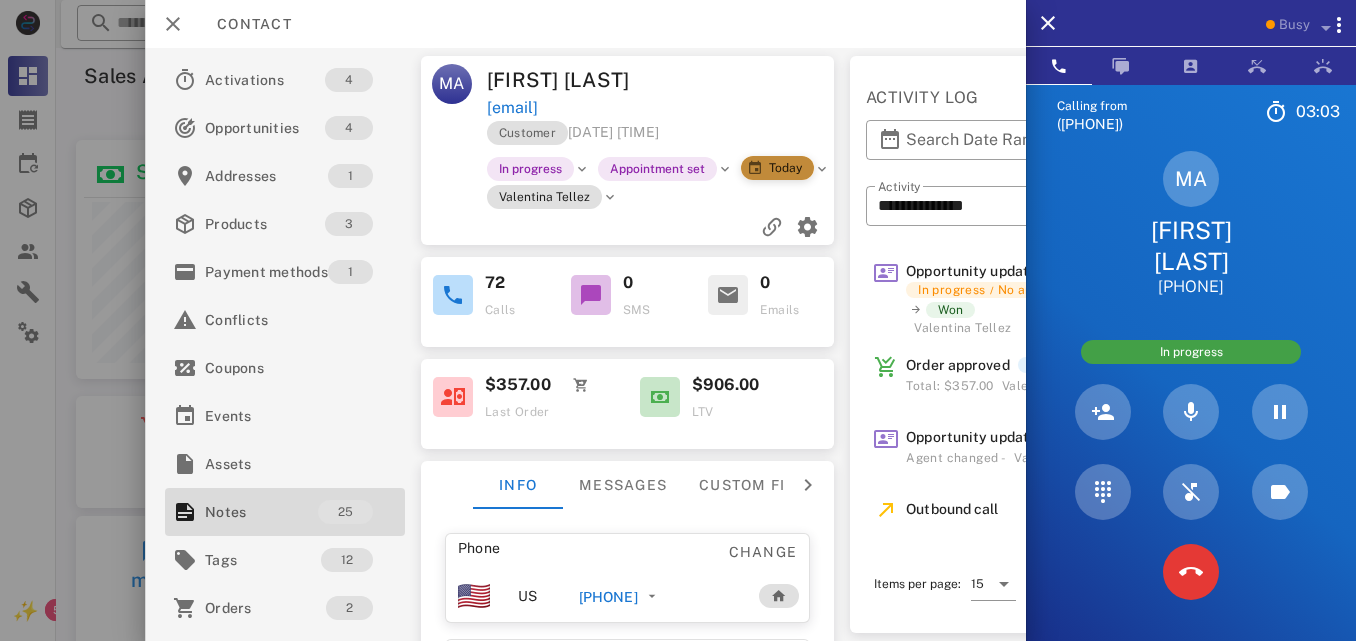 click on "Today" at bounding box center (777, 168) 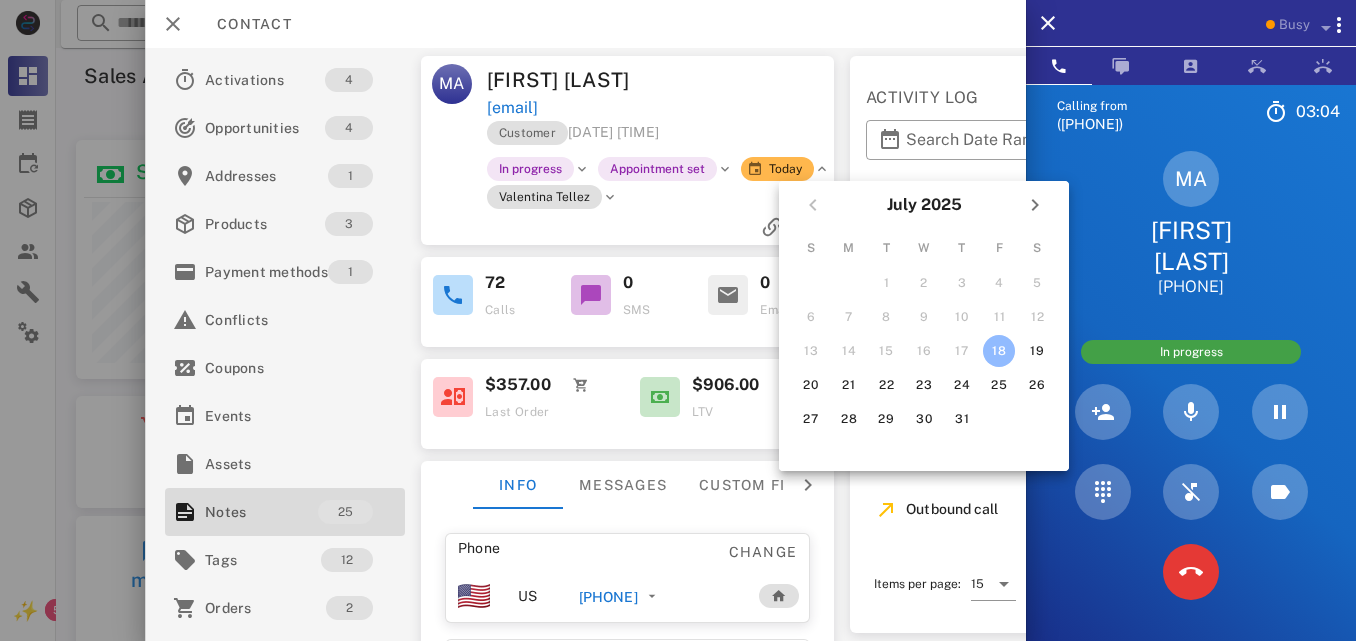 click on "Contact" at bounding box center [585, 24] 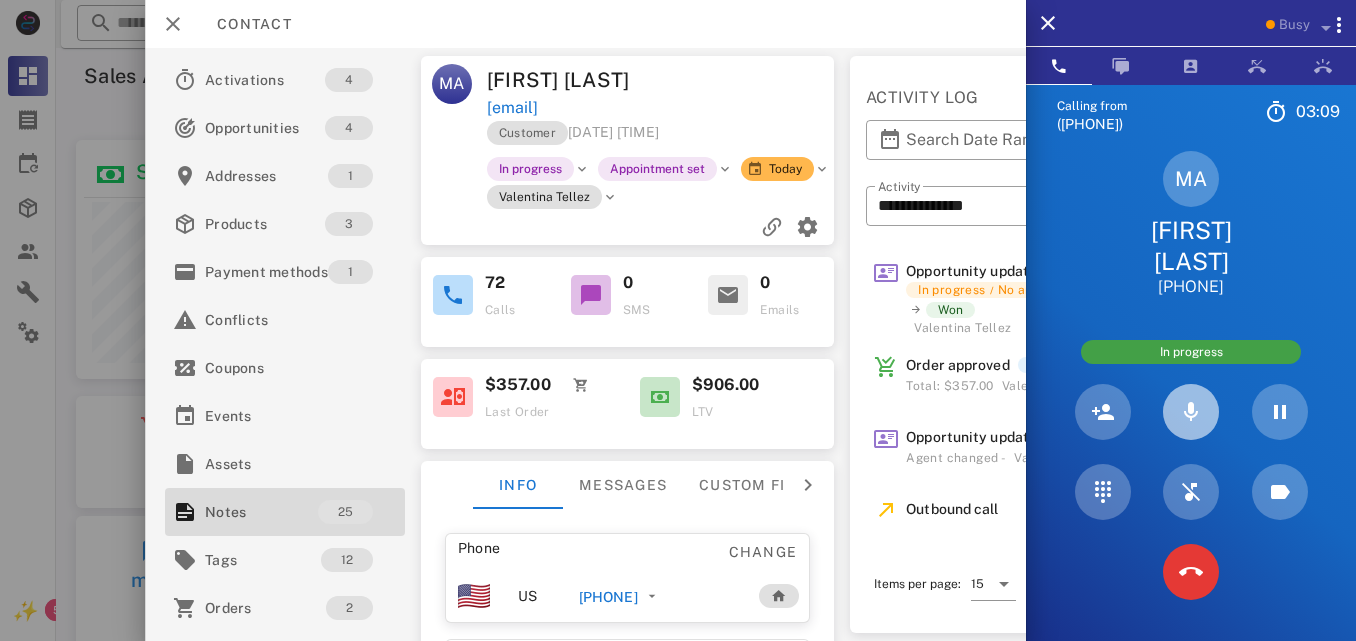 click at bounding box center (1191, 412) 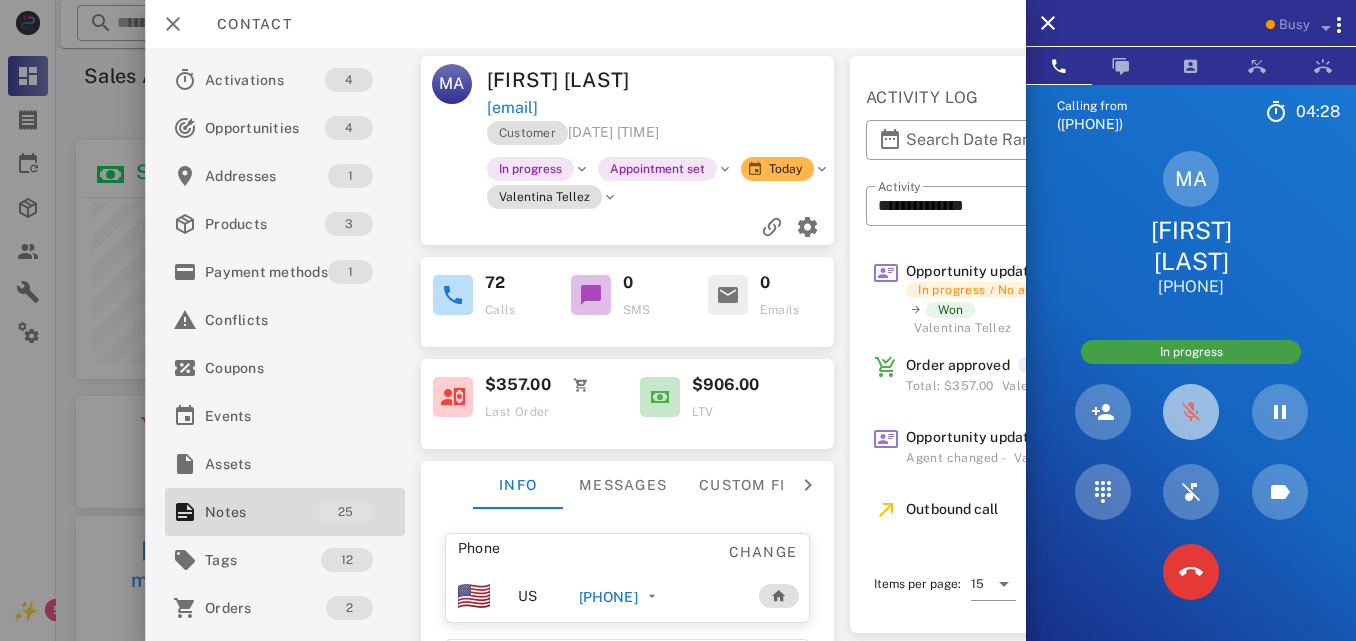 click at bounding box center [1191, 412] 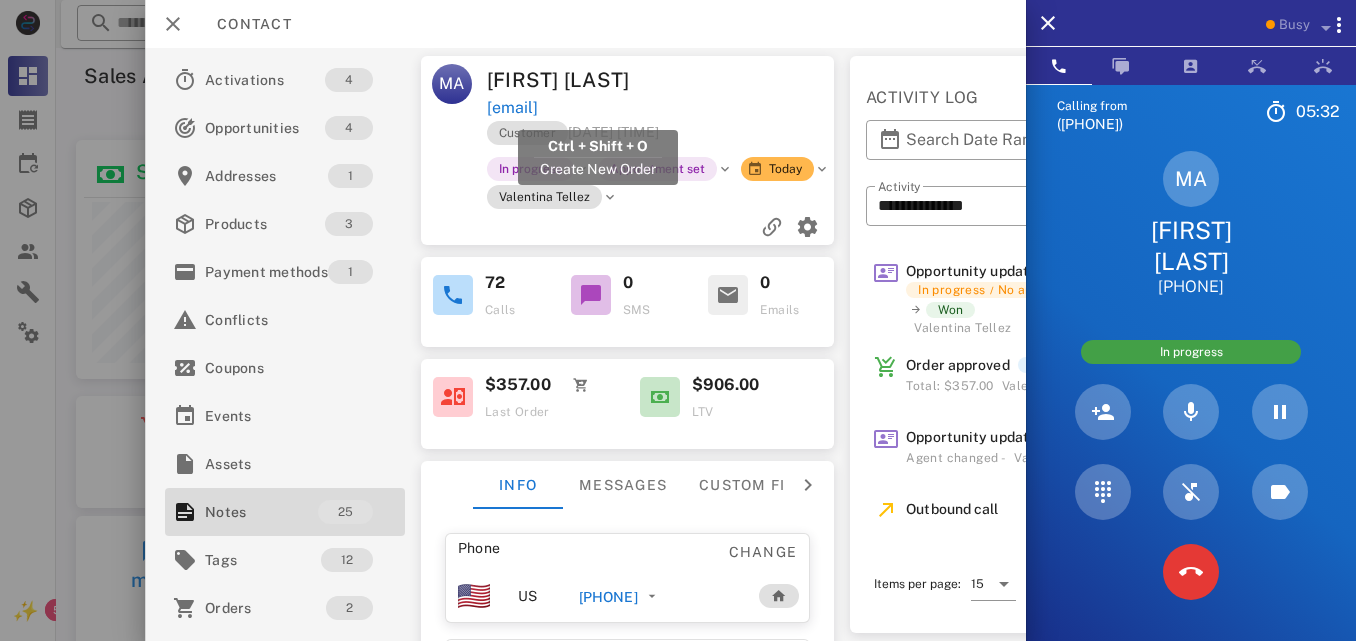 drag, startPoint x: 715, startPoint y: 108, endPoint x: 487, endPoint y: 102, distance: 228.07893 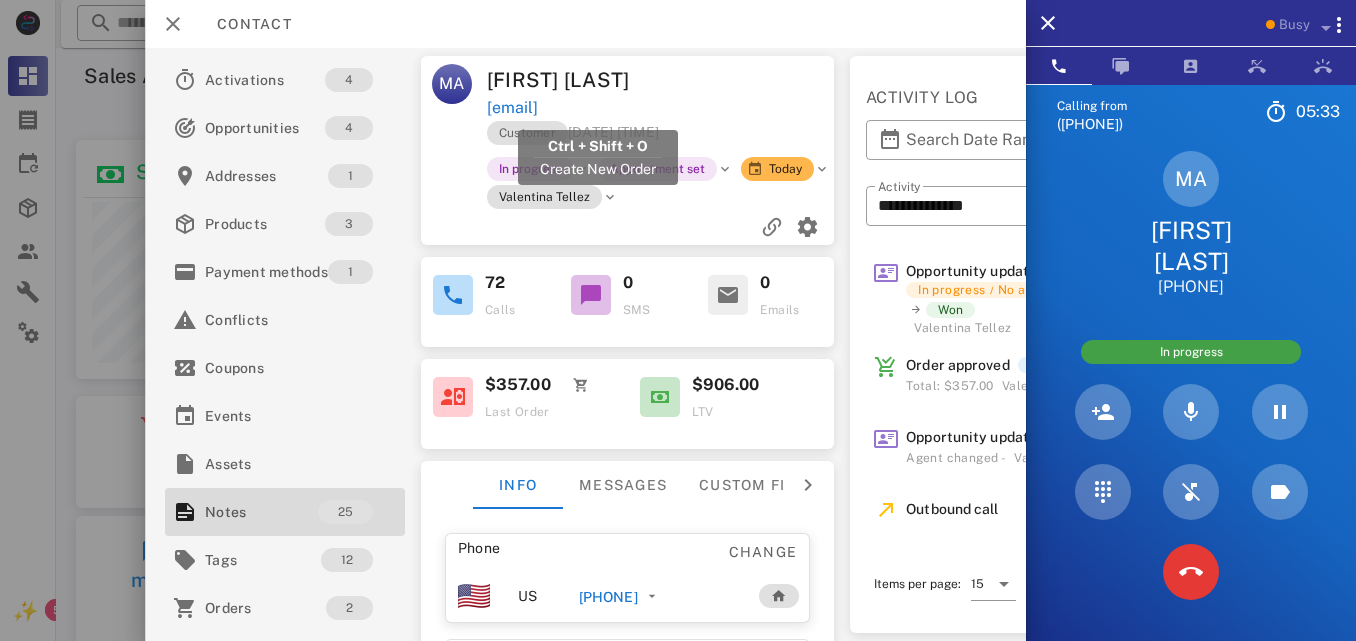 copy on "aguilarmaria5678@gmail.com" 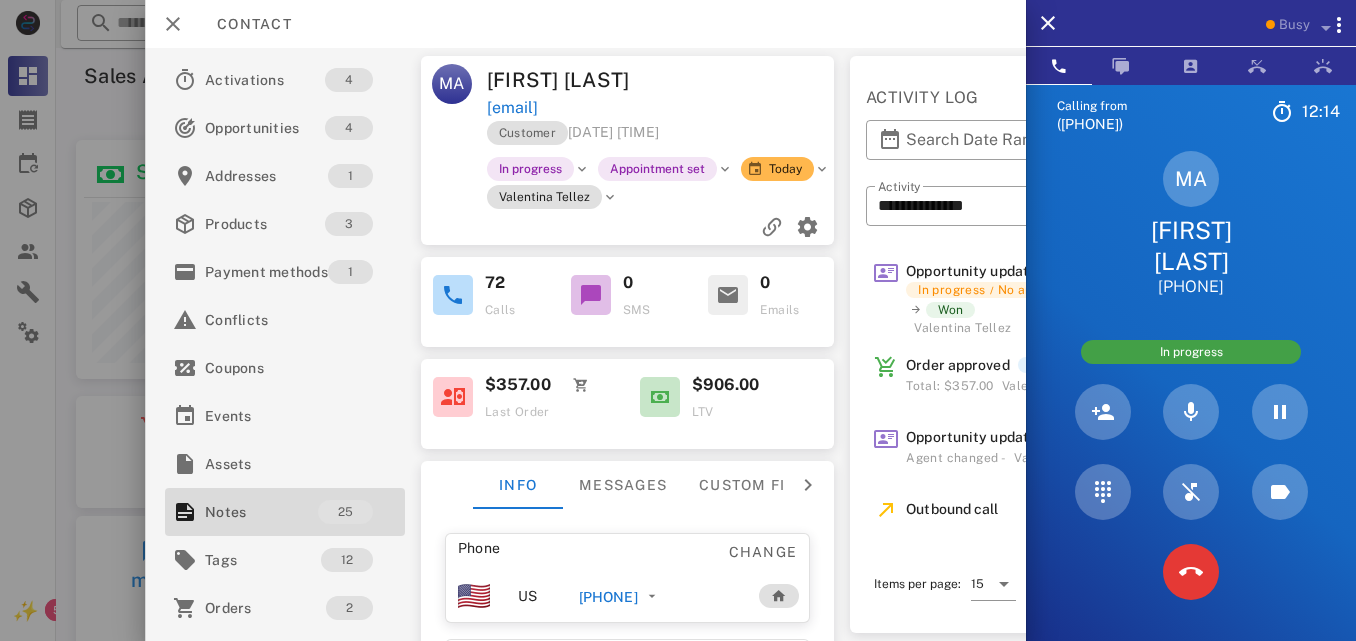 copy on "aguilarmaria5678@gmail.com" 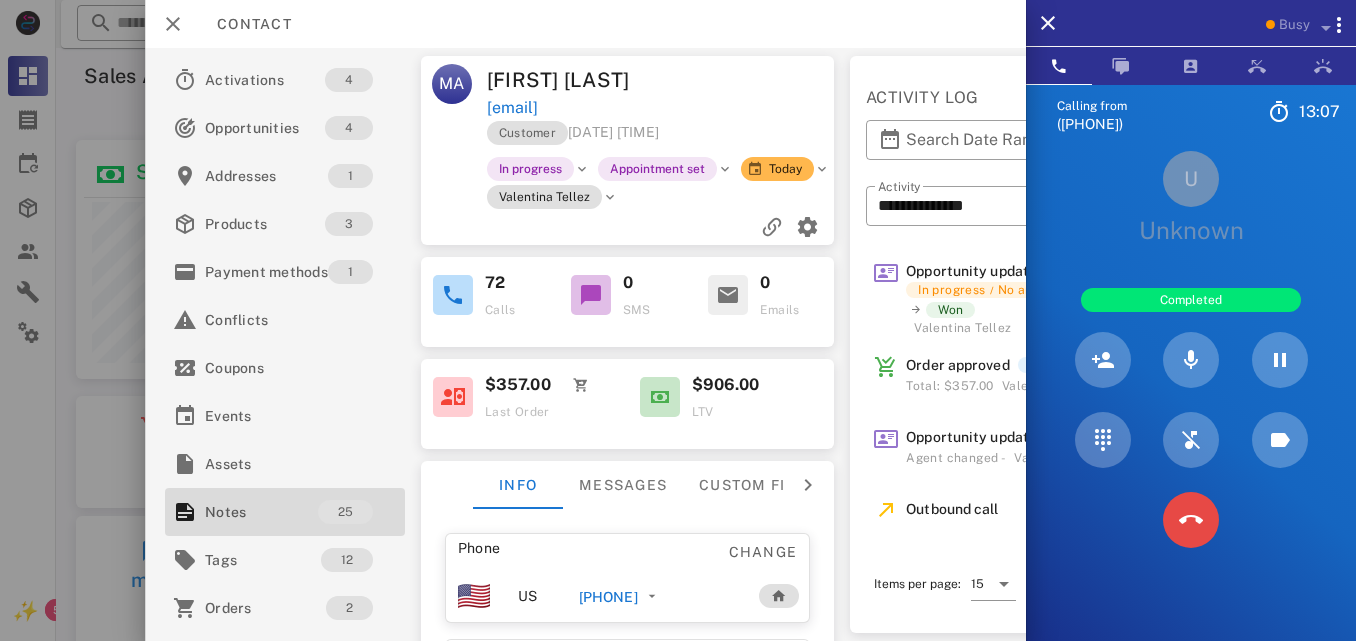 click on "Calling from (954) 248-3188 13: 07  Unknown      ▼     Andorra
+376
Argentina
+54
Aruba
+297
Australia
+61
Belgium (België)
+32
Bolivia
+591
Brazil (Brasil)
+55
Canada
+1
Chile
+56
Colombia
+57
Costa Rica
+506
Dominican Republic (República Dominicana)
+1
Ecuador
+593
El Salvador
+503
France
+33
Germany (Deutschland)
+49
Guadeloupe
+590
Guatemala
+502
Honduras
+504
Iceland (Ísland)
+354
India (भारत)
+91
Israel (‫ישראל‬‎)
+972
Italy (Italia)
+39" at bounding box center (1191, 405) 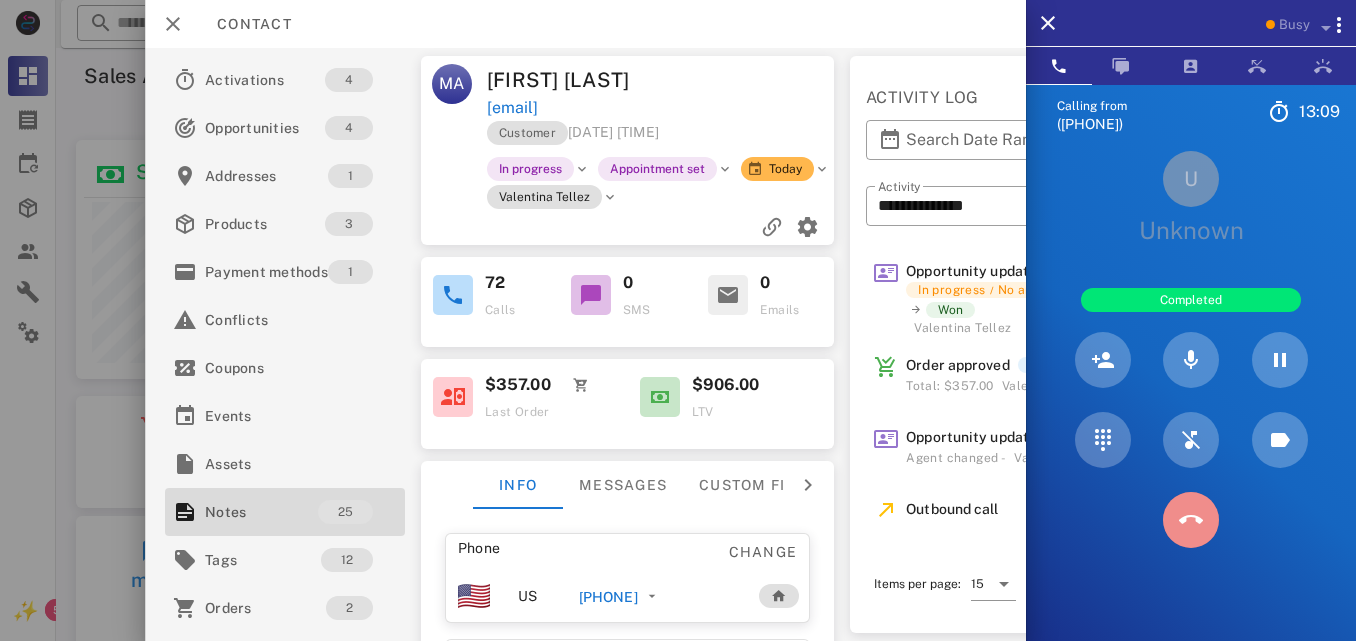click at bounding box center [1191, 520] 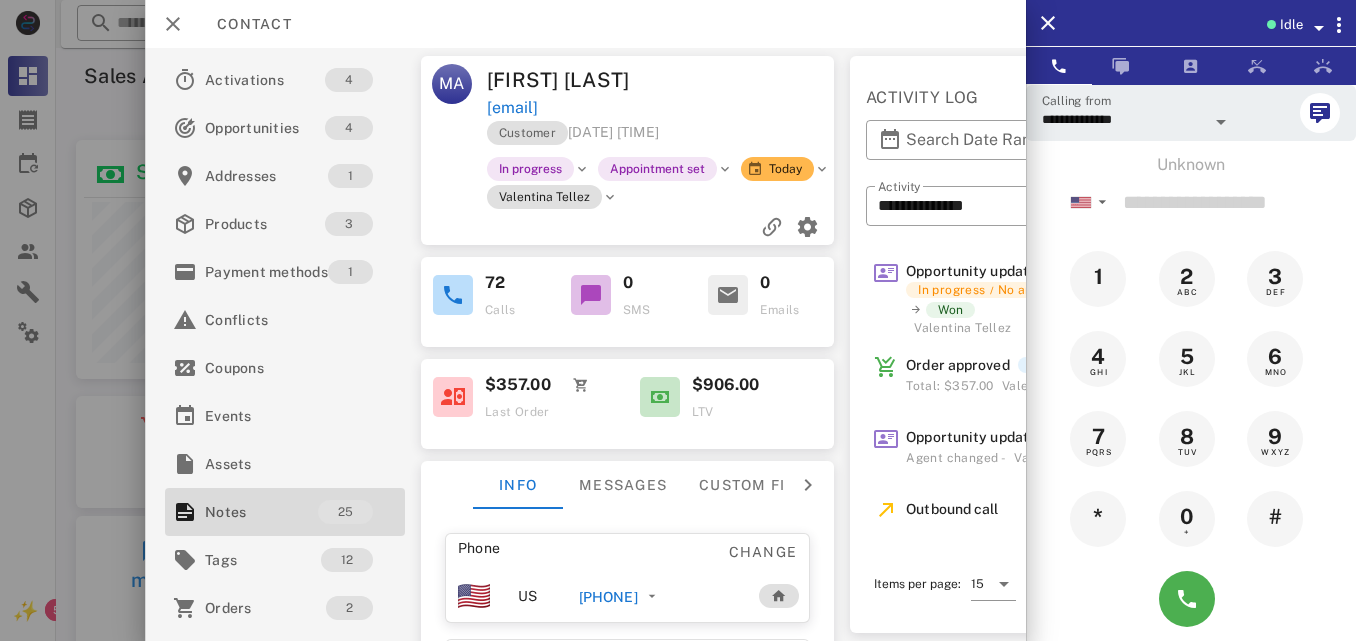 drag, startPoint x: 726, startPoint y: 121, endPoint x: 692, endPoint y: 101, distance: 39.446167 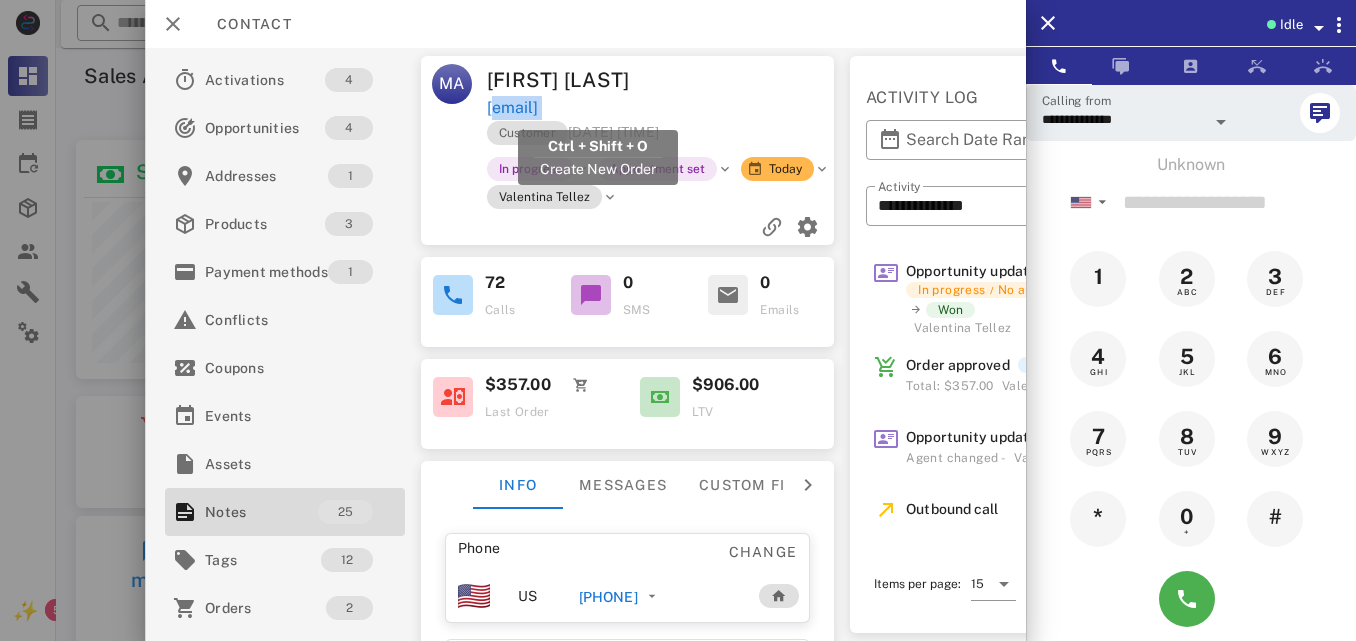 drag, startPoint x: 730, startPoint y: 107, endPoint x: 512, endPoint y: 100, distance: 218.11235 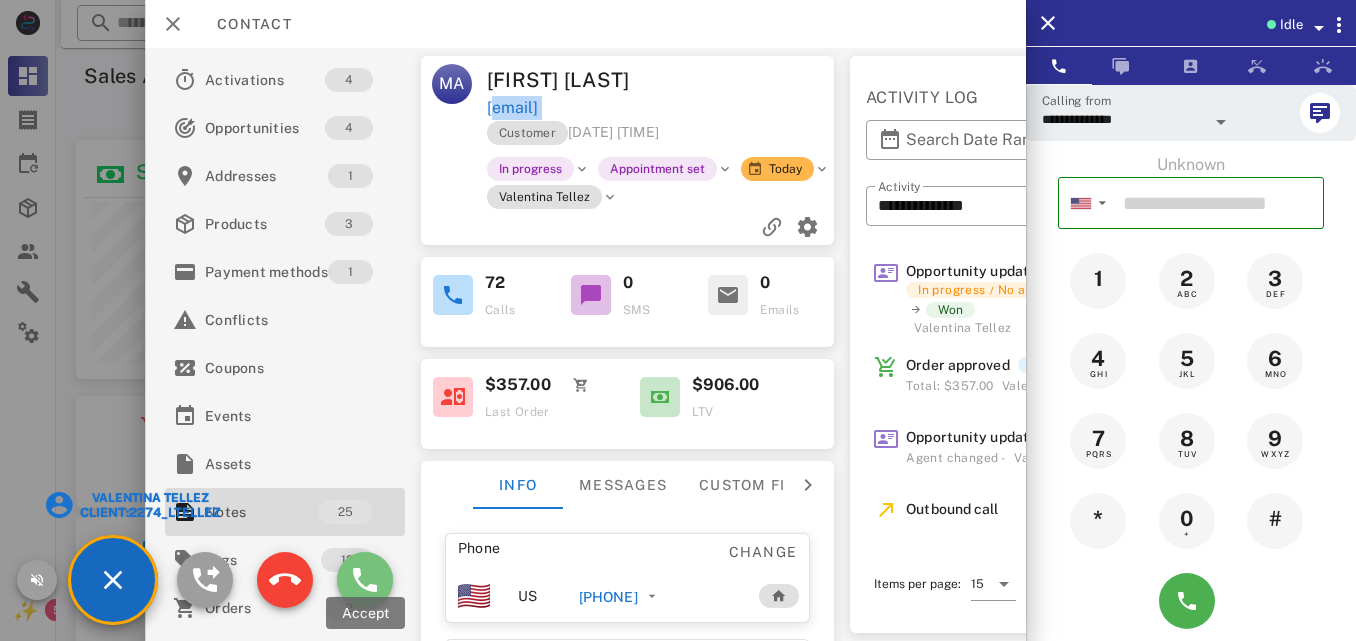 click at bounding box center [365, 580] 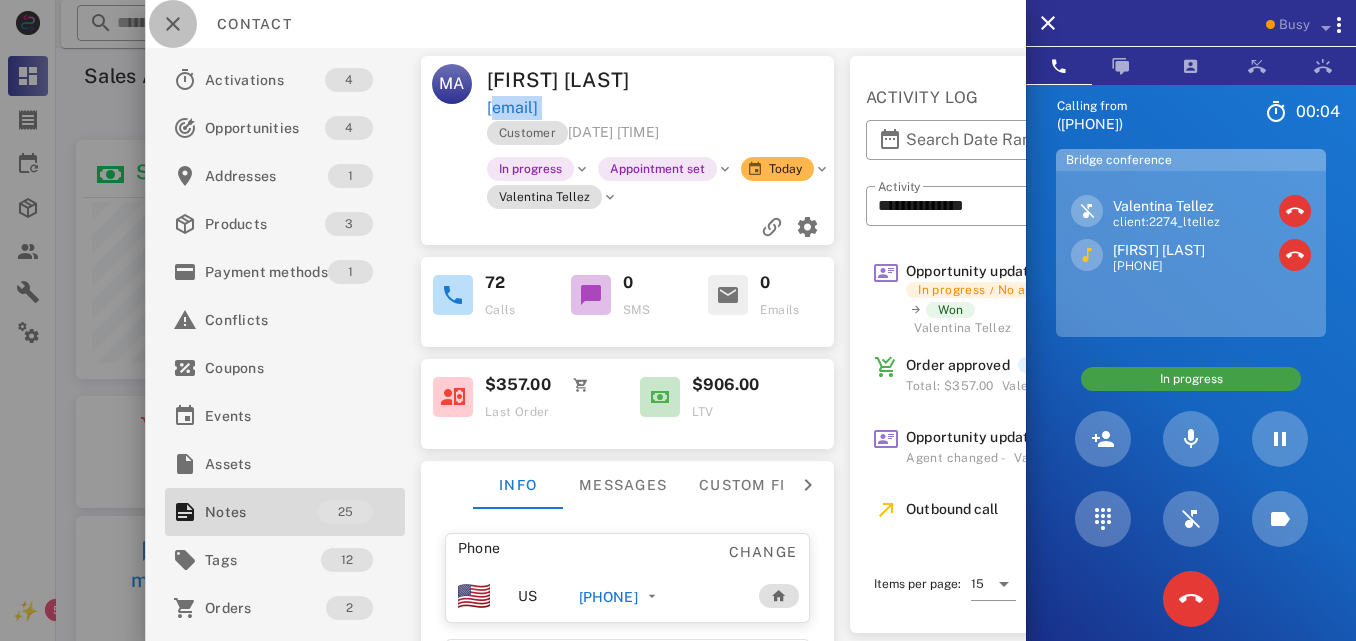 click at bounding box center [173, 24] 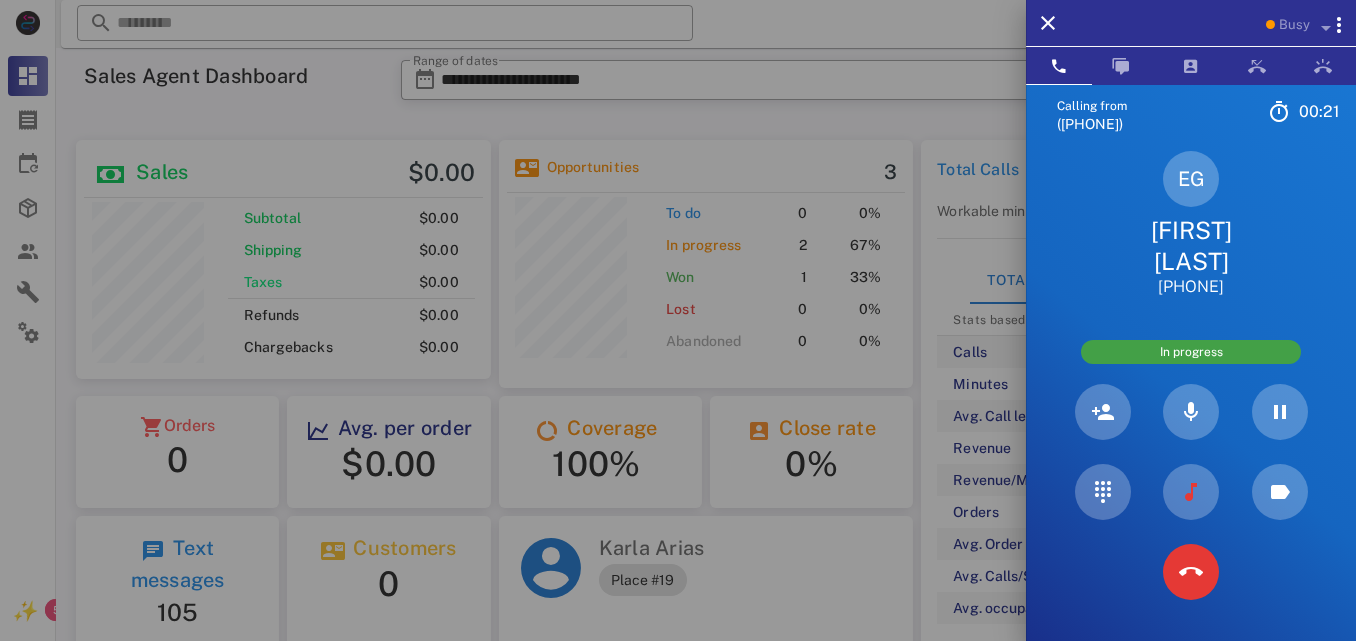 click on "Elizabeth González" at bounding box center (1191, 246) 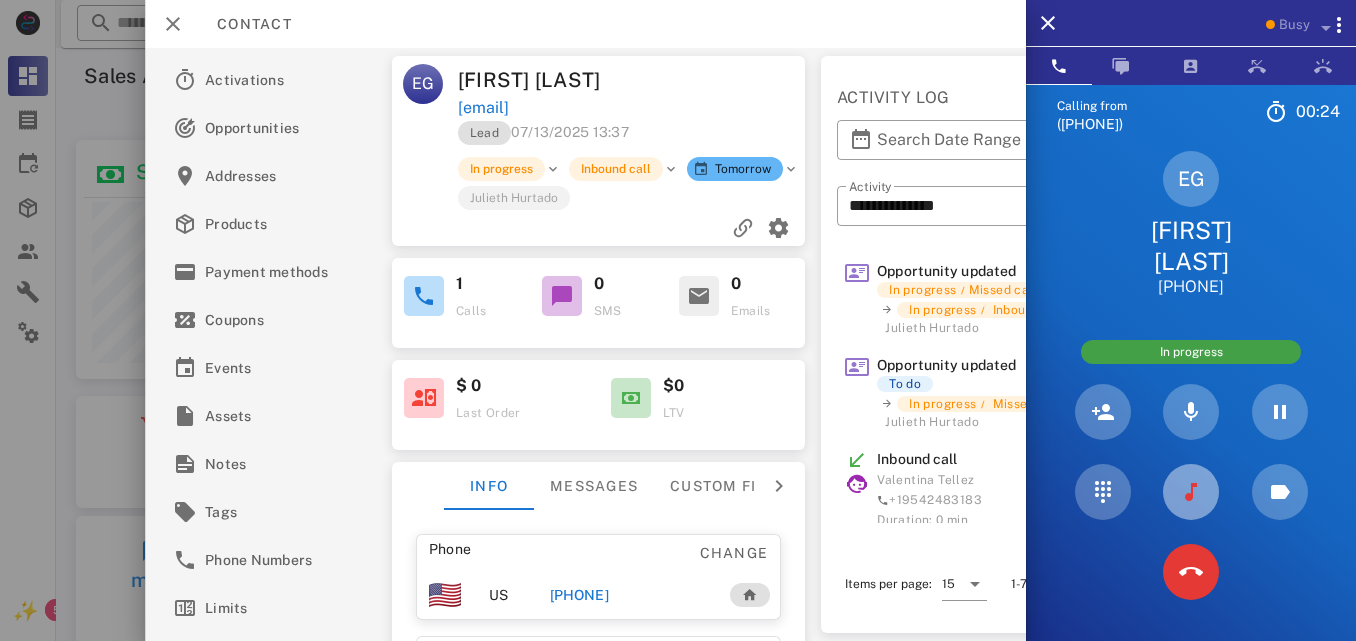 click at bounding box center (1191, 492) 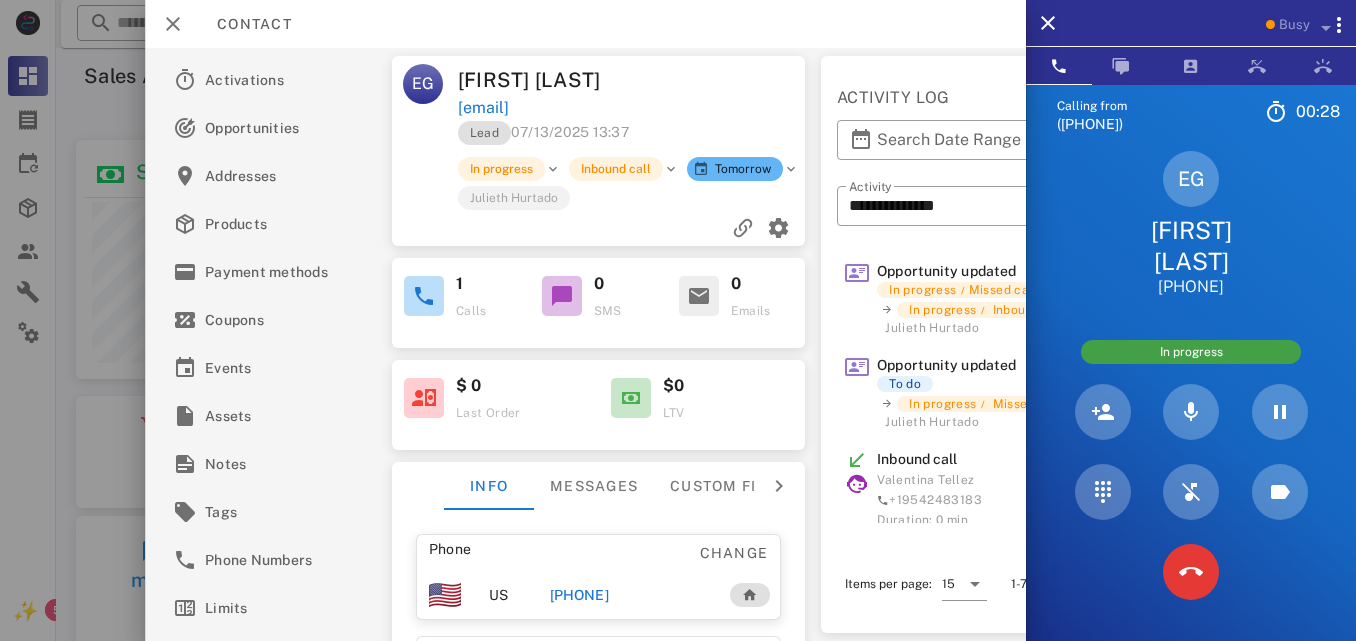 click on "Phone   Change   US   +17874601756   Payment method   Add  Gateway  Card number  ---- ---- ---- ----  Expires  -- / --  Address   Change   Quintas de Canovanas turquesa 944 .
Canovanas, Puerto Rico, 00729-1429.
US" at bounding box center (599, 716) 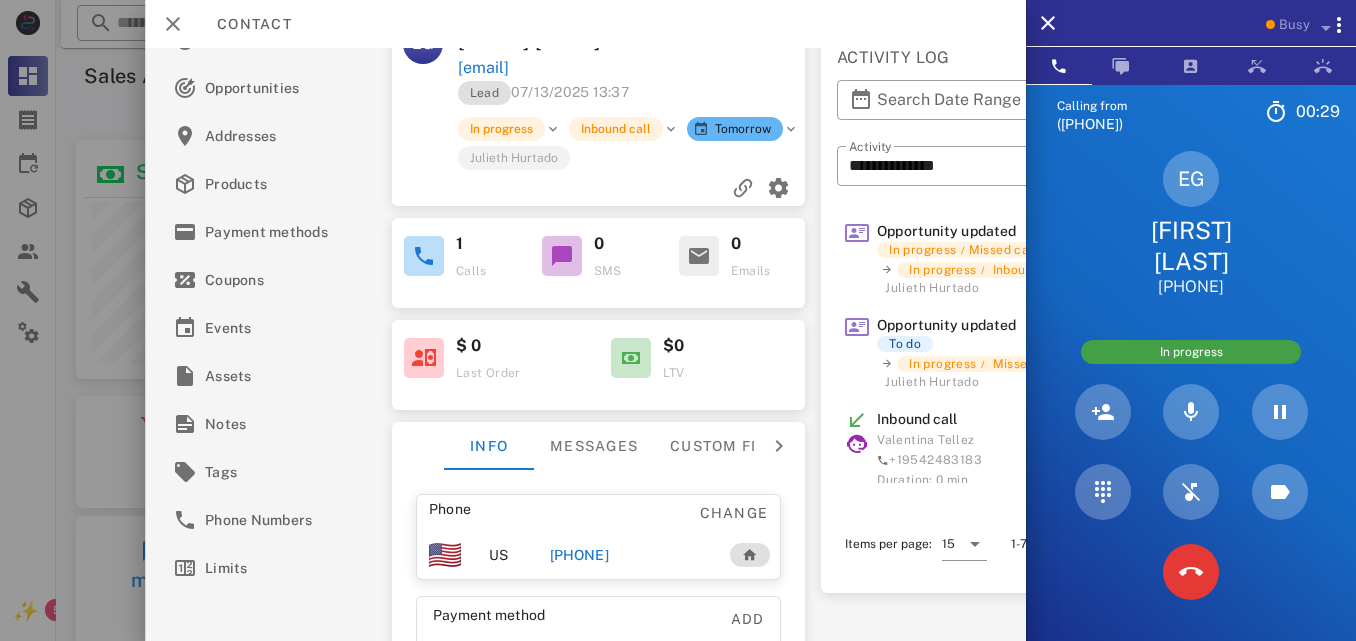 scroll, scrollTop: 271, scrollLeft: 0, axis: vertical 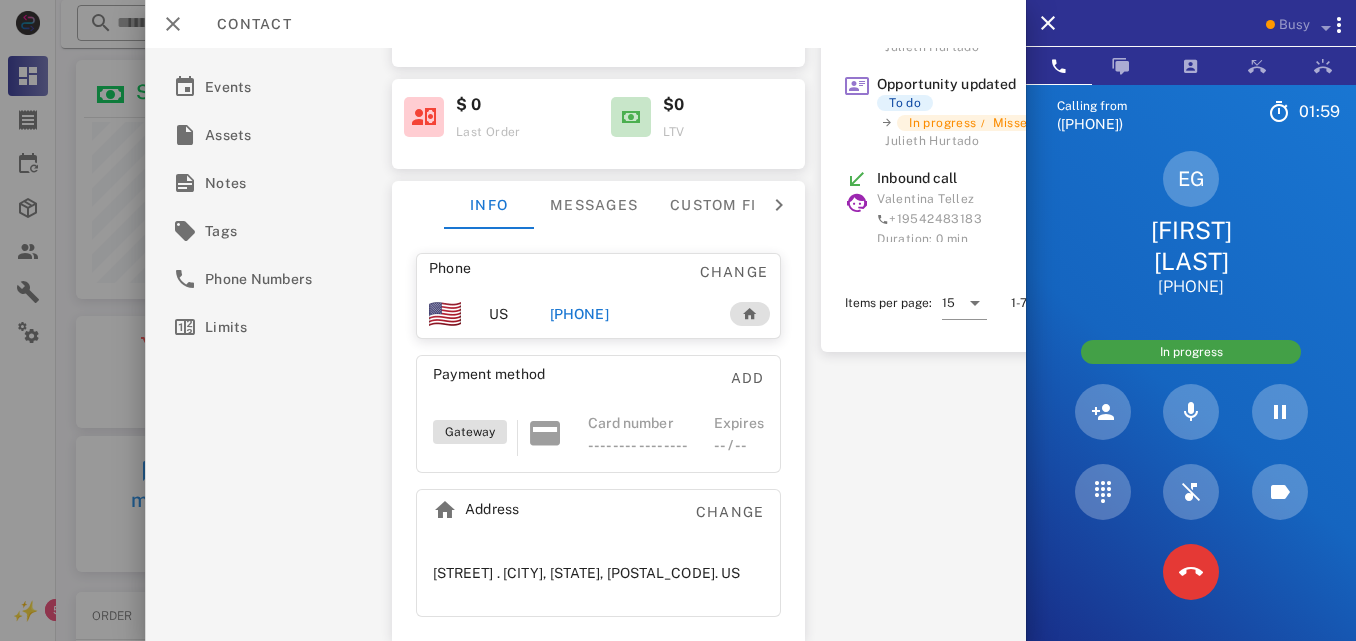 click on "Phone   Change   US   +17874601756   Payment method   Add  Gateway  Card number  ---- ---- ---- ----  Expires  -- / --  Address   Change   Quintas de Canovanas turquesa 944 .
Canovanas, Puerto Rico, 00729-1429.
US" at bounding box center [599, 435] 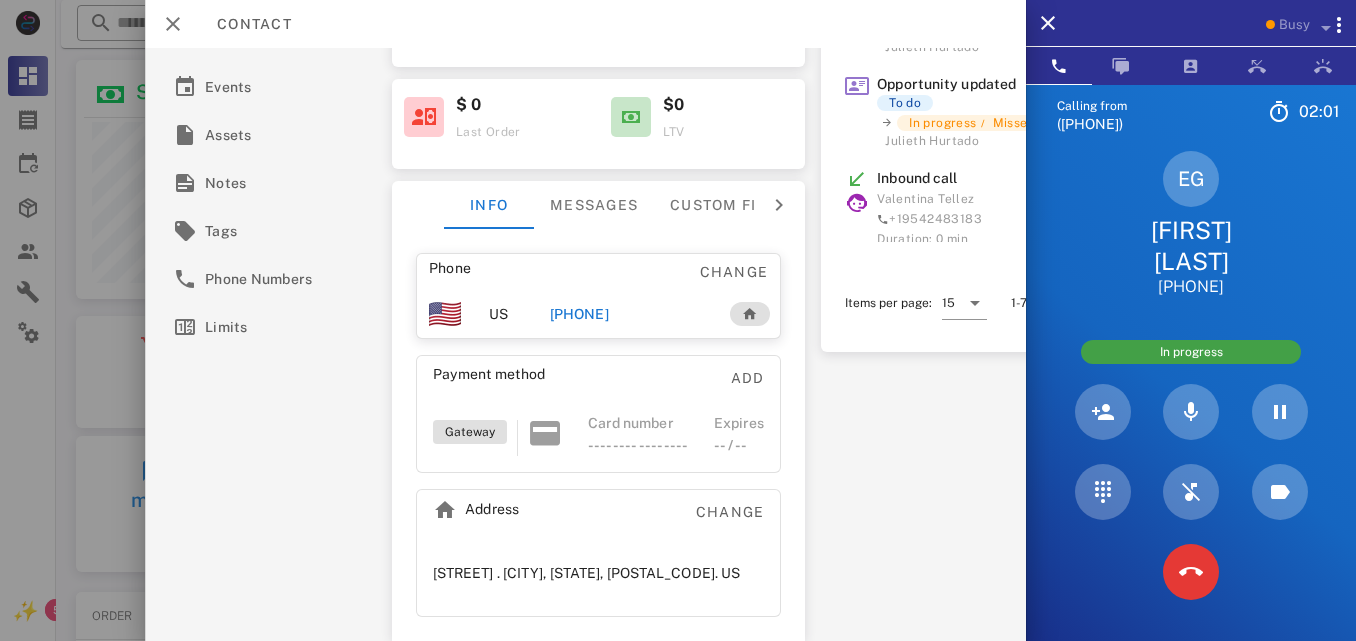 scroll, scrollTop: 345, scrollLeft: 0, axis: vertical 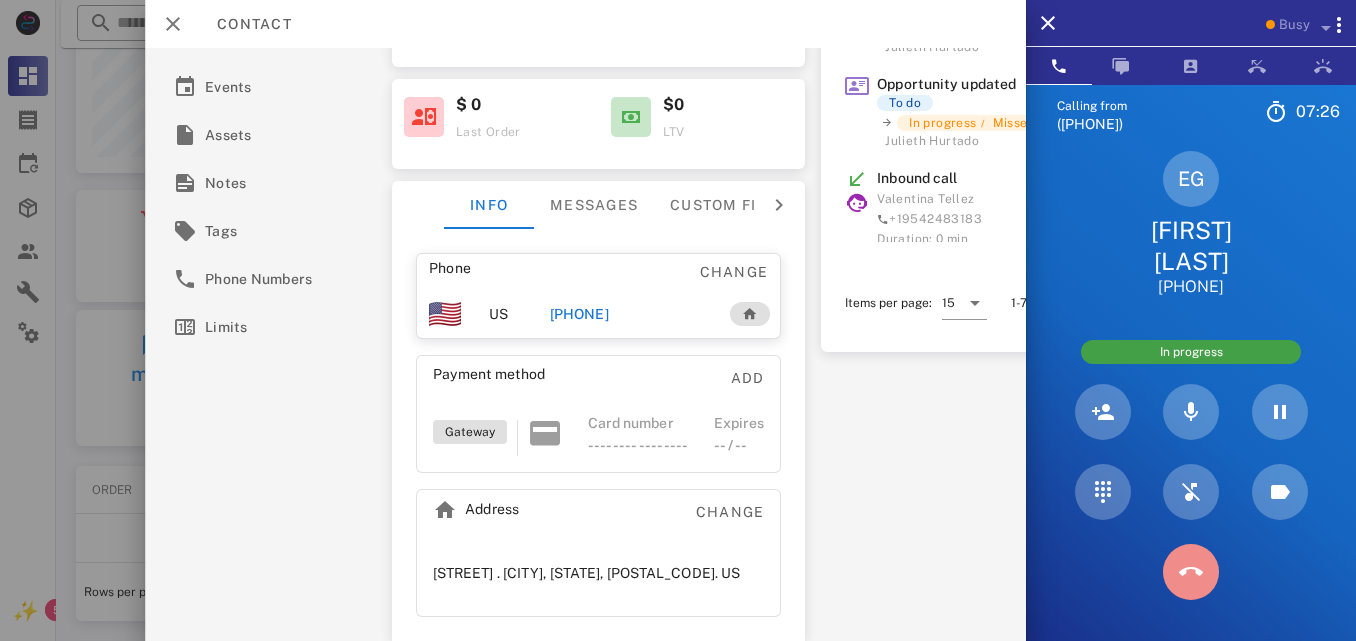 click at bounding box center [1191, 572] 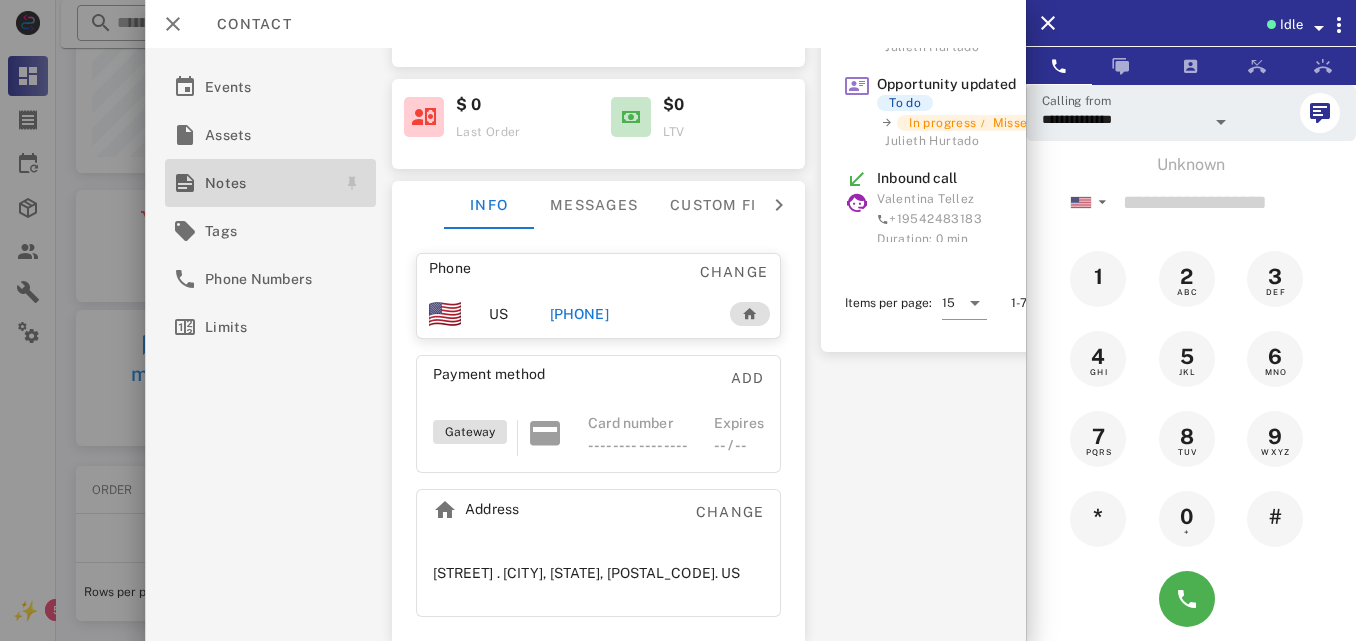 click on "Notes" at bounding box center (266, 183) 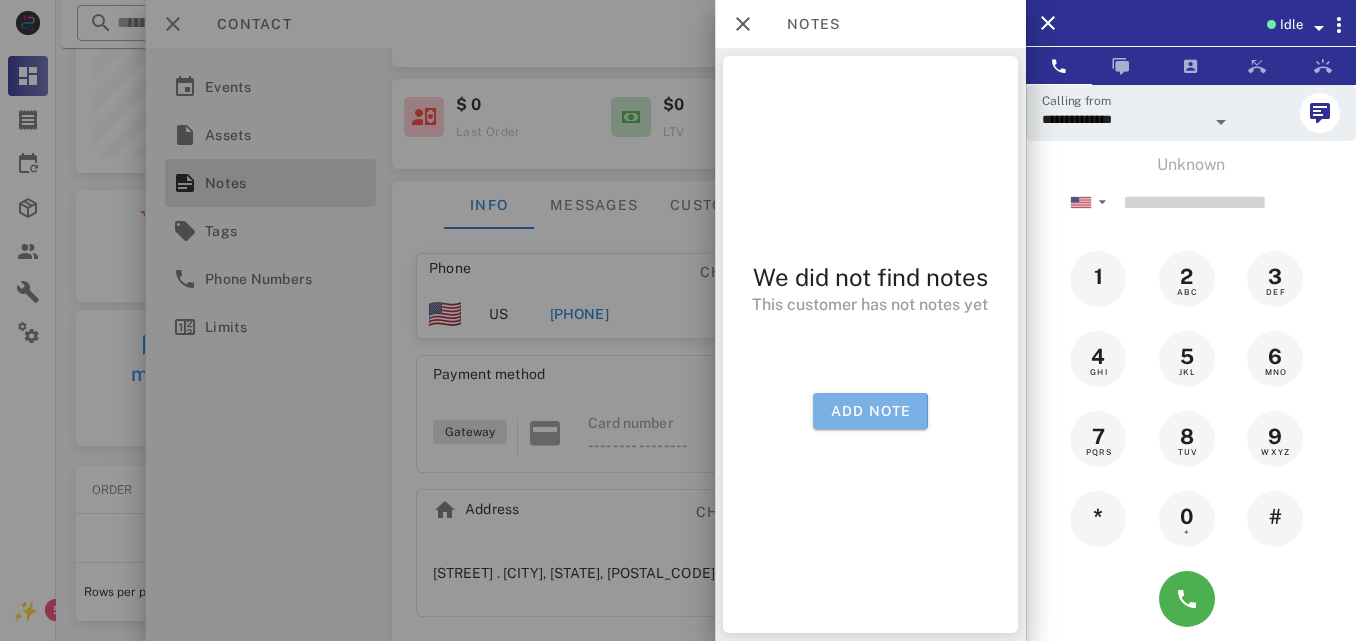 click on "Add note" at bounding box center (870, 411) 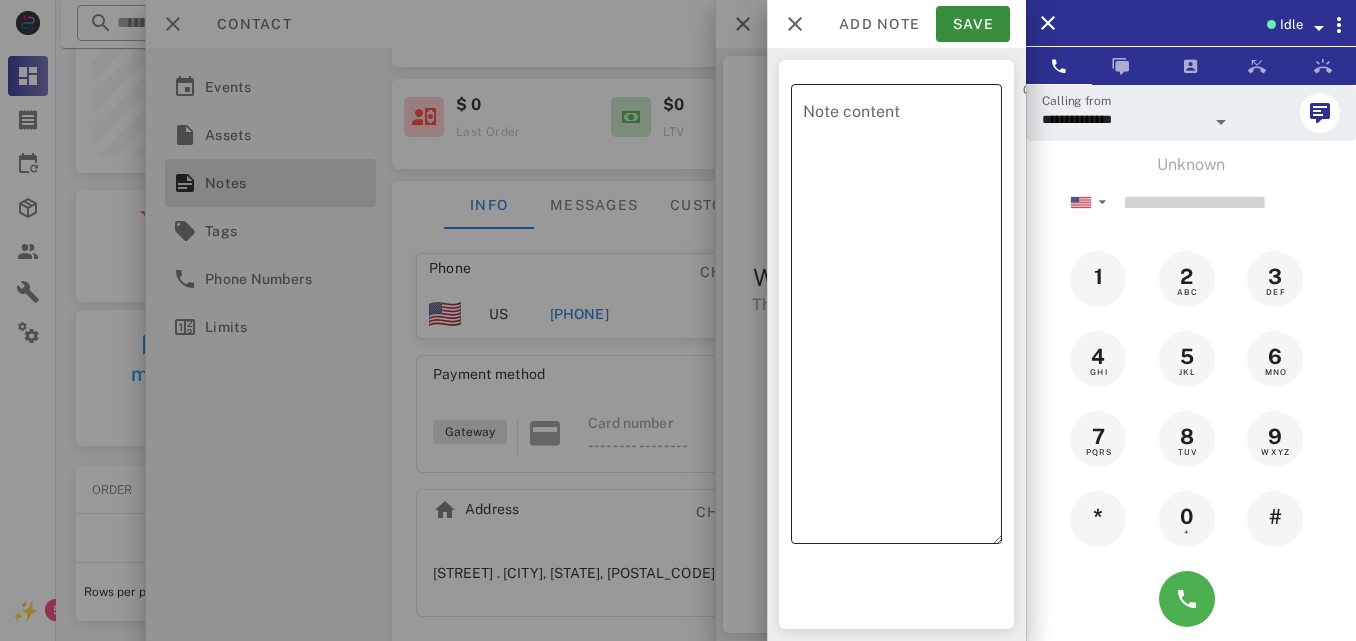 click on "Note content" at bounding box center [902, 319] 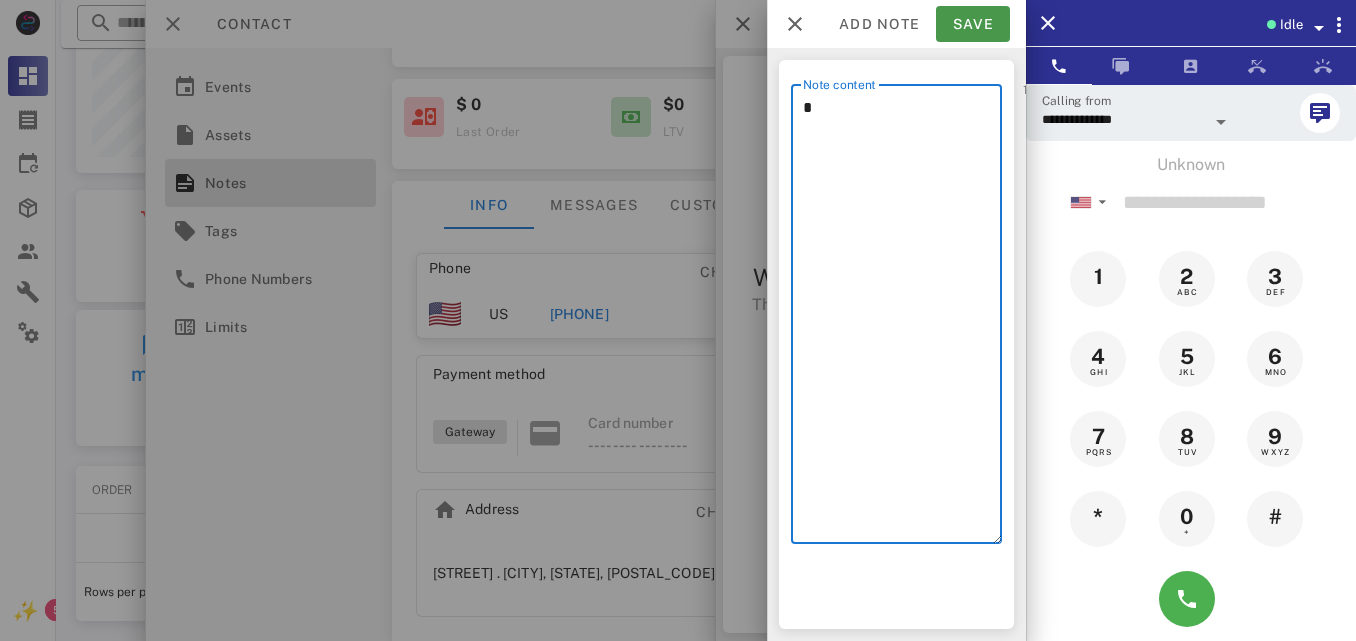 type on "*" 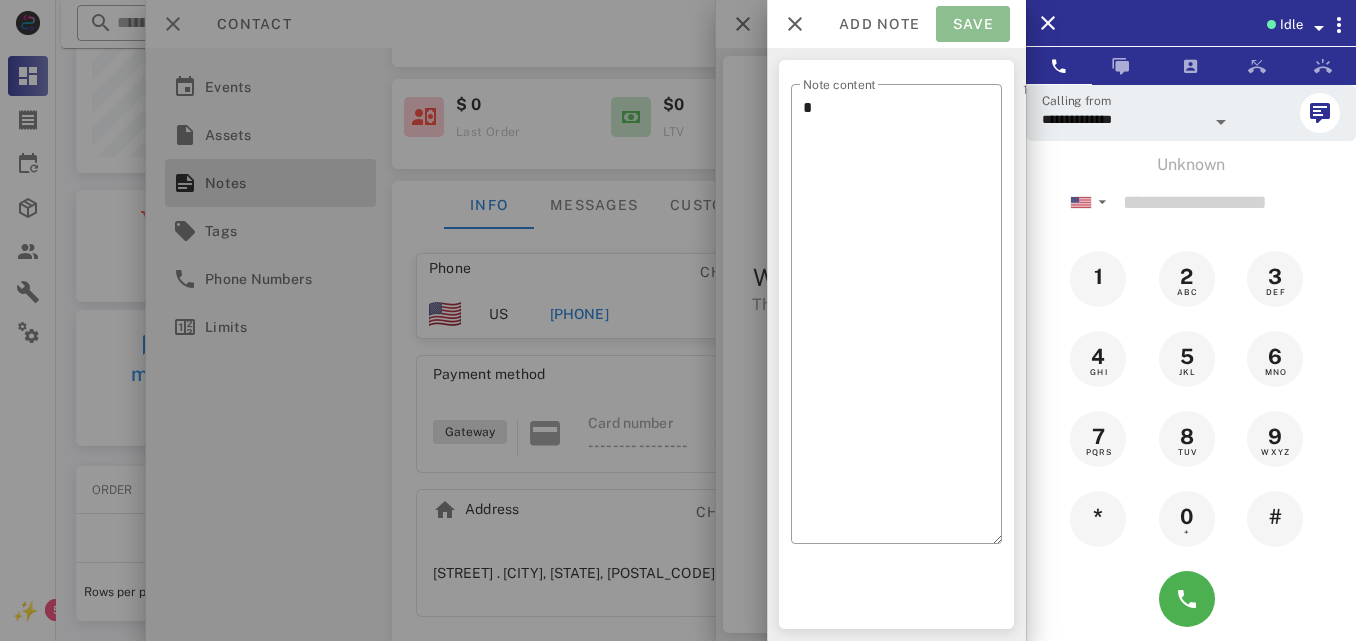 click on "Save" at bounding box center [973, 24] 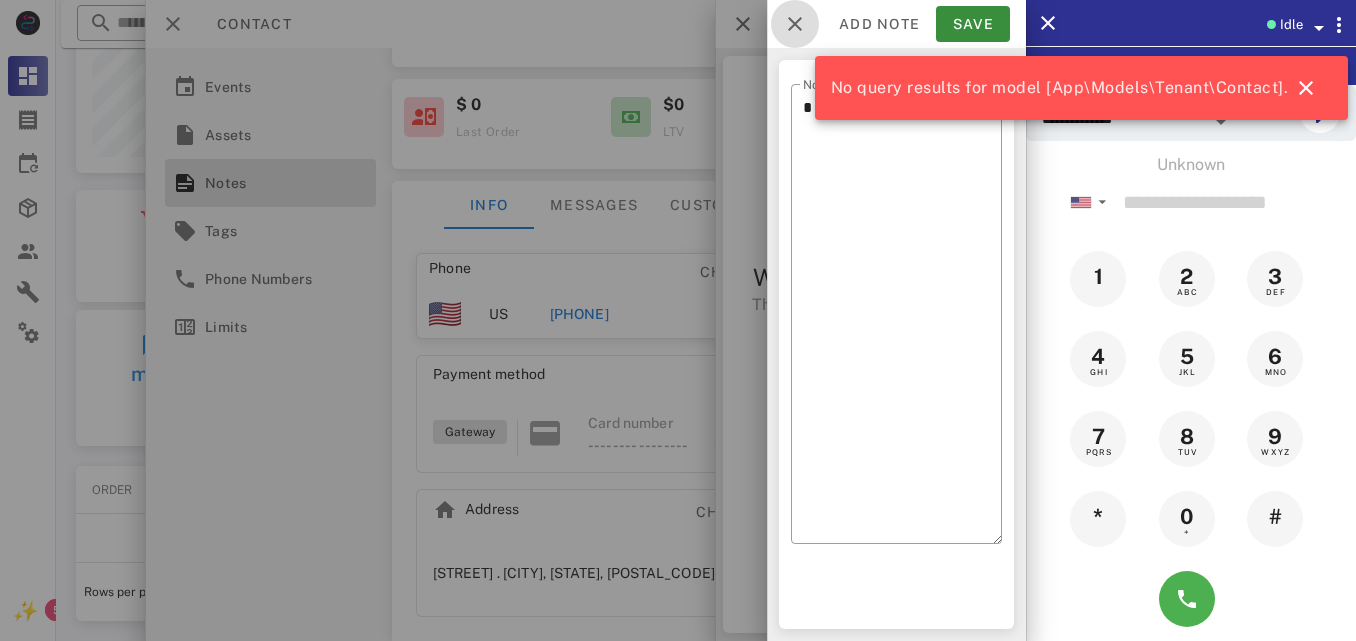 click at bounding box center [795, 24] 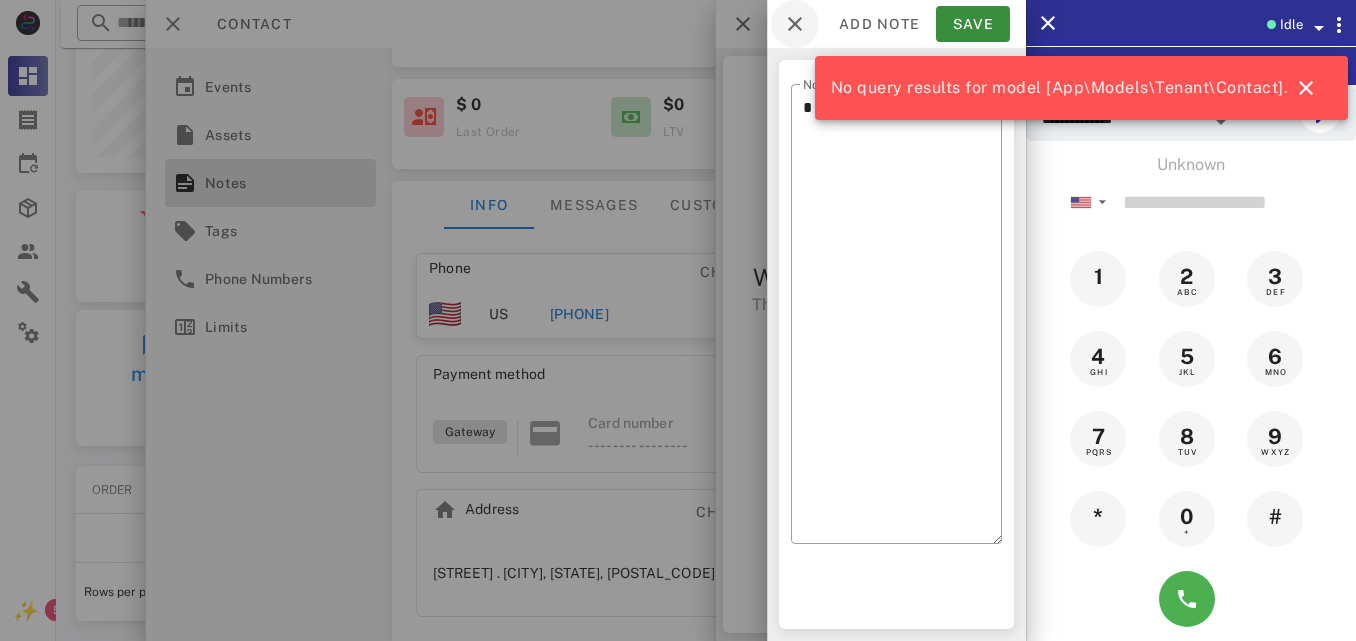 click on "Notes" at bounding box center [803, 24] 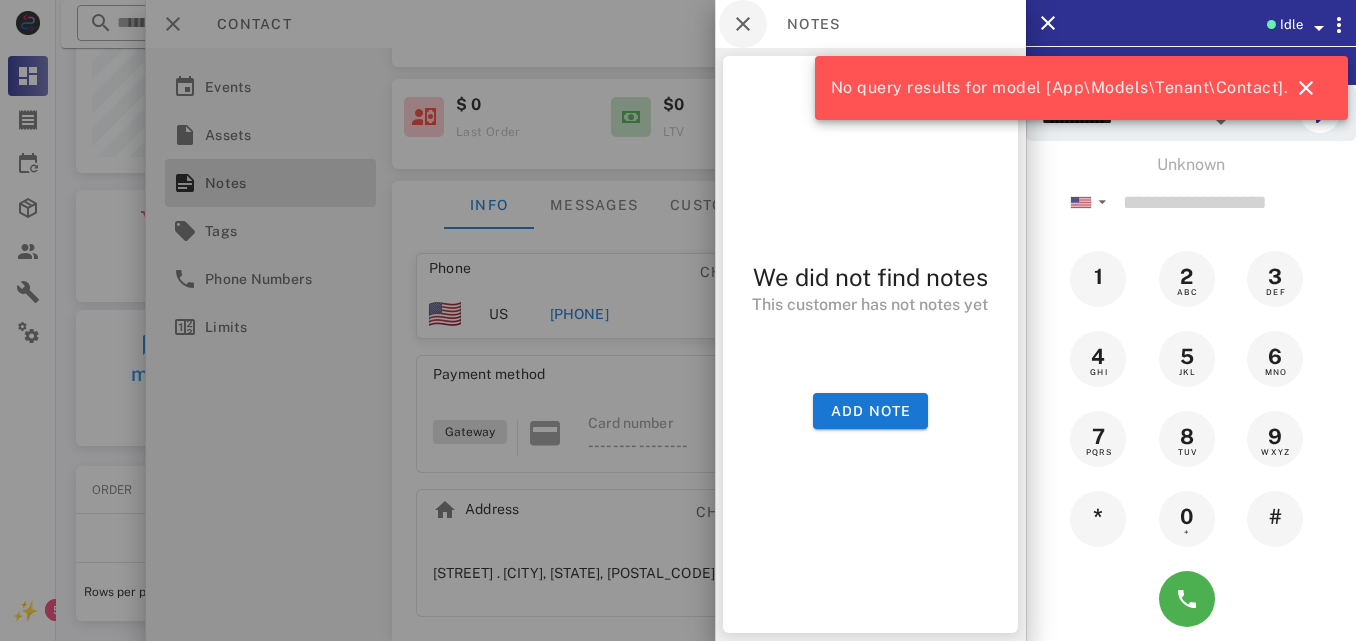click on "**********" at bounding box center [706, -158] 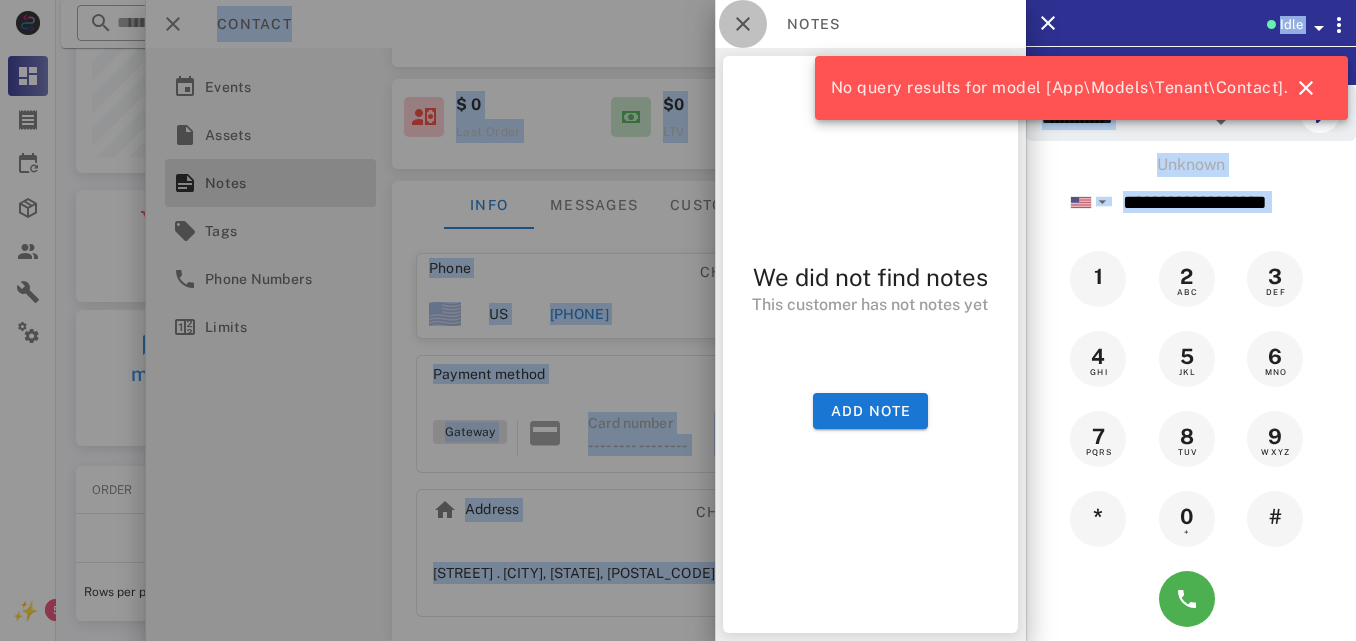 click at bounding box center (743, 24) 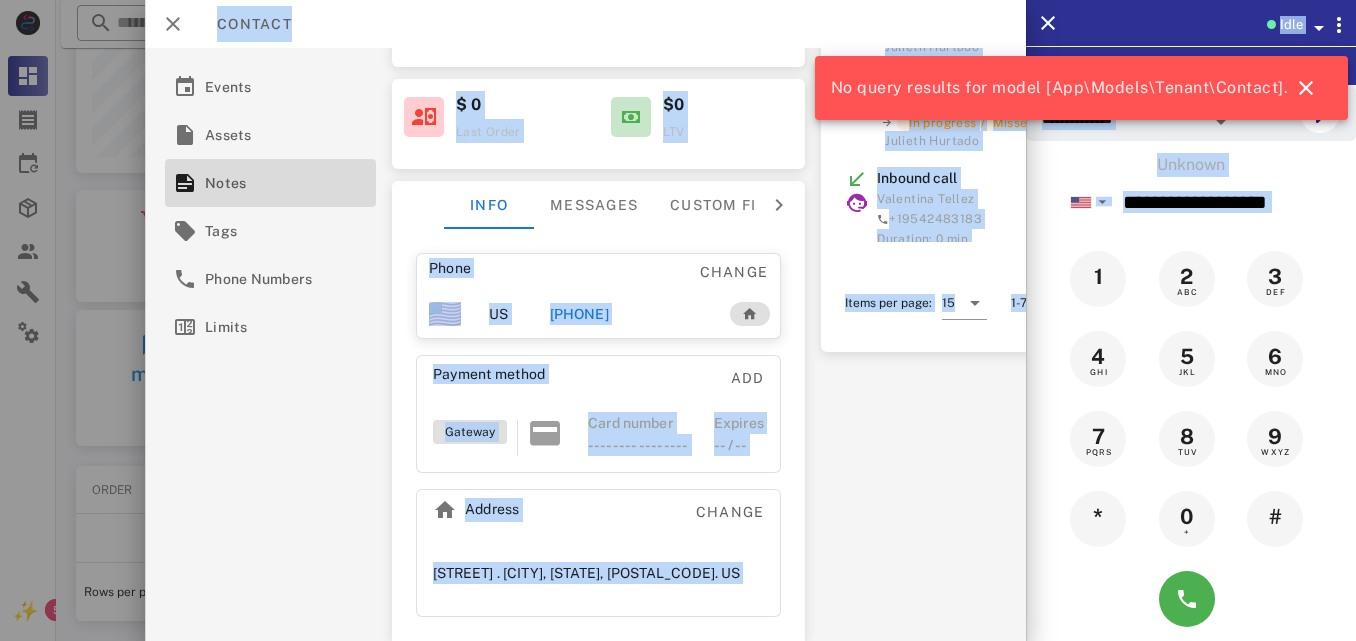 click on "**********" at bounding box center (585, 344) 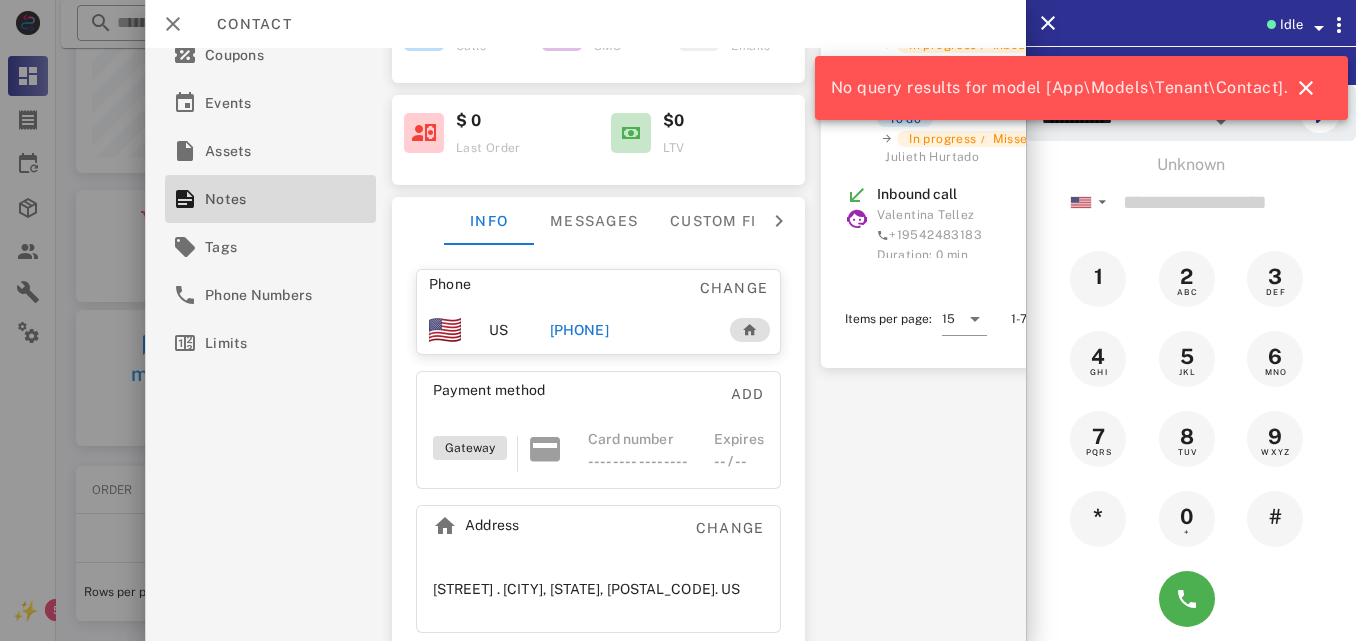 scroll, scrollTop: 37, scrollLeft: 0, axis: vertical 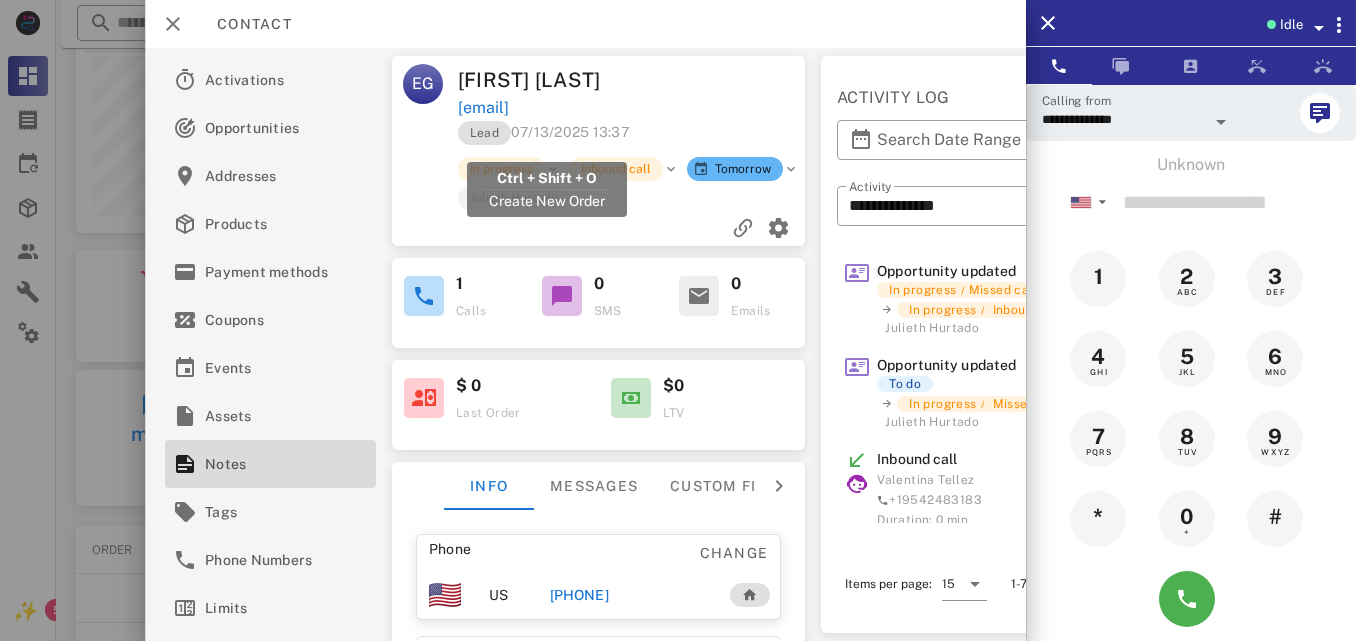 drag, startPoint x: 650, startPoint y: 138, endPoint x: 457, endPoint y: 144, distance: 193.09325 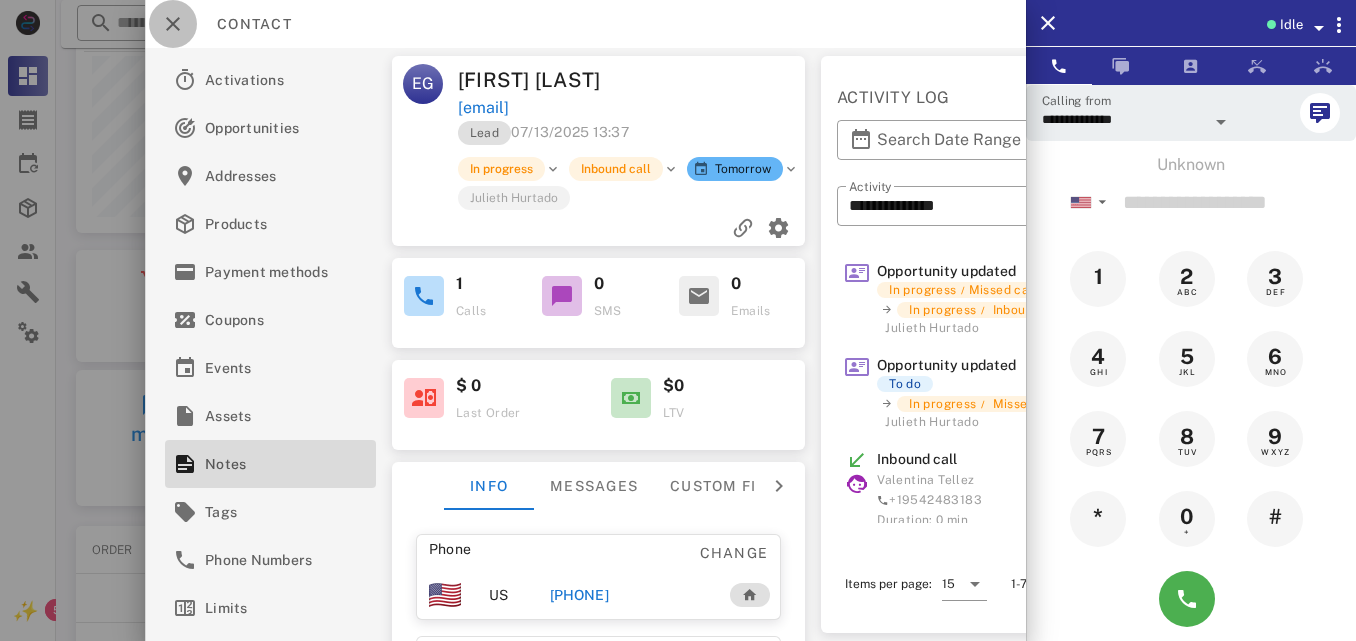 click at bounding box center (173, 24) 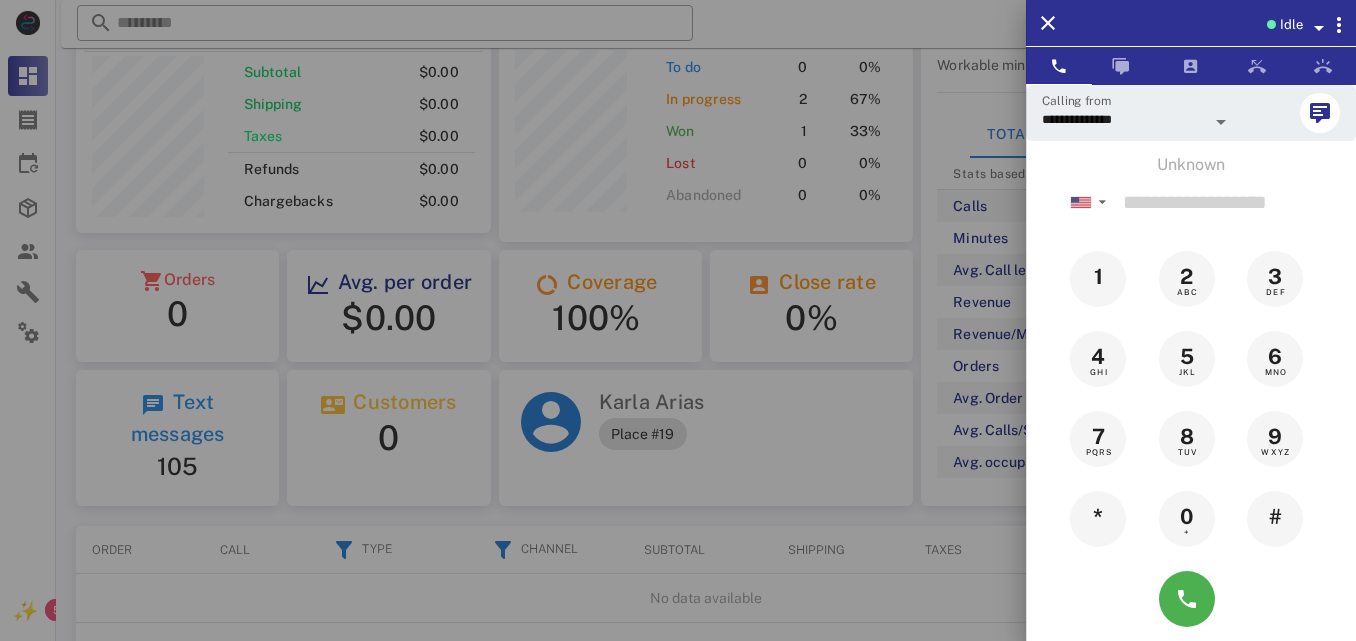 click at bounding box center (678, 320) 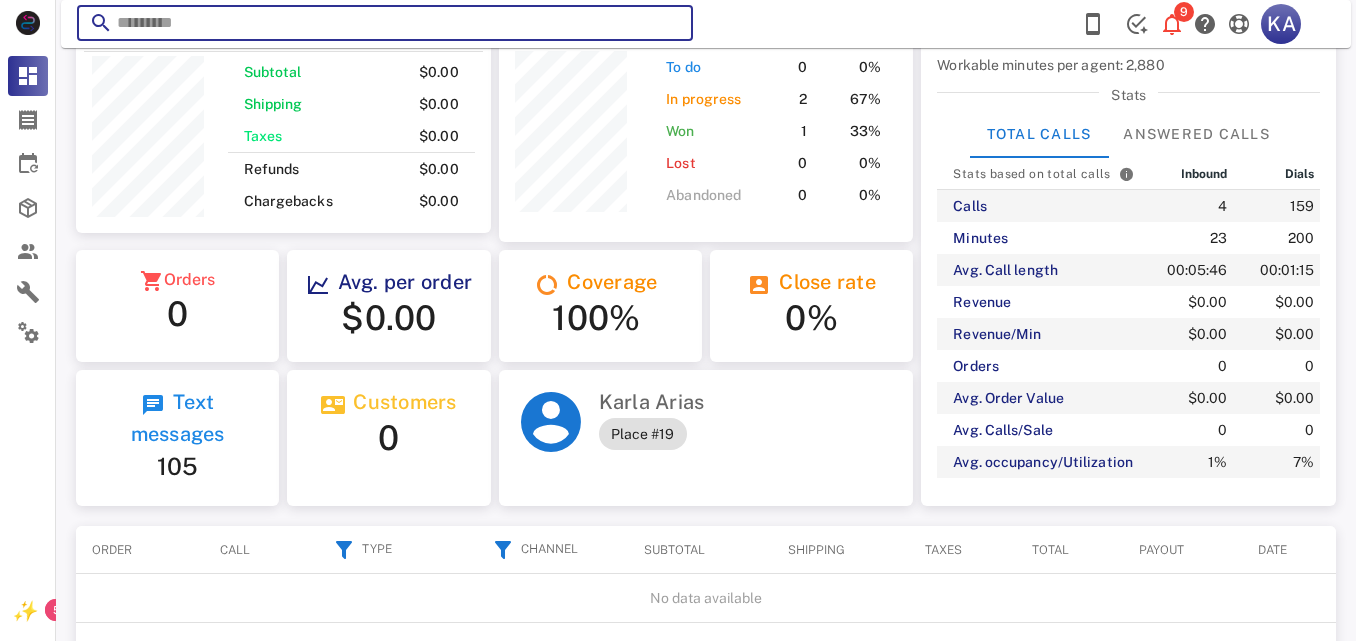 click at bounding box center (385, 23) 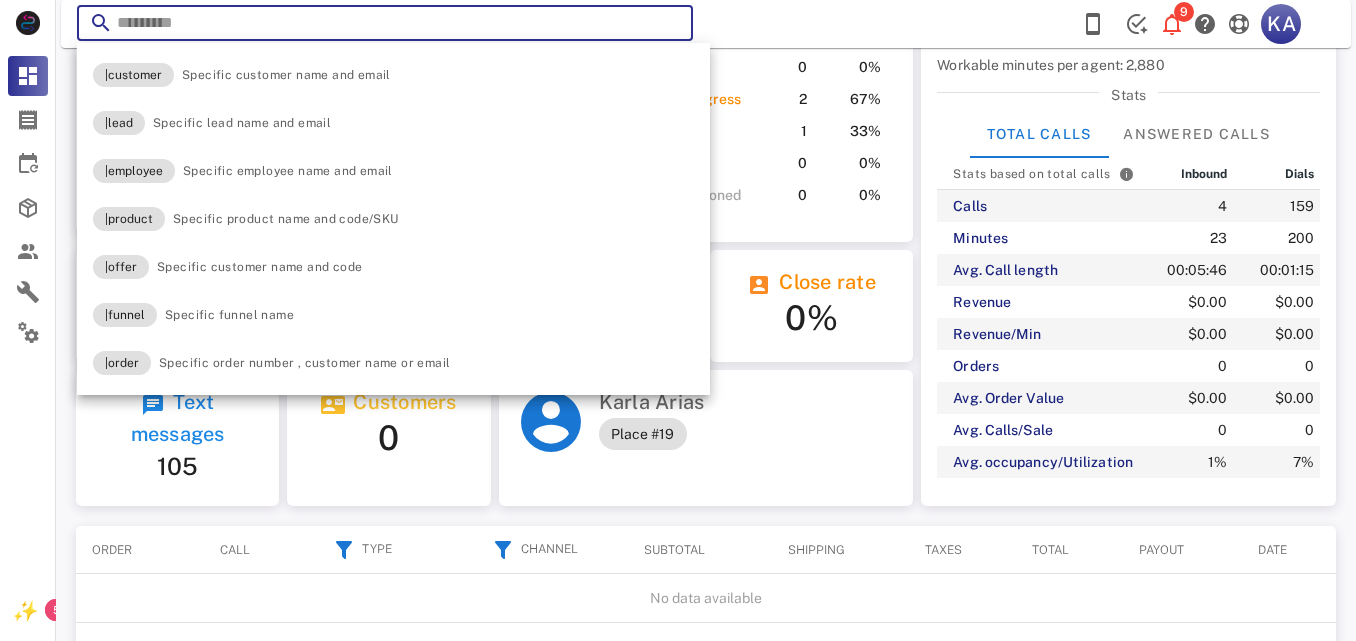 paste on "**********" 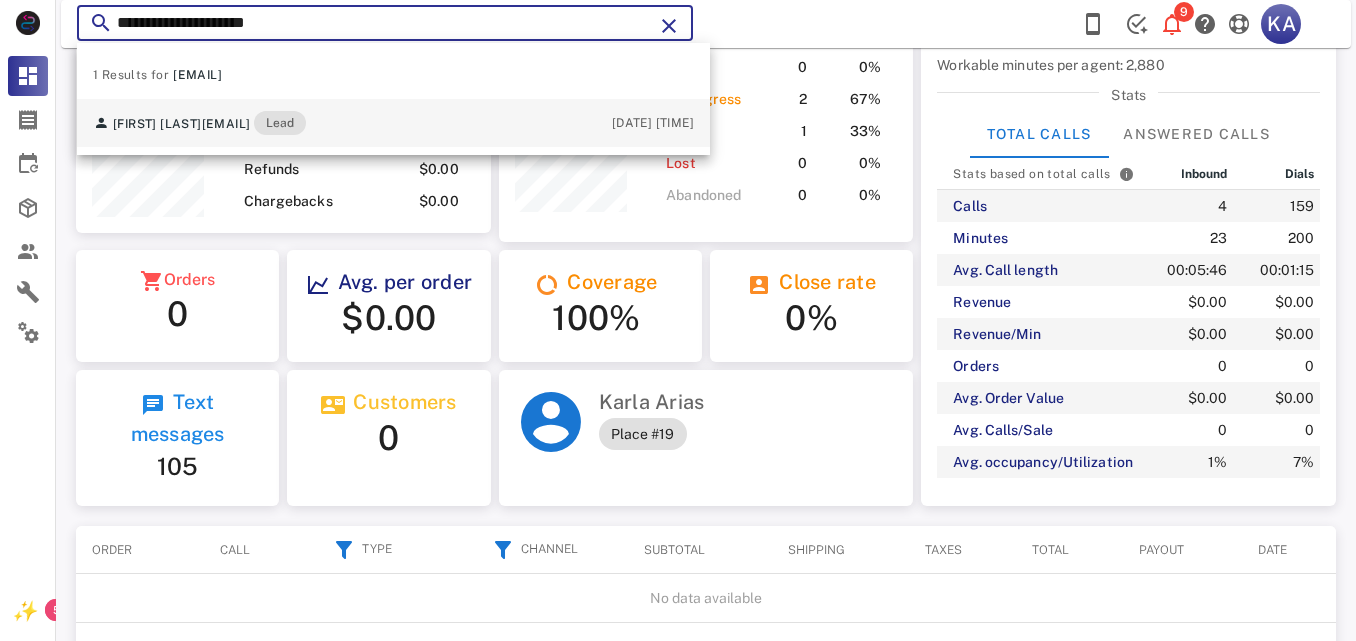 type on "**********" 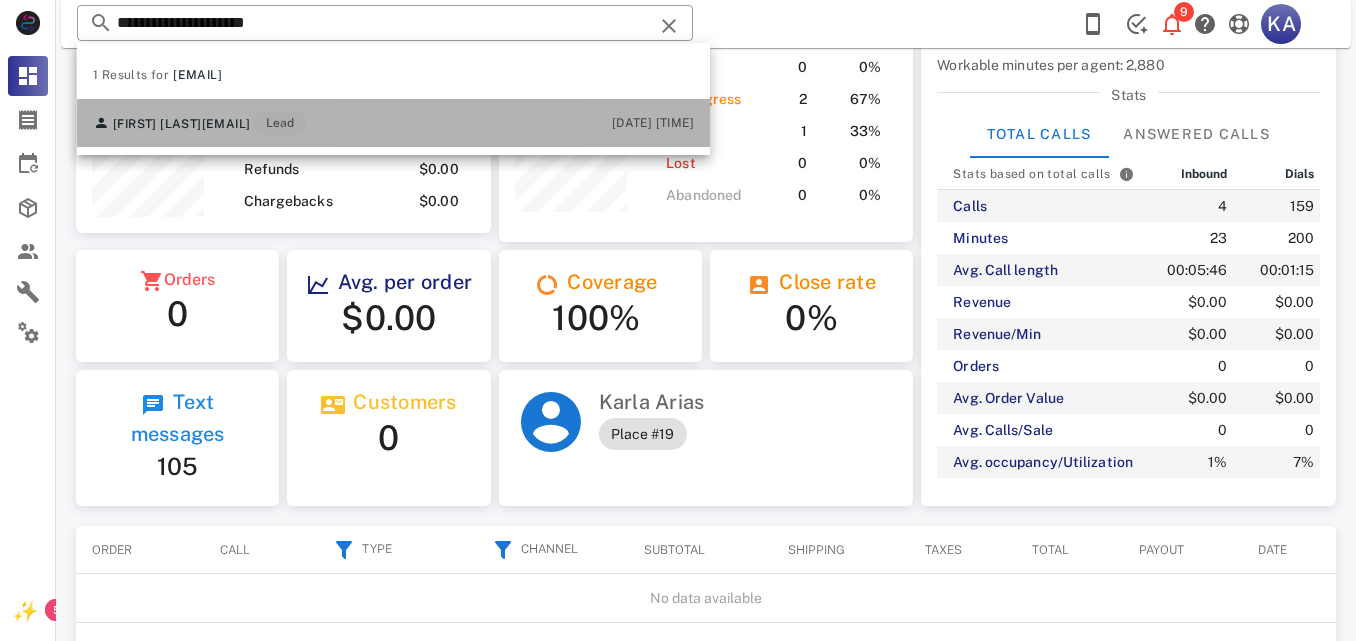 click on "Elizabeth González   mielrosada92@yahoo.es   Lead   07/13/2025 14:06" at bounding box center [393, 123] 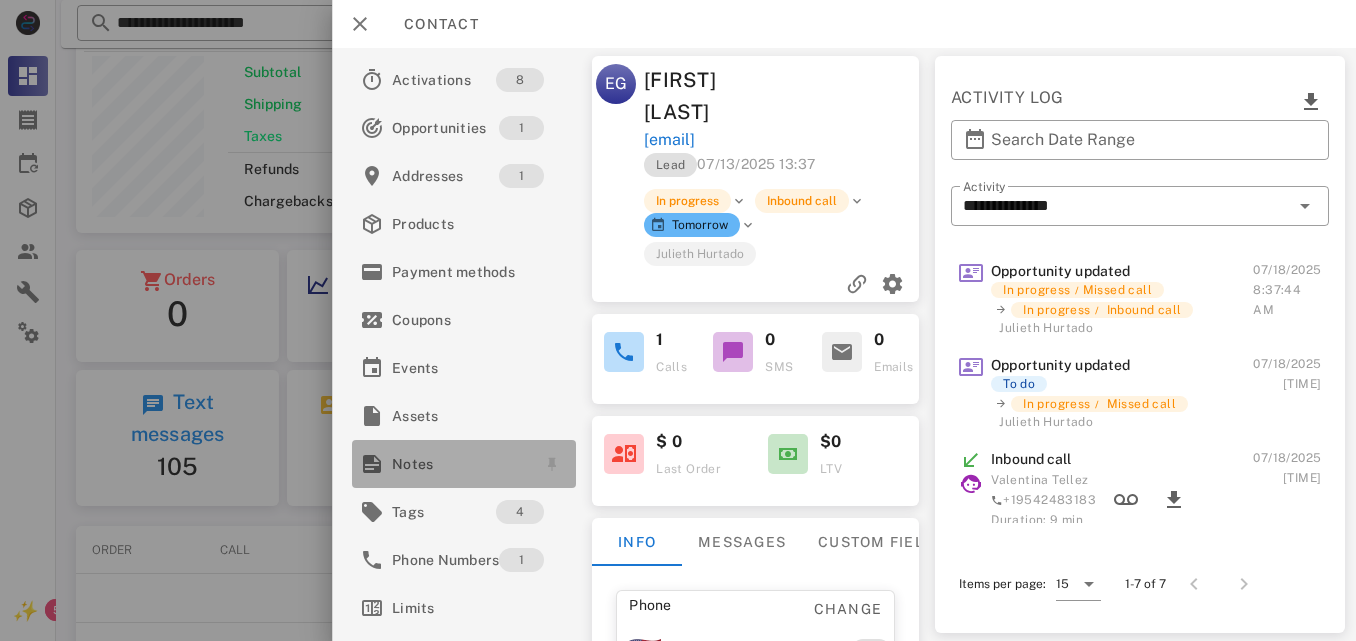 click on "Notes" at bounding box center [460, 464] 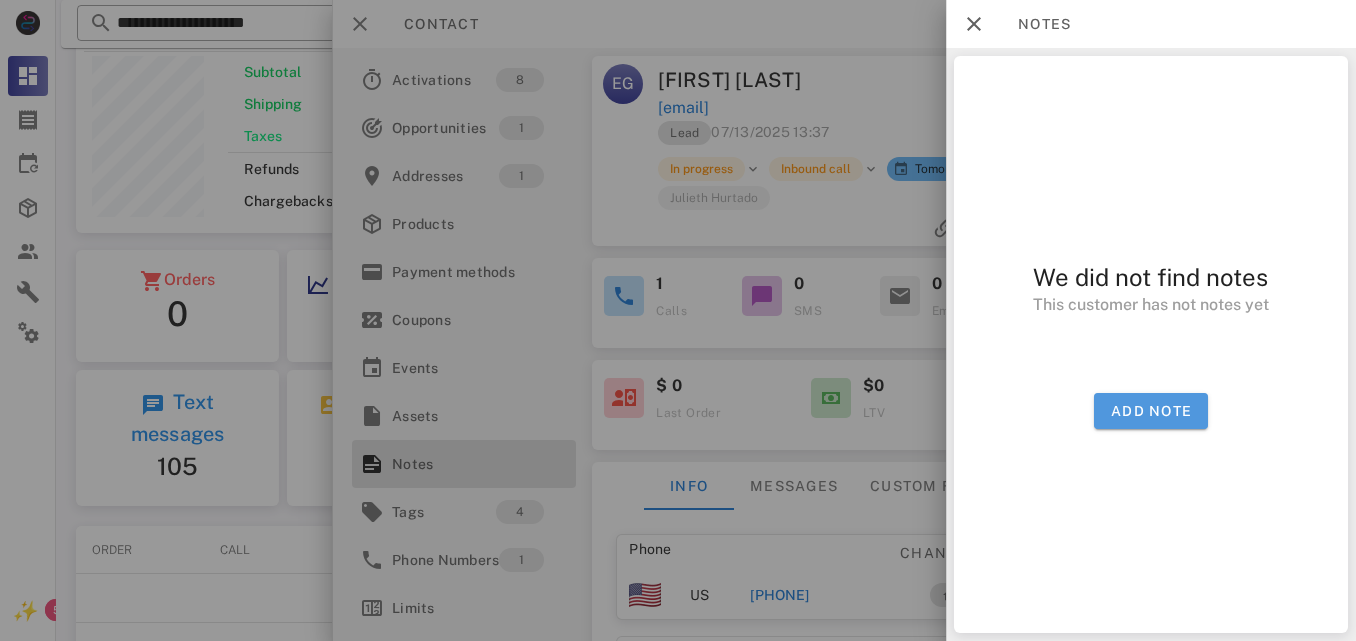 click on "Add note" at bounding box center (1151, 411) 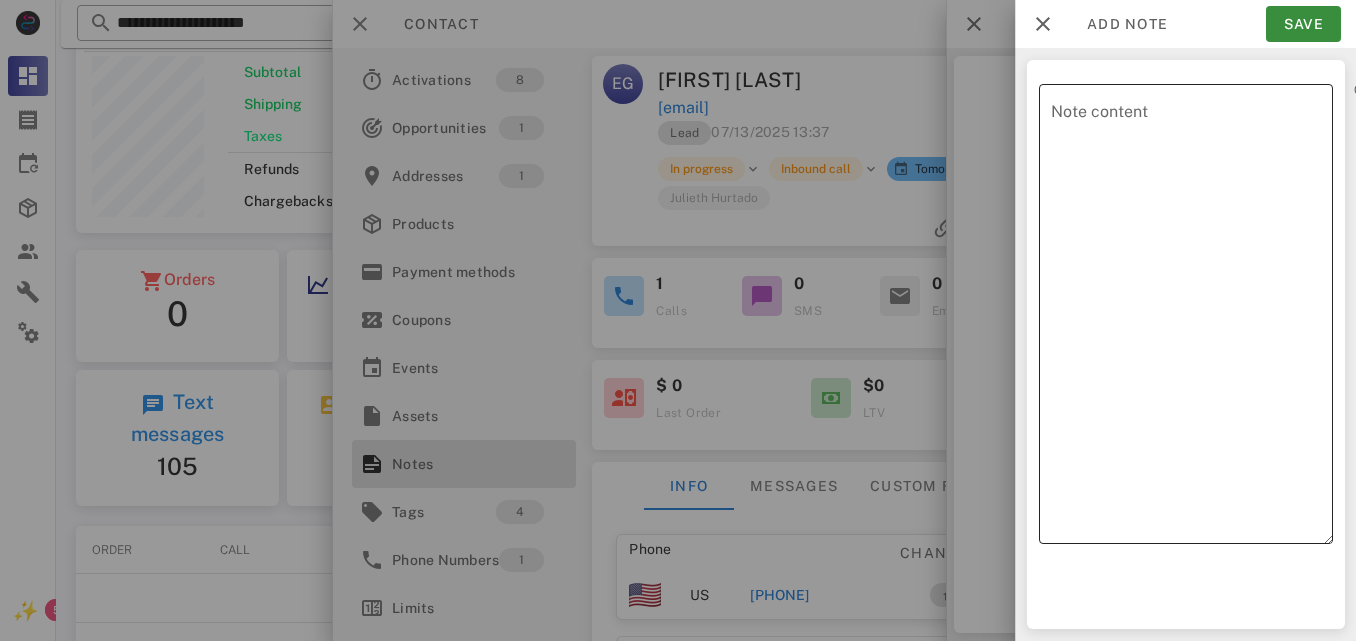 click on "Note content" at bounding box center (1192, 319) 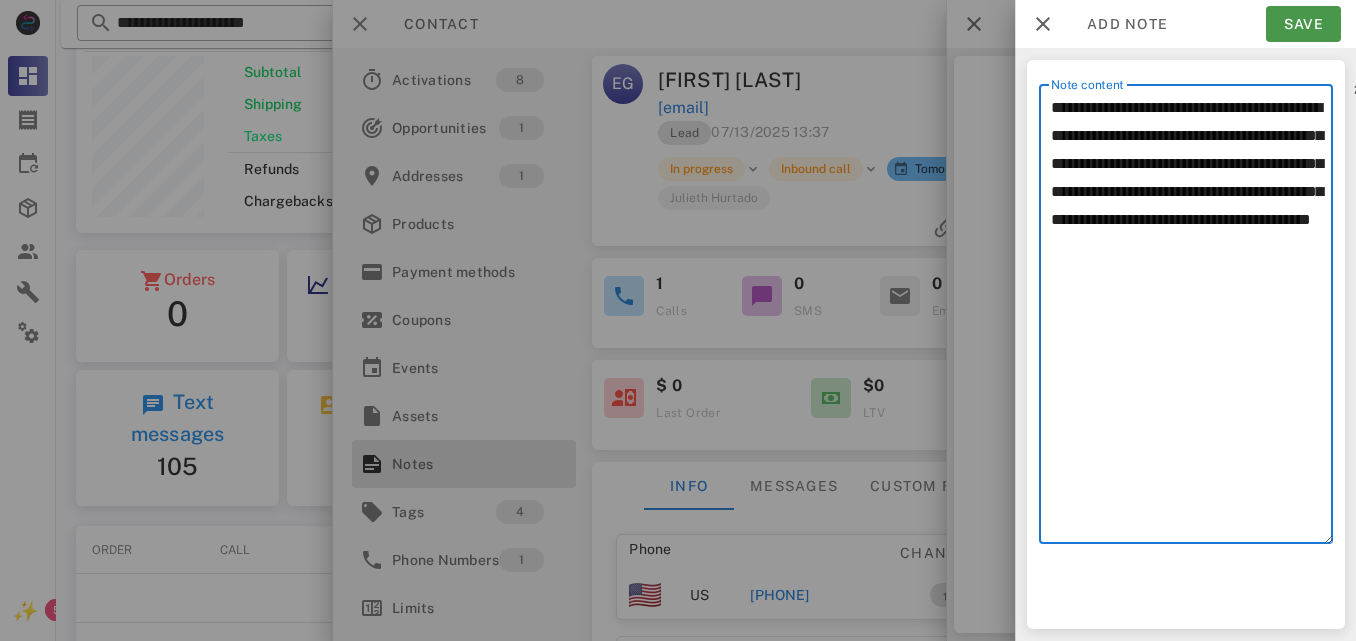 type on "**********" 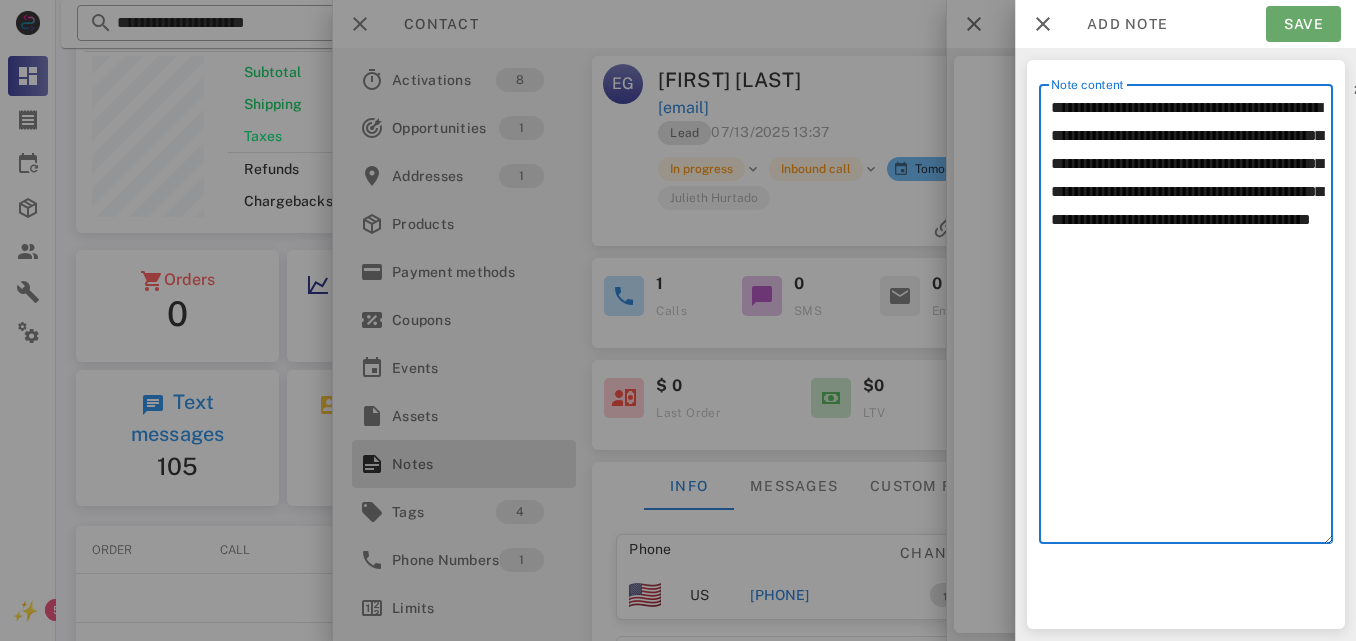 click on "Save" at bounding box center (1303, 24) 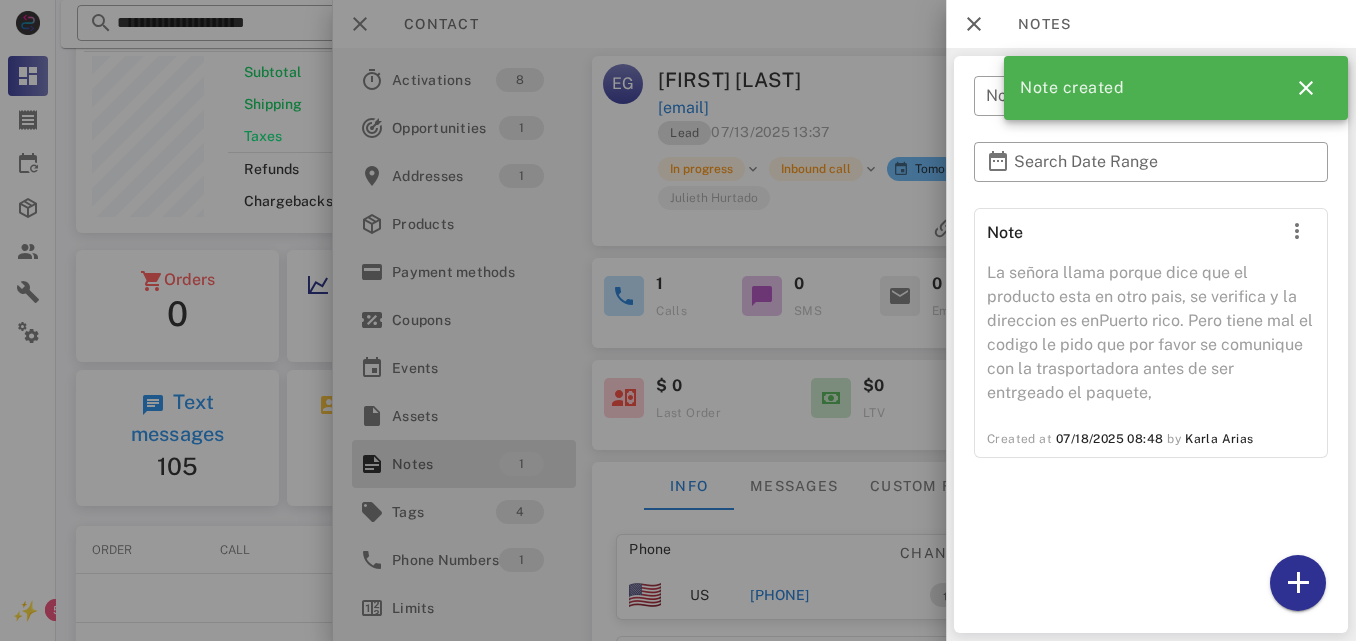 drag, startPoint x: 837, startPoint y: 130, endPoint x: 864, endPoint y: 134, distance: 27.294687 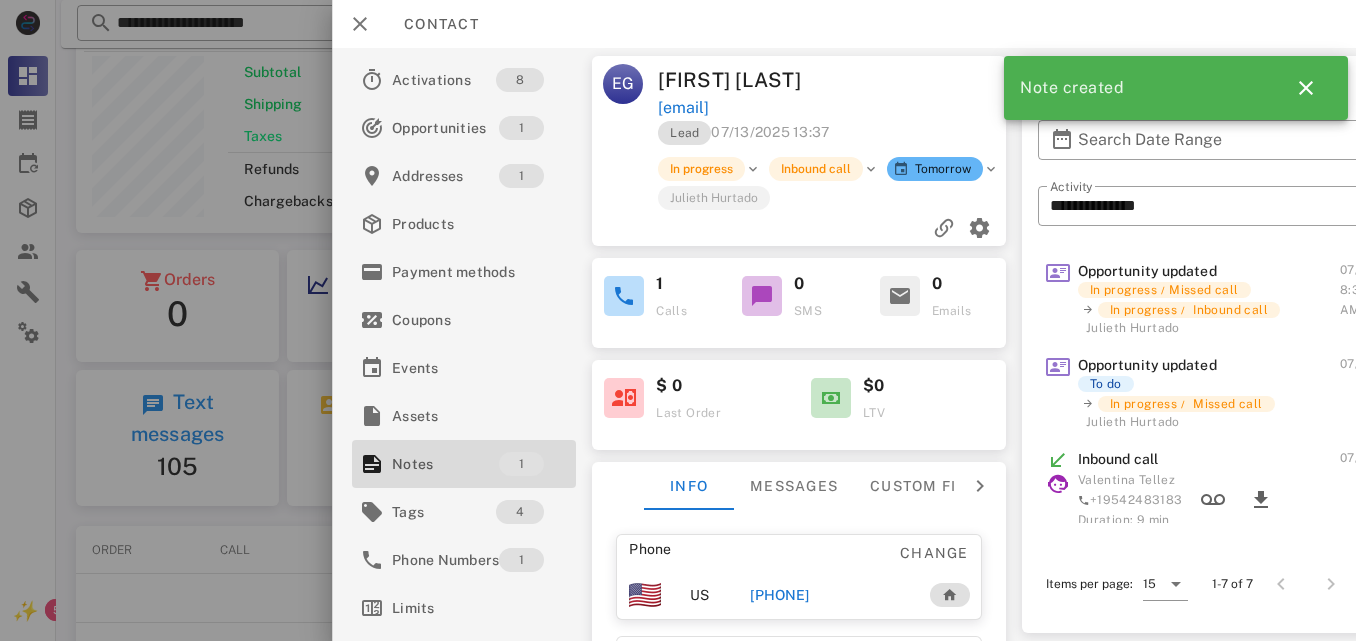 click on "mielrosada92@yahoo.es" at bounding box center (833, 108) 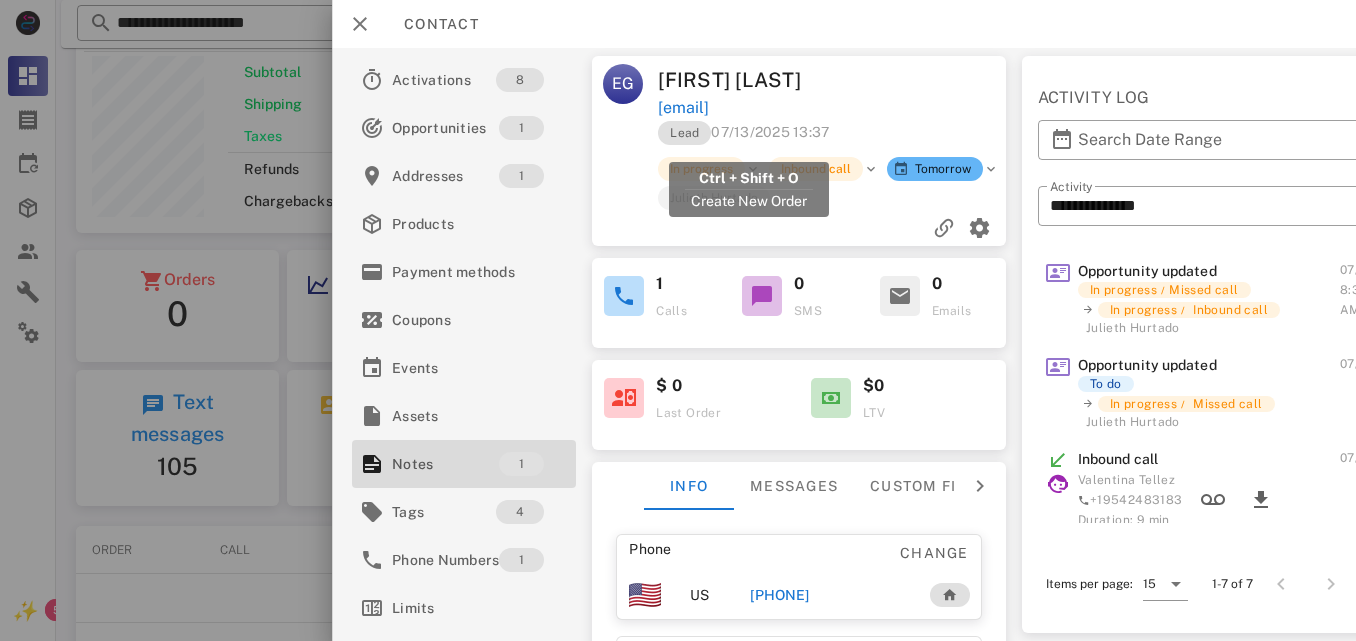 drag, startPoint x: 836, startPoint y: 141, endPoint x: 659, endPoint y: 149, distance: 177.1807 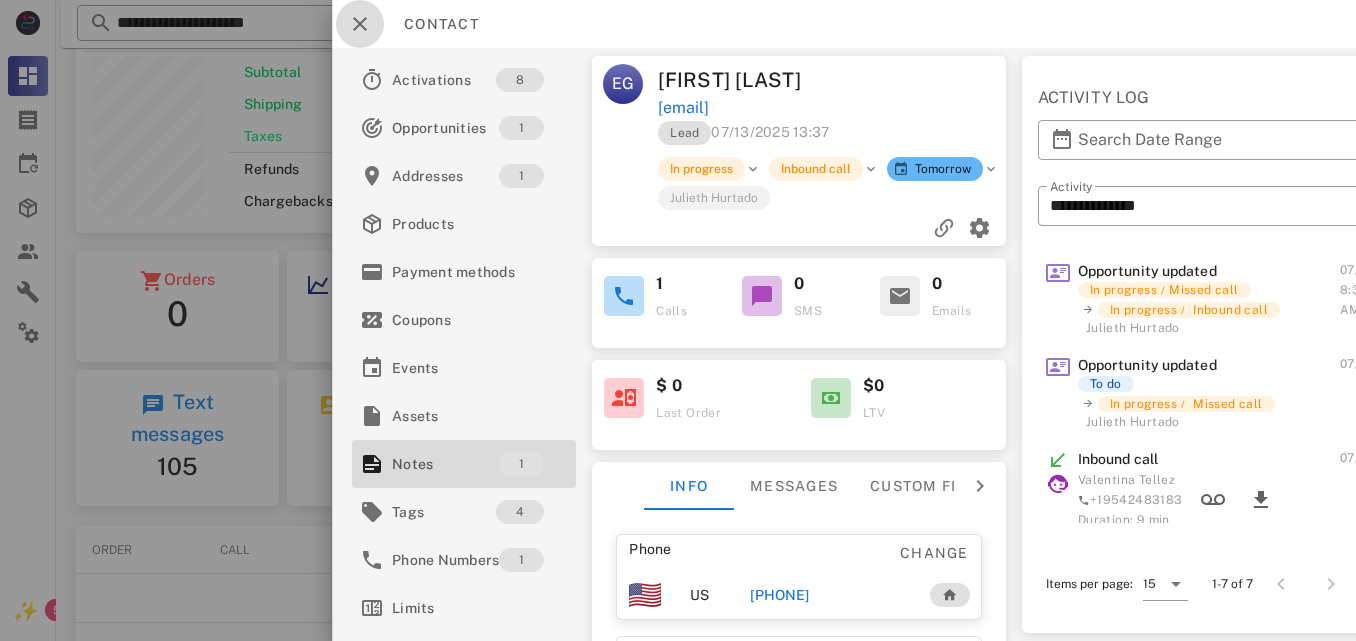 click at bounding box center (360, 24) 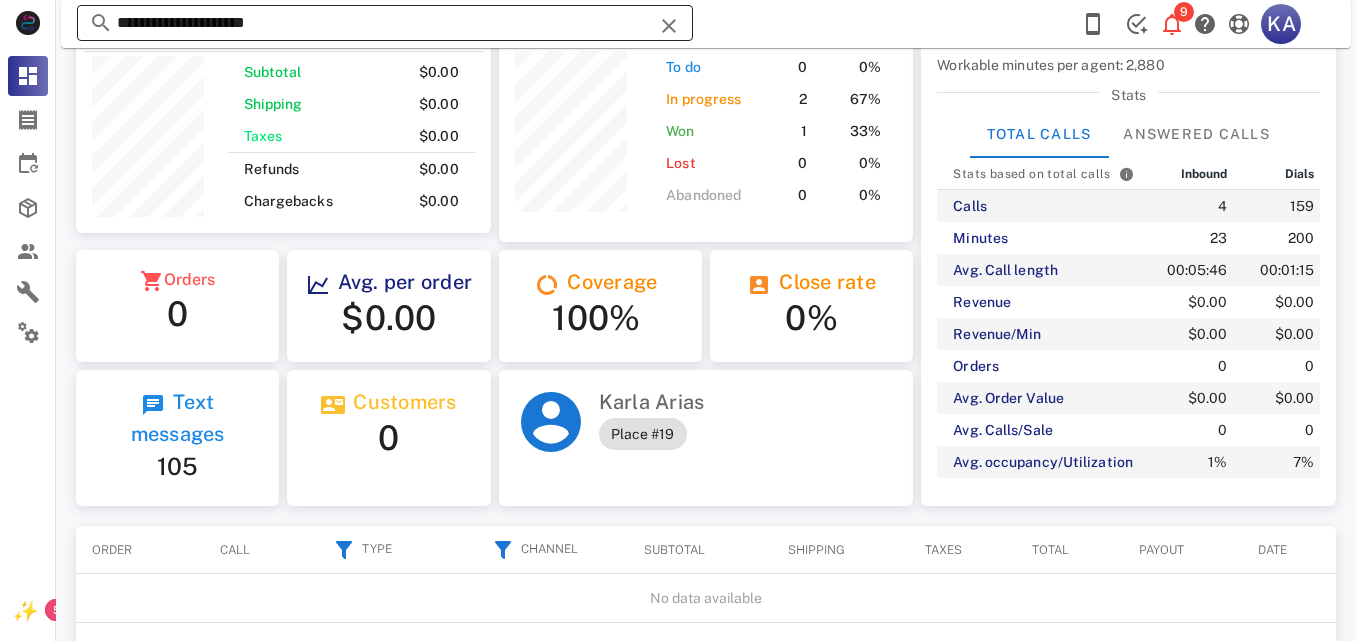 click at bounding box center (669, 26) 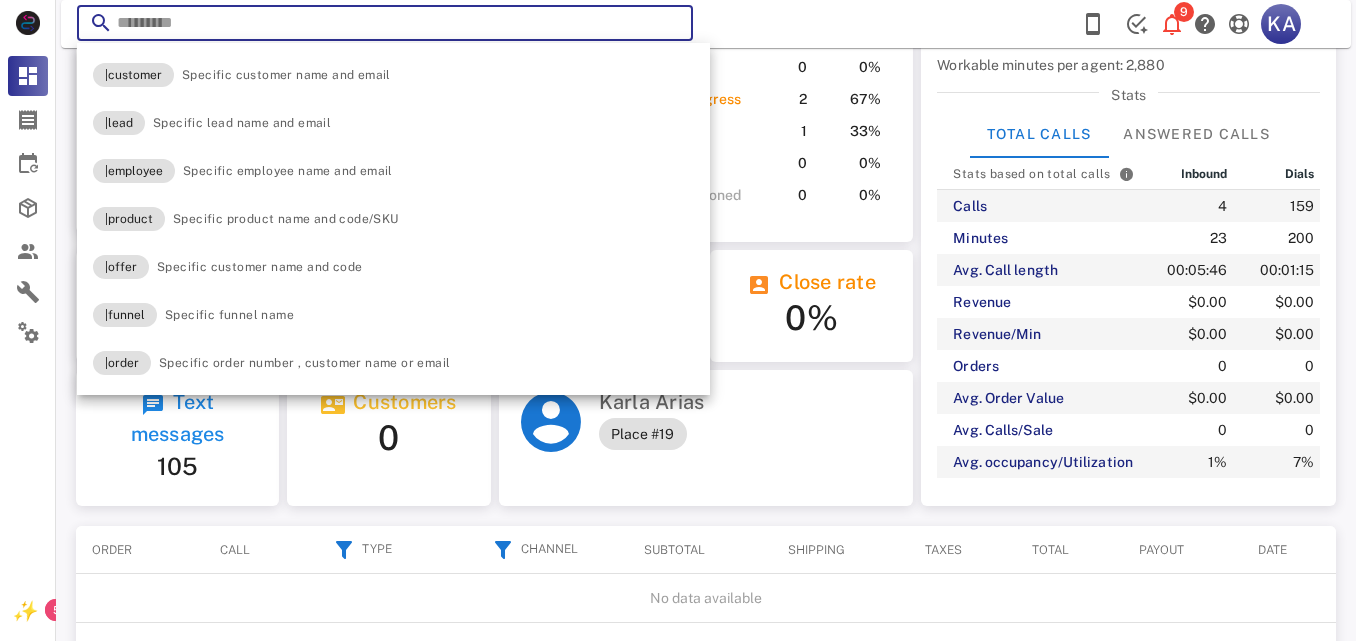 paste on "**********" 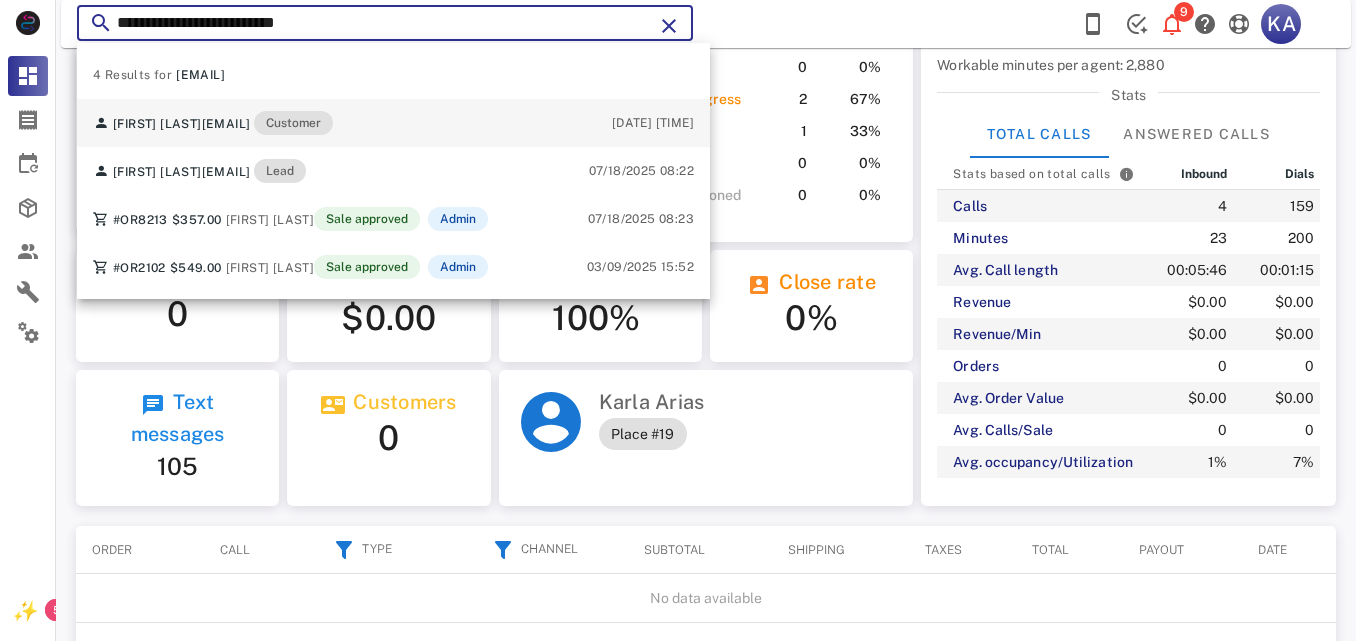 type on "**********" 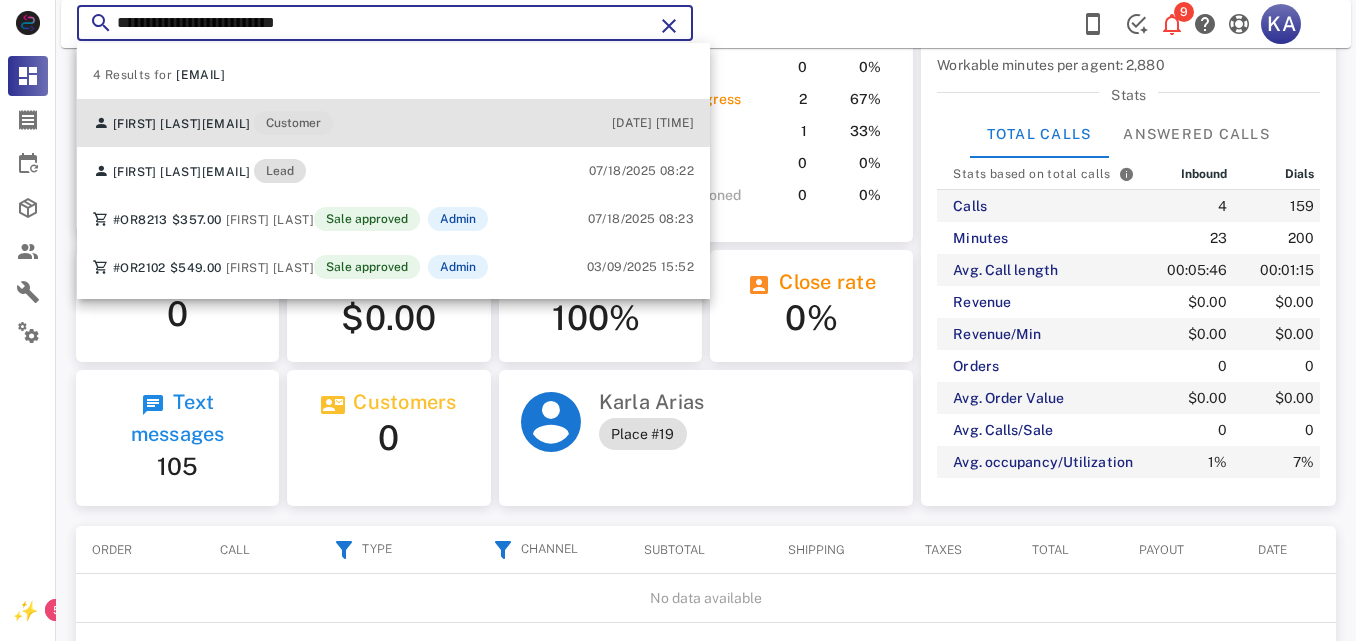 click on "Maria aguilar   aguilarmaria5678@gmail.com   Customer   11/17/2024 17:26" at bounding box center (393, 123) 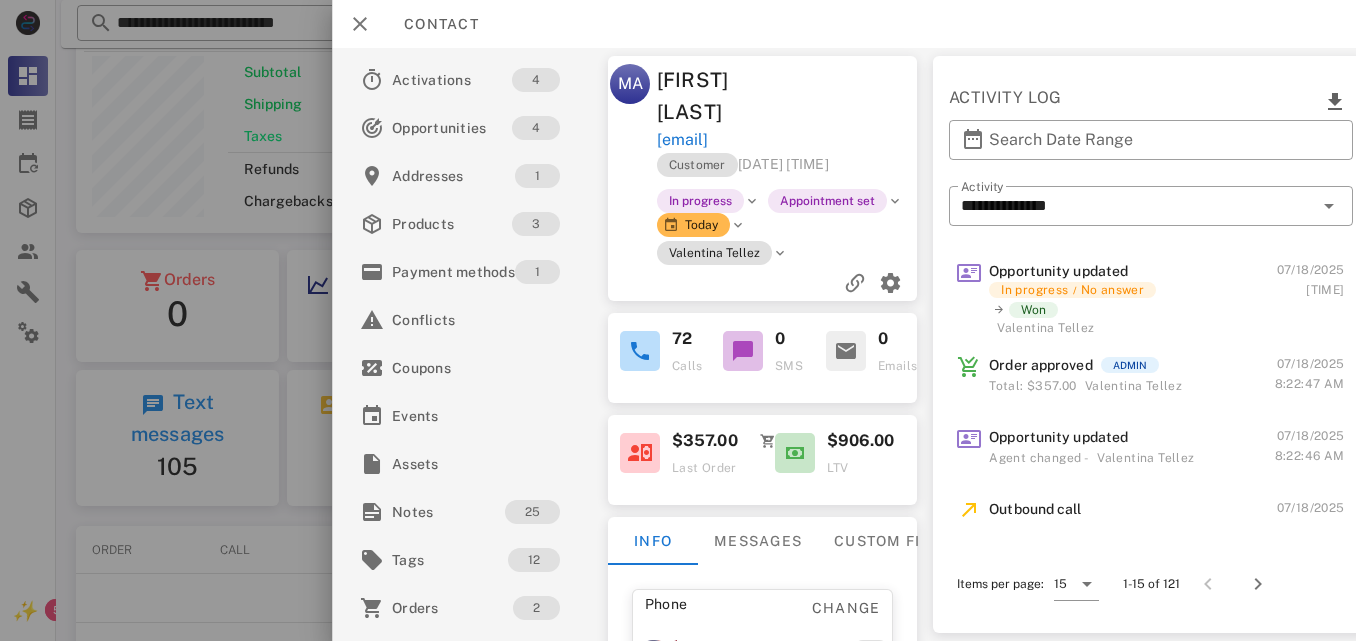 click on "+16502959980" at bounding box center (784, 652) 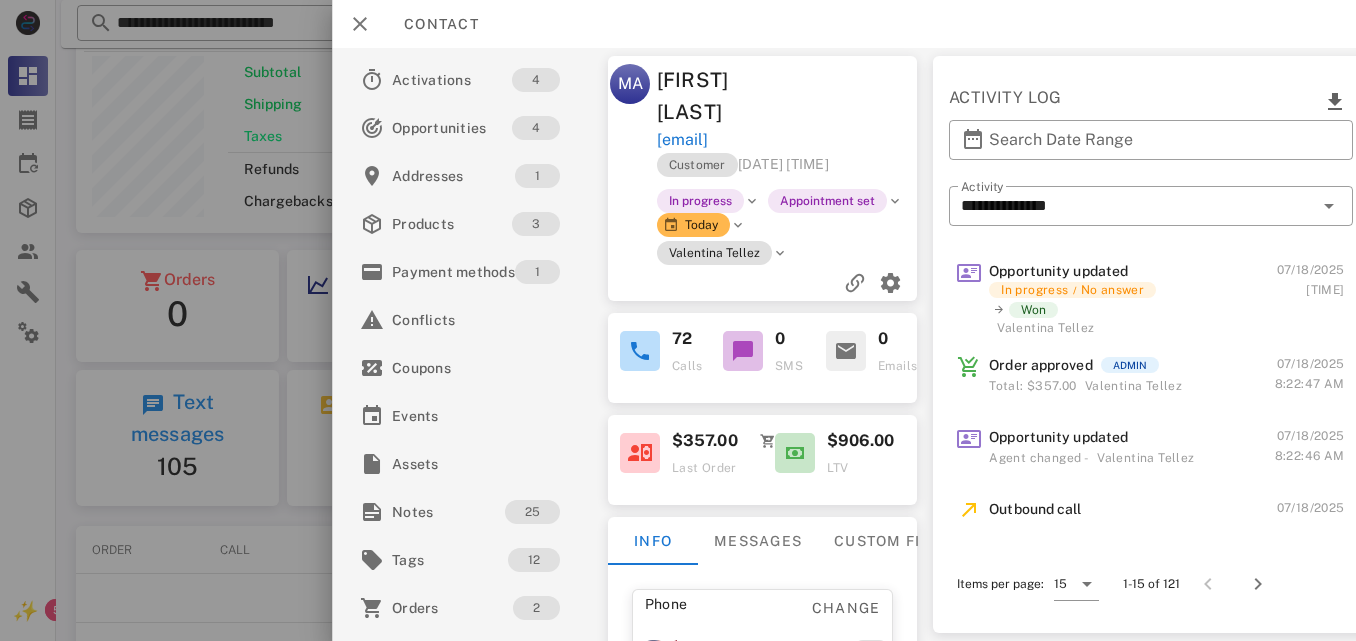 click on "+16502959980" at bounding box center [760, 653] 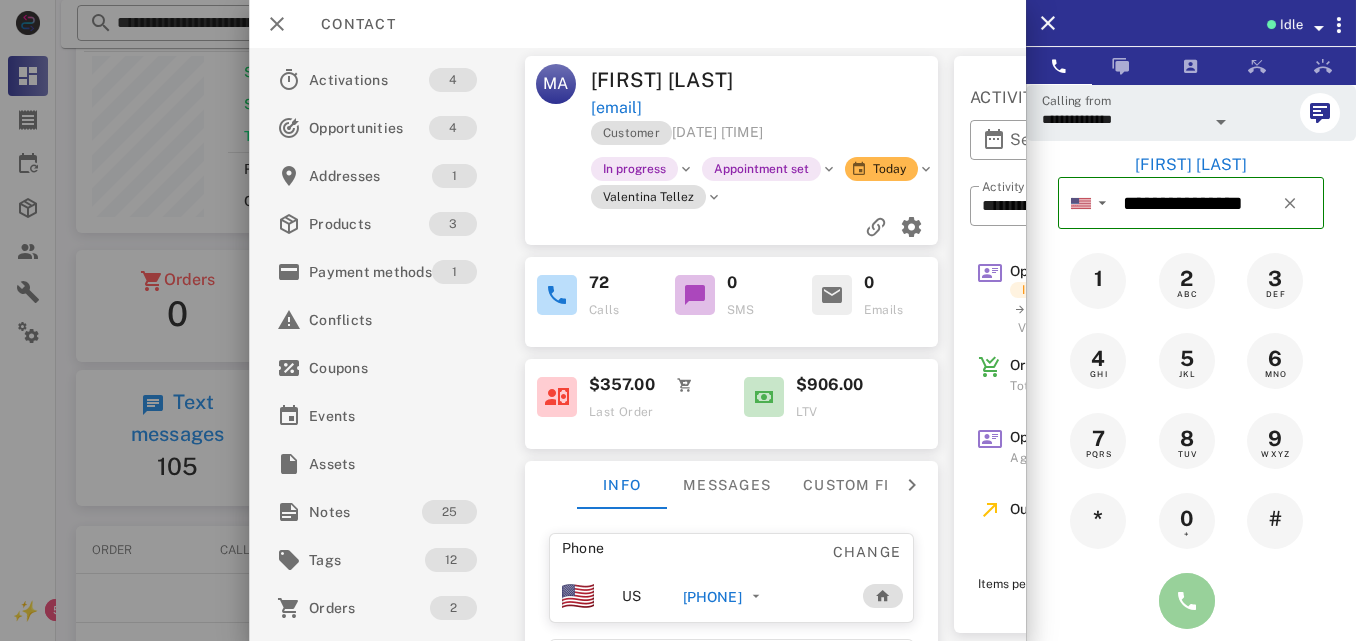 click at bounding box center (1187, 601) 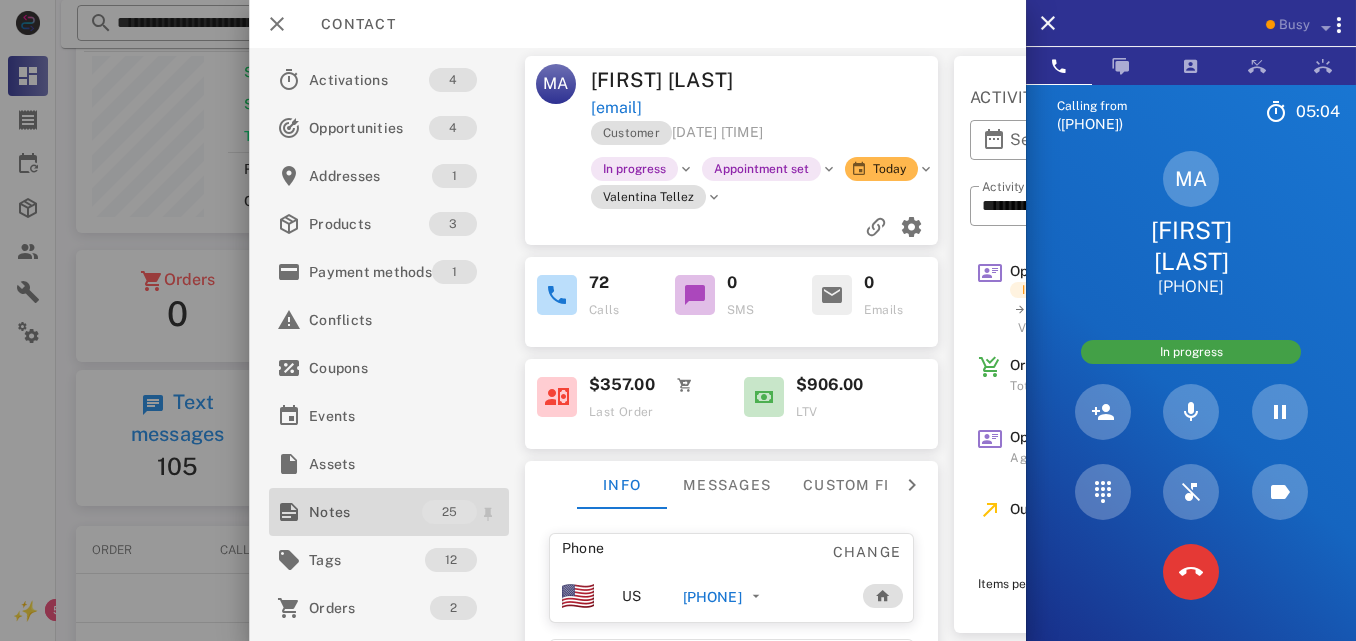 click on "Notes" at bounding box center [365, 512] 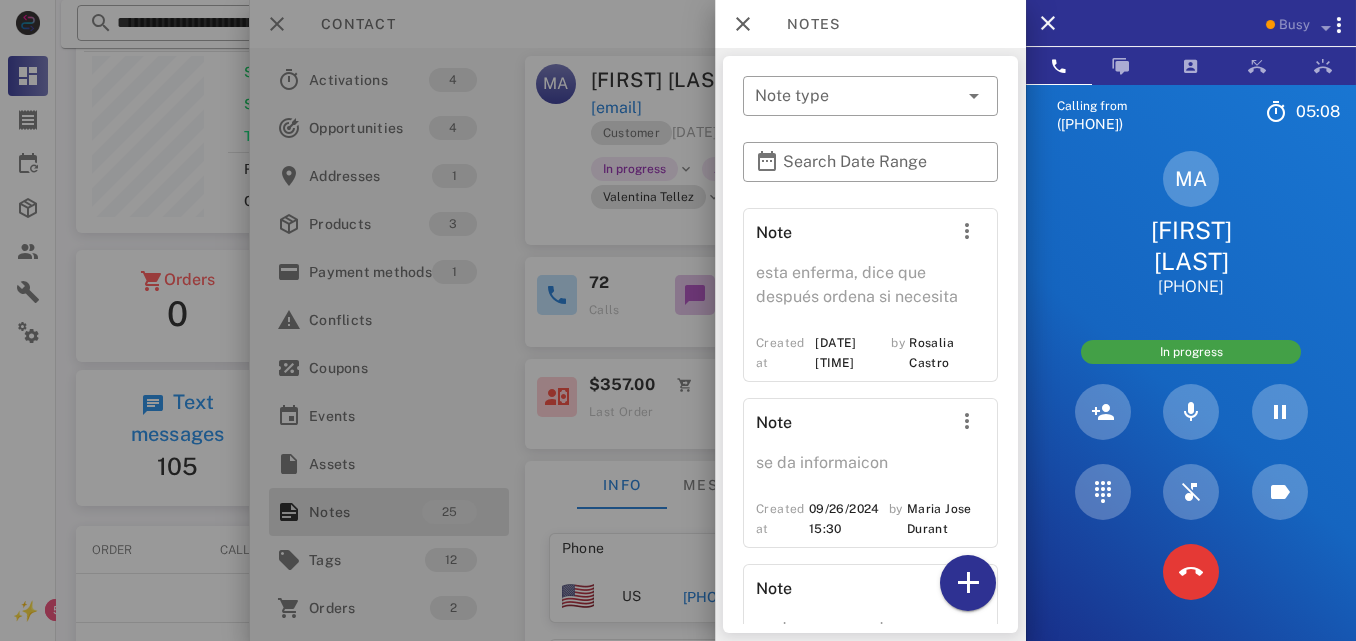 click at bounding box center [678, 320] 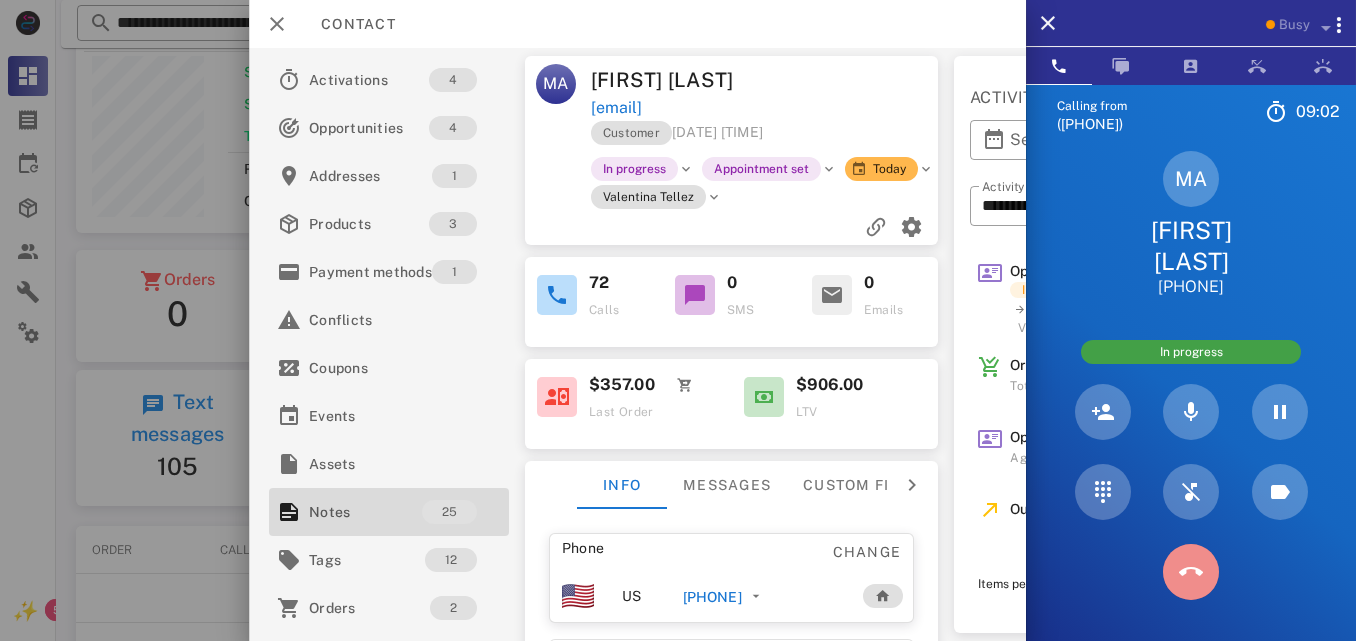 click at bounding box center [1191, 572] 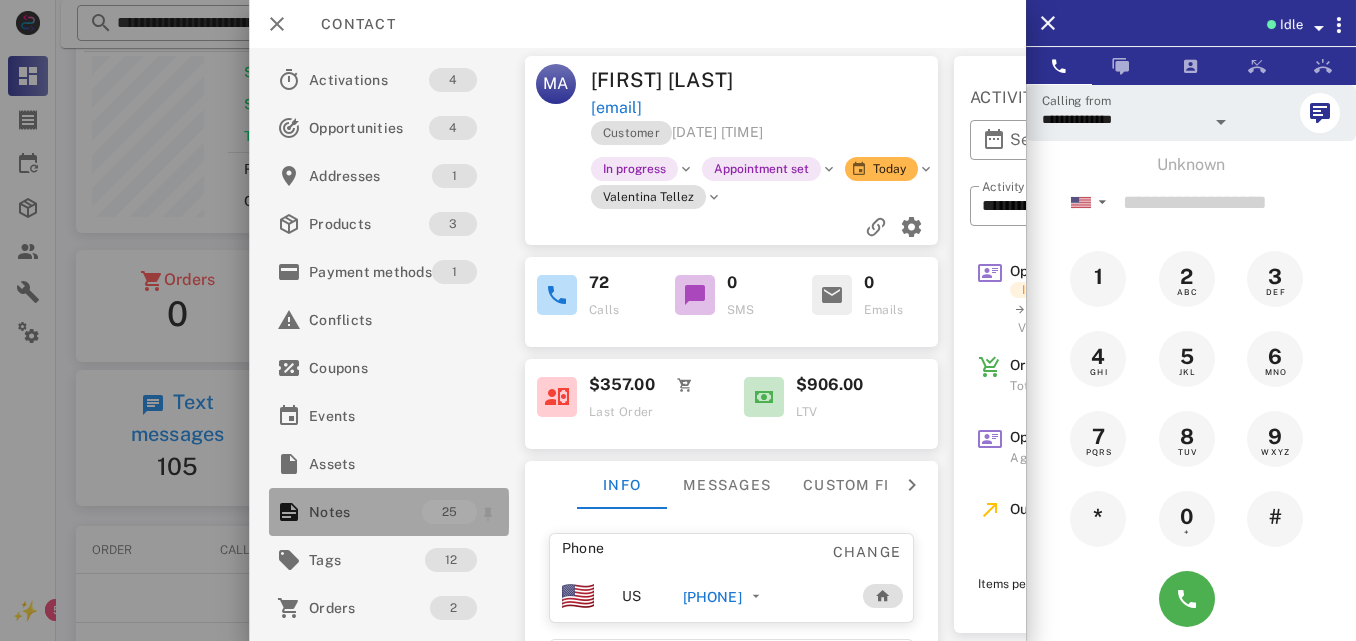 click on "25" at bounding box center (449, 512) 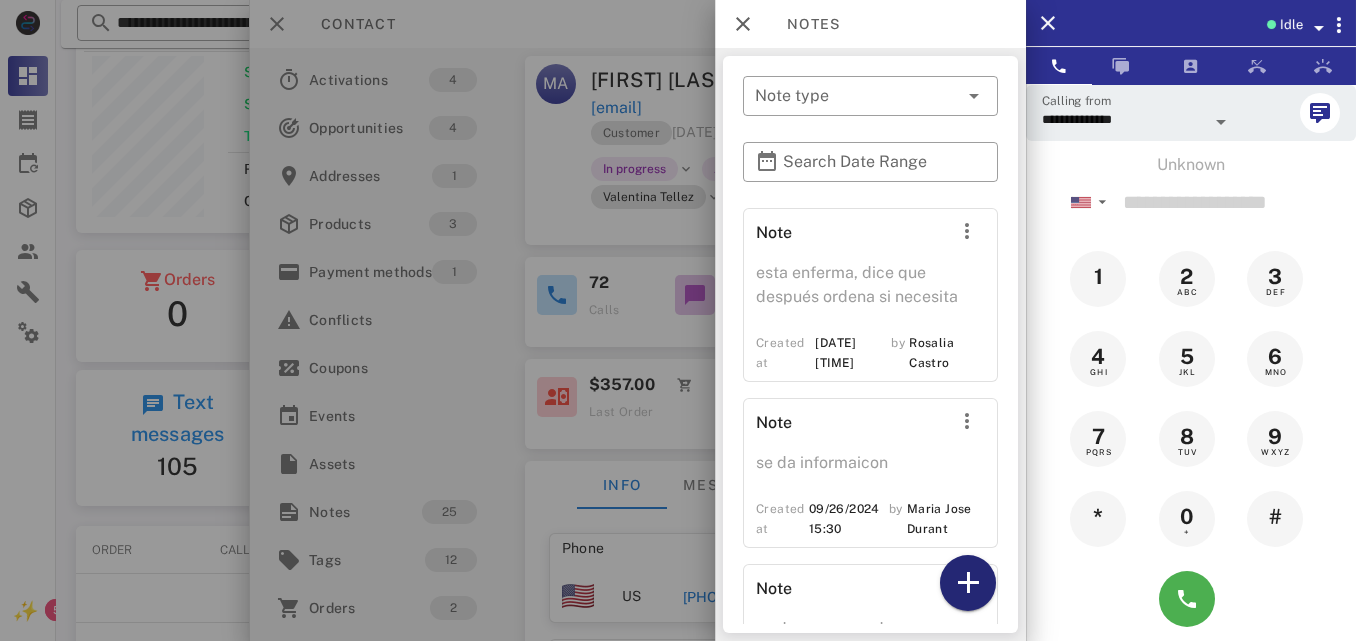 click at bounding box center [968, 583] 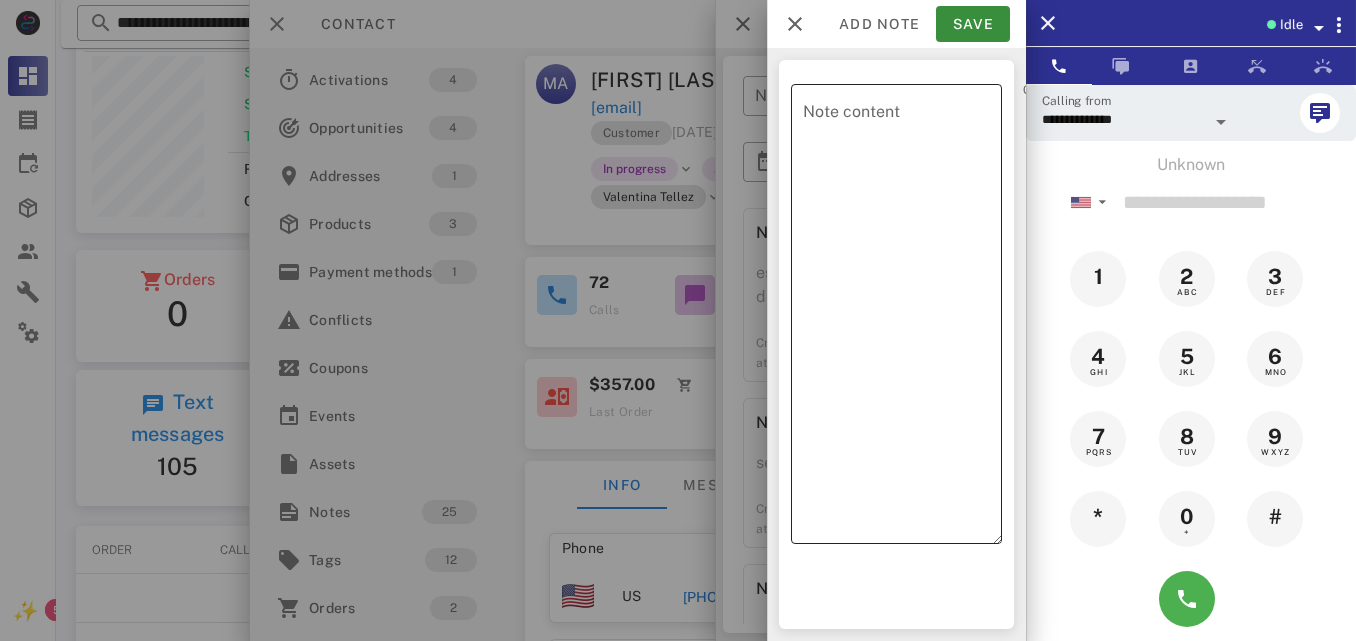 click on "Note content" at bounding box center (902, 319) 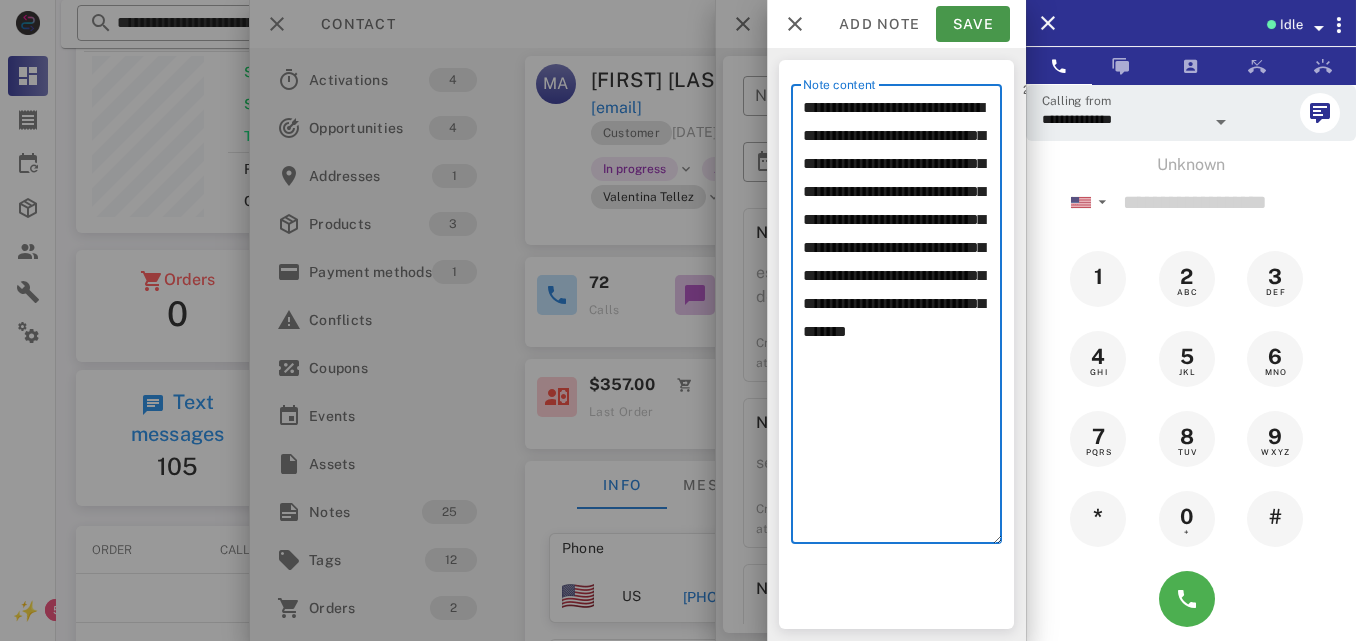 type on "**********" 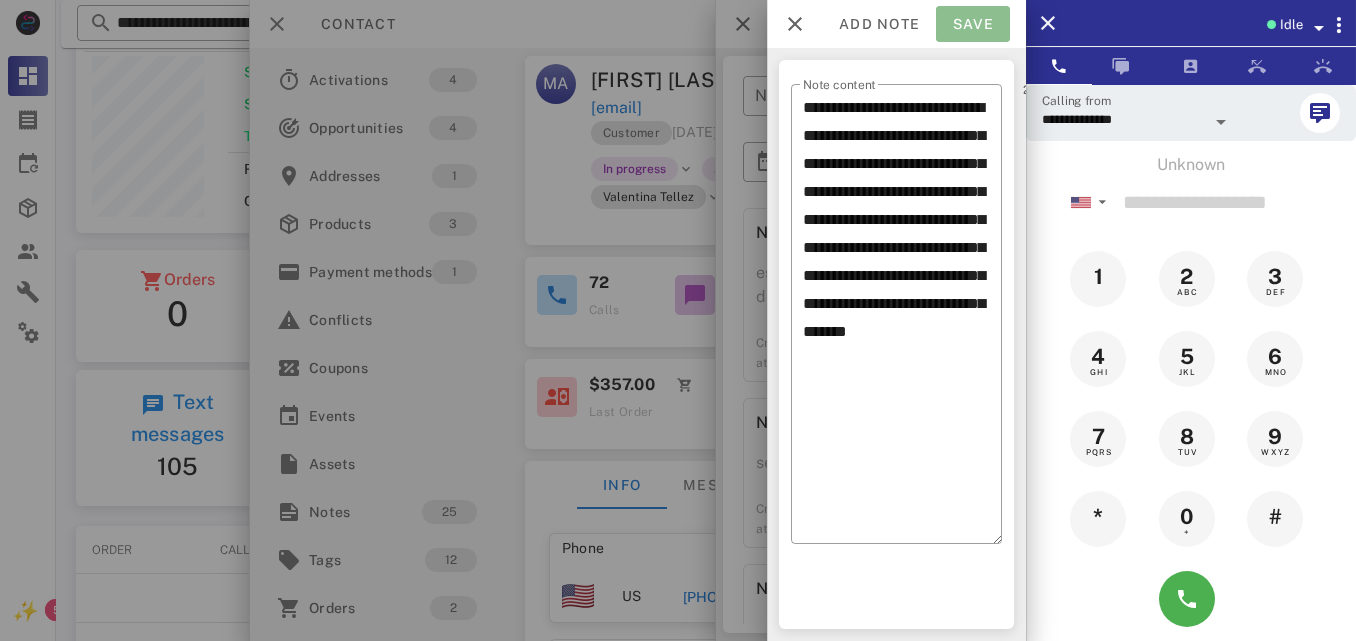 click on "Save" at bounding box center [973, 24] 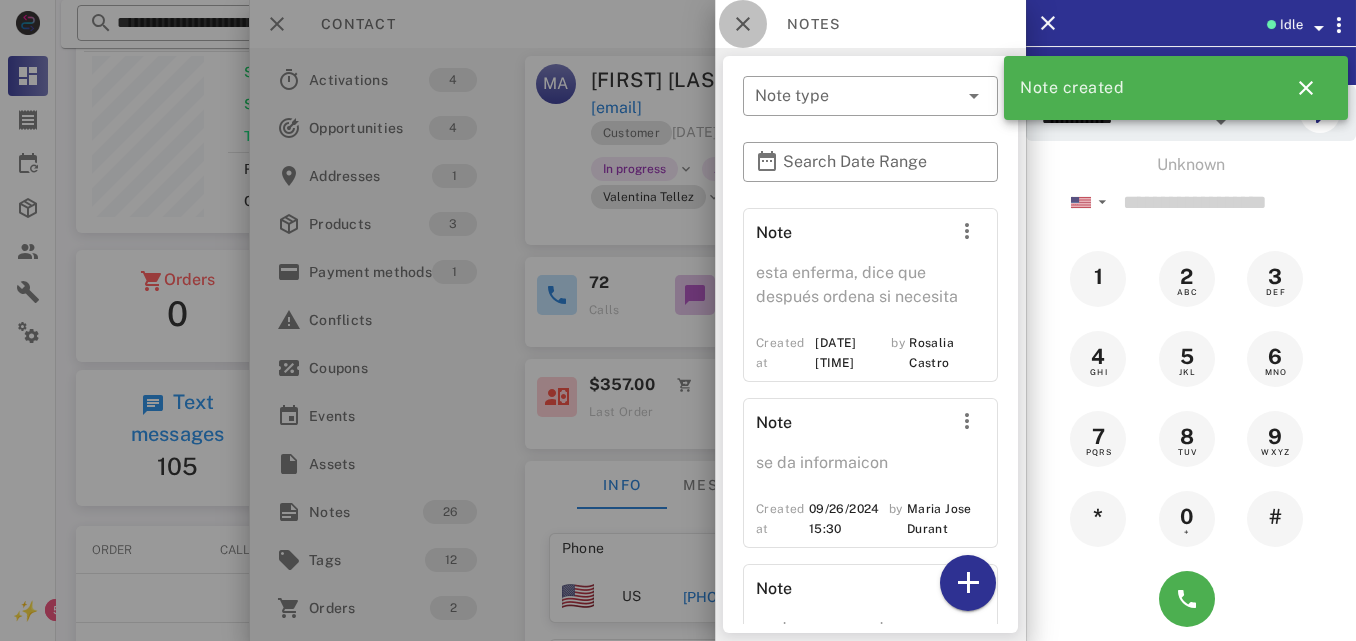 click at bounding box center [743, 24] 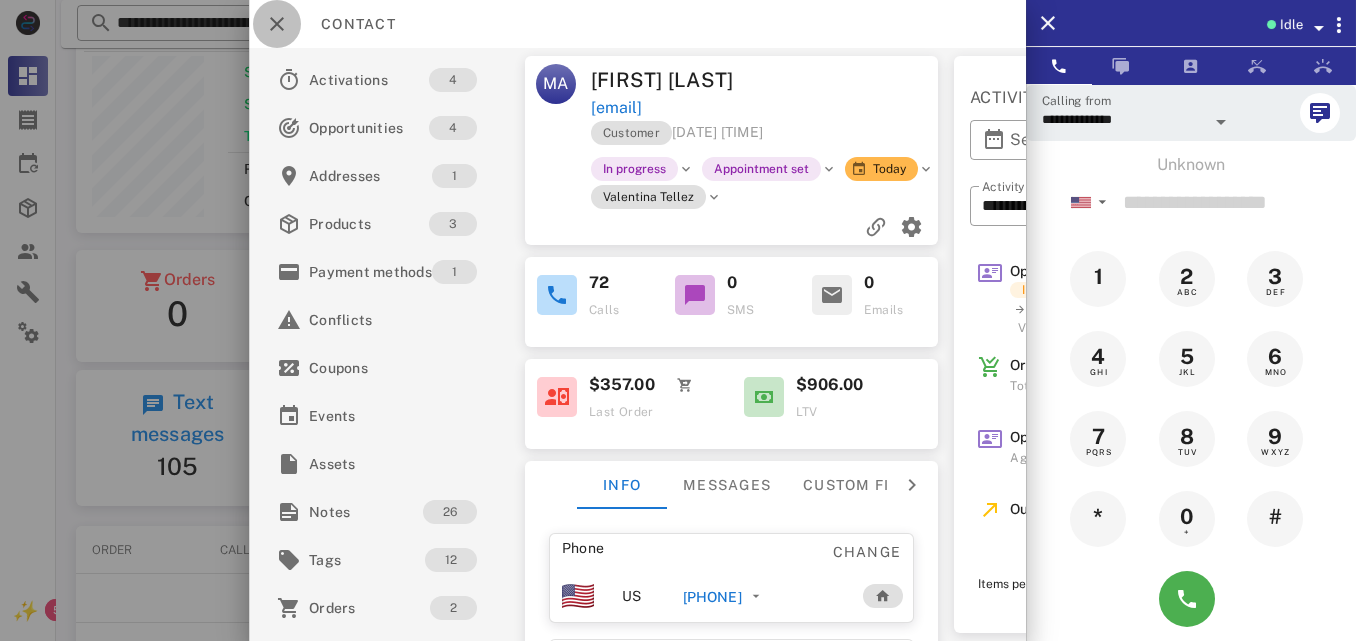 click at bounding box center [277, 24] 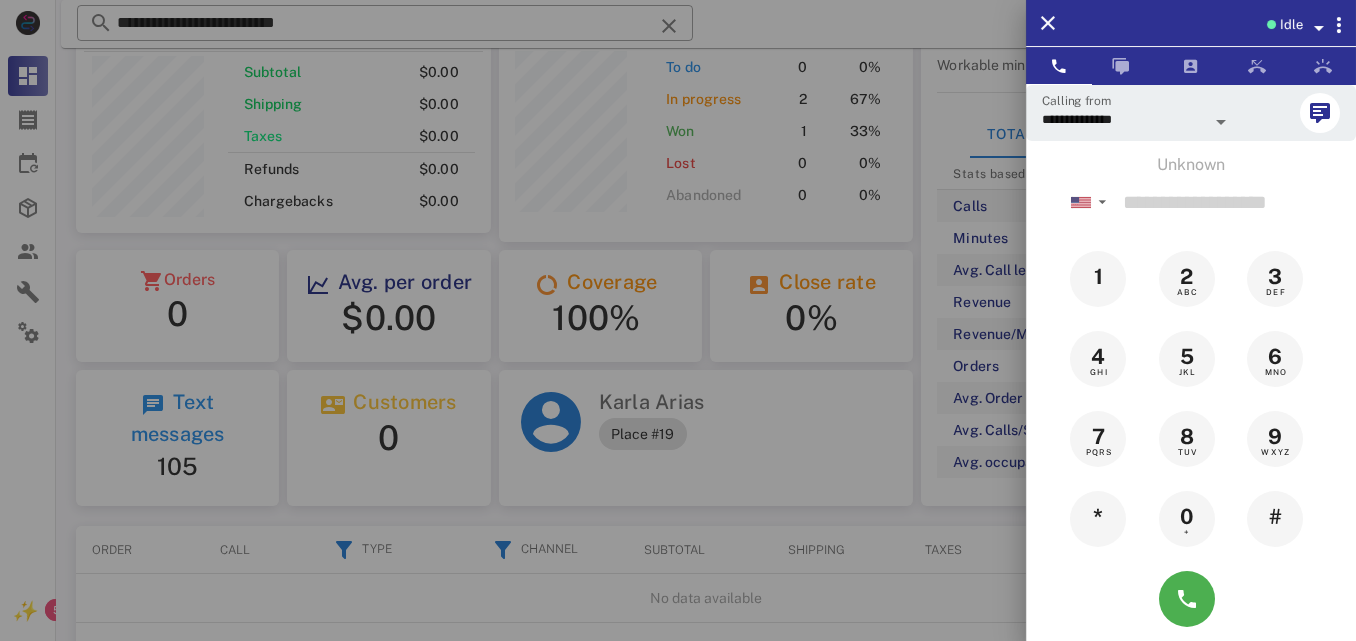 click at bounding box center (678, 320) 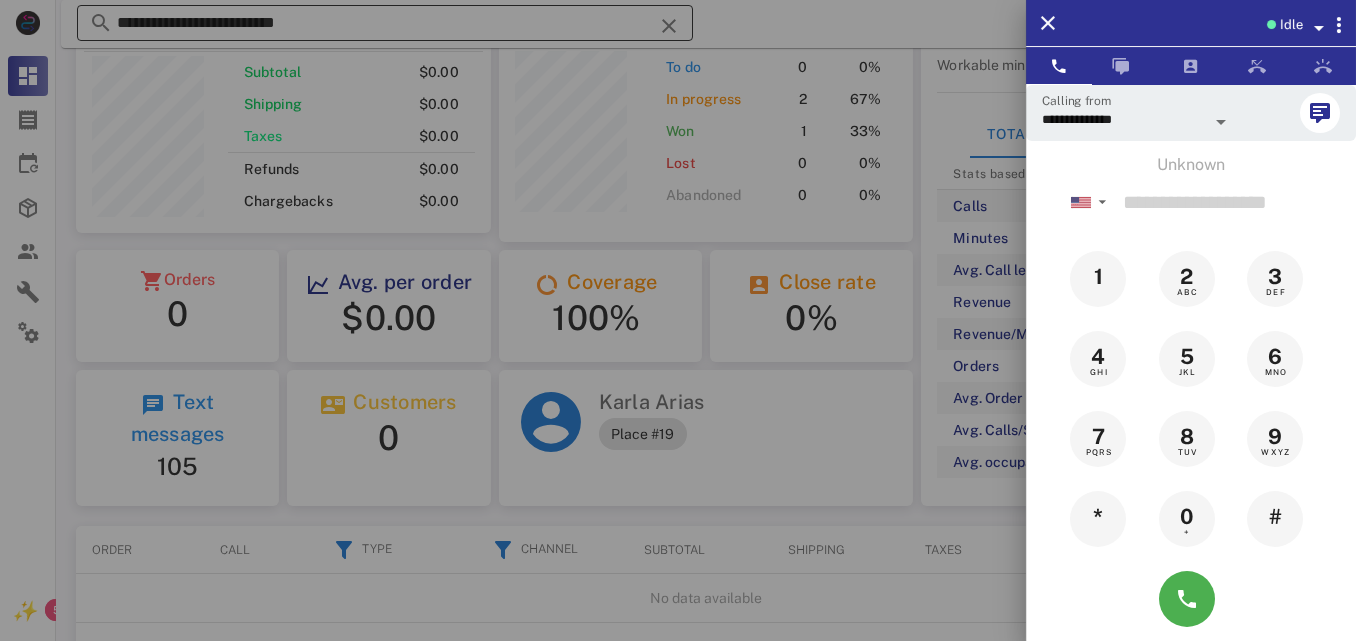 click at bounding box center [669, 26] 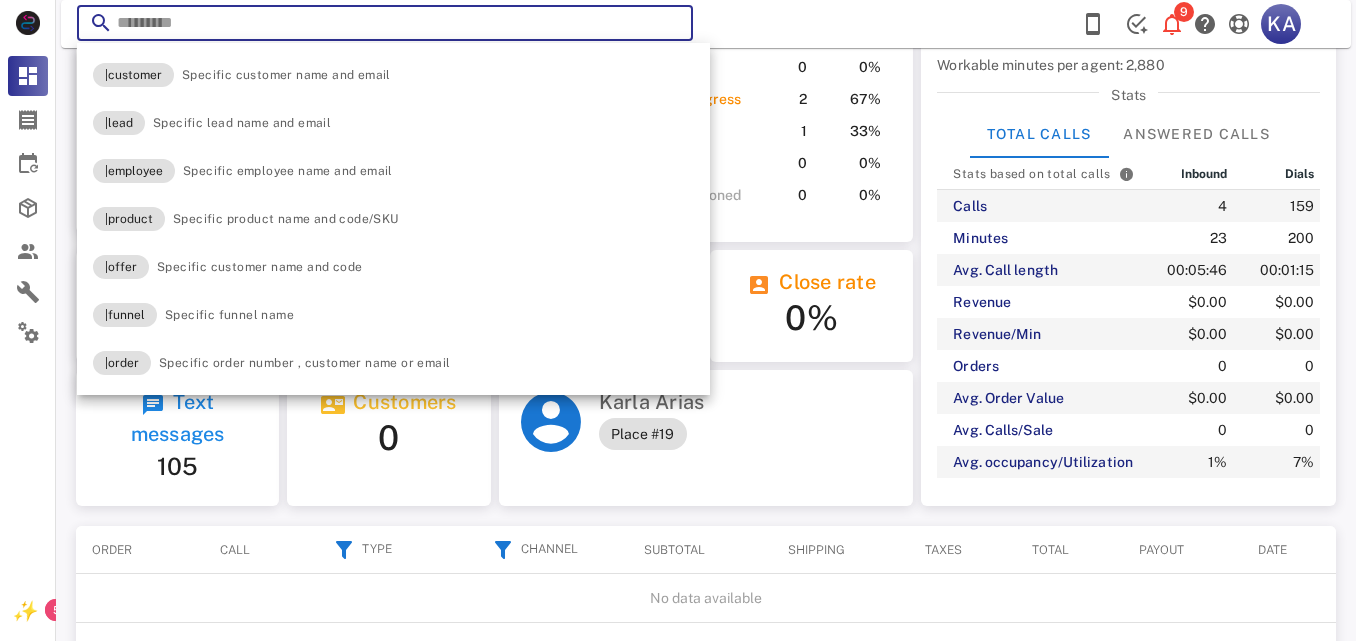 paste on "**********" 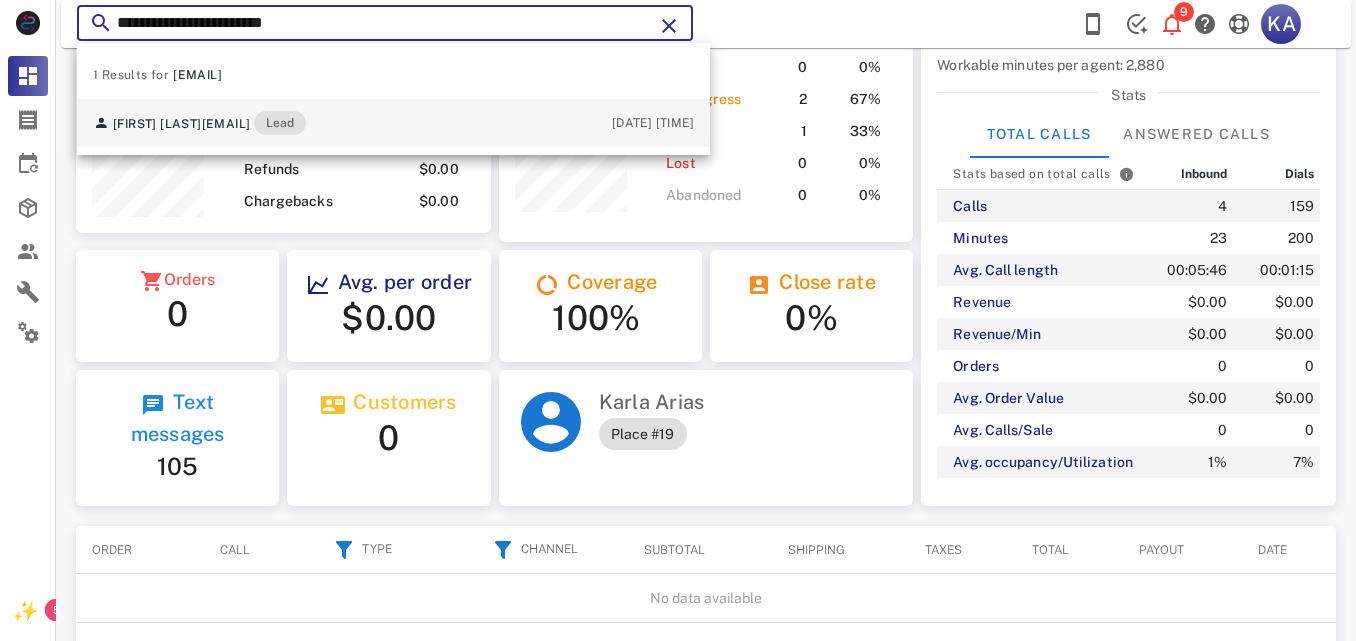 type on "**********" 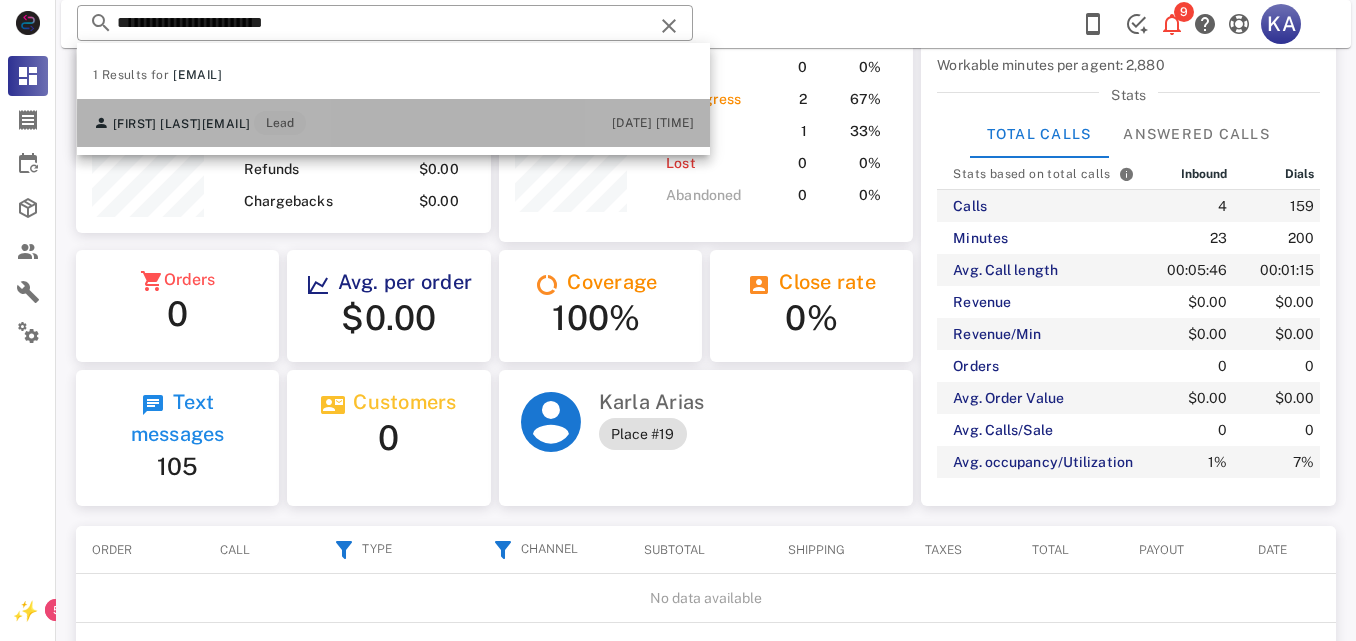 click on "Elizabeth González   mielrosada92@yahoo.es   Lead   07/13/2025 14:06" at bounding box center (393, 123) 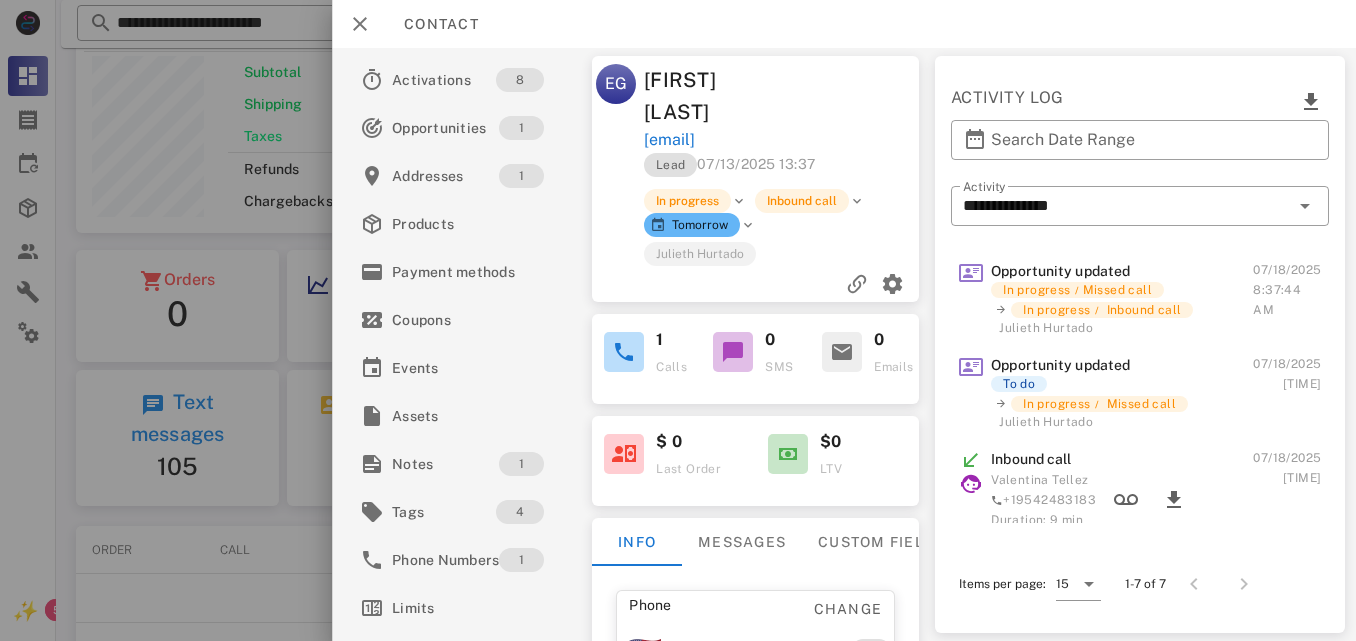 click on "Items per page: 15" at bounding box center [1030, 584] 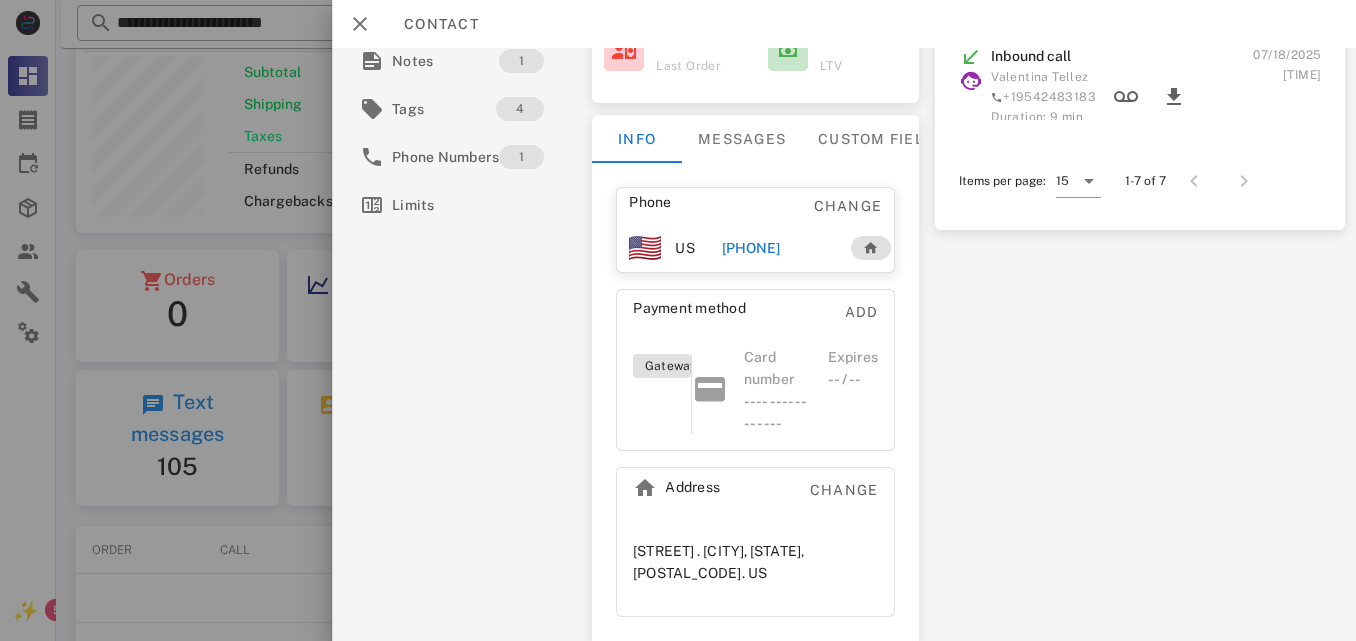 scroll, scrollTop: 435, scrollLeft: 0, axis: vertical 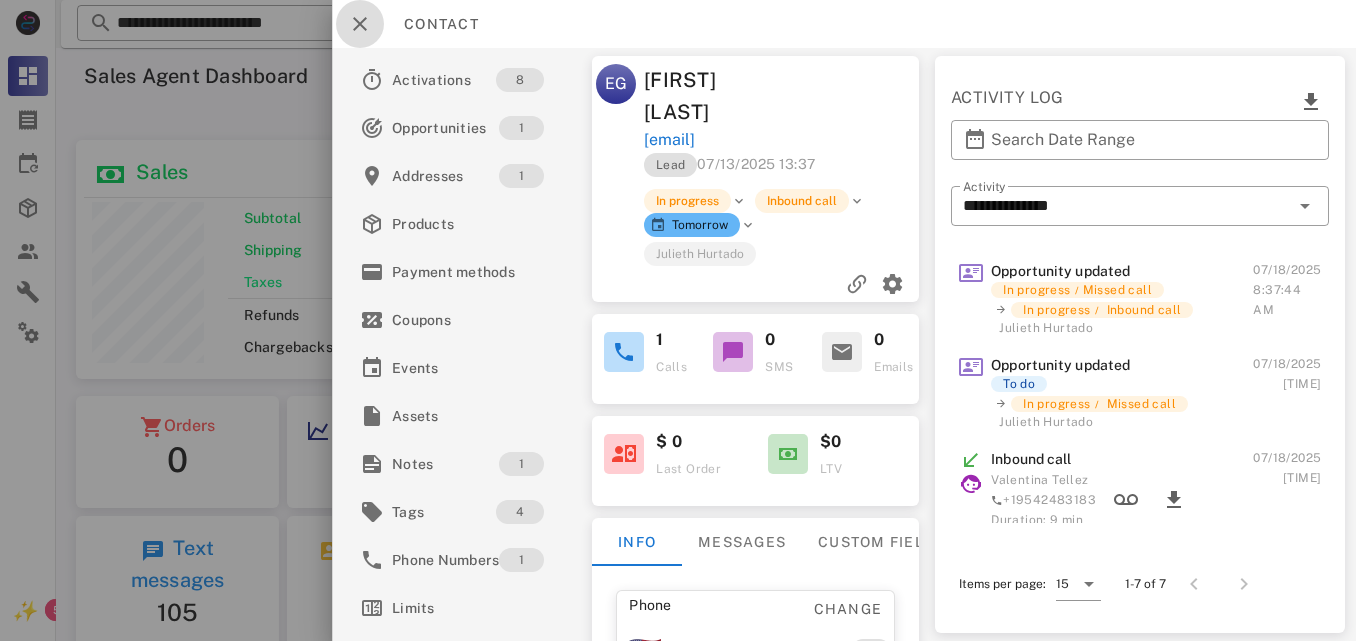 click at bounding box center (360, 24) 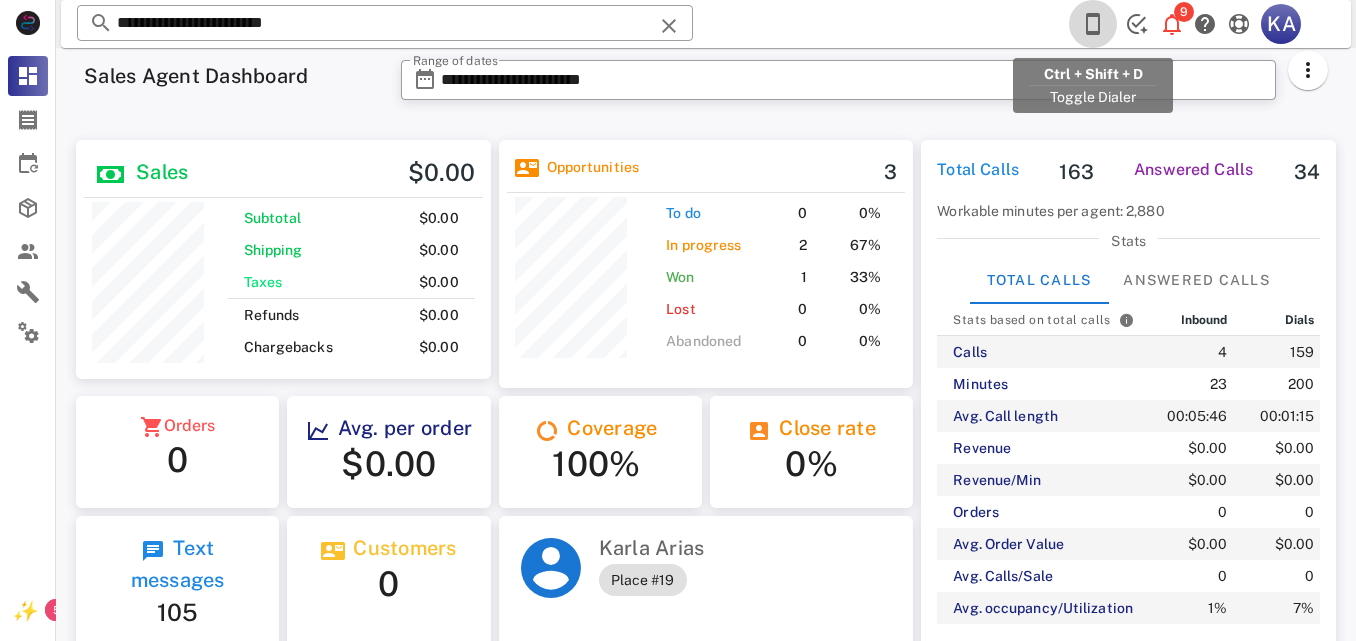 click at bounding box center (1093, 24) 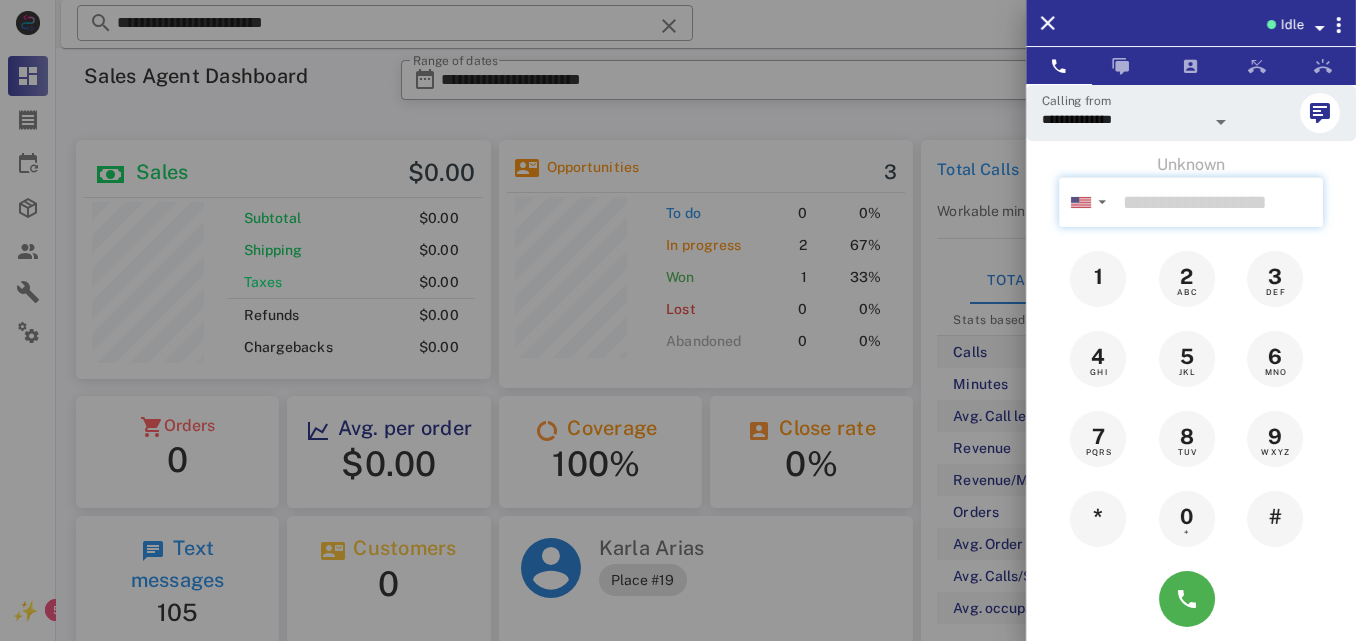 paste on "**********" 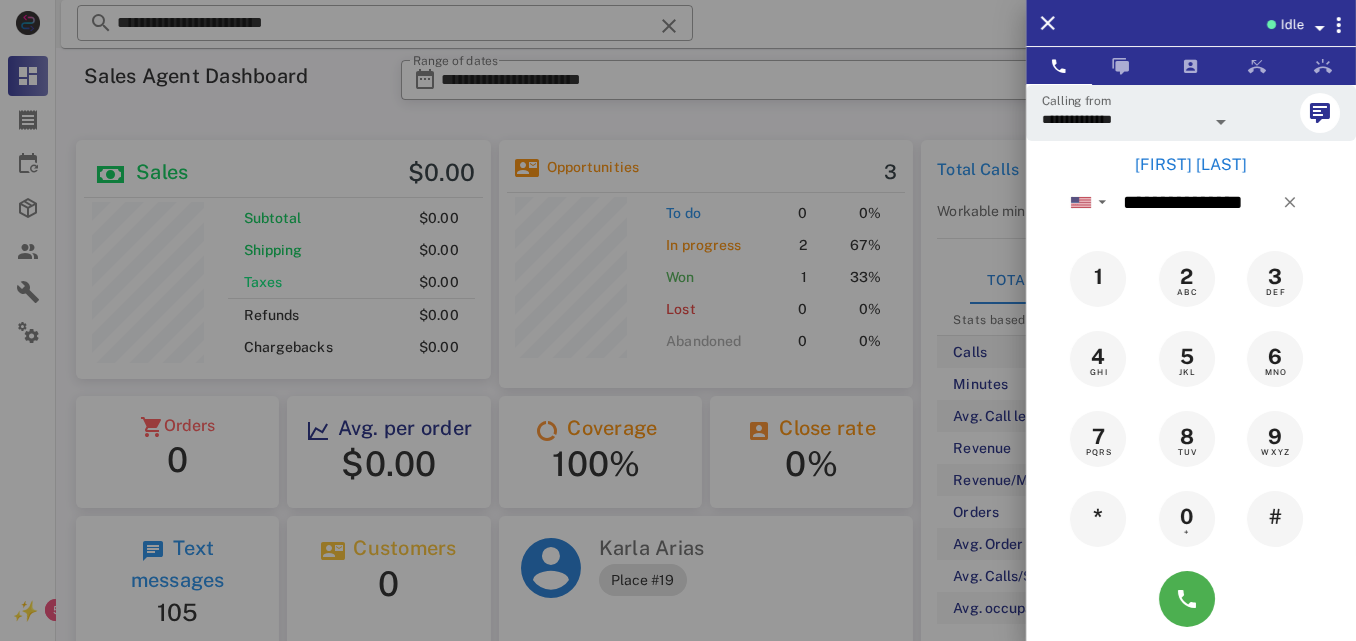 click on "Rosaura Solis" at bounding box center [1191, 165] 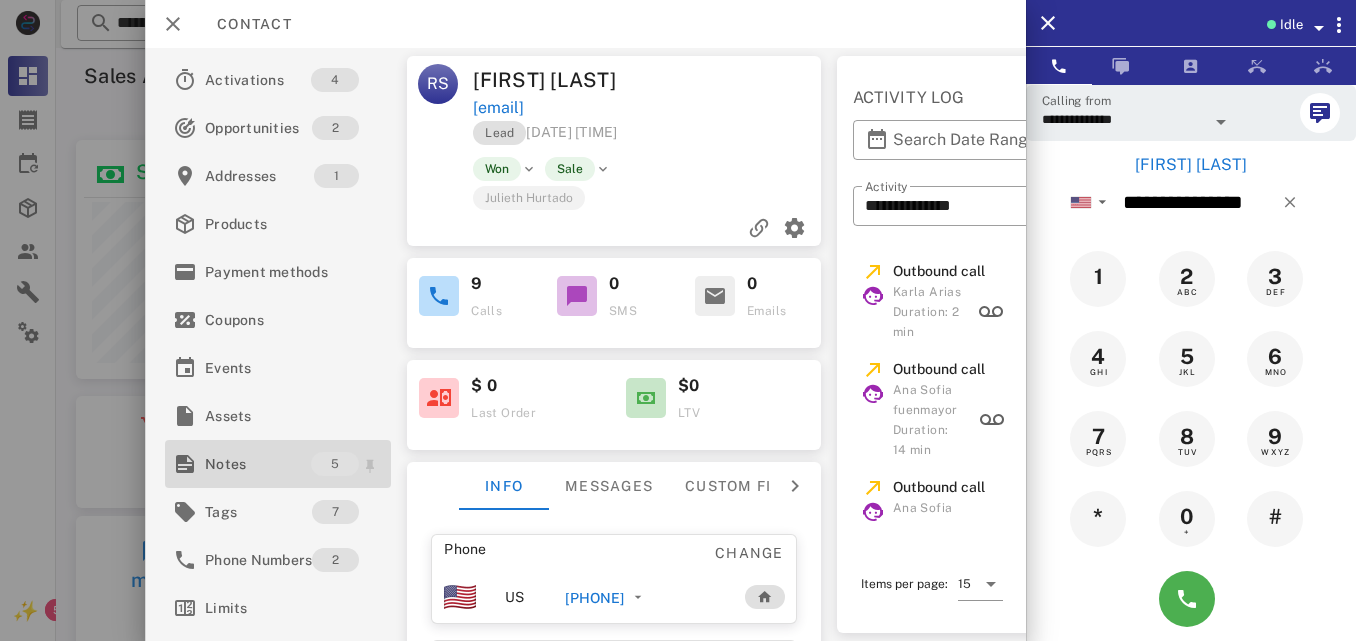 click on "Notes" at bounding box center (258, 464) 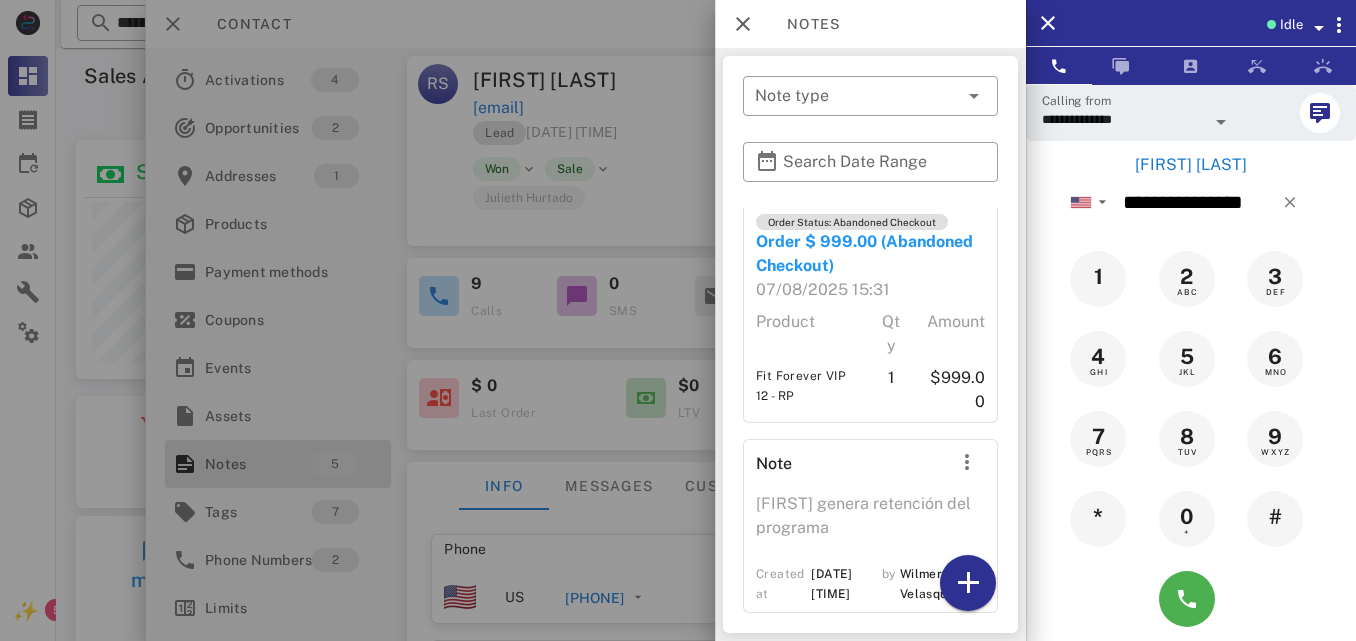 scroll, scrollTop: 804, scrollLeft: 0, axis: vertical 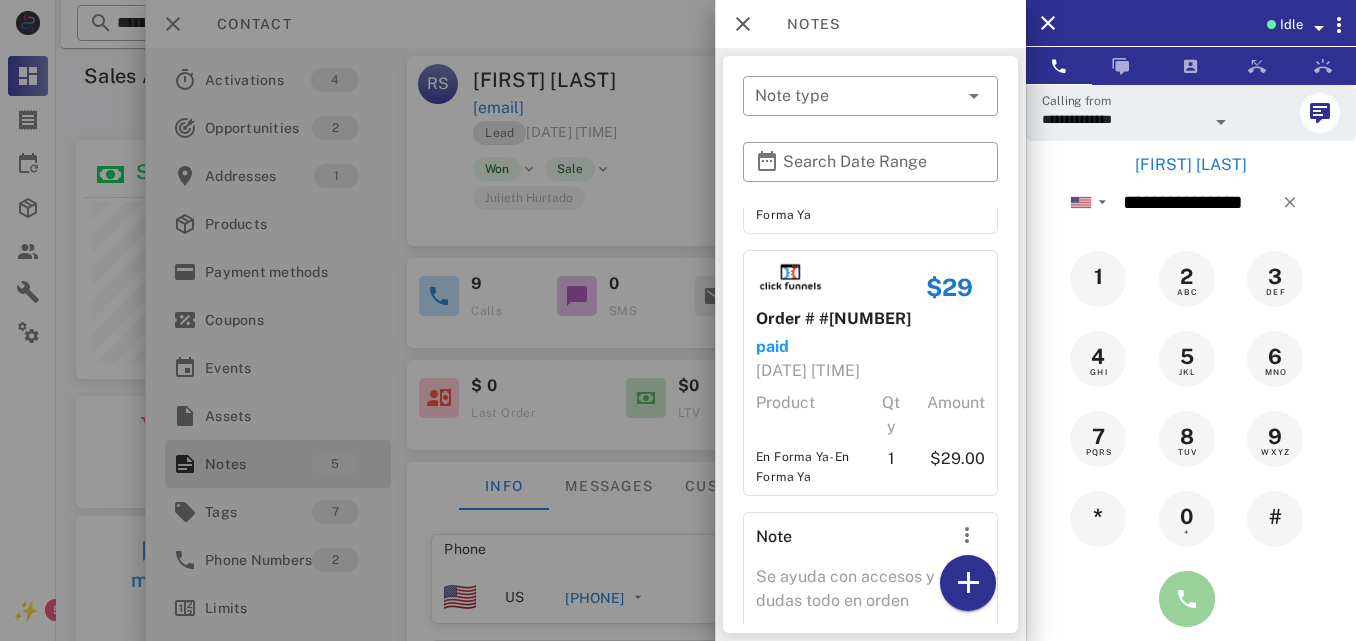 click at bounding box center [1187, 599] 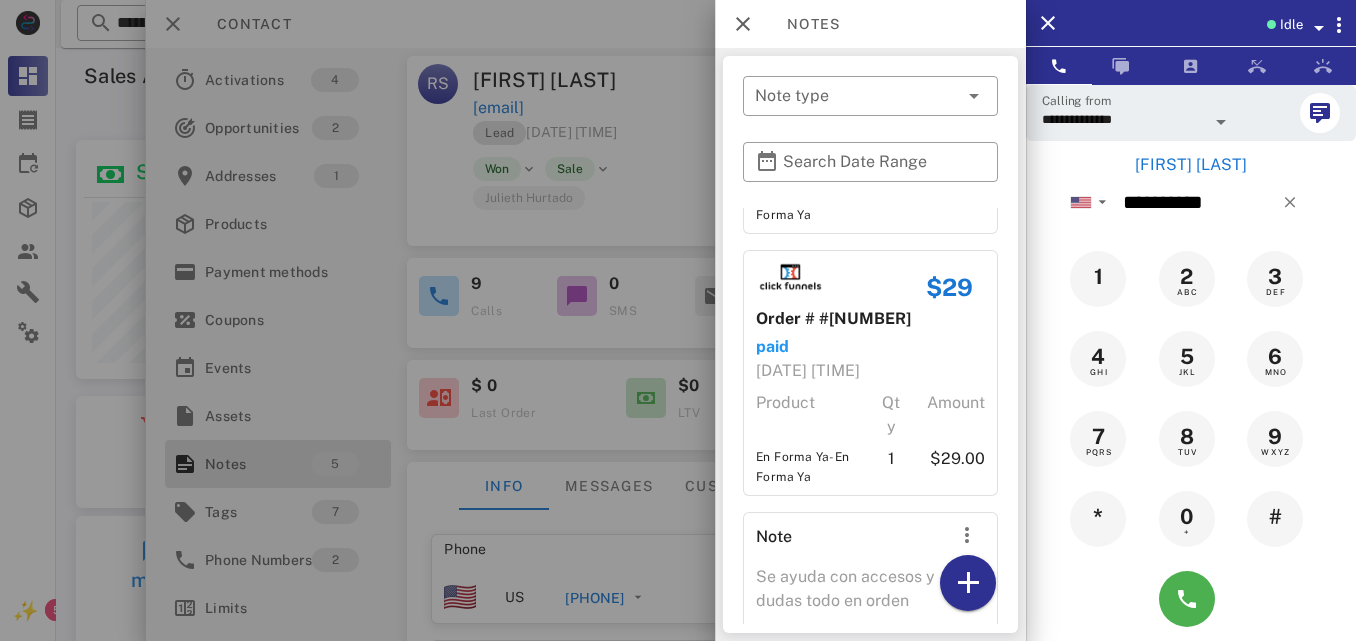 click at bounding box center (678, 320) 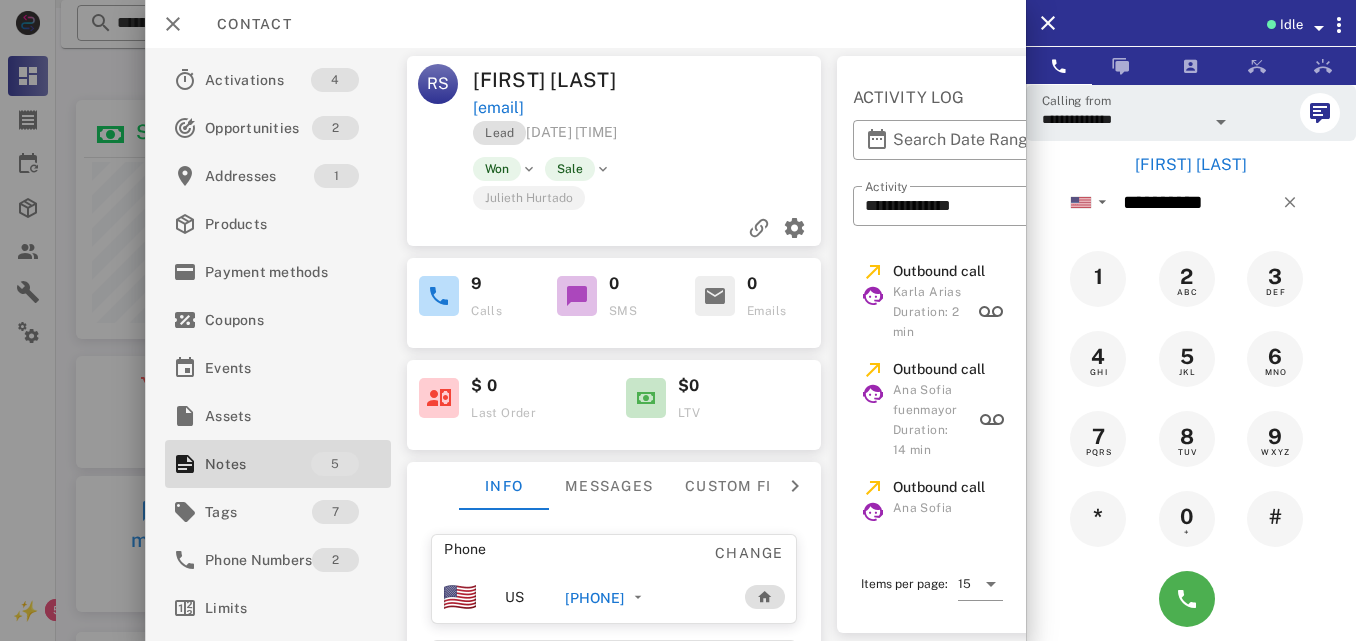 scroll, scrollTop: 80, scrollLeft: 0, axis: vertical 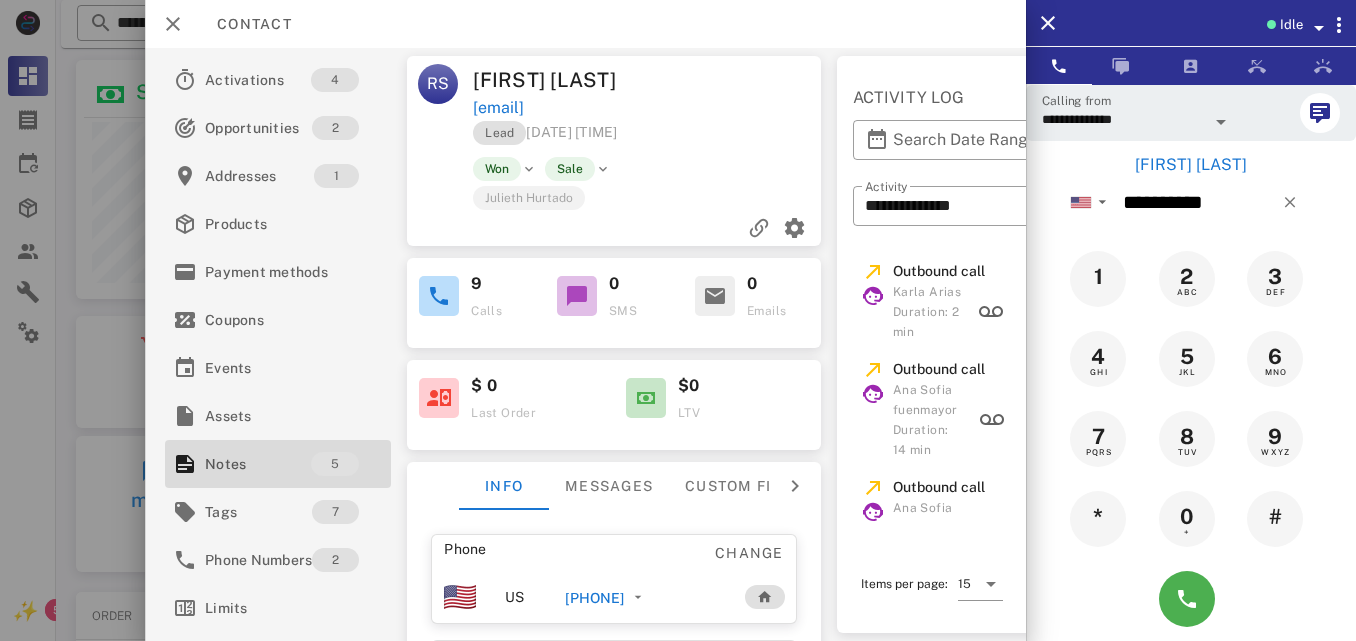 click on "RS Rosaura Solis  chavy808@gmail.com   Lead   07/03/2025 00:08   Won   Sale   Julieth Hurtado  9 Calls 0 SMS 0 Emails $ 0 Last Order $0 LTV  Info   Messages   Custom fields   Phone   Change   US   +19512555228   Payment method   Add  Gateway  Card number  ---- ---- ---- ----  Expires  -- / --  Address   Change   20280 Myron St .
Perris, CA, 92570.
US" at bounding box center (615, 344) 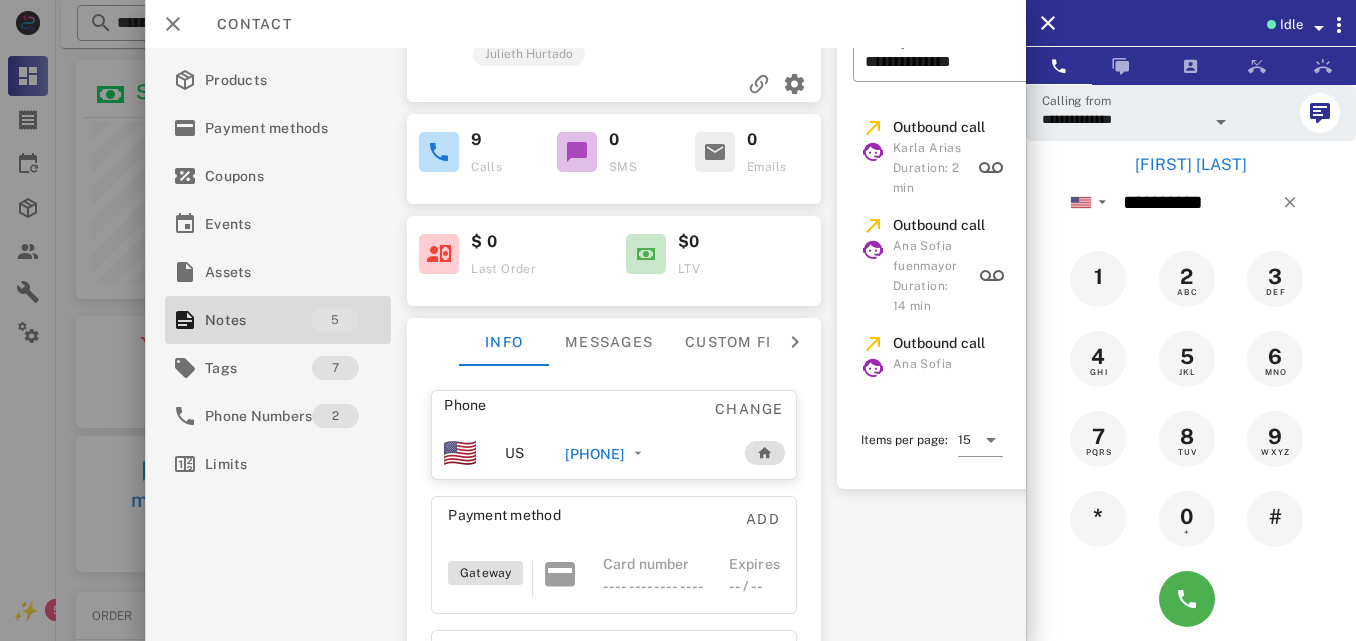 scroll, scrollTop: 294, scrollLeft: 0, axis: vertical 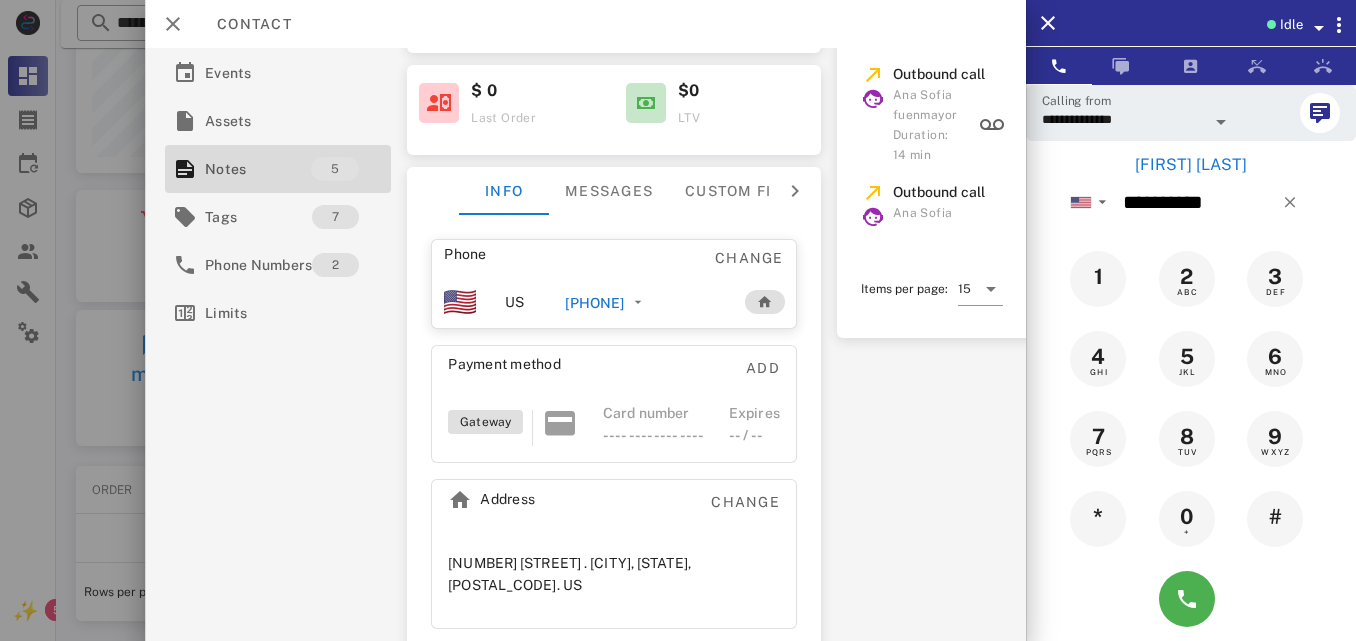 click on "+19512555228" at bounding box center [595, 303] 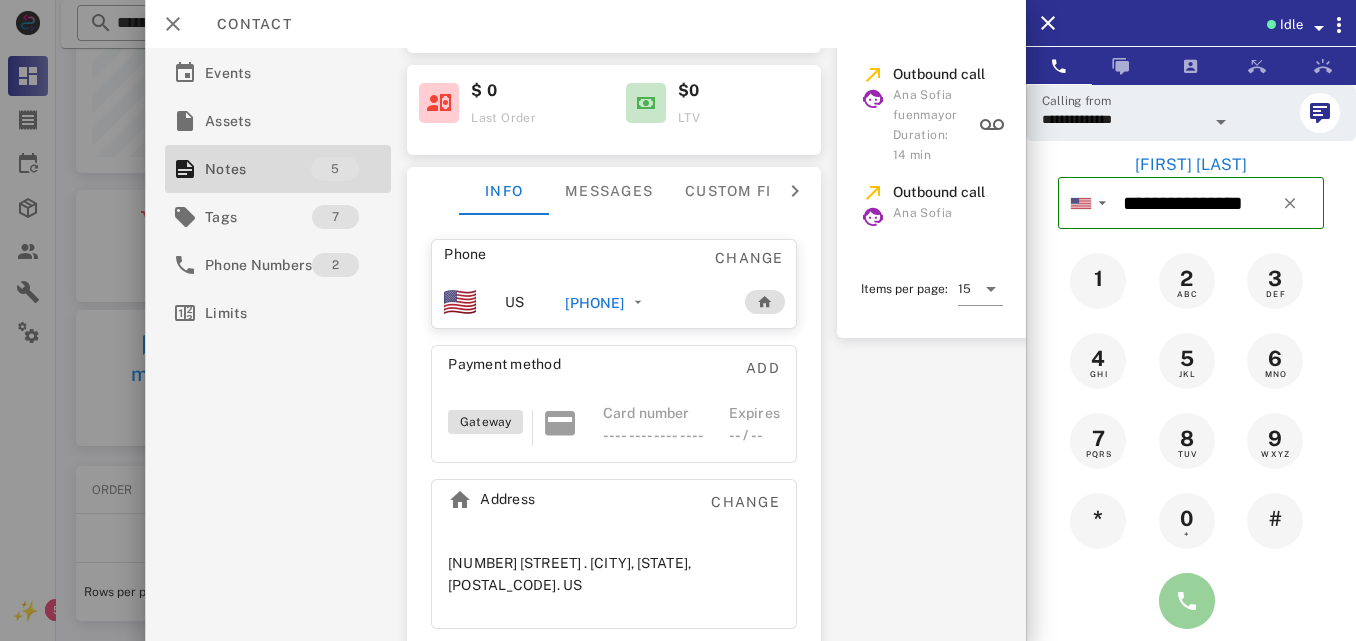 click at bounding box center [1187, 601] 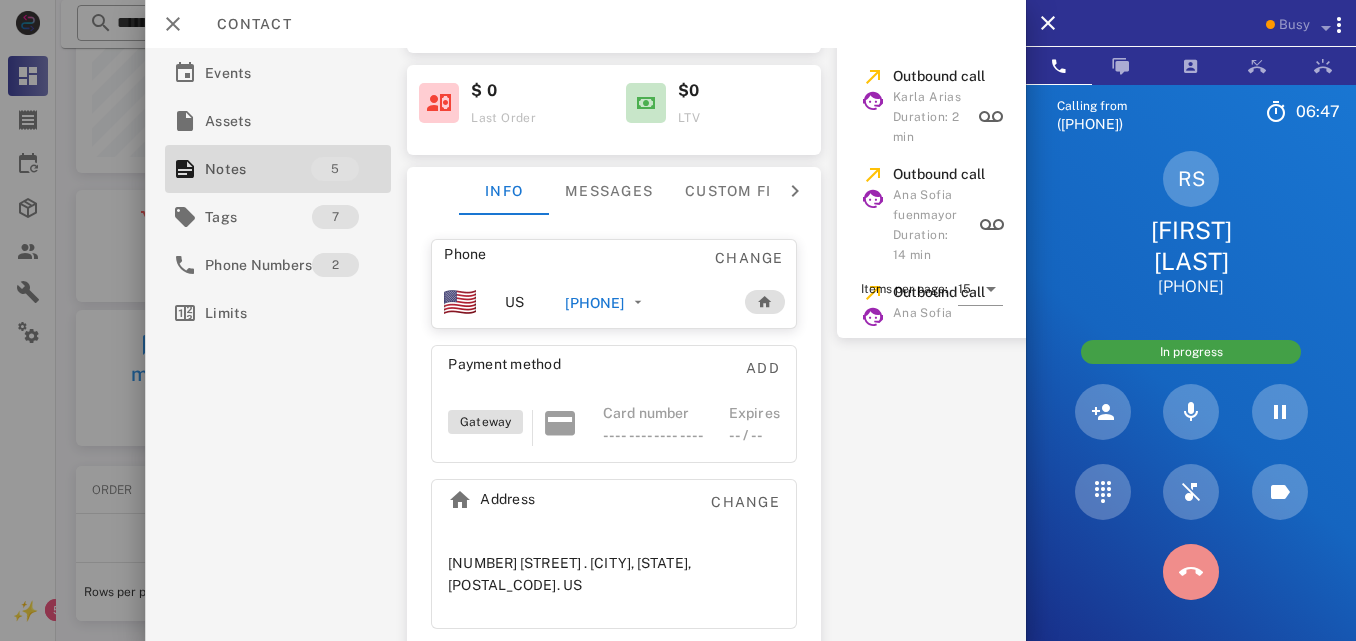 click at bounding box center [1191, 572] 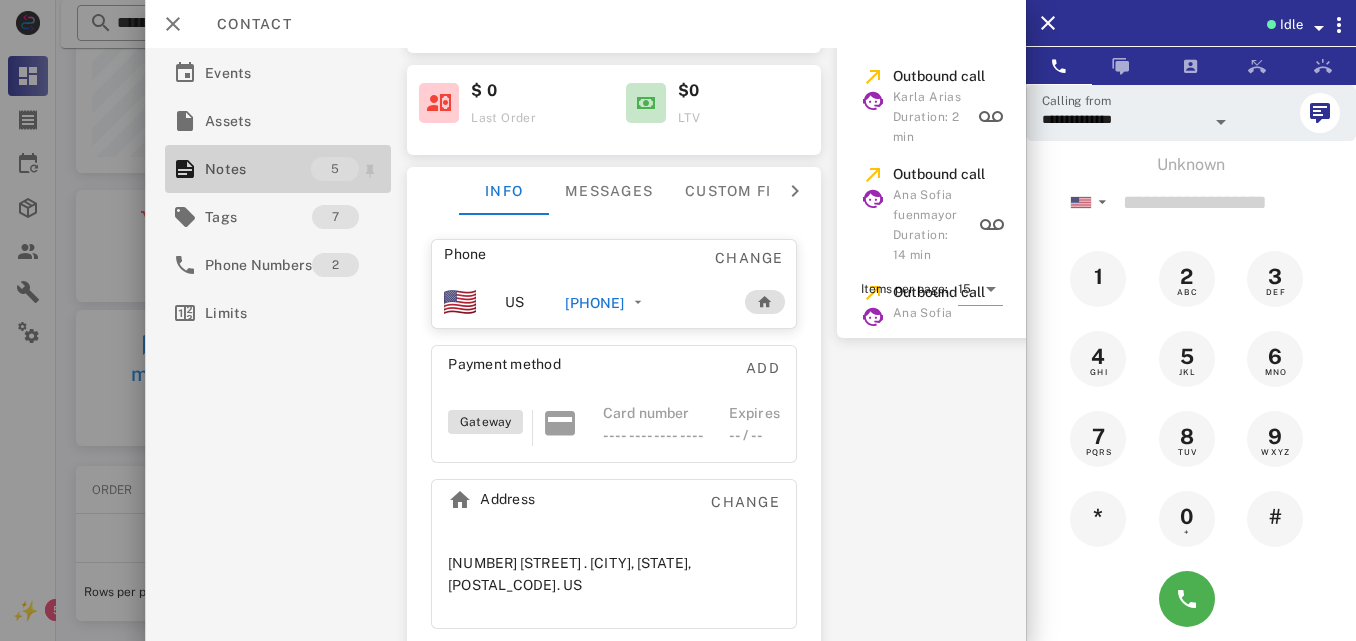 click on "5" at bounding box center [336, 169] 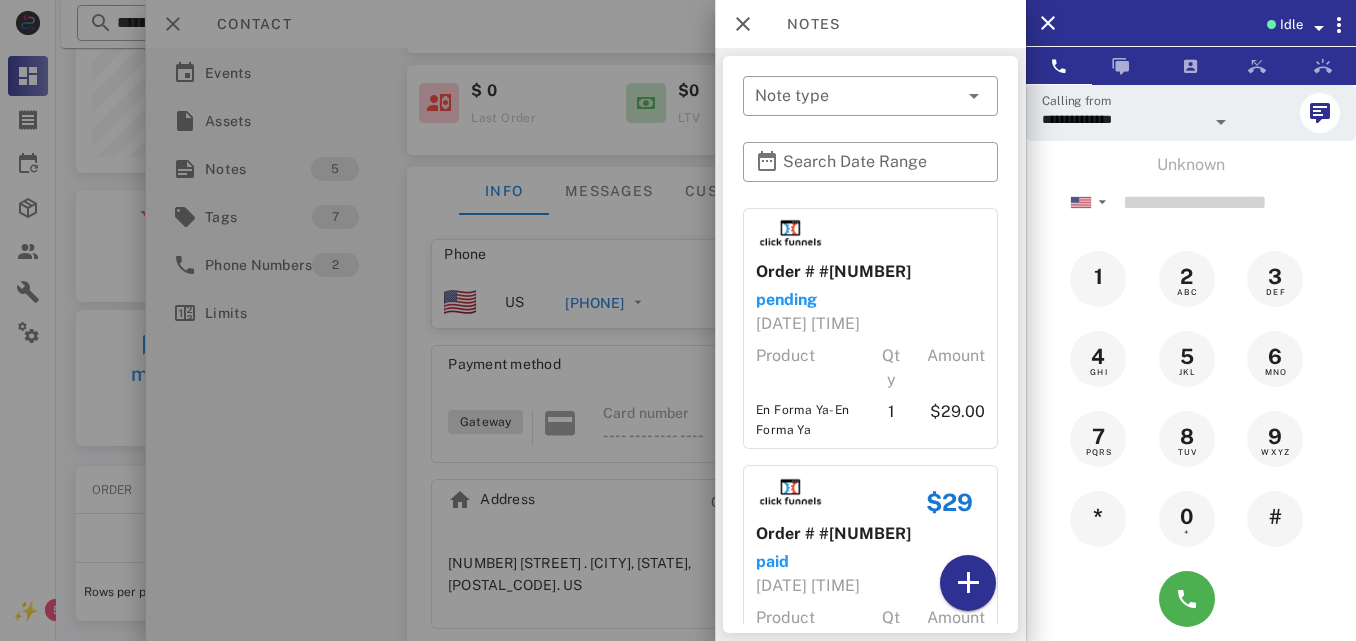 click on "​ Note type ​ Search Date Range  Order # #32556   pending   07/03/2025 00:10   Product Qty Amount  En Forma Ya-En Forma Ya  1 $29.00  $29   Order # #32556   paid   07/03/2025 00:10   Product Qty Amount  En Forma Ya-En Forma Ya  1 $29.00  Note  Se ayuda con accesos y dudas todo en orden  Created at   07/04/2025 14:40   by   Karla Arias   $999.00   Order # 37201226334464   Order Status: Abandoned Checkout   Order $ 999.00 (Abandoned Checkout)   07/08/2025 15:31   Product Qty Amount  Fit Forever VIP 12 - RP  1 $999.00  Note  Adrián genera retención  del programa  Created at   07/09/2025 13:29   by   Wilmer Velasquez" at bounding box center (870, 344) 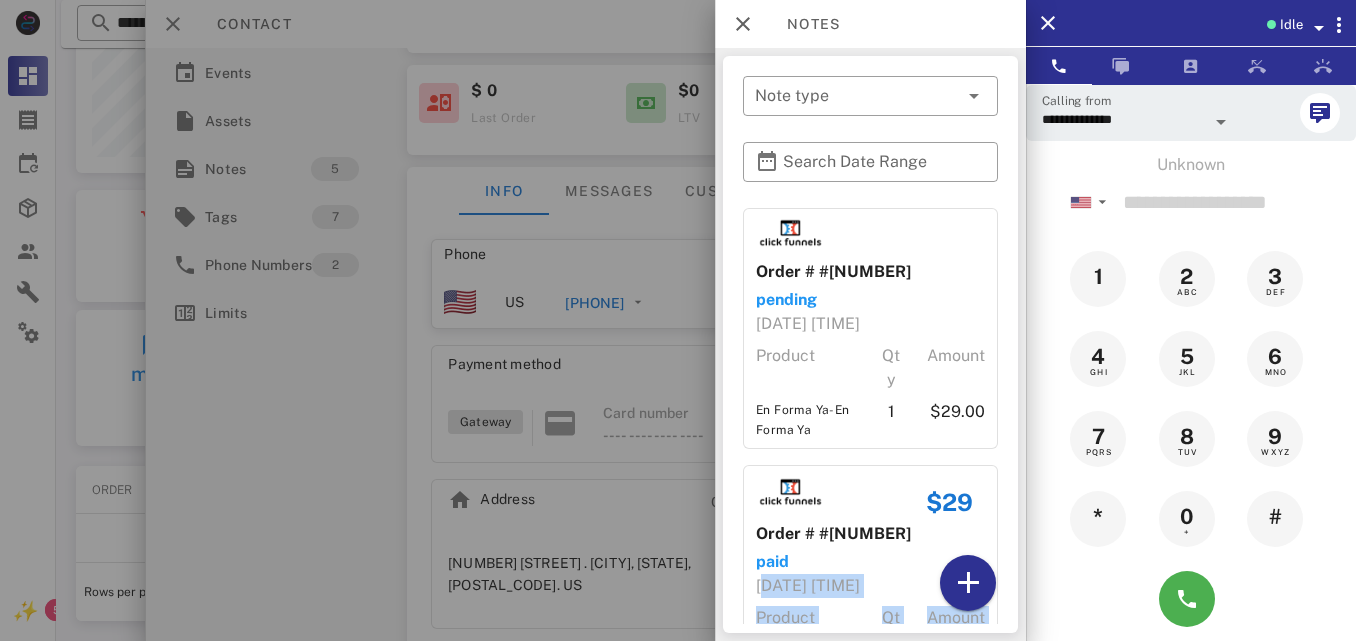 click on "​ Note type ​ Search Date Range  Order # #32556   pending   07/03/2025 00:10   Product Qty Amount  En Forma Ya-En Forma Ya  1 $29.00  $29   Order # #32556   paid   07/03/2025 00:10   Product Qty Amount  En Forma Ya-En Forma Ya  1 $29.00  Note  Se ayuda con accesos y dudas todo en orden  Created at   07/04/2025 14:40   by   Karla Arias   $999.00   Order # 37201226334464   Order Status: Abandoned Checkout   Order $ 999.00 (Abandoned Checkout)   07/08/2025 15:31   Product Qty Amount  Fit Forever VIP 12 - RP  1 $999.00  Note  Adrián genera retención  del programa  Created at   07/09/2025 13:29   by   Wilmer Velasquez" at bounding box center [870, 344] 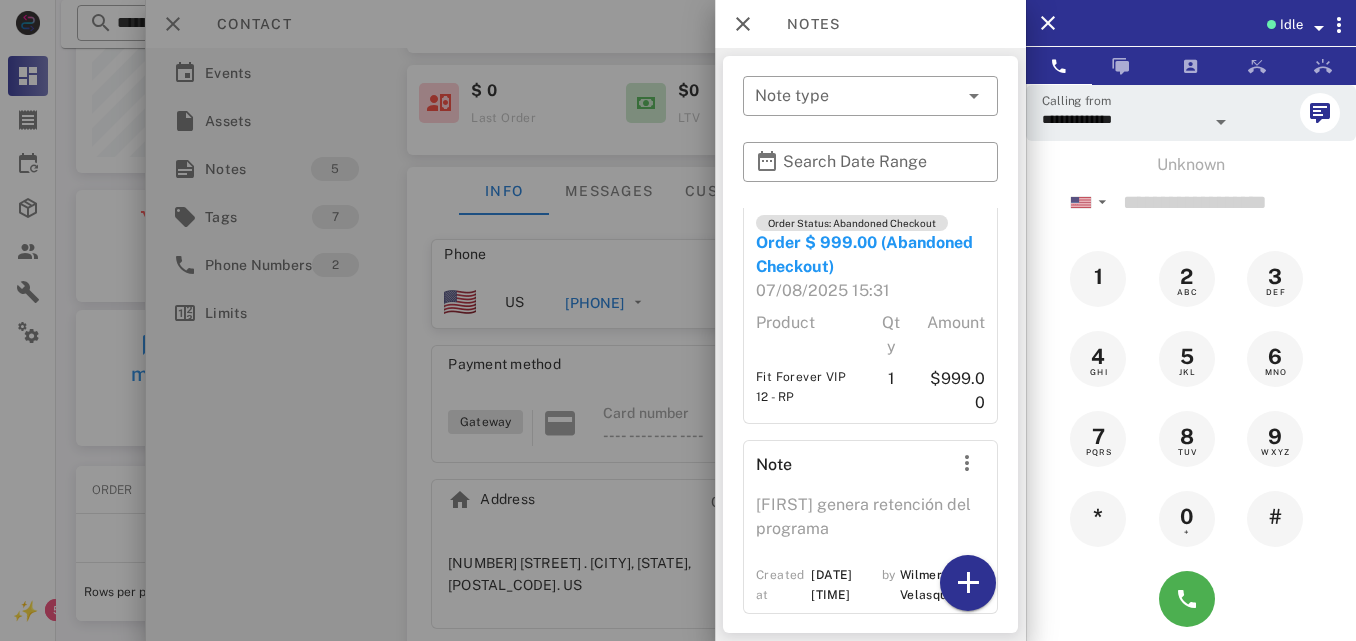 scroll, scrollTop: 800, scrollLeft: 0, axis: vertical 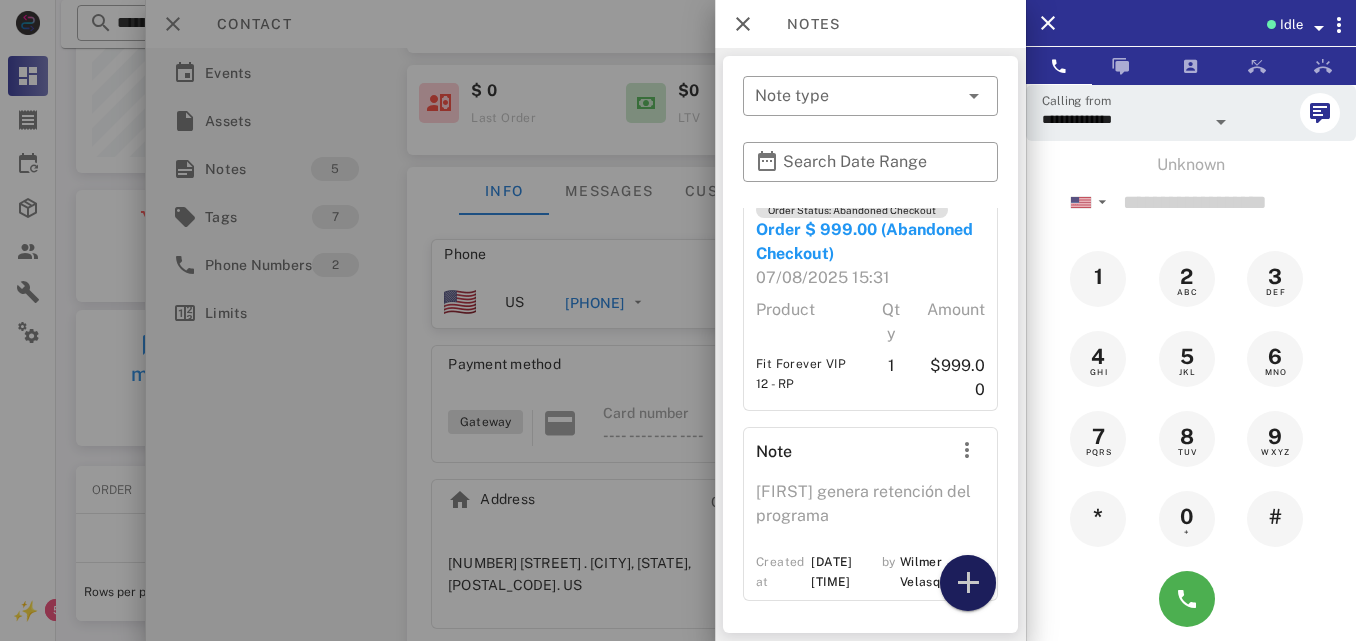 click at bounding box center [968, 583] 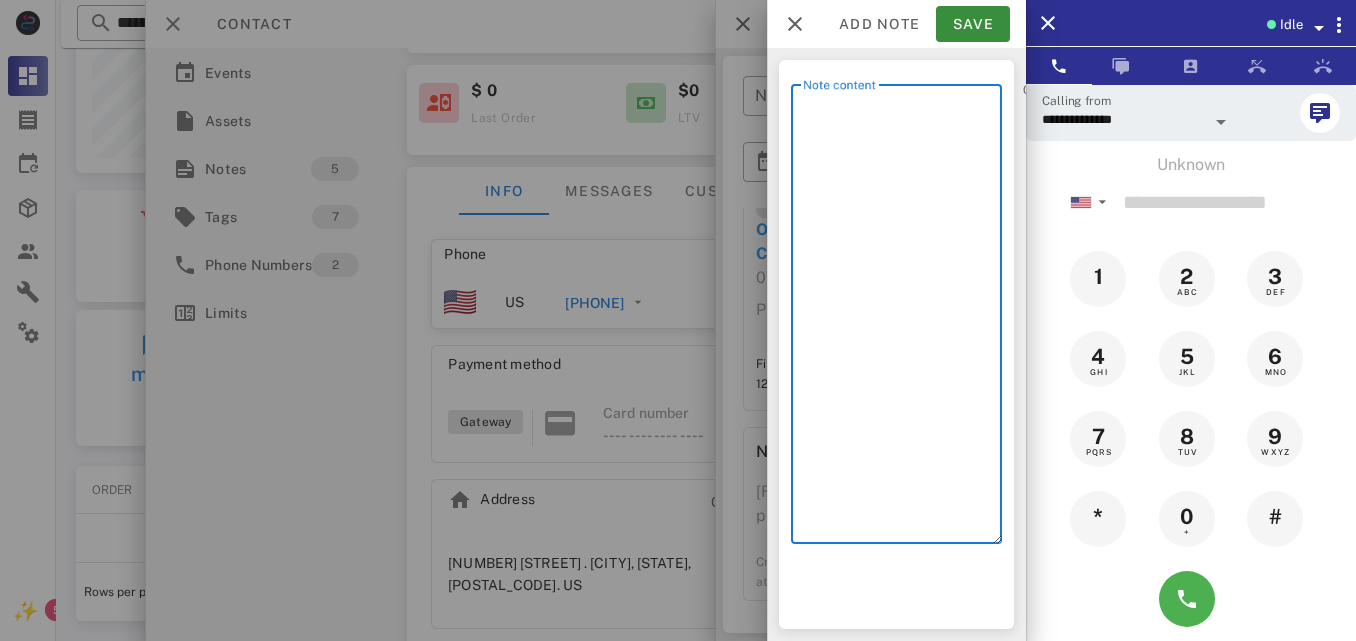 click on "Note content" at bounding box center [902, 319] 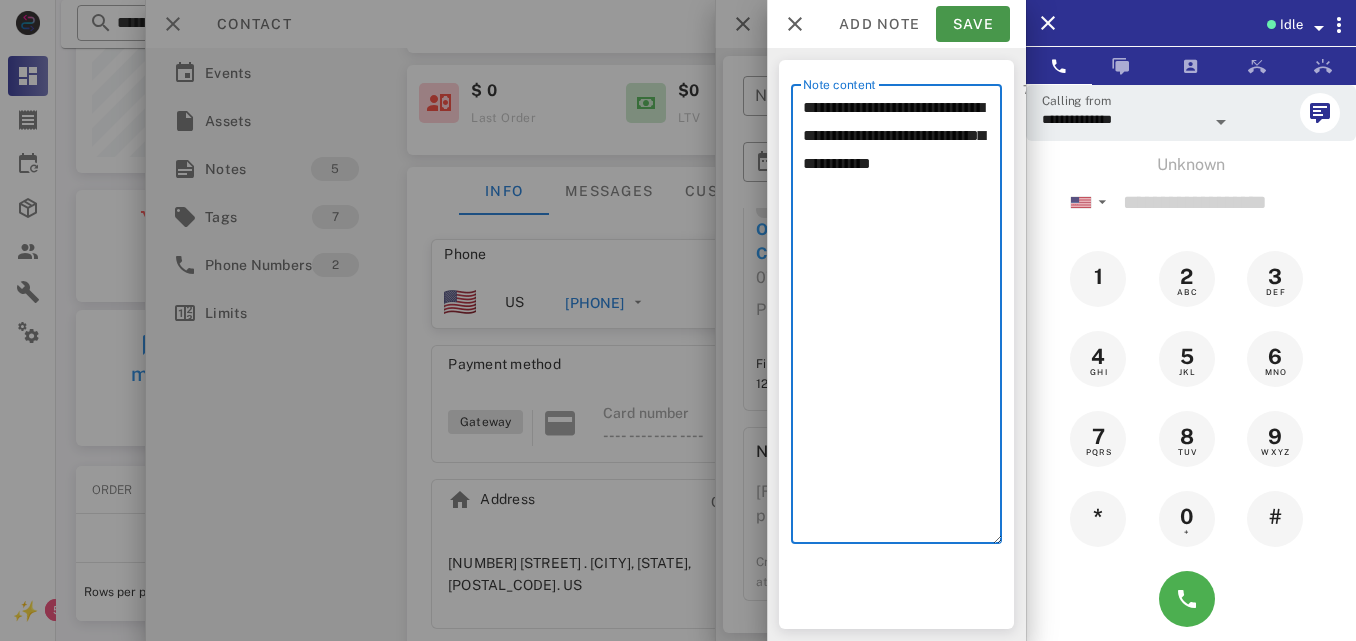 type on "**********" 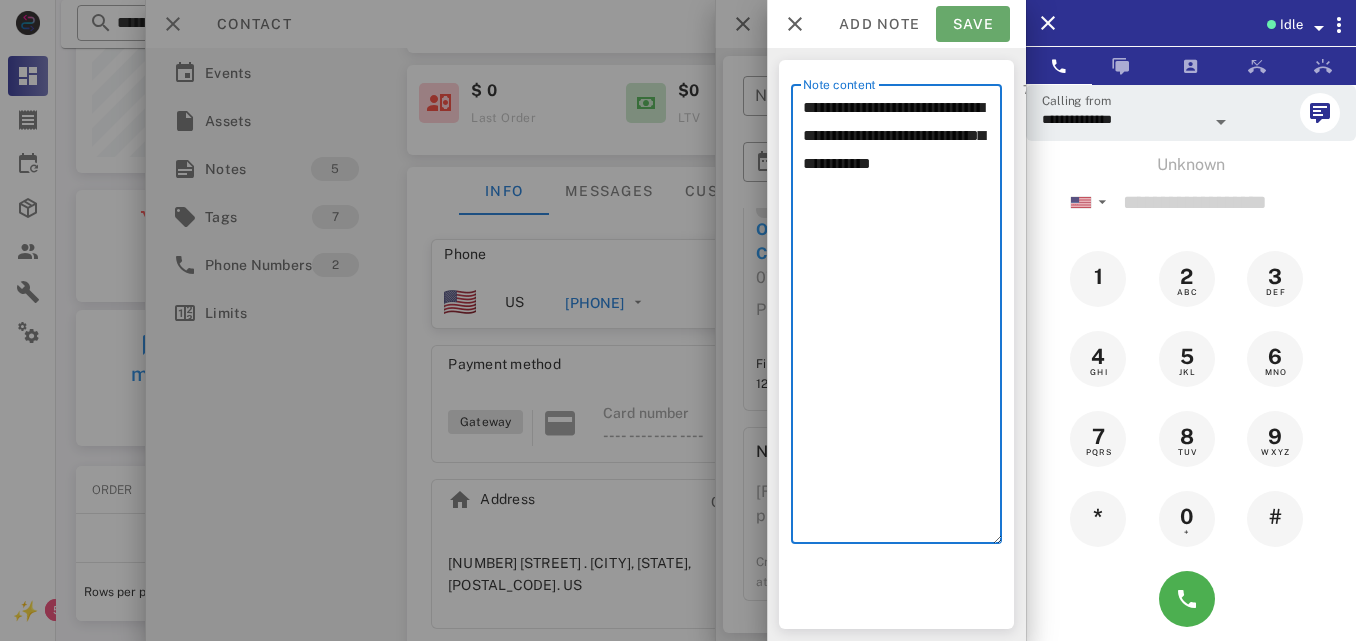 click on "Save" at bounding box center (973, 24) 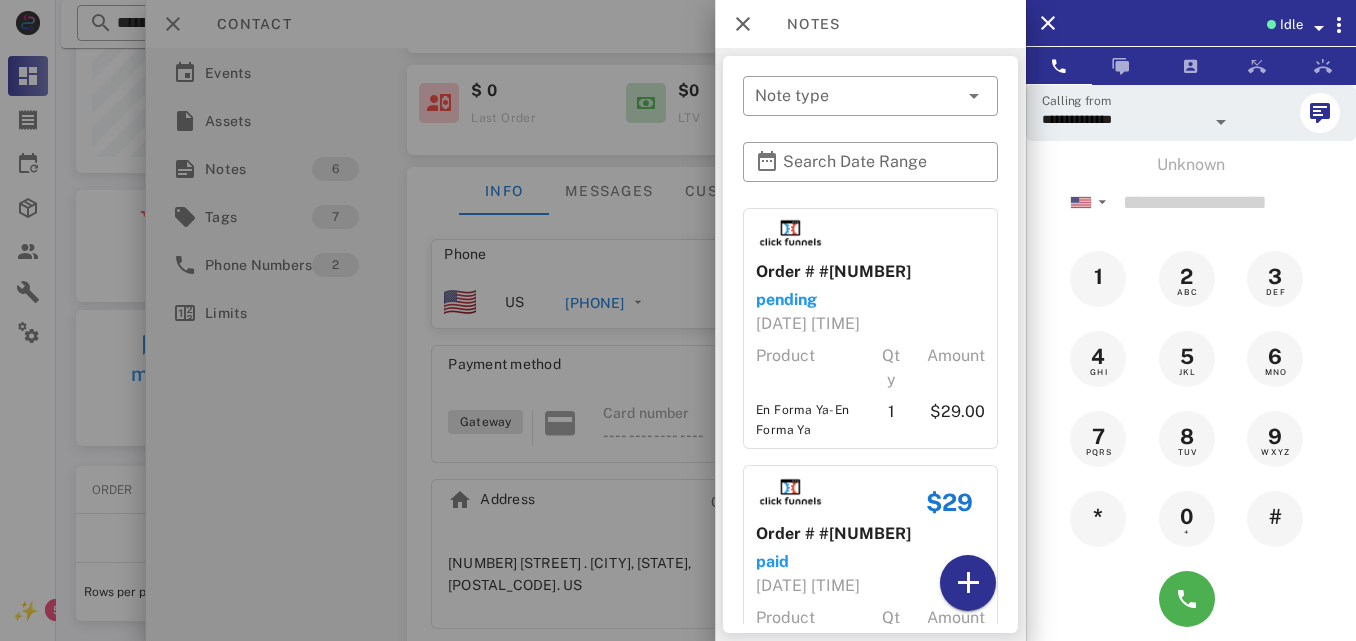 scroll, scrollTop: 999761, scrollLeft: 999585, axis: both 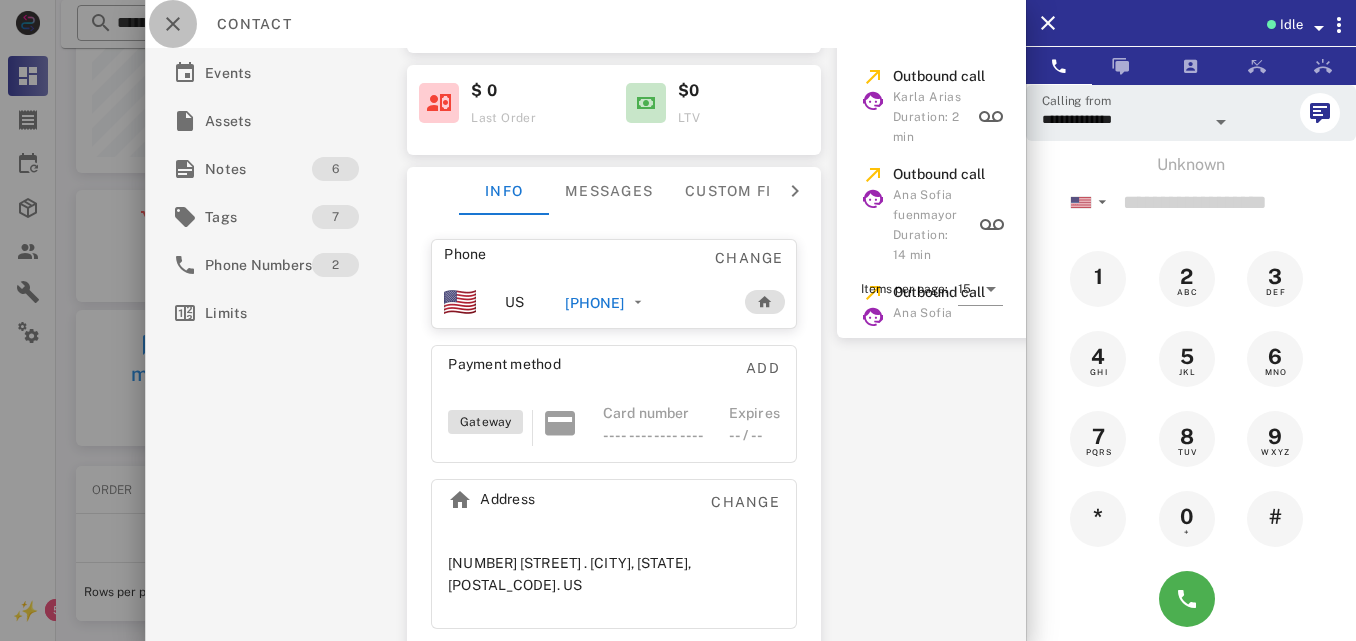 click at bounding box center [173, 24] 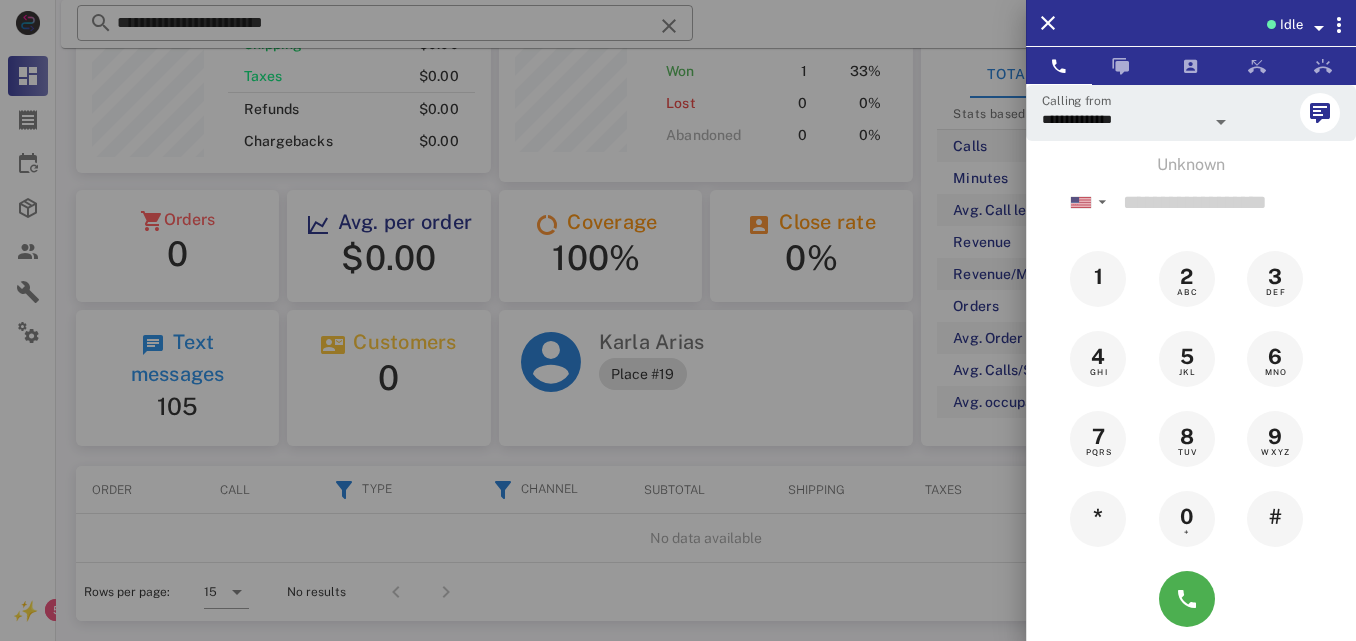 click at bounding box center (678, 320) 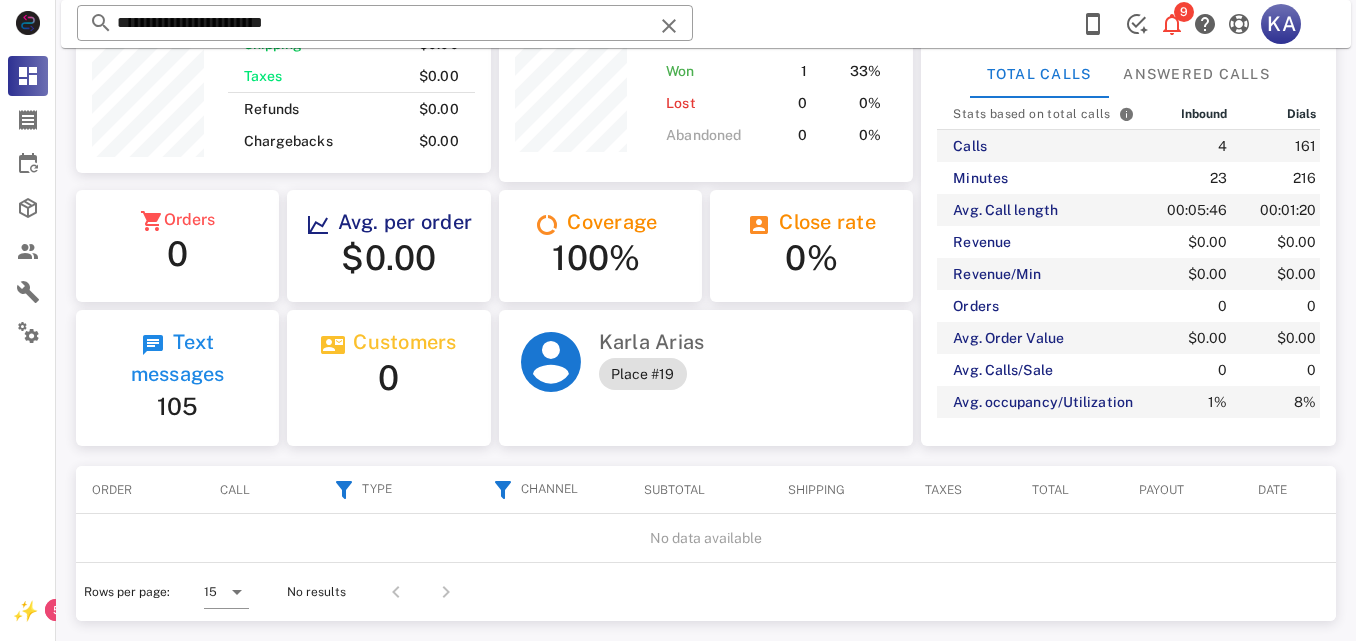 click at bounding box center (669, 26) 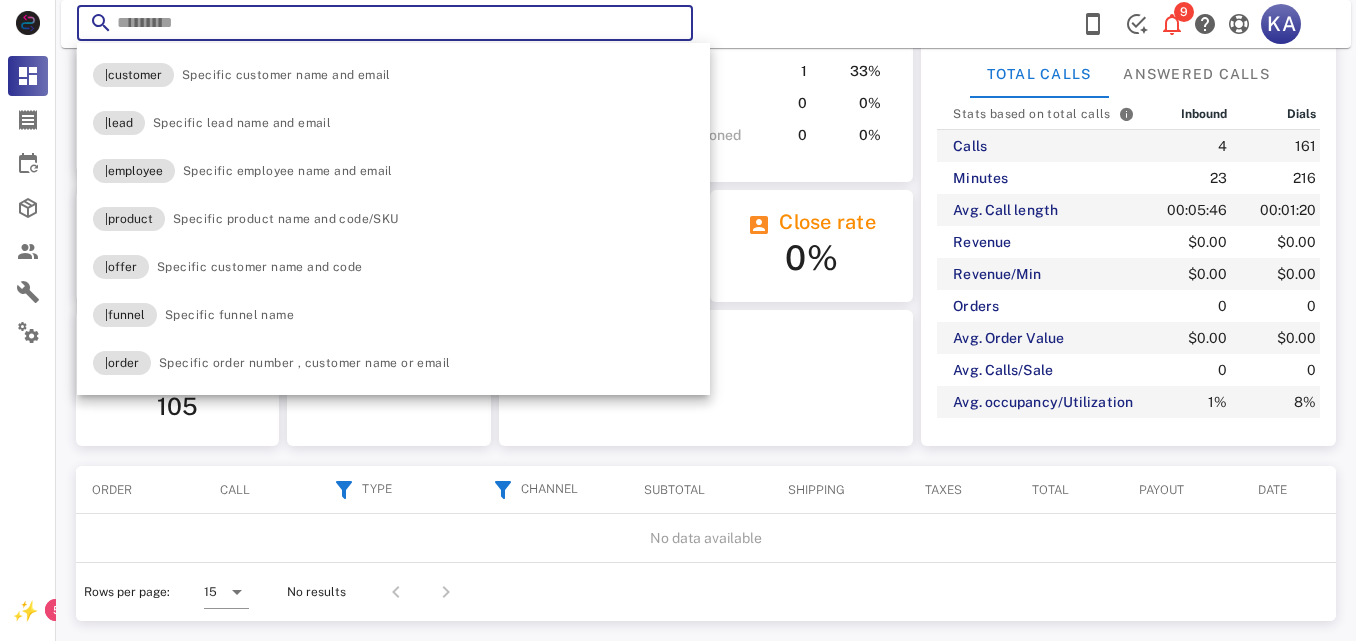 paste on "**********" 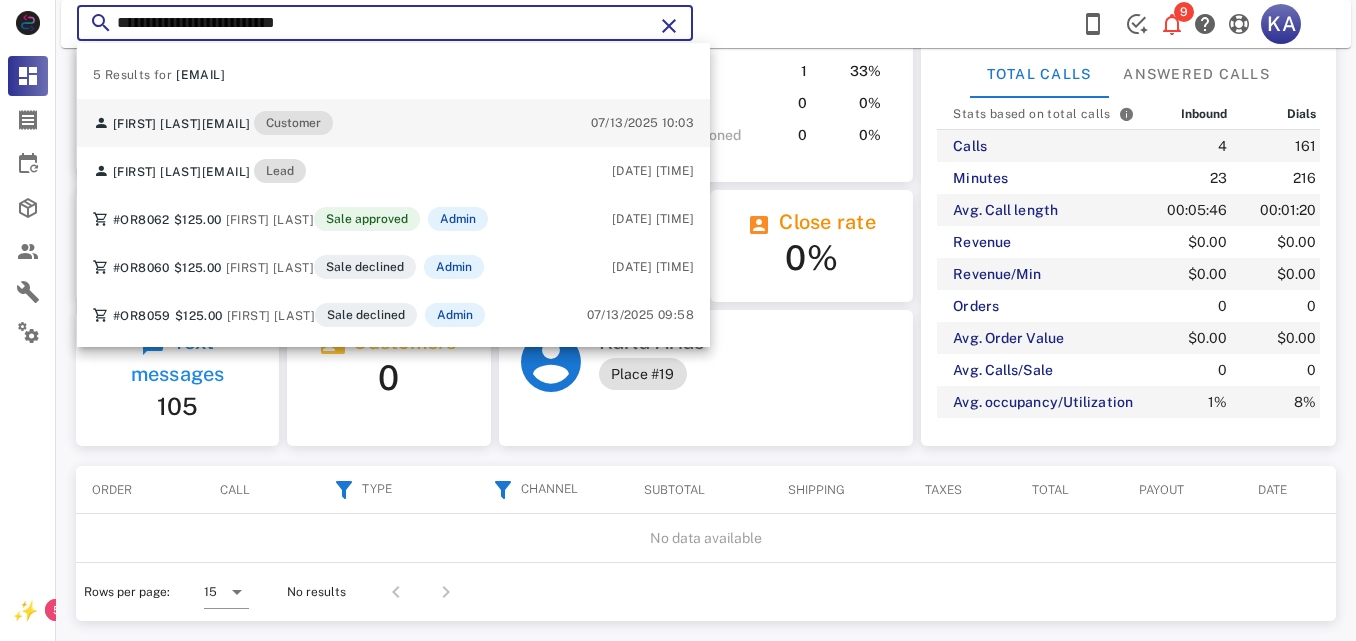 type on "**********" 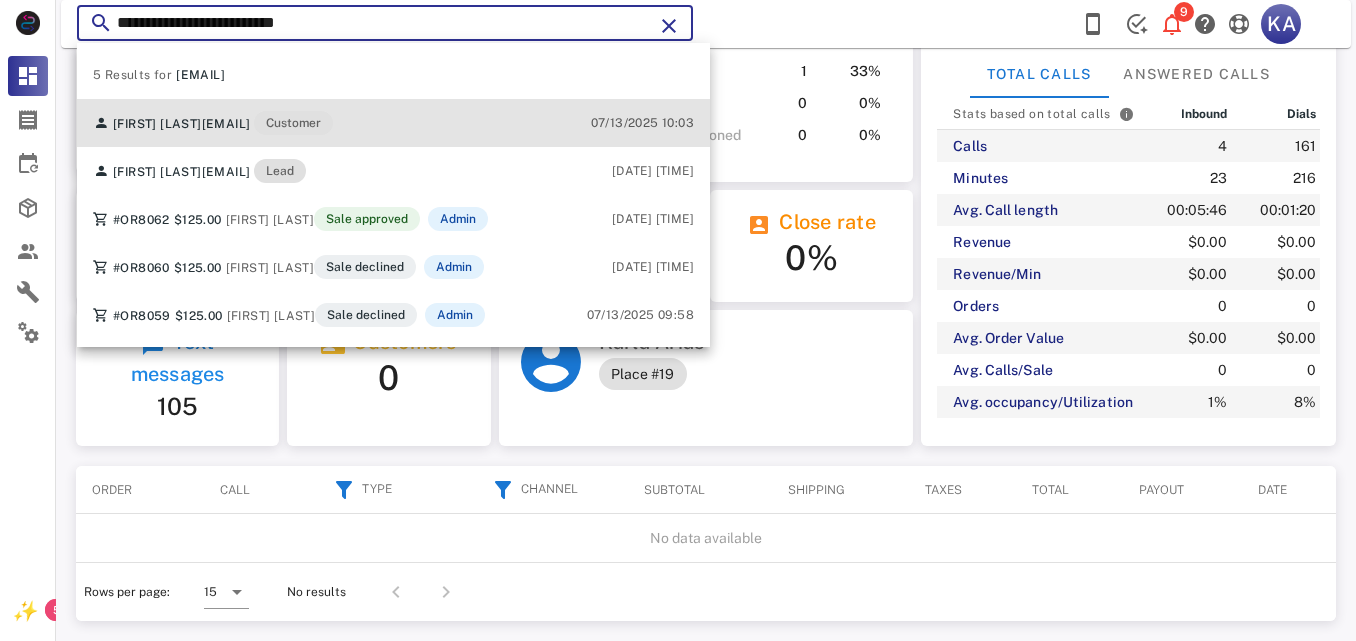 click on "Hortencia chavez   chavezhortencia8@gmail.com   Customer   07/13/2025 10:03" at bounding box center (393, 123) 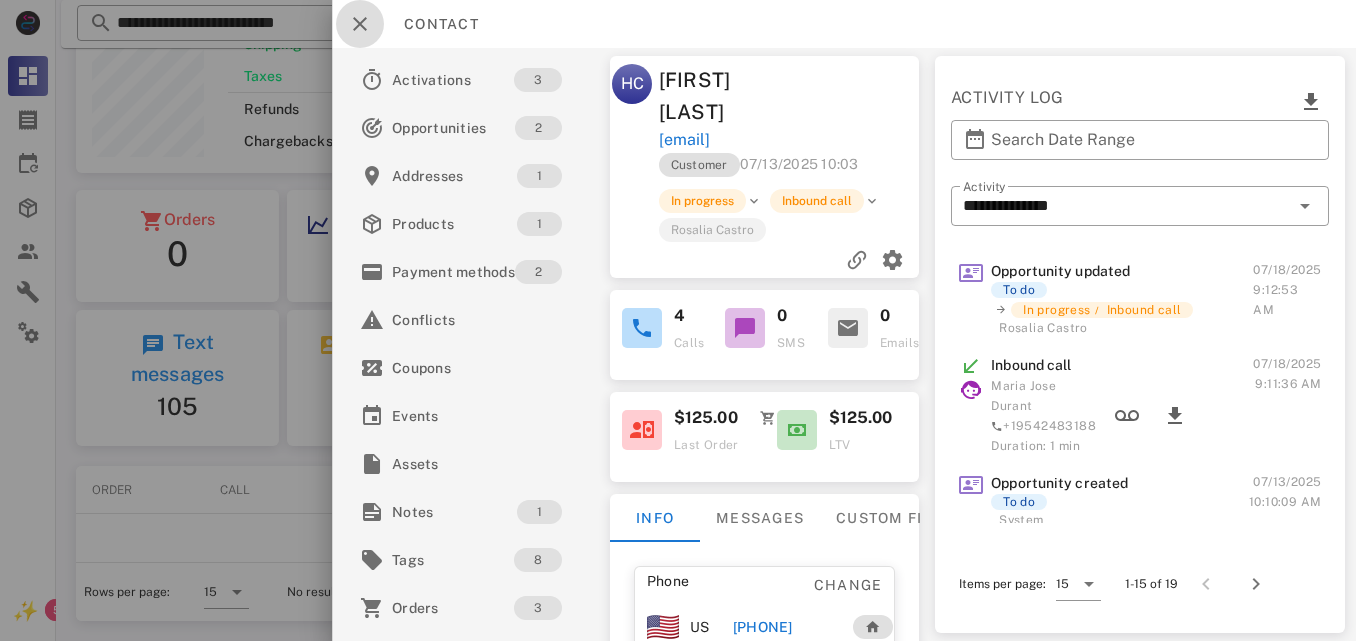 click at bounding box center [360, 24] 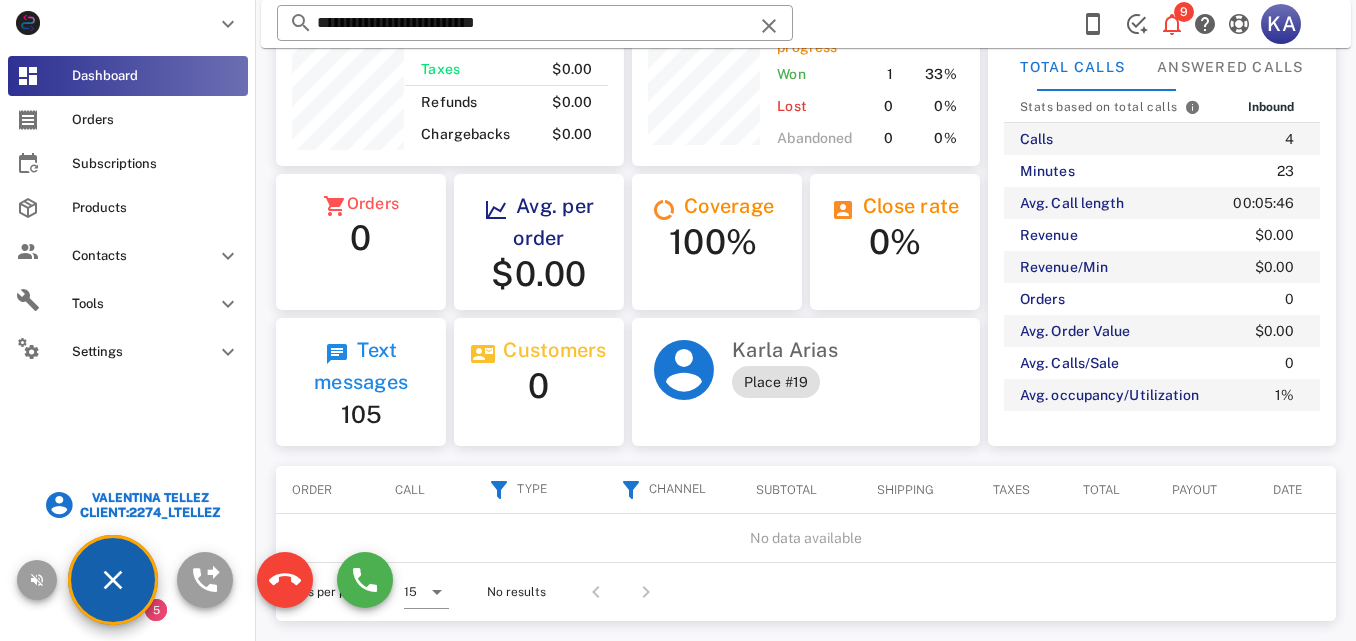scroll, scrollTop: 240, scrollLeft: 348, axis: both 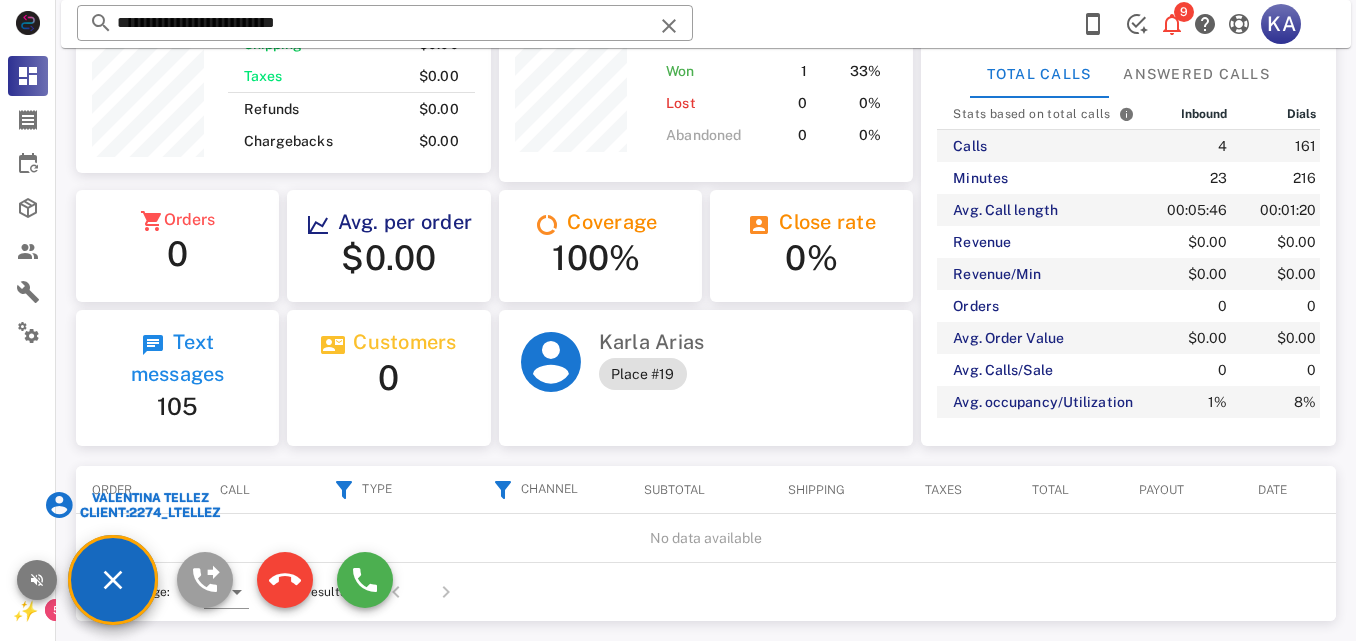 click at bounding box center (37, 580) 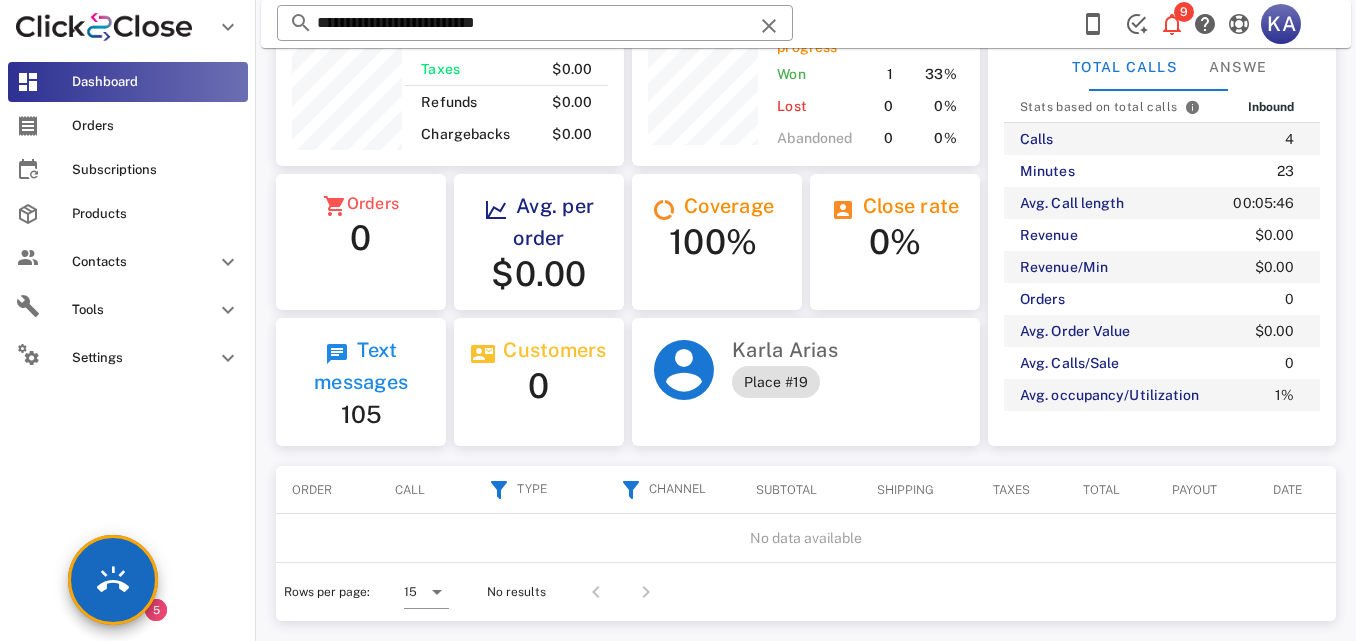 scroll, scrollTop: 240, scrollLeft: 348, axis: both 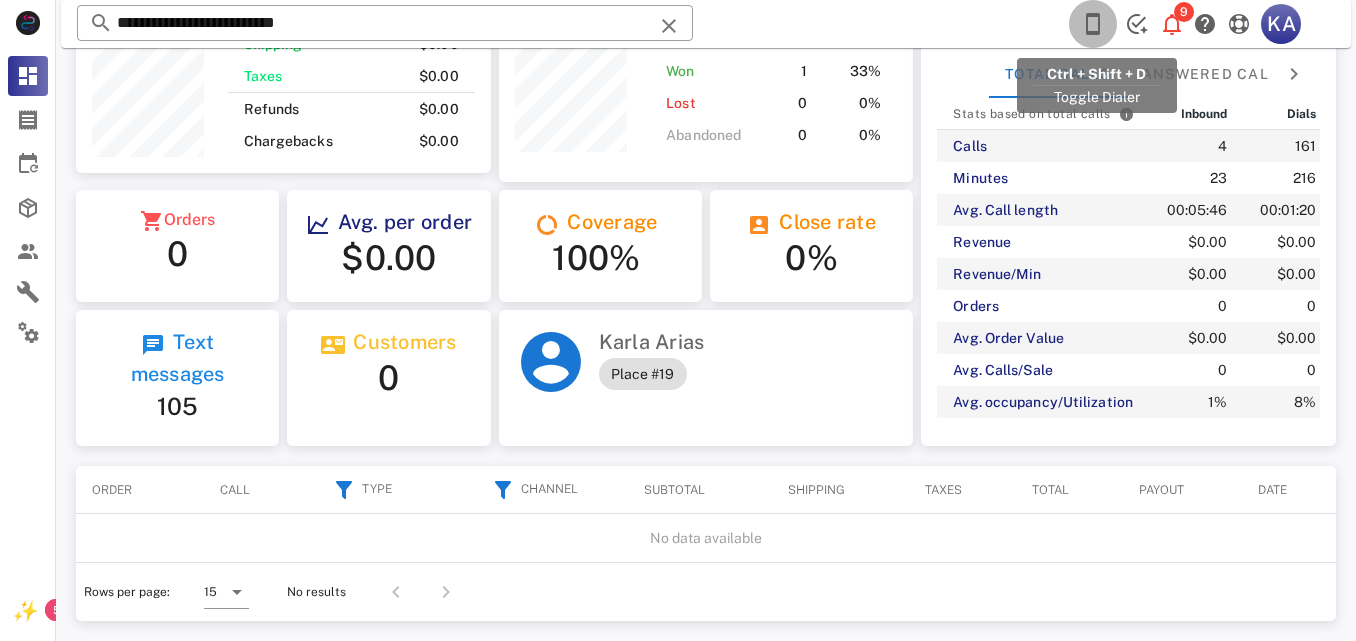 click at bounding box center [1093, 24] 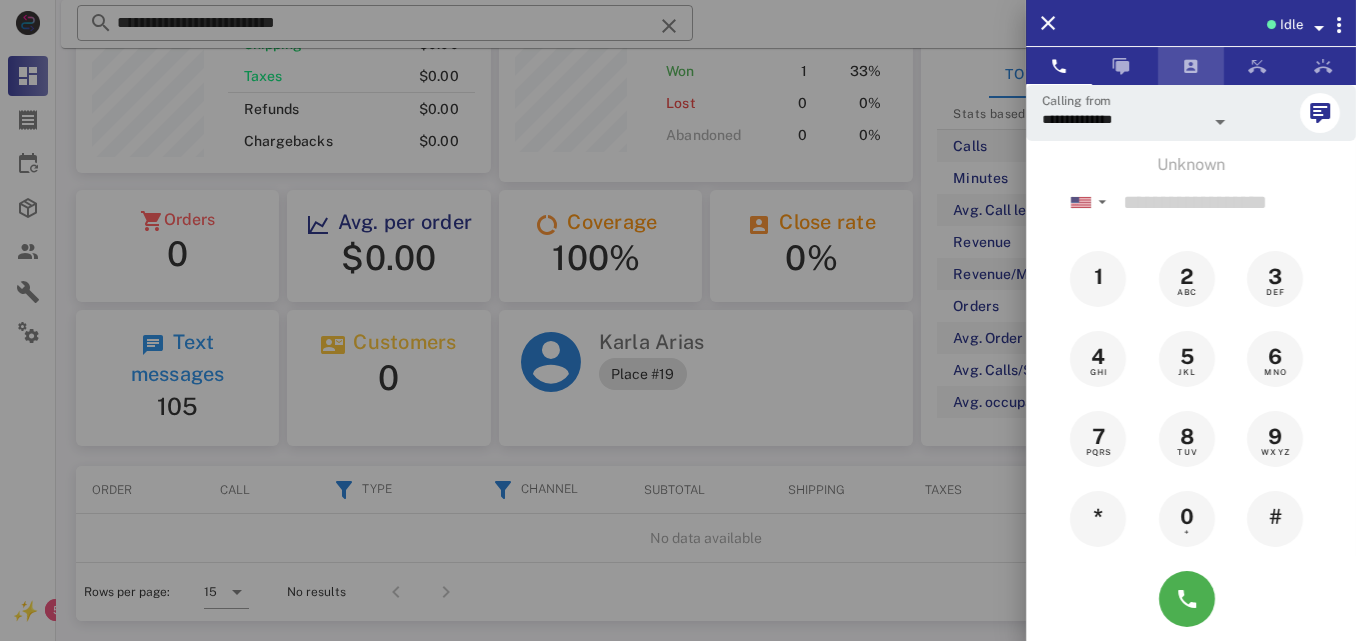 click at bounding box center (1191, 66) 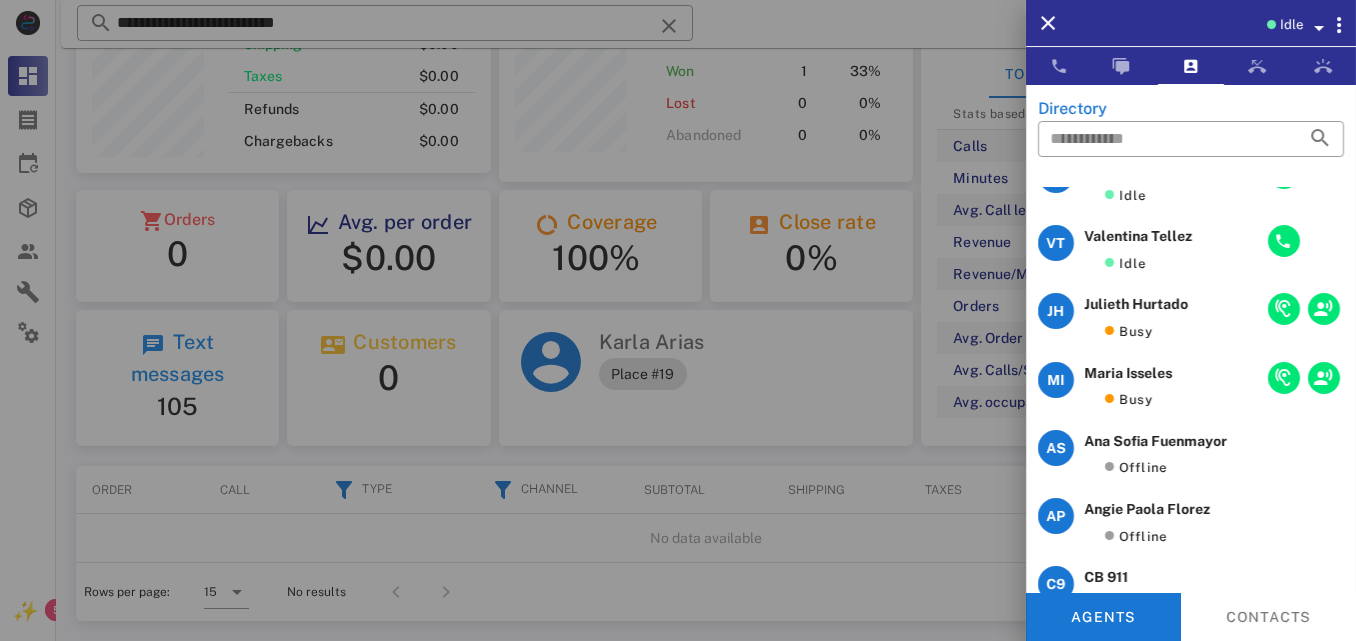 scroll, scrollTop: 0, scrollLeft: 0, axis: both 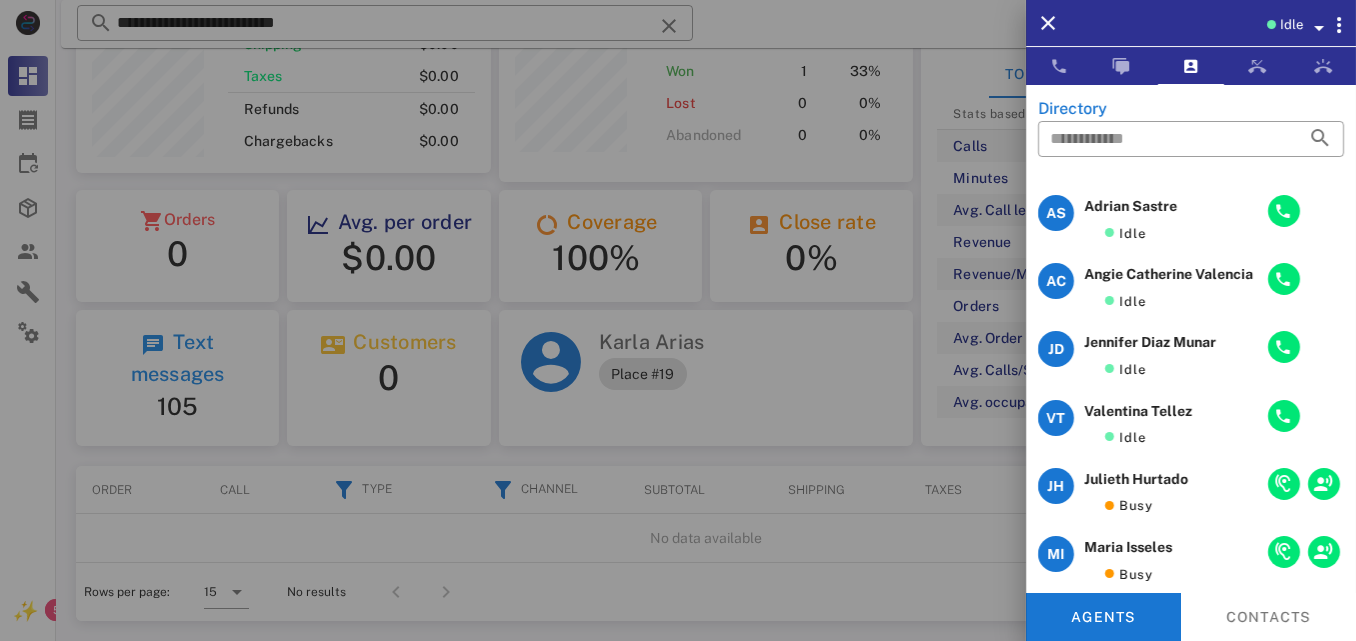 click at bounding box center [678, 320] 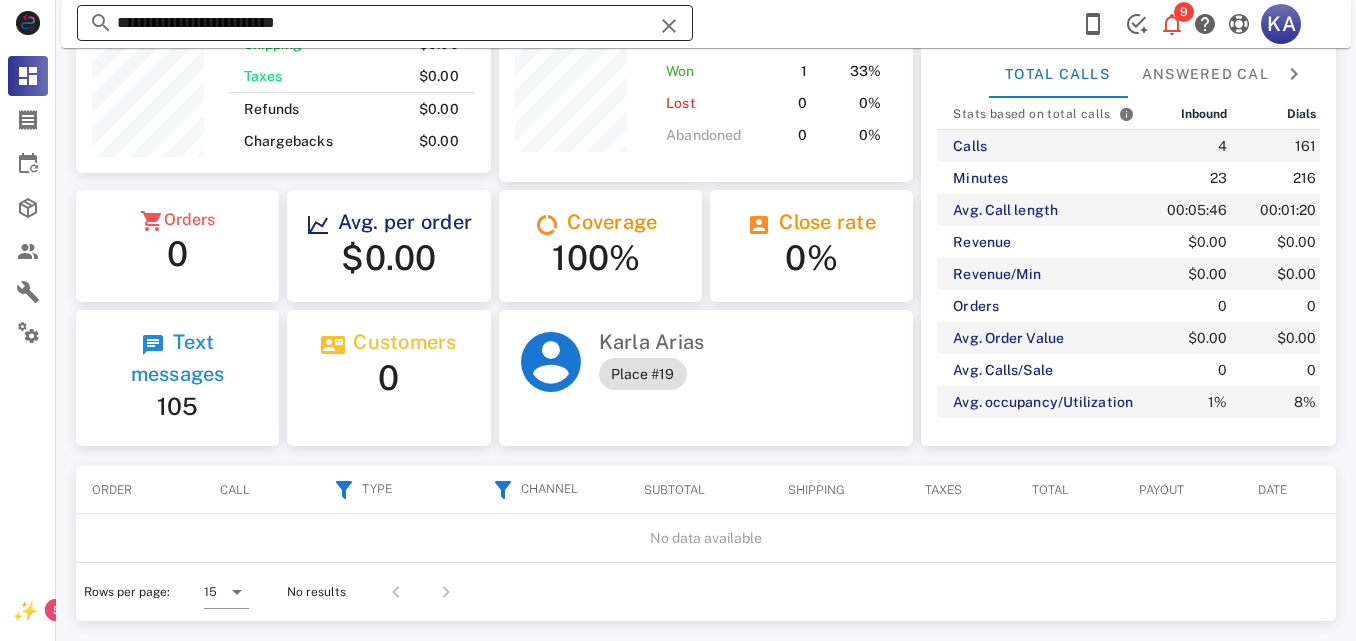 click on "**********" at bounding box center [385, 23] 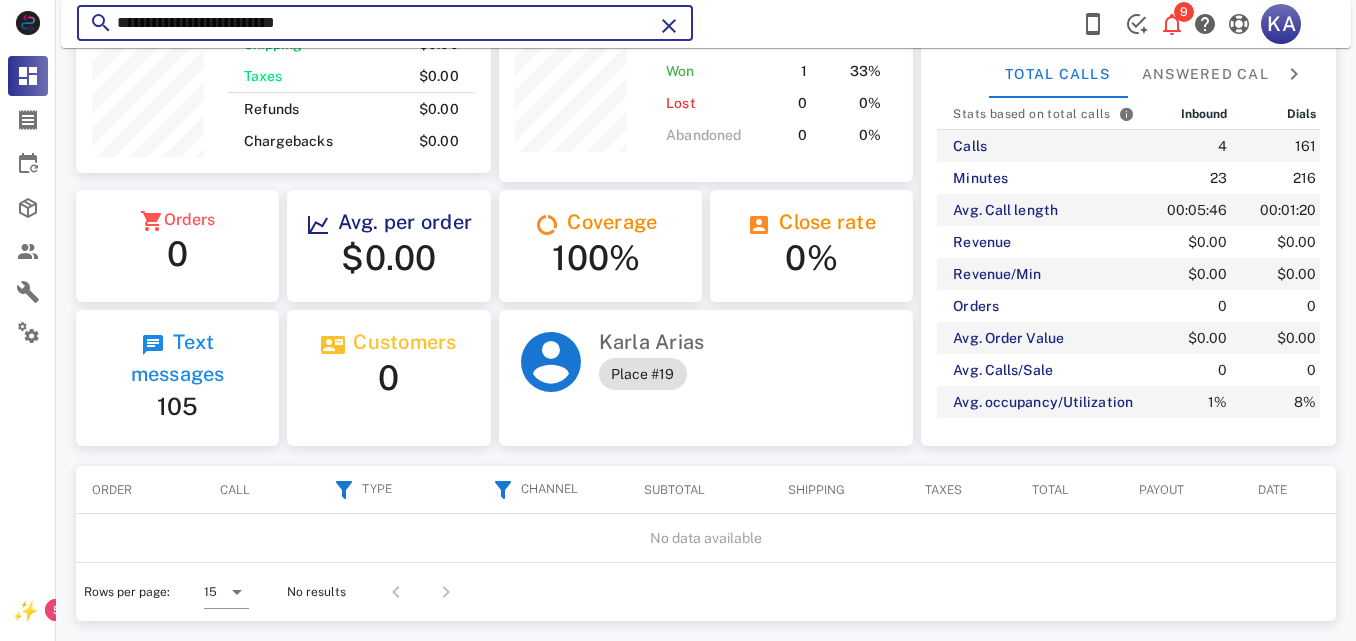 click at bounding box center (669, 26) 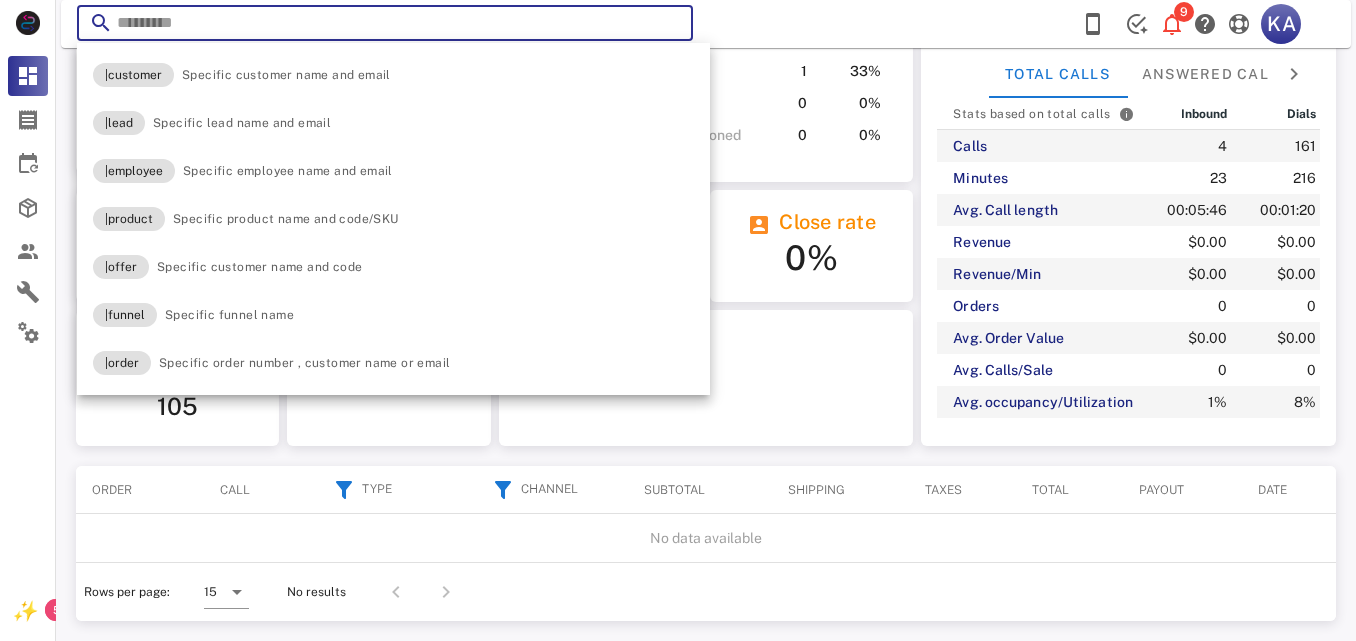 click at bounding box center (385, 23) 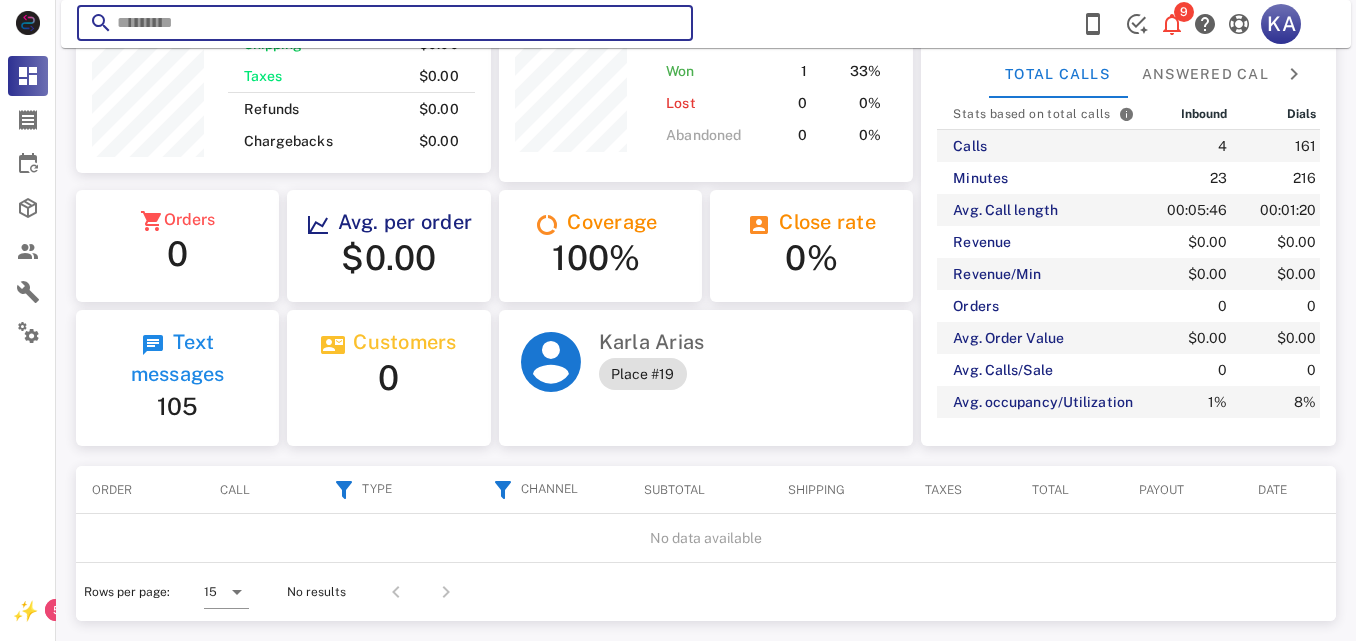 paste on "**********" 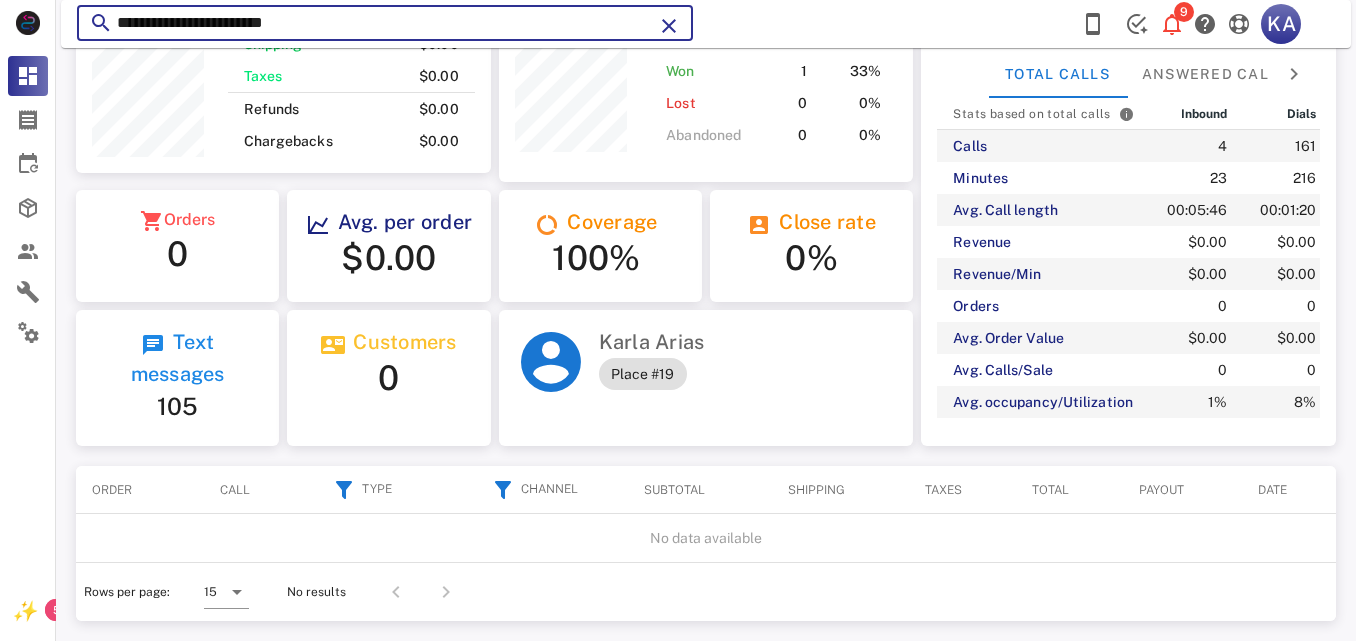 type on "**********" 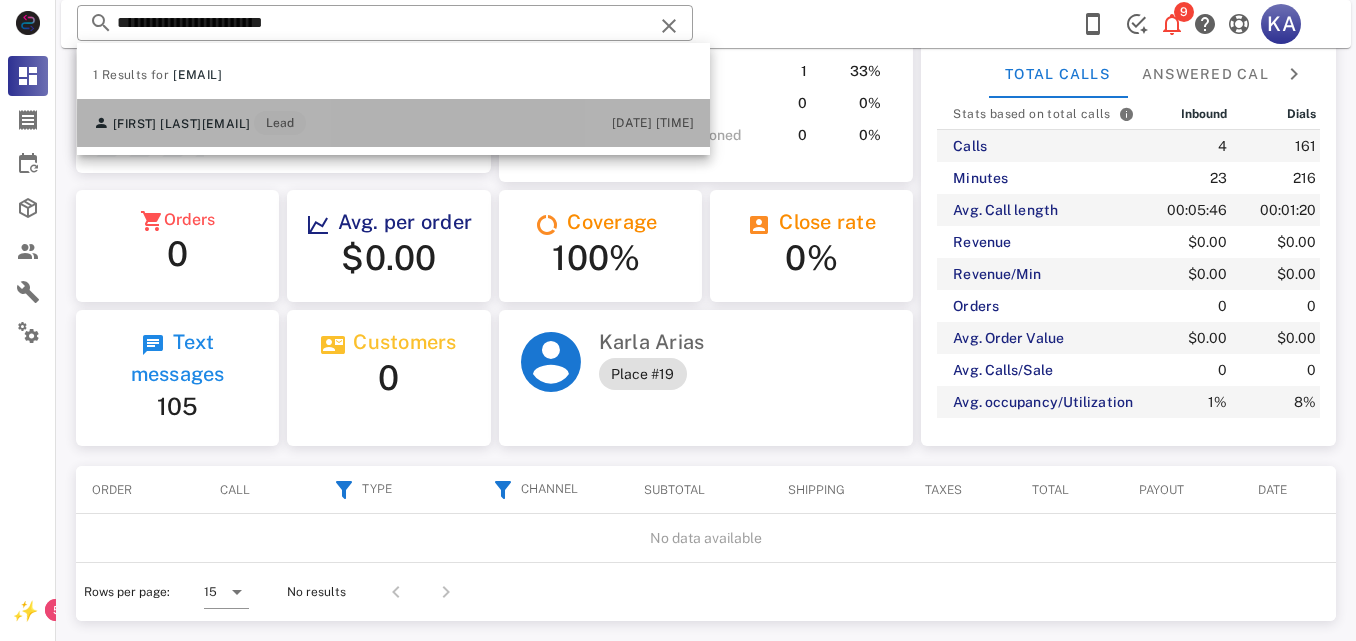 click on "marinaagrullon@gmail.com" at bounding box center (226, 124) 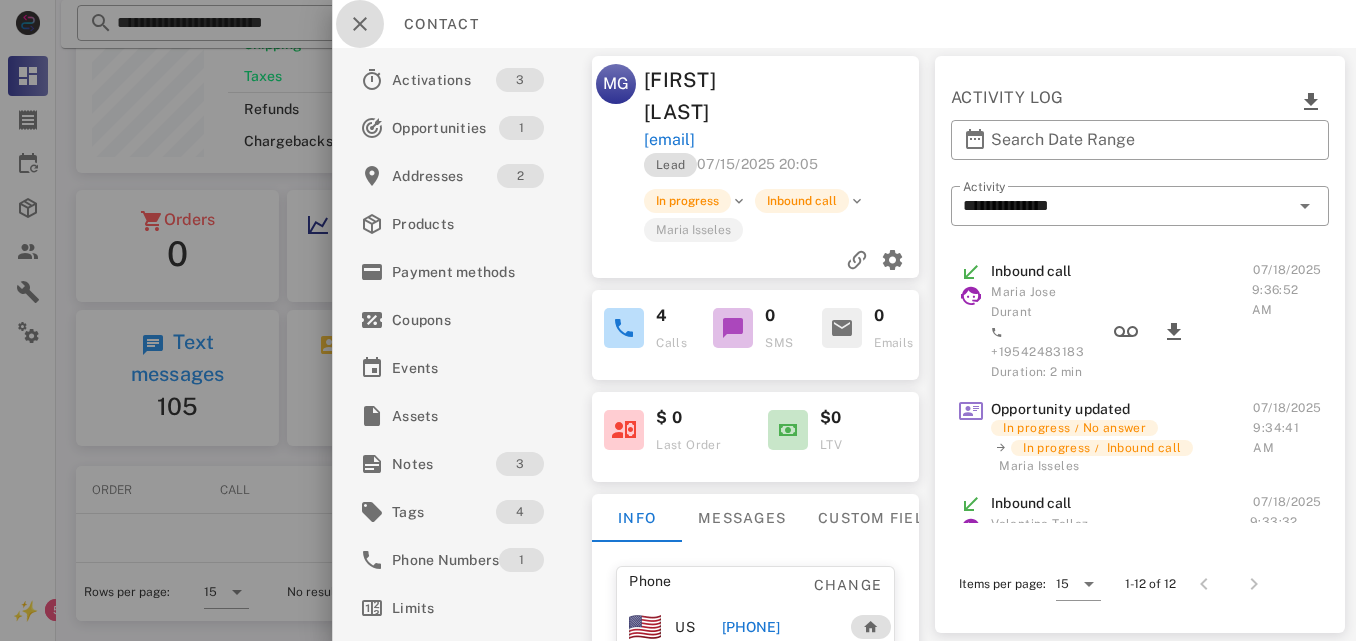 click at bounding box center (360, 24) 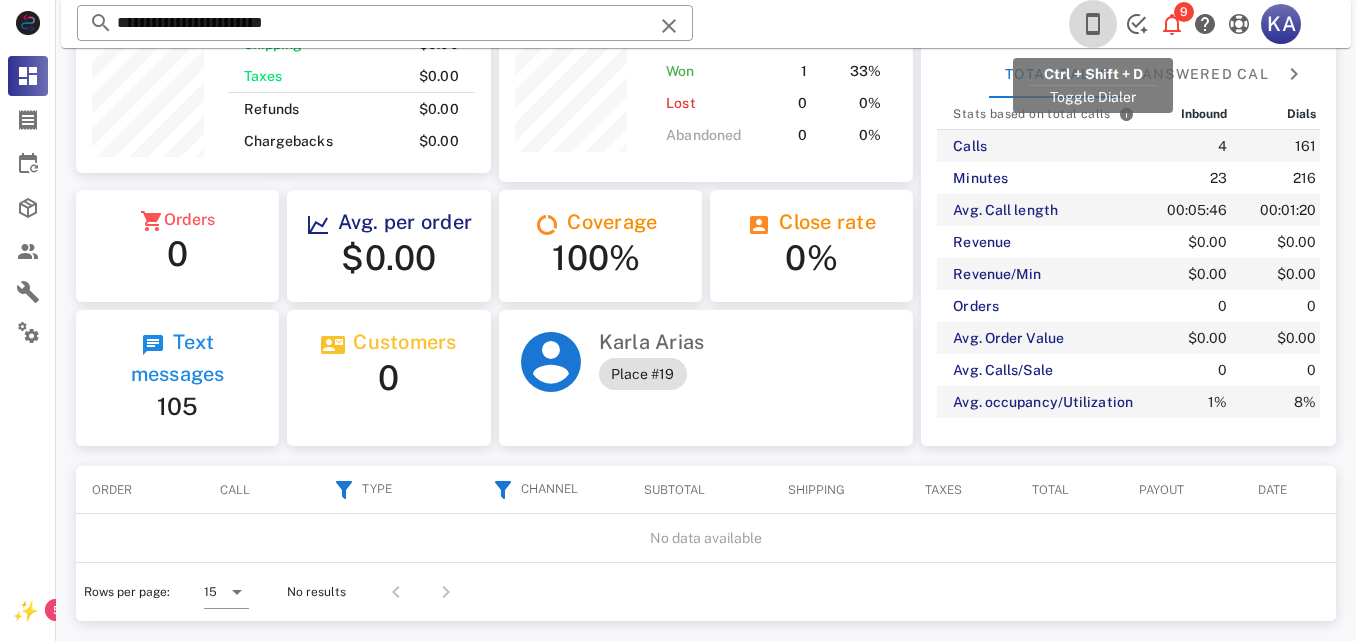click at bounding box center (1093, 24) 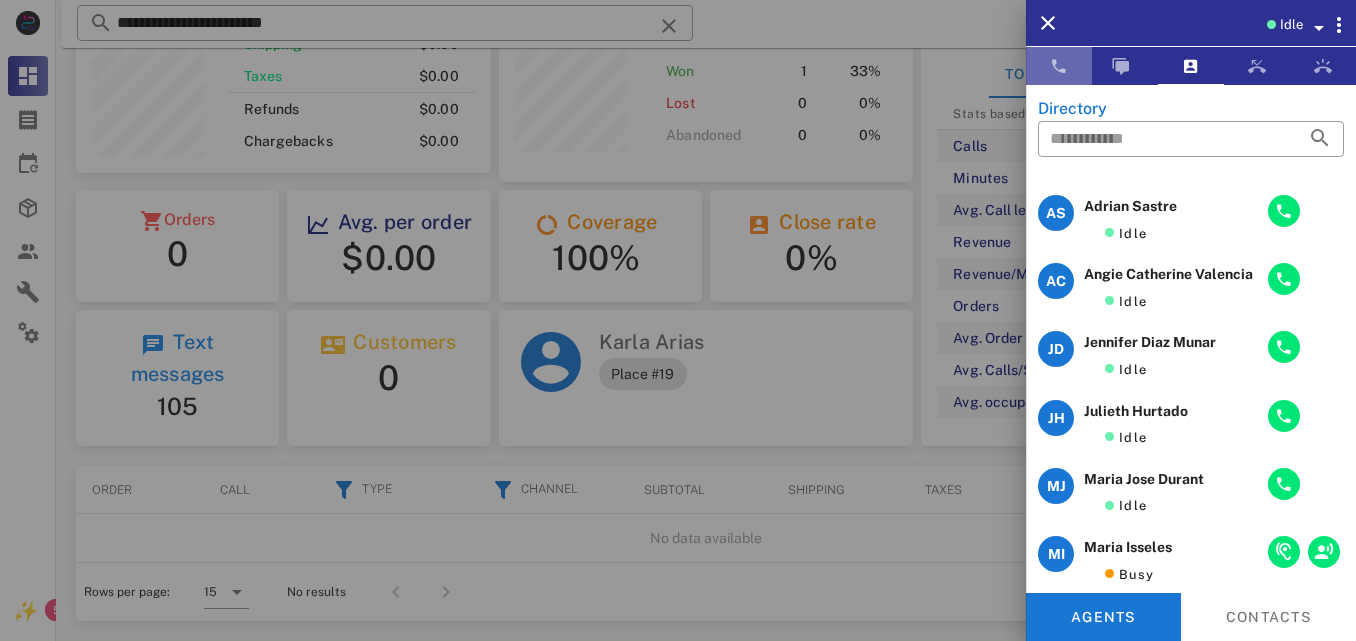 click at bounding box center [1059, 66] 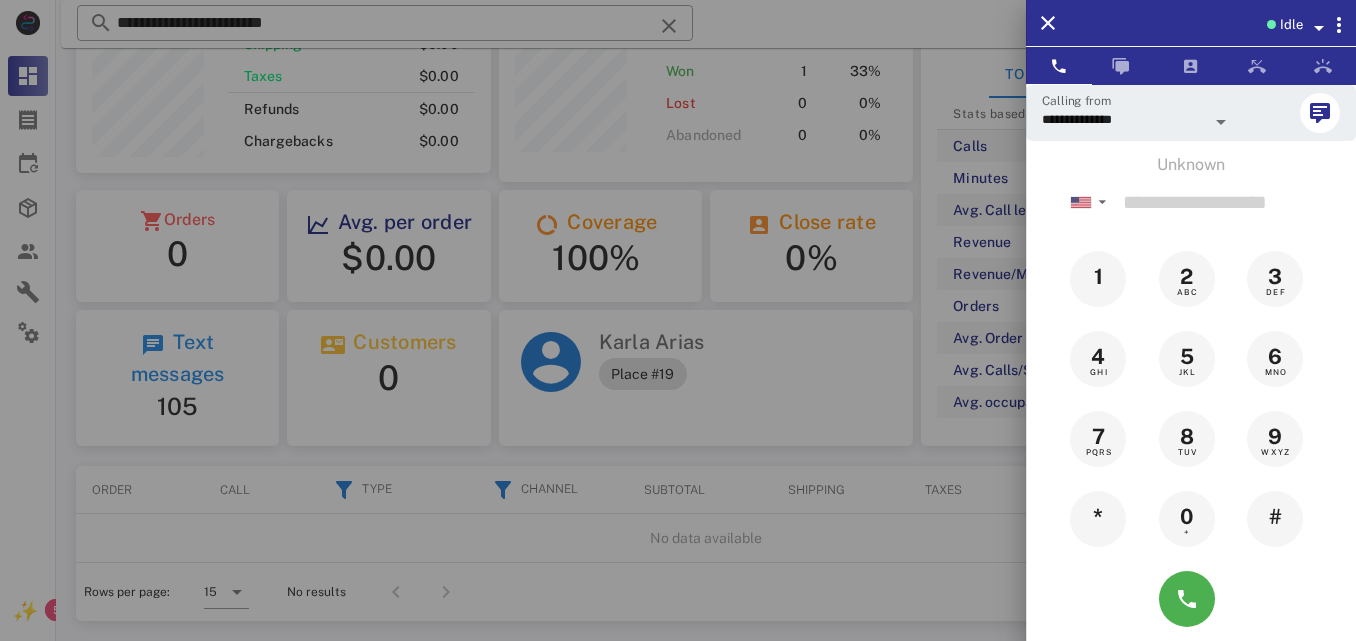 drag, startPoint x: 669, startPoint y: 18, endPoint x: 685, endPoint y: 24, distance: 17.088007 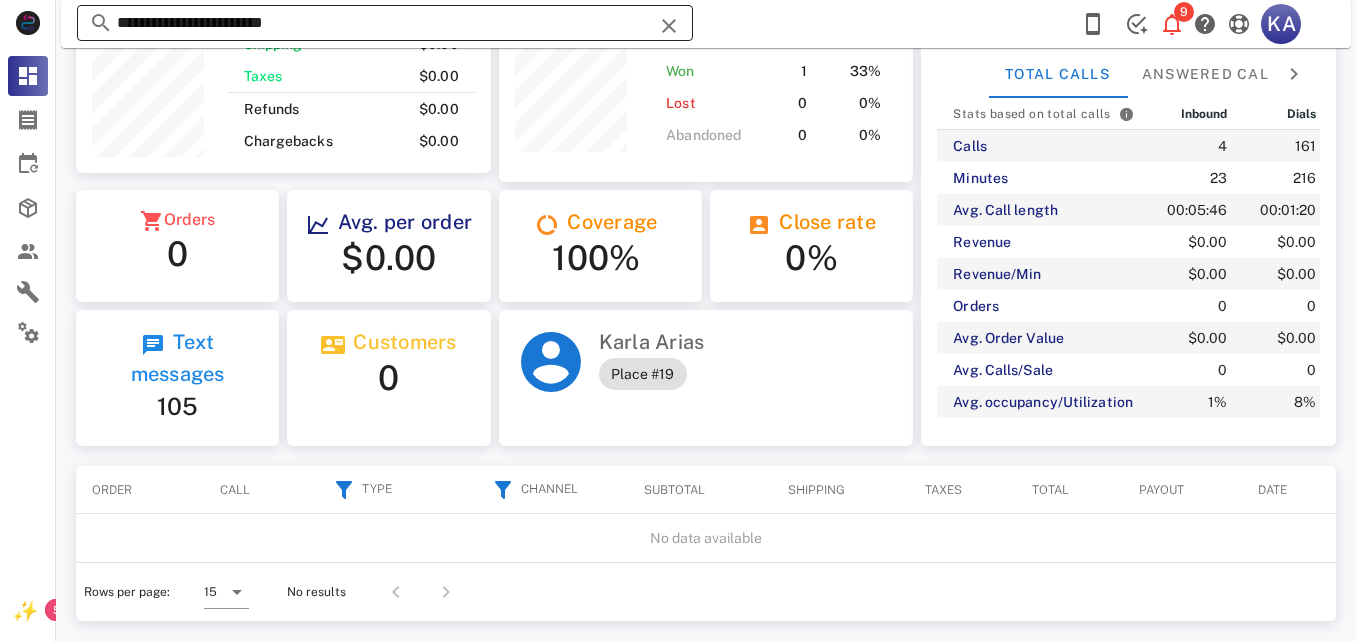 click at bounding box center [669, 26] 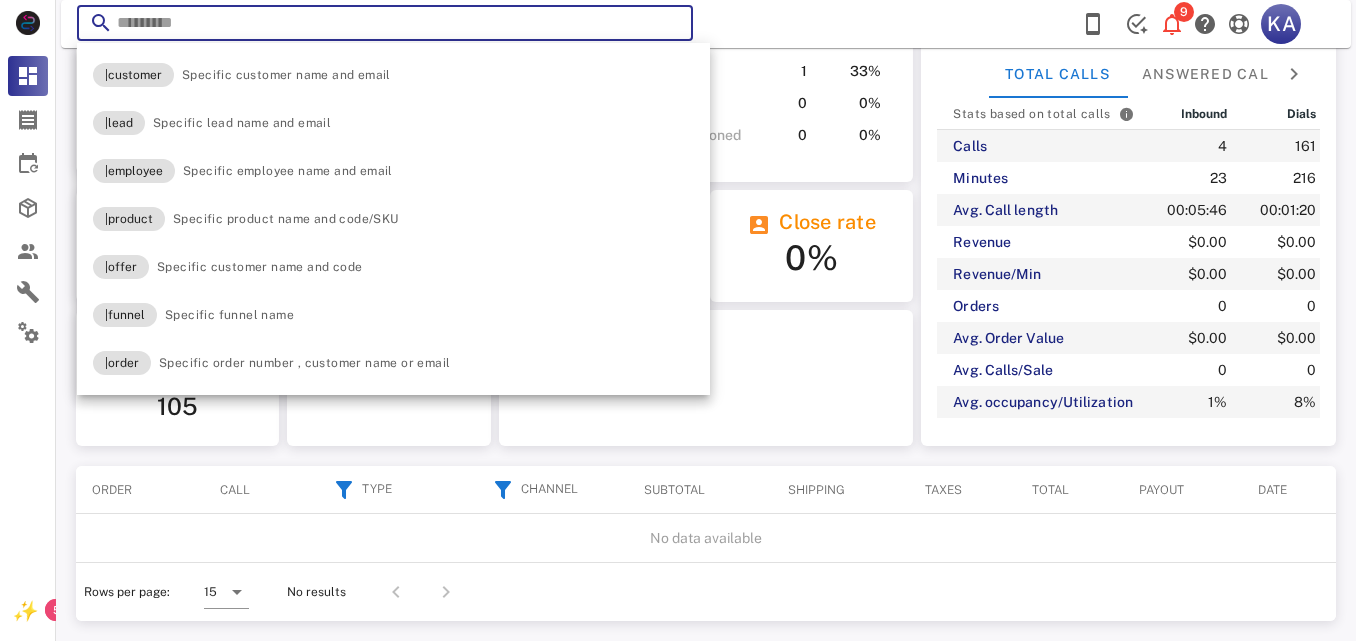 paste on "**********" 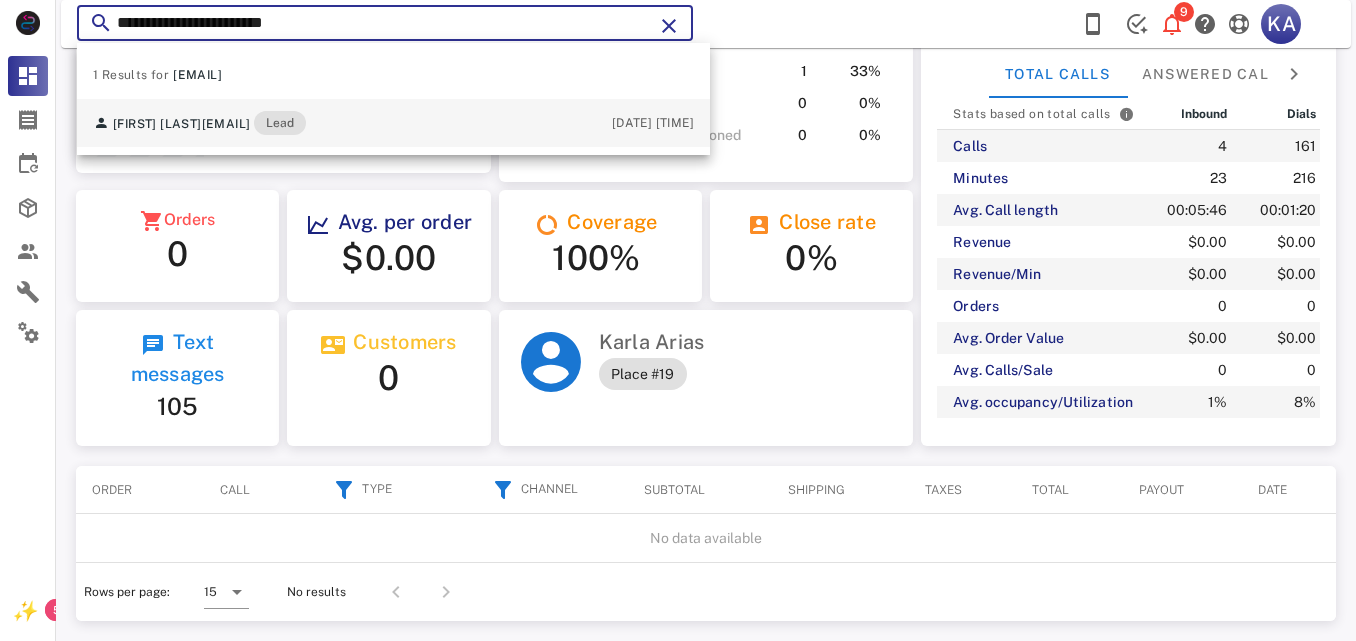 type on "**********" 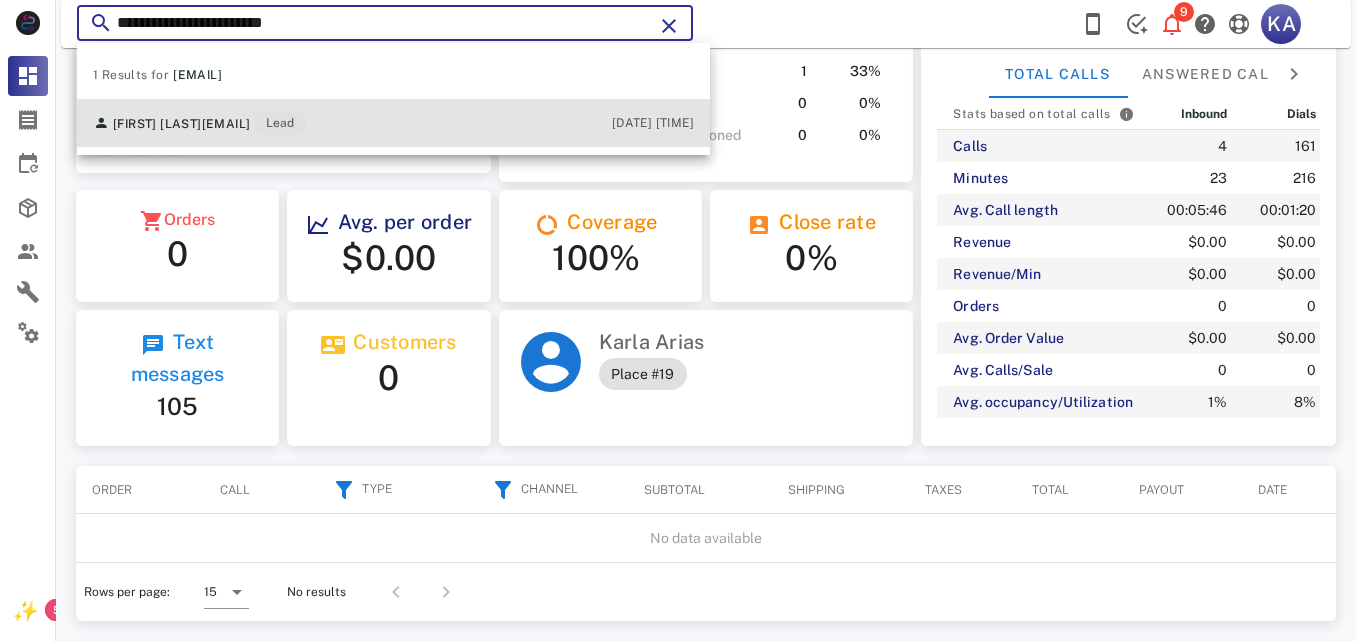 click on "Marina Grullon   marinaagrullon@gmail.com   Lead   07/17/2025 14:39" at bounding box center (393, 123) 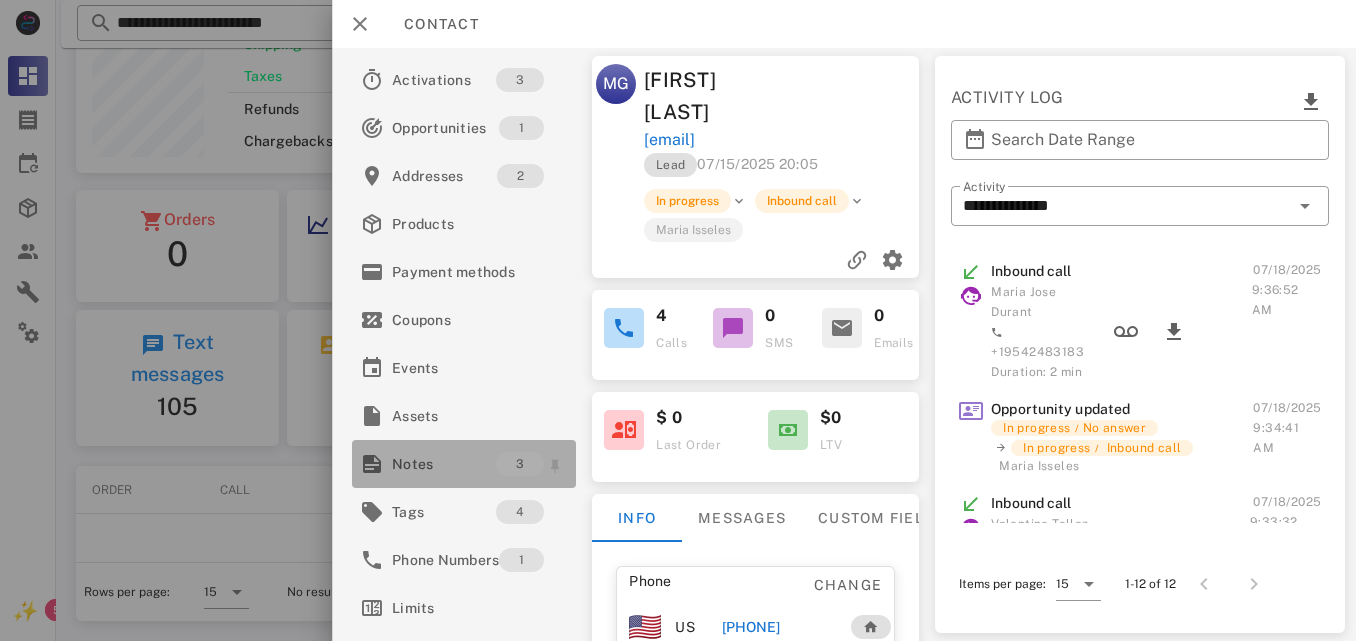 click on "Notes" at bounding box center [444, 464] 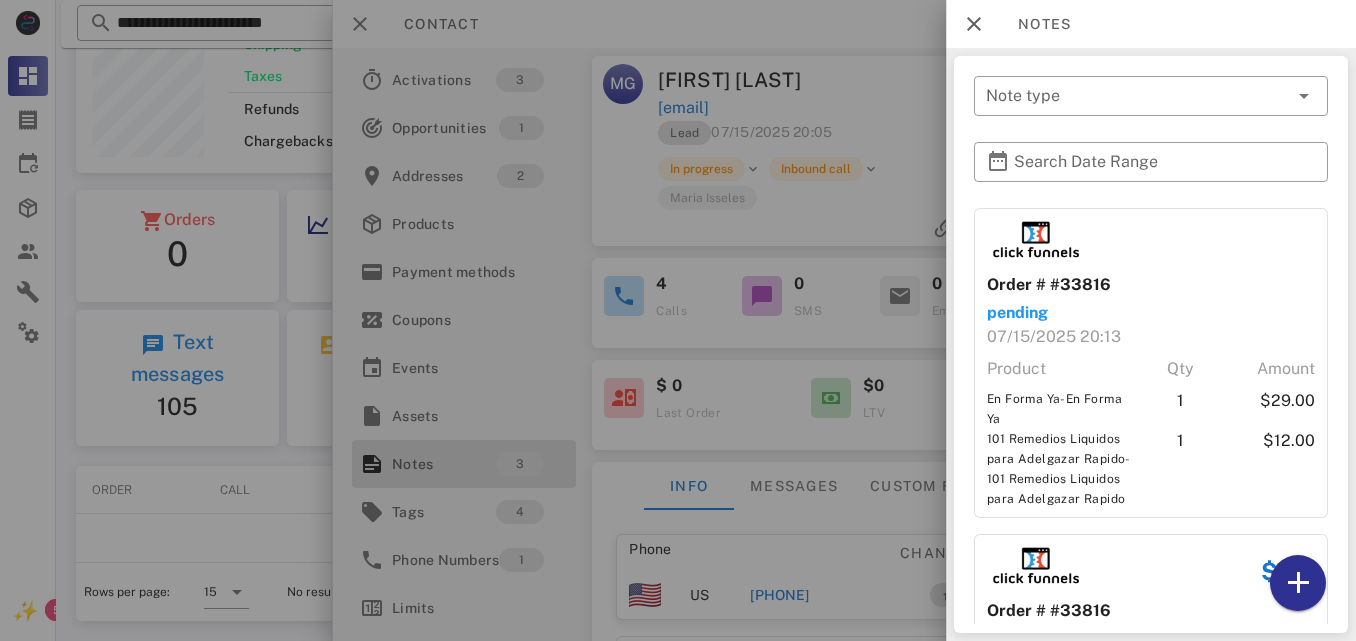 click at bounding box center (678, 320) 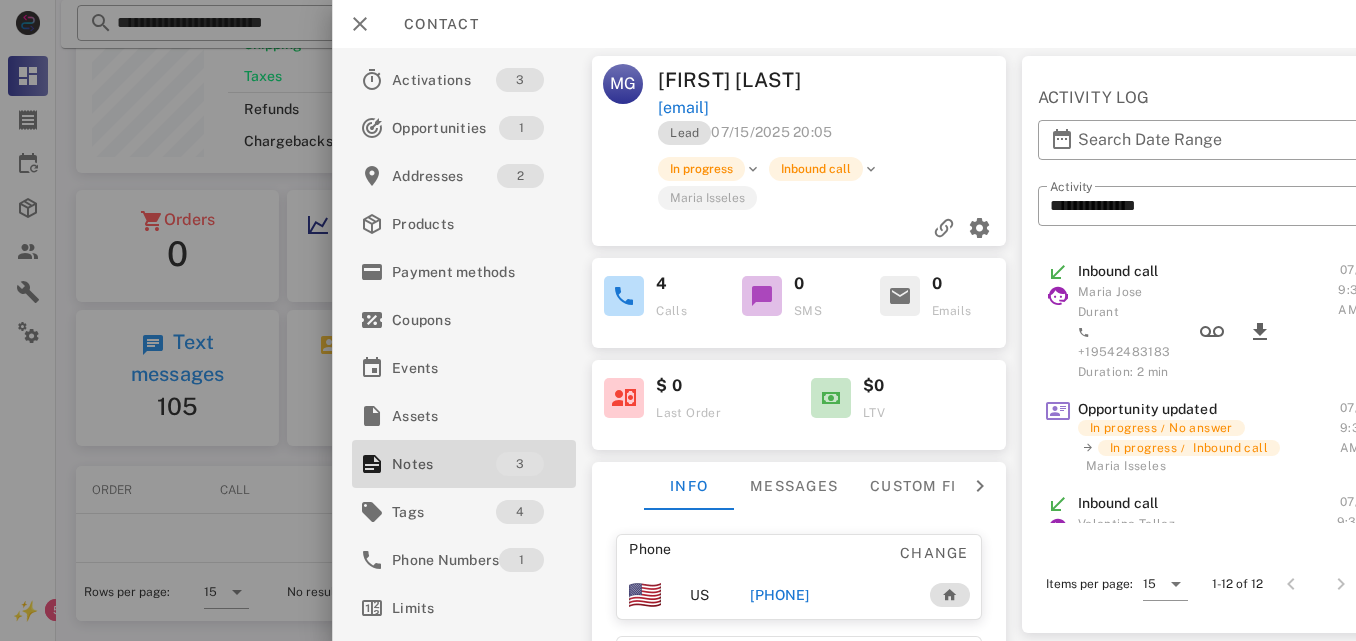 click on "+17722673415" at bounding box center [779, 595] 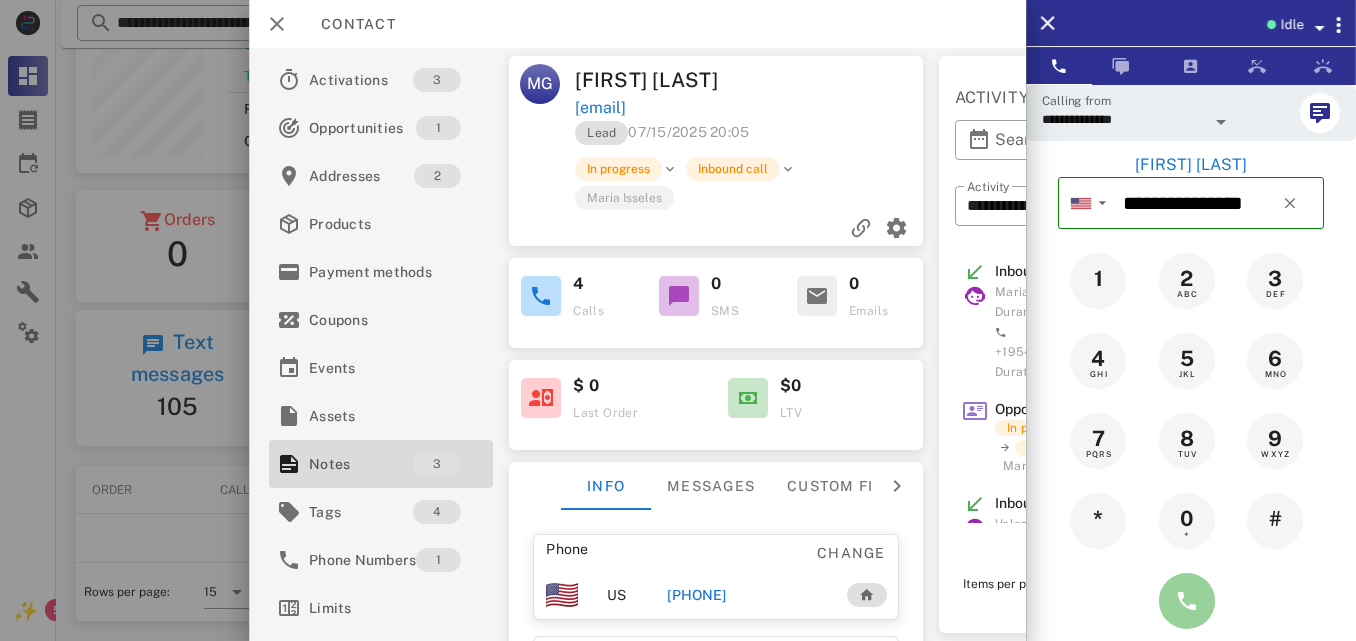 click at bounding box center [1187, 601] 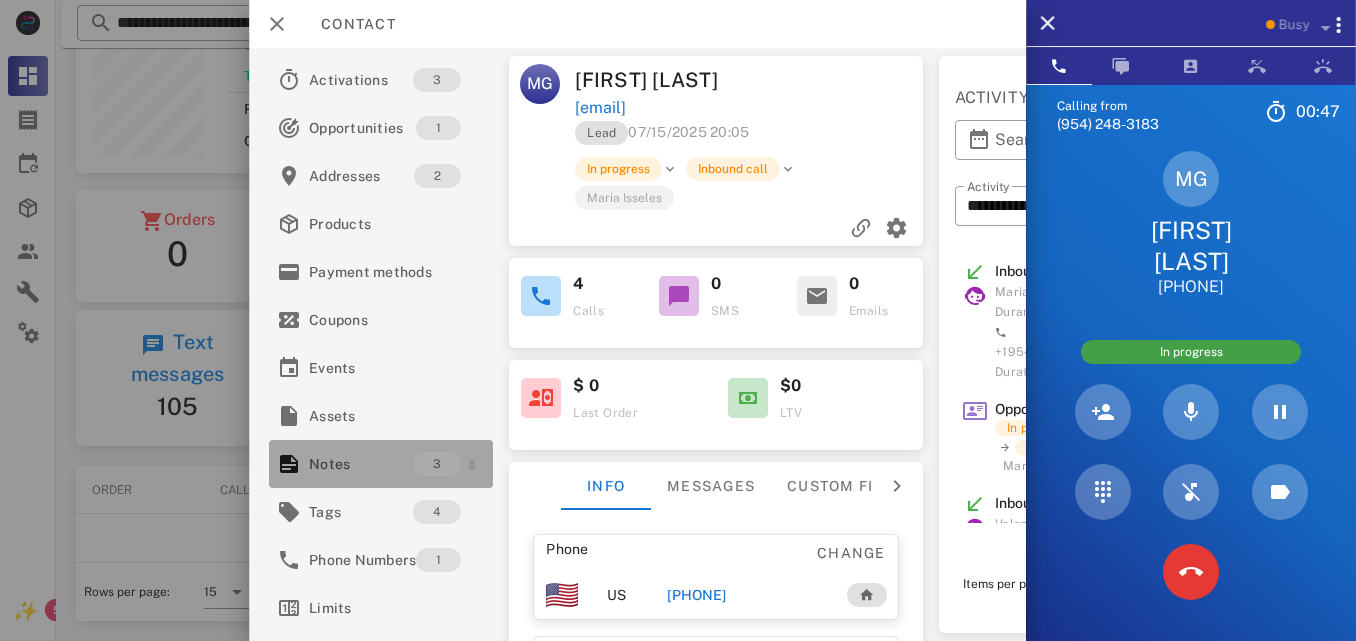 click on "3" at bounding box center (437, 464) 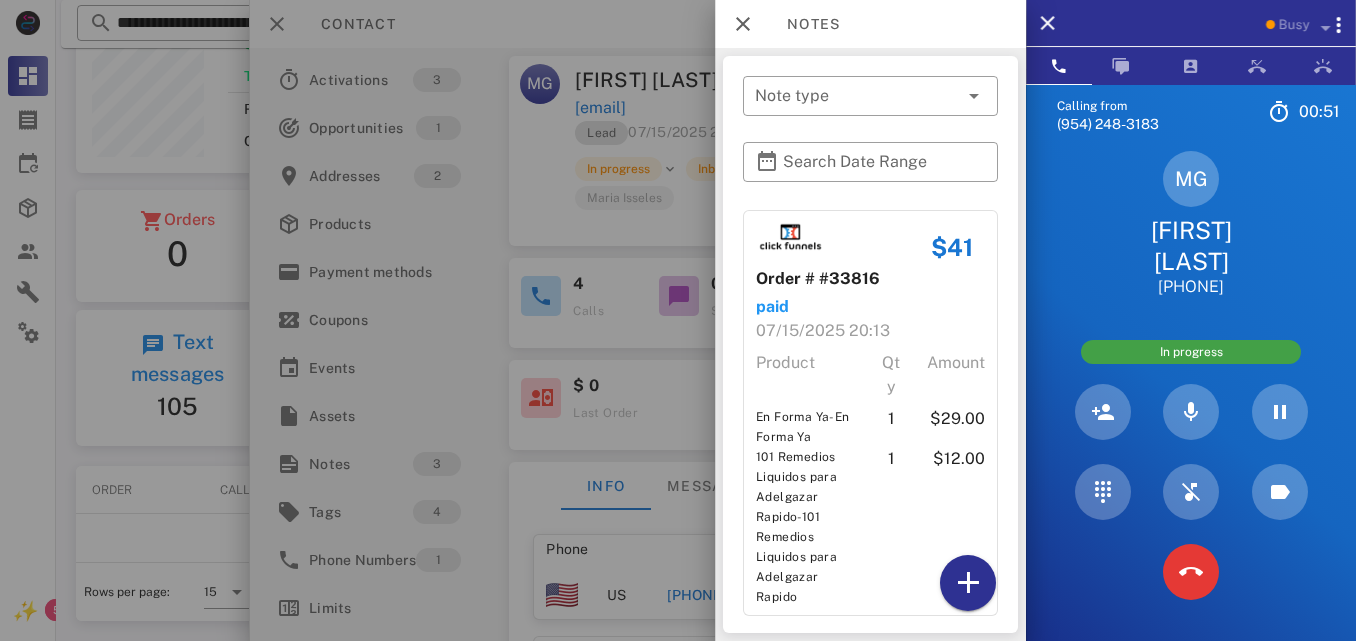 scroll, scrollTop: 423, scrollLeft: 0, axis: vertical 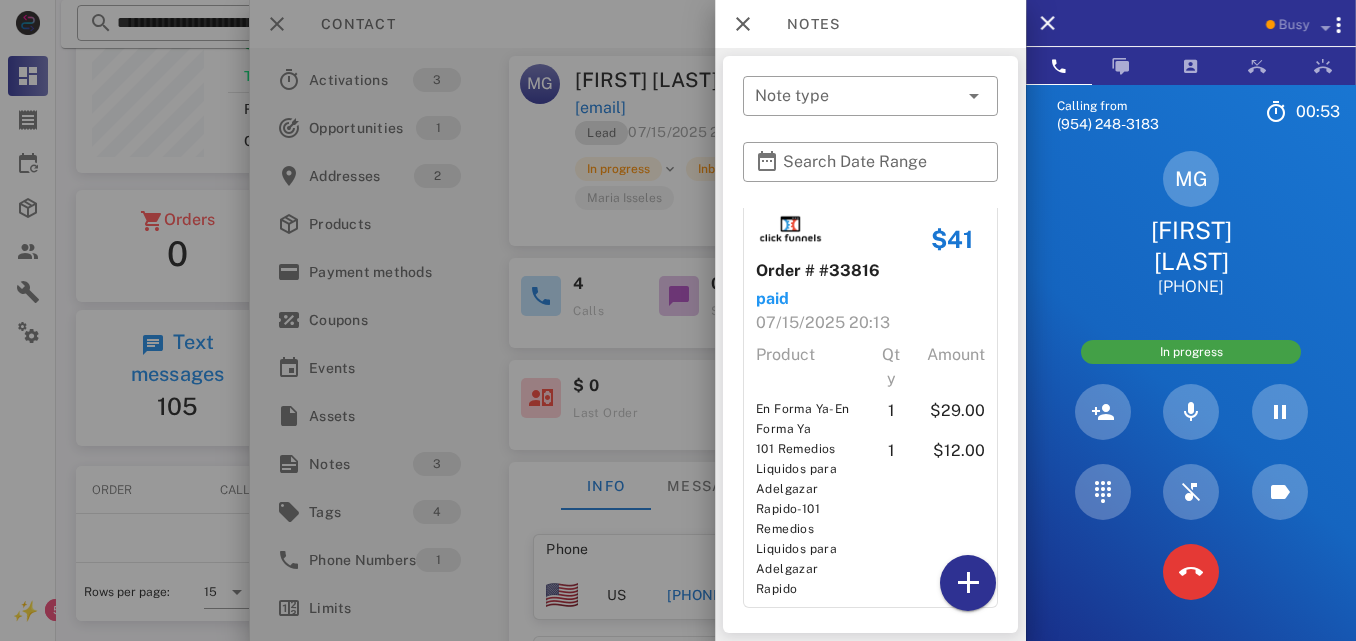 click at bounding box center [678, 320] 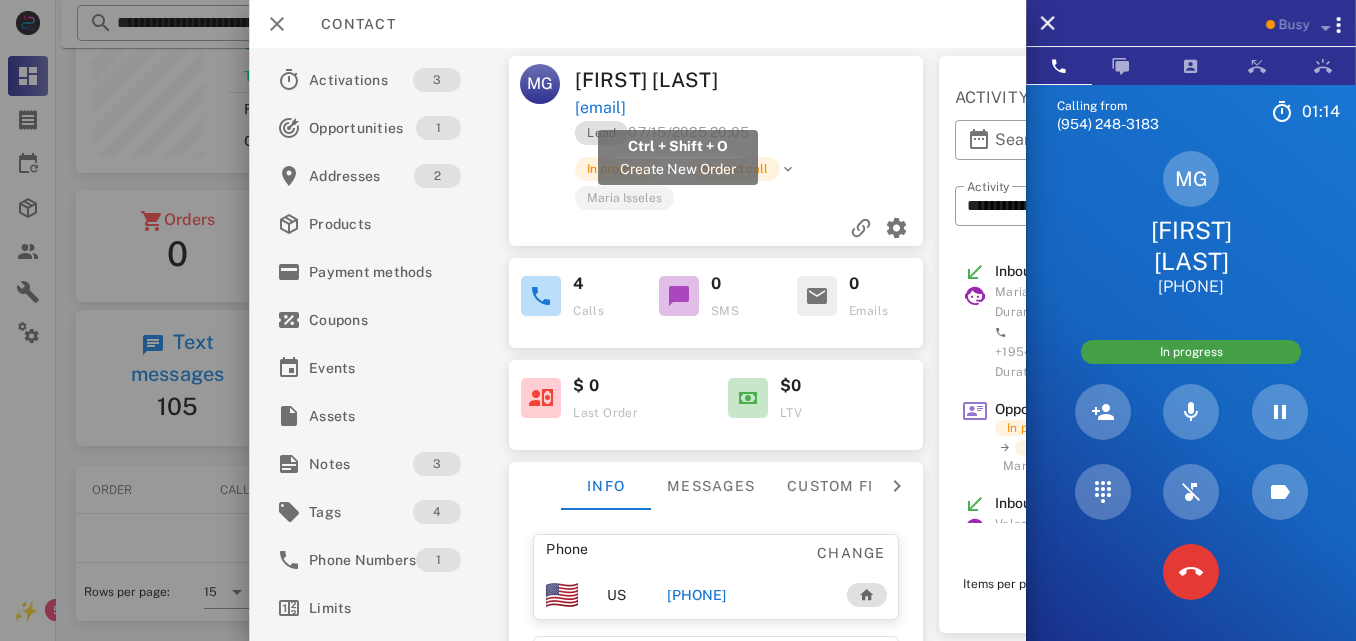 drag, startPoint x: 803, startPoint y: 110, endPoint x: 577, endPoint y: 112, distance: 226.00885 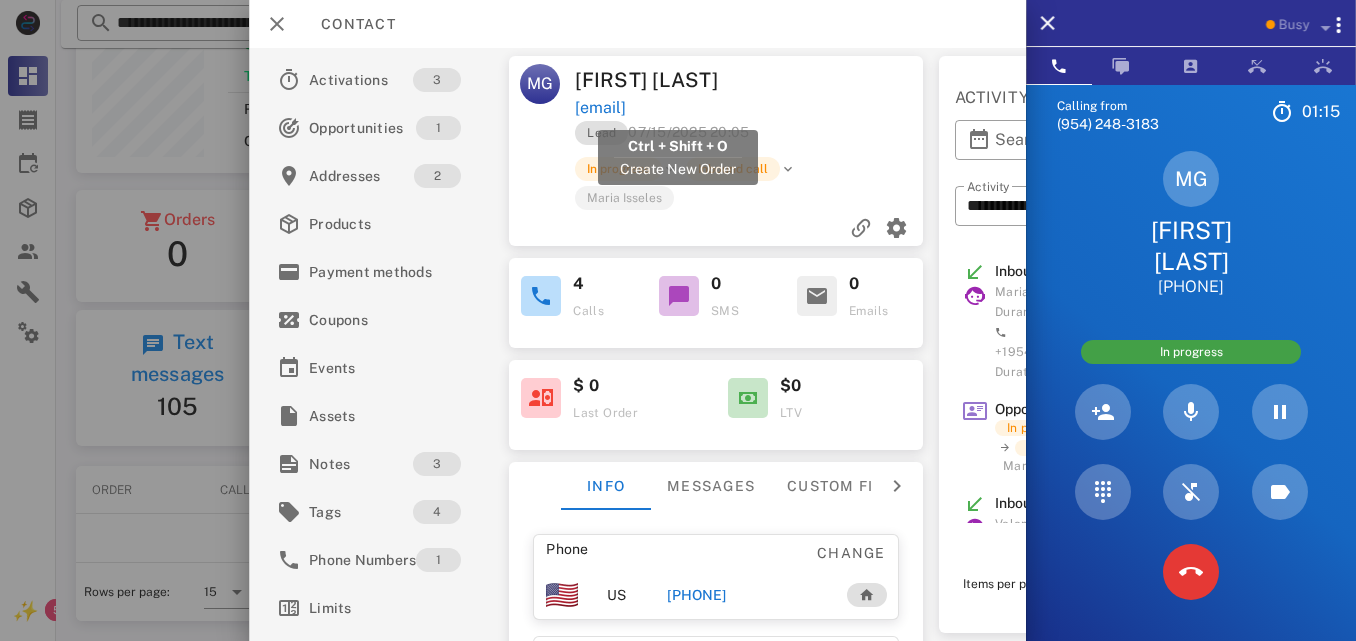 copy on "marinaagrullon@gmail.com" 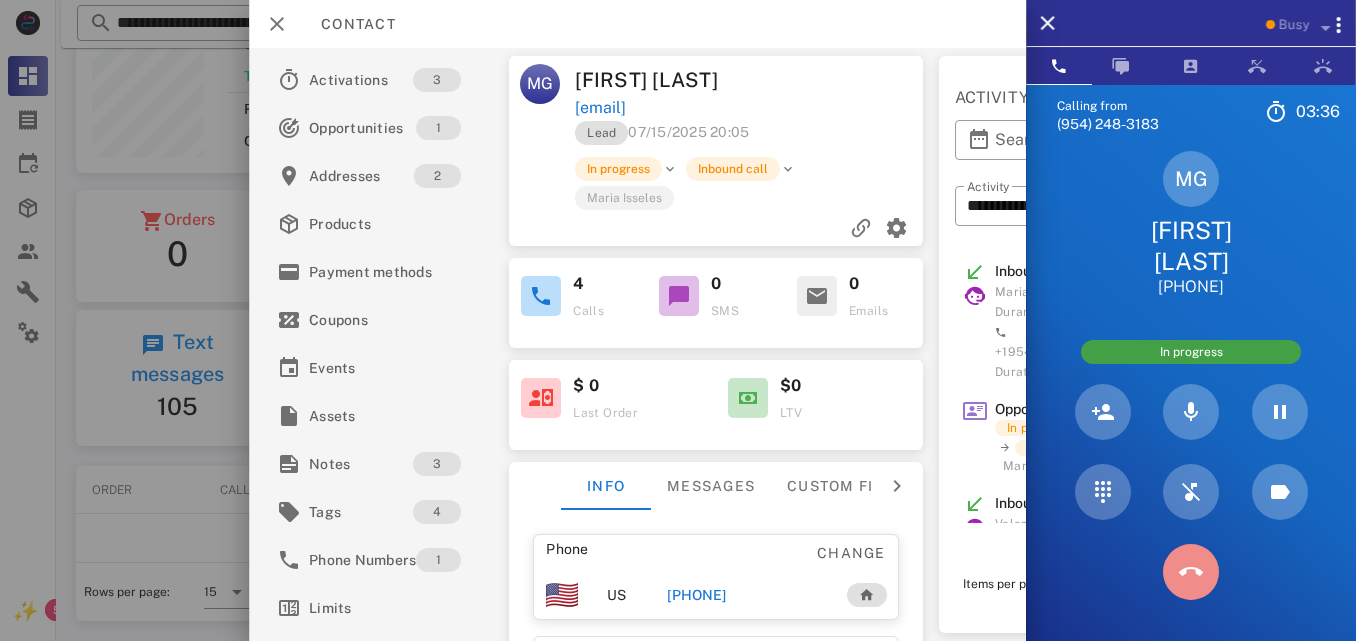 click at bounding box center [1191, 572] 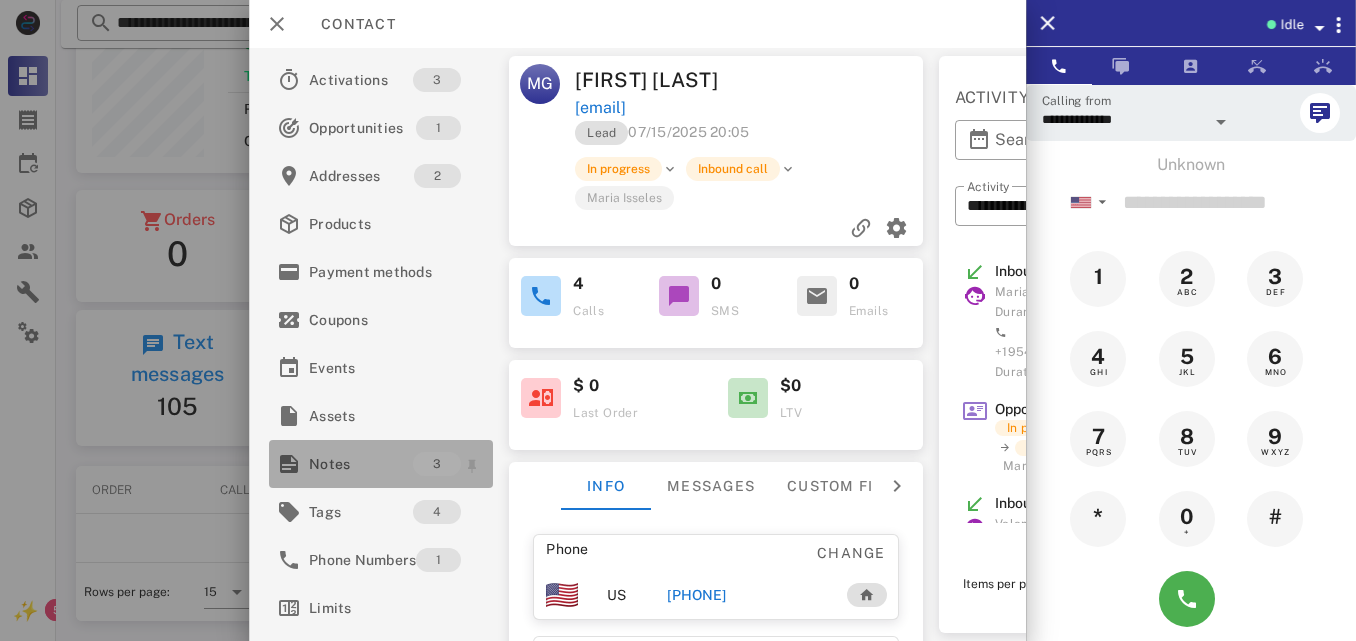 click on "Notes" at bounding box center (361, 464) 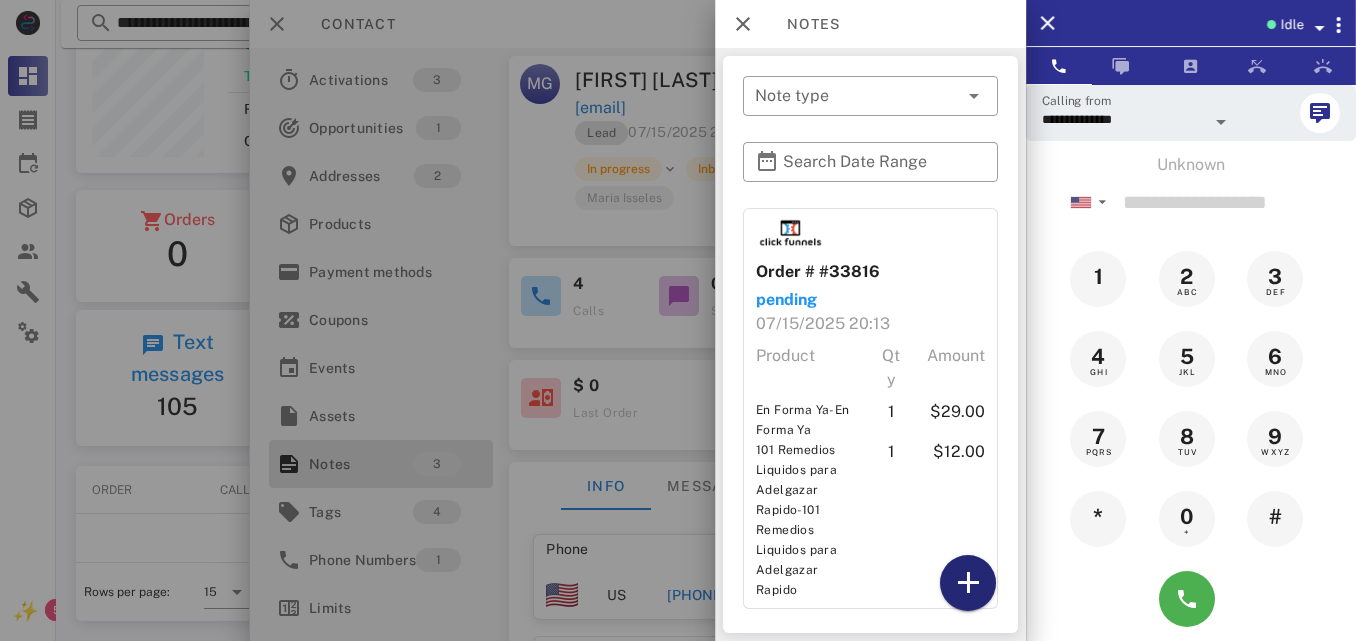 click at bounding box center [968, 583] 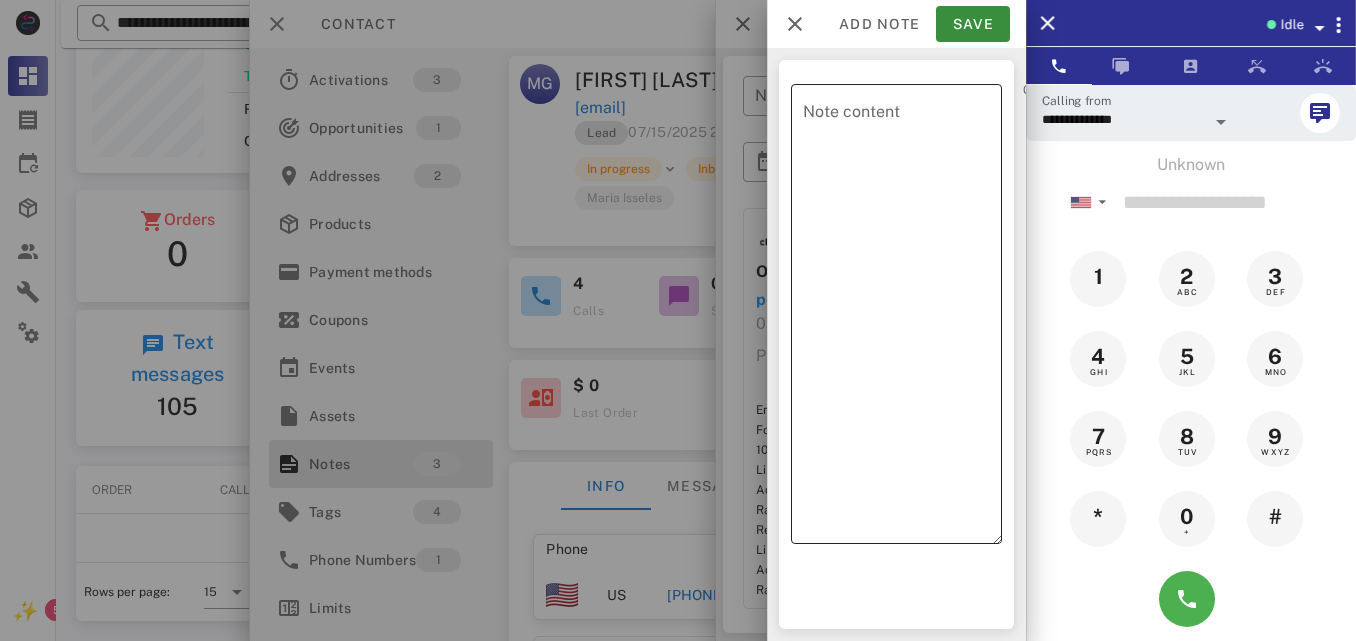 click on "Note content" at bounding box center [902, 319] 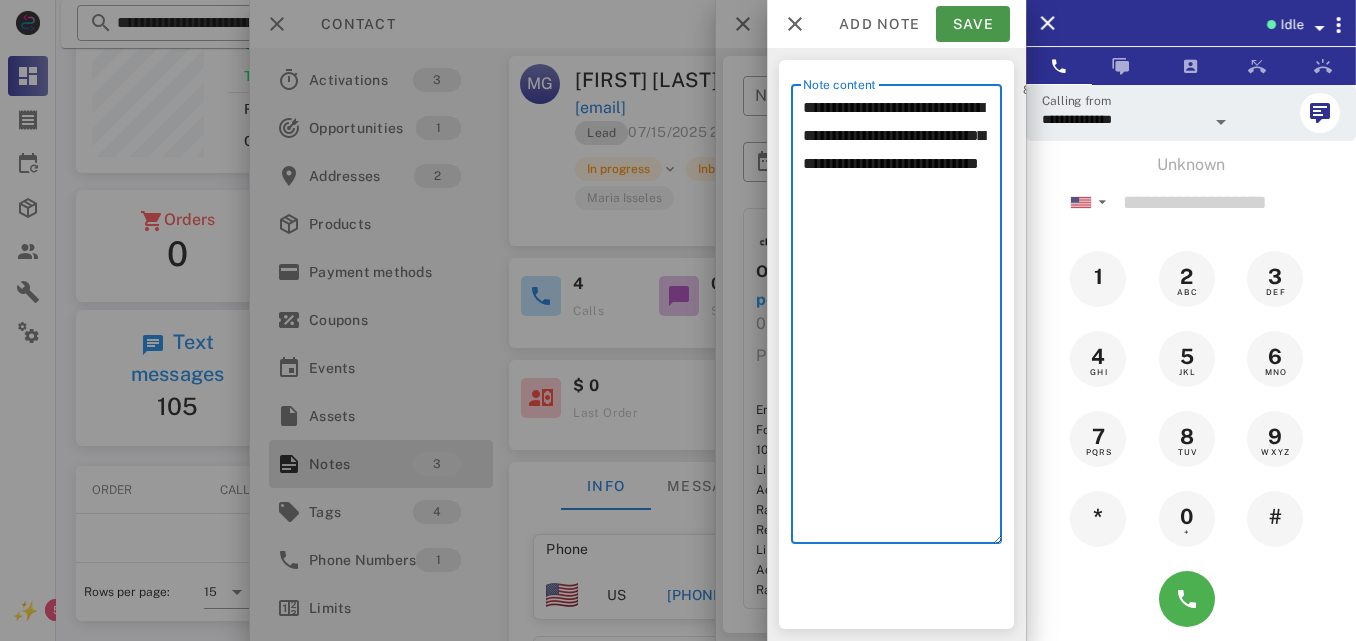 type on "**********" 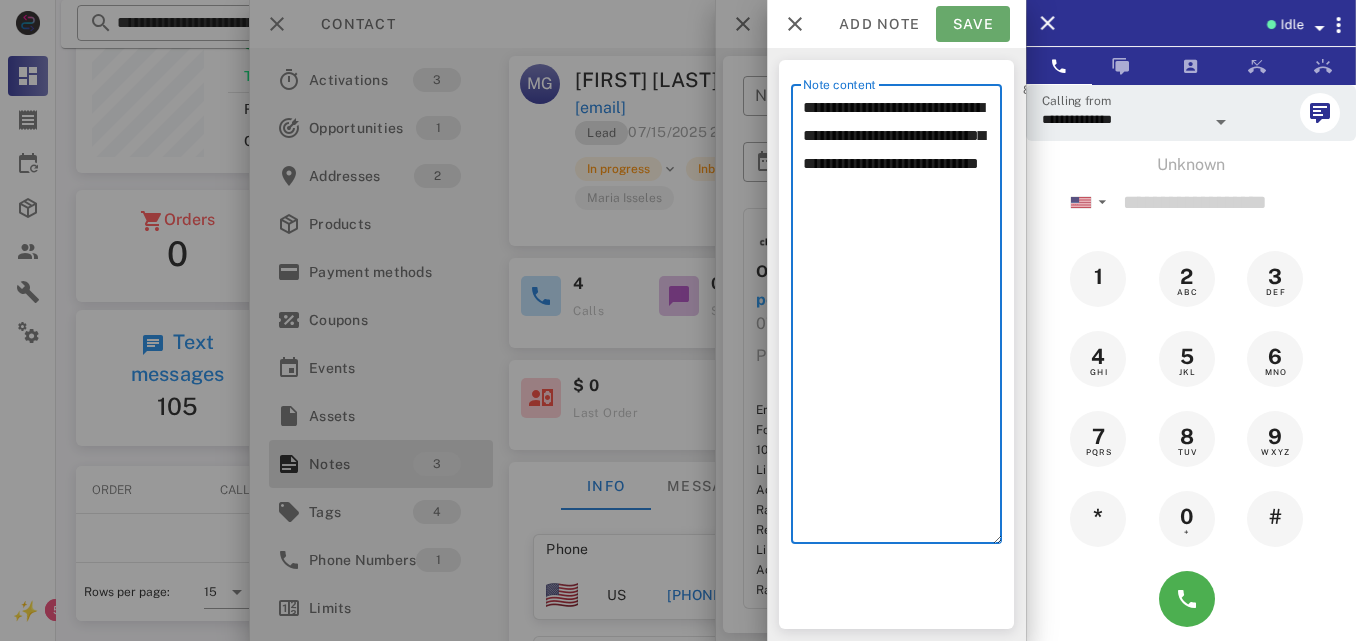 click on "Save" at bounding box center (973, 24) 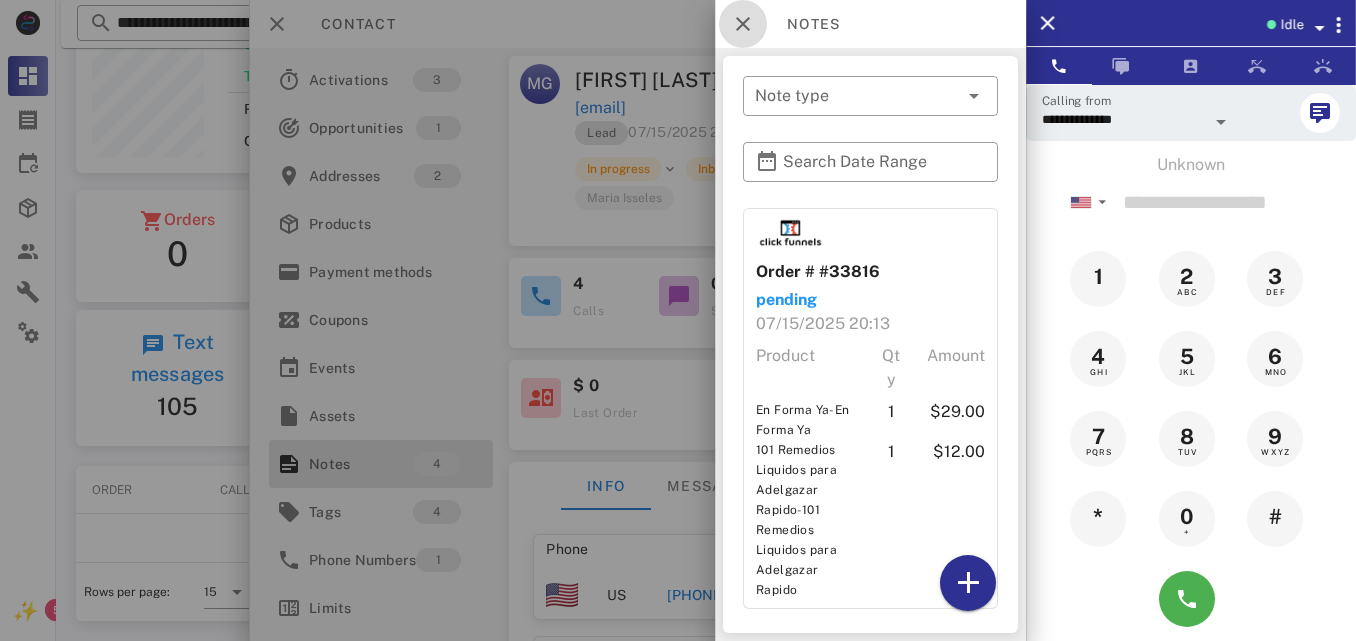 click at bounding box center [743, 24] 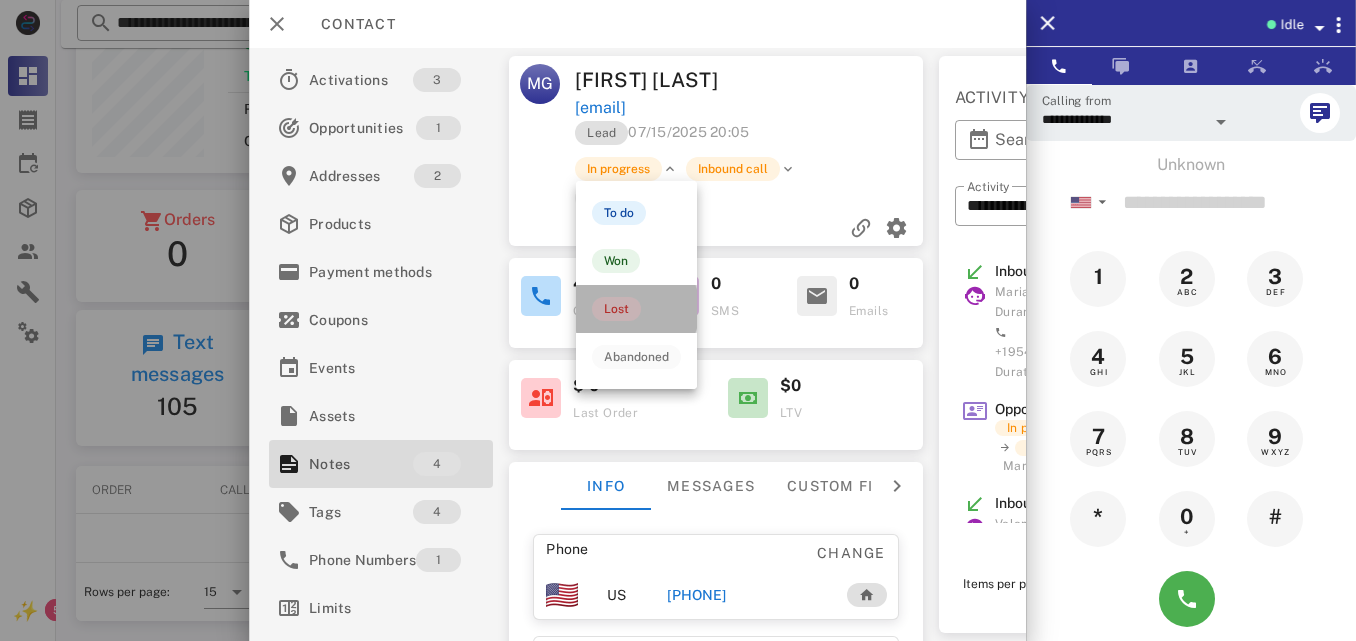 click on "Lost" at bounding box center (616, 309) 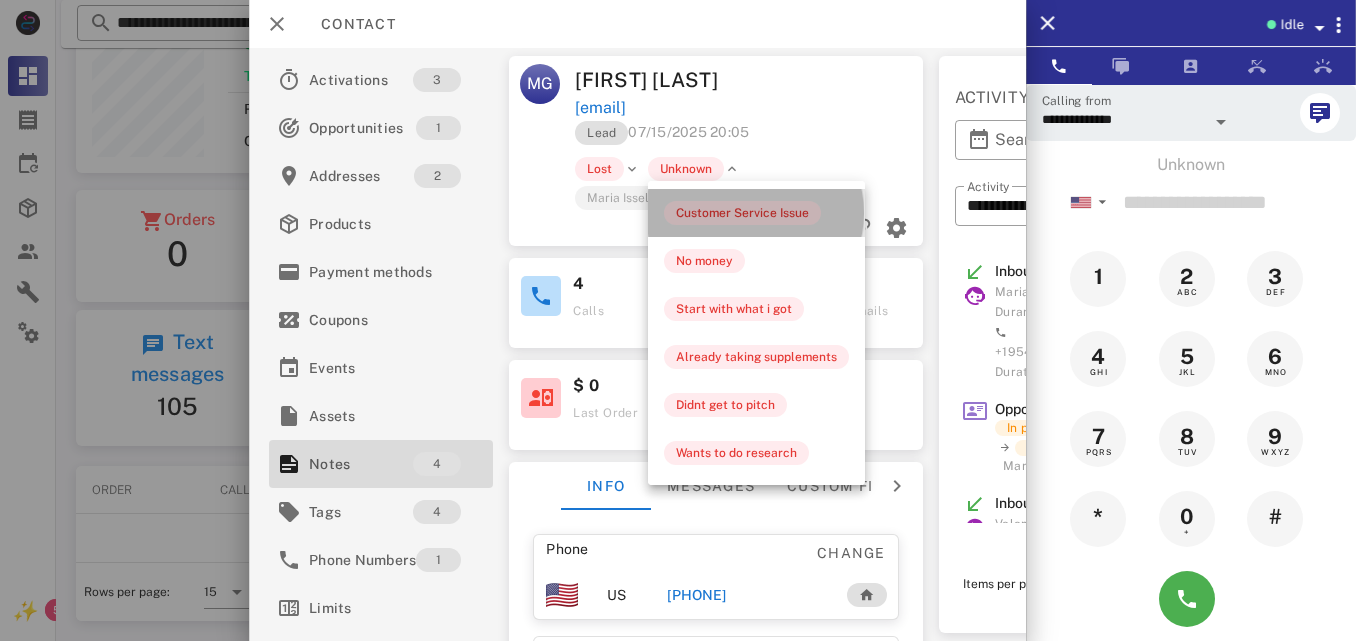 click on "Customer Service Issue" at bounding box center (742, 213) 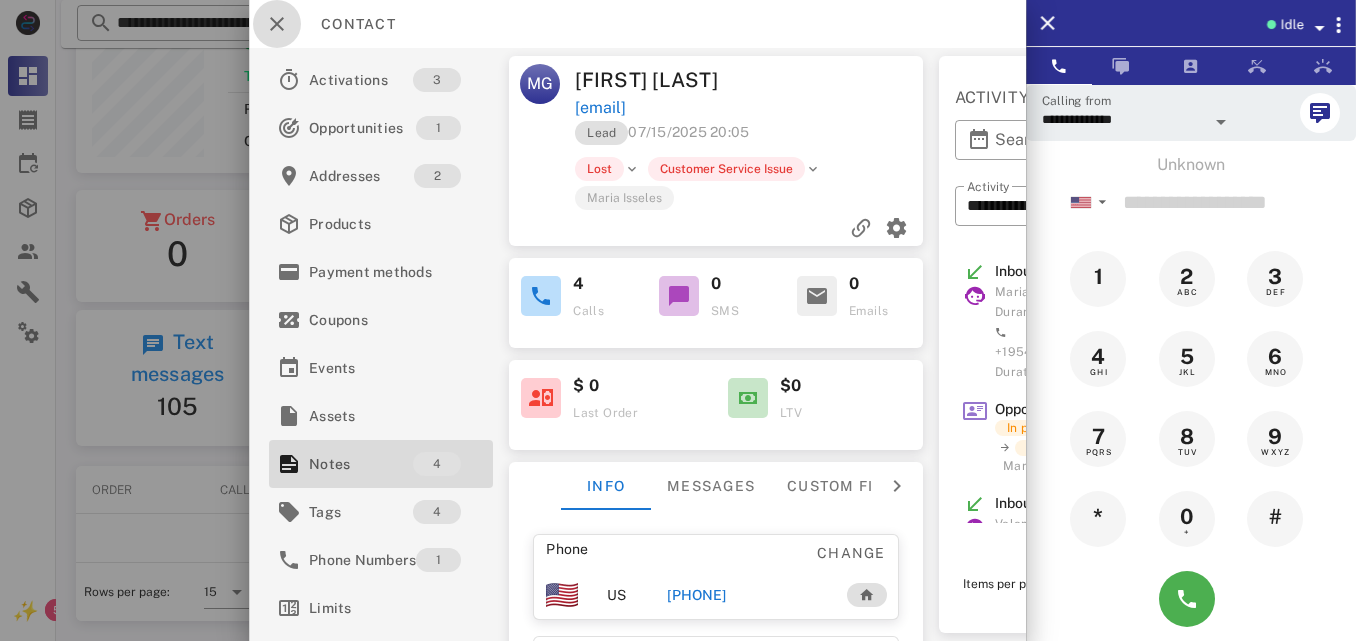 click at bounding box center (277, 24) 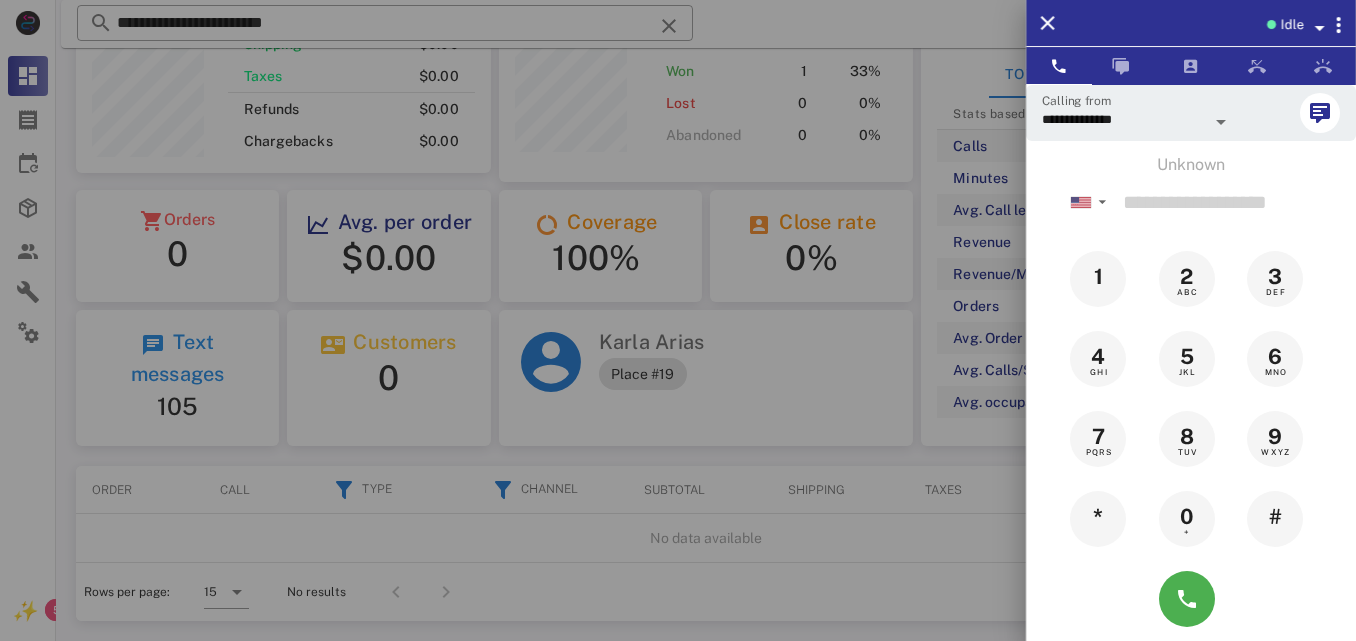 click at bounding box center [678, 320] 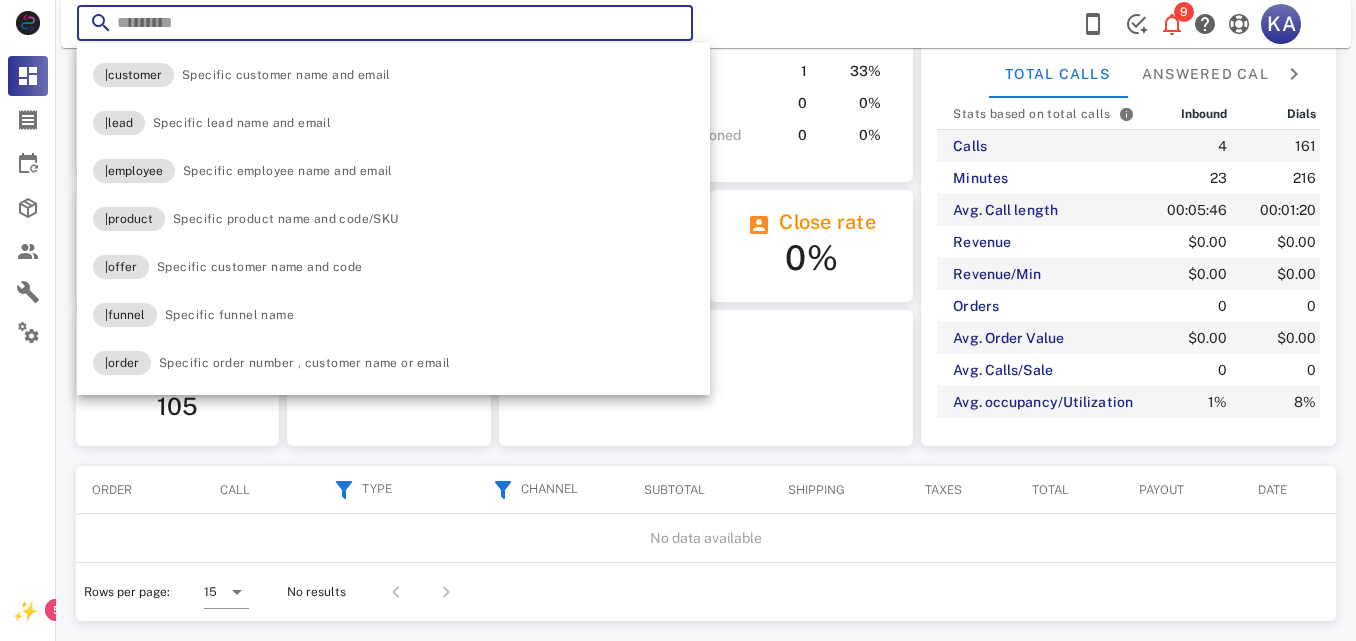 click at bounding box center [669, 26] 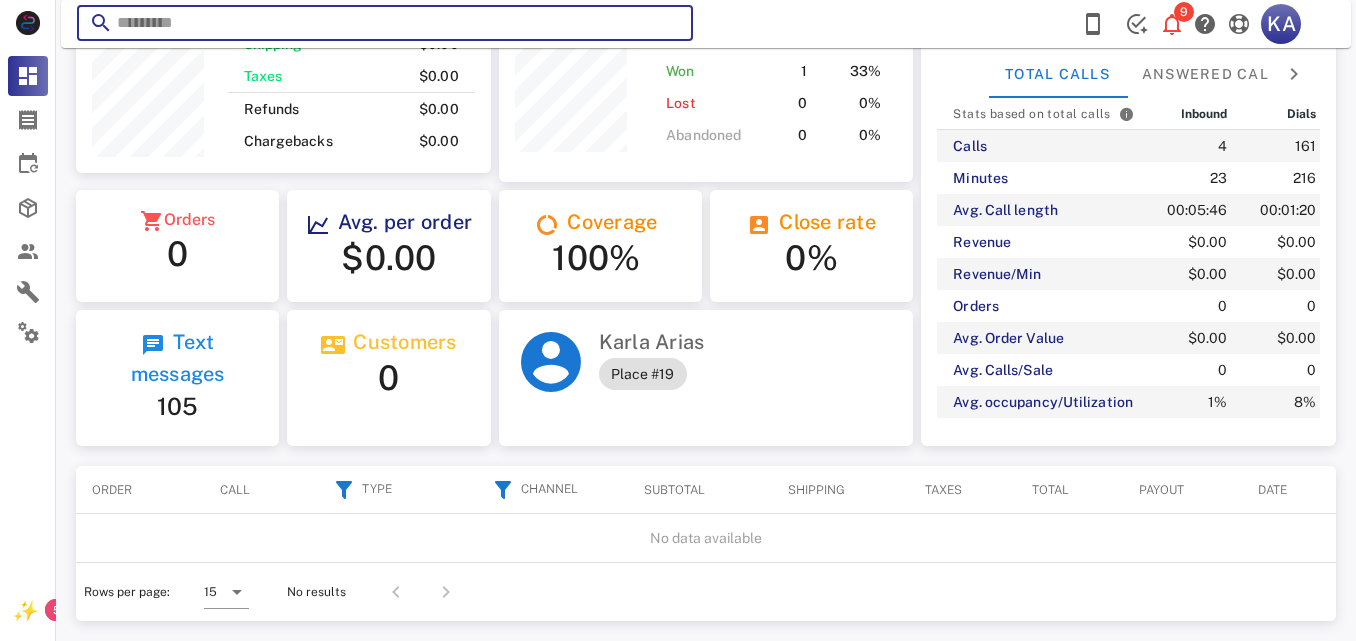 paste on "**********" 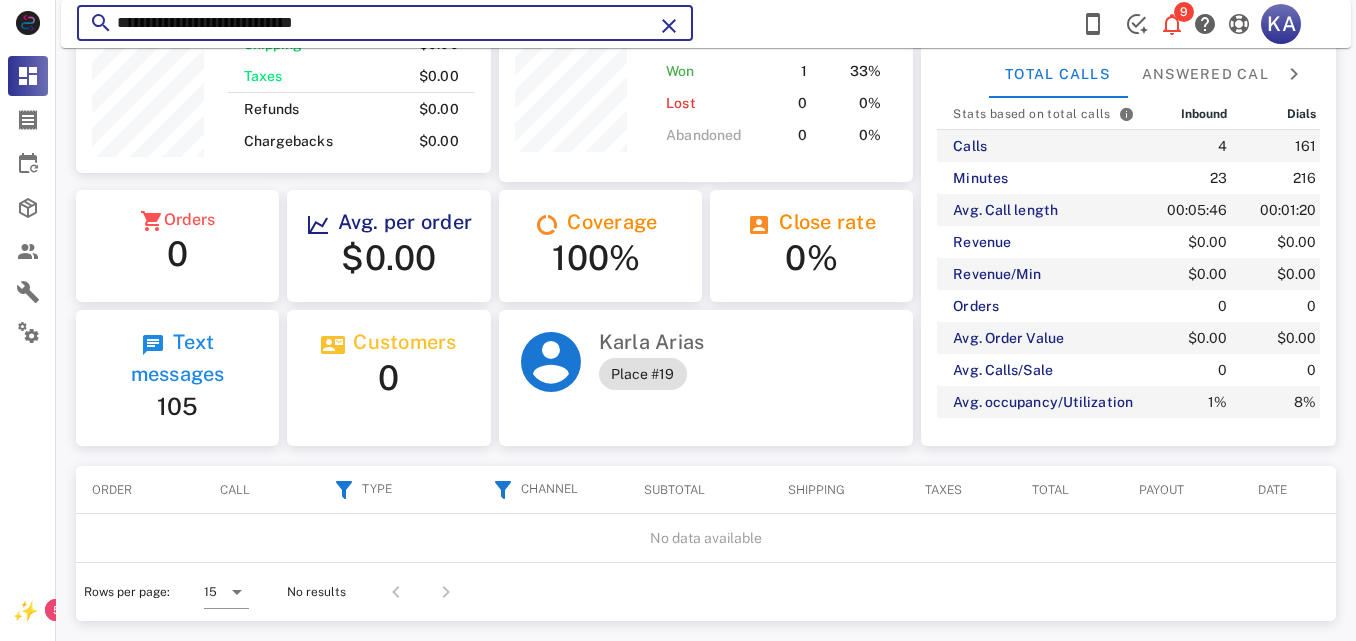 type on "**********" 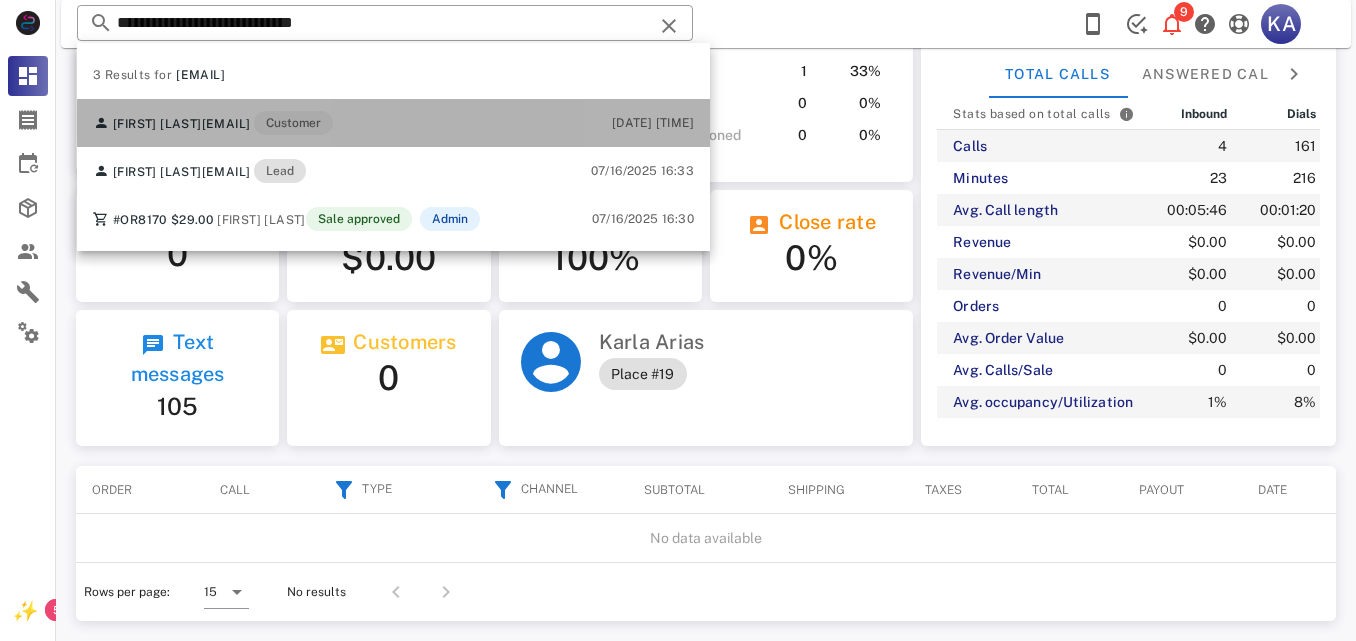 click on "Customer" at bounding box center (293, 123) 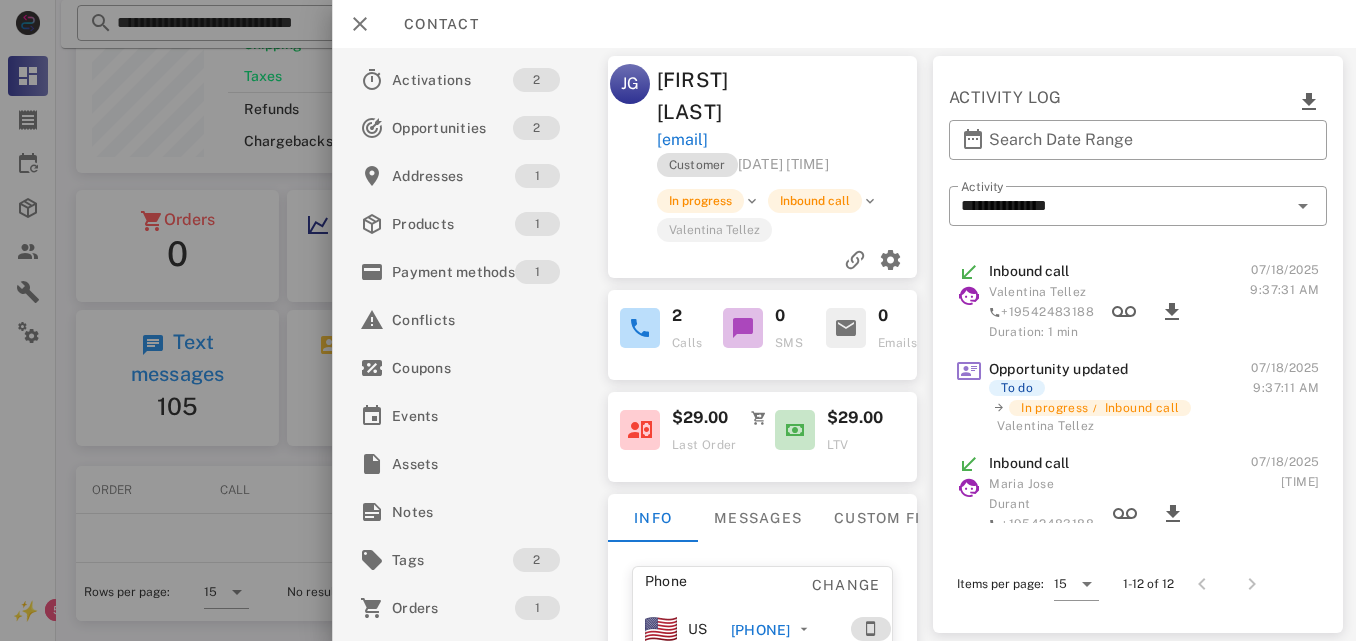 click on "[PHONE]" at bounding box center [760, 630] 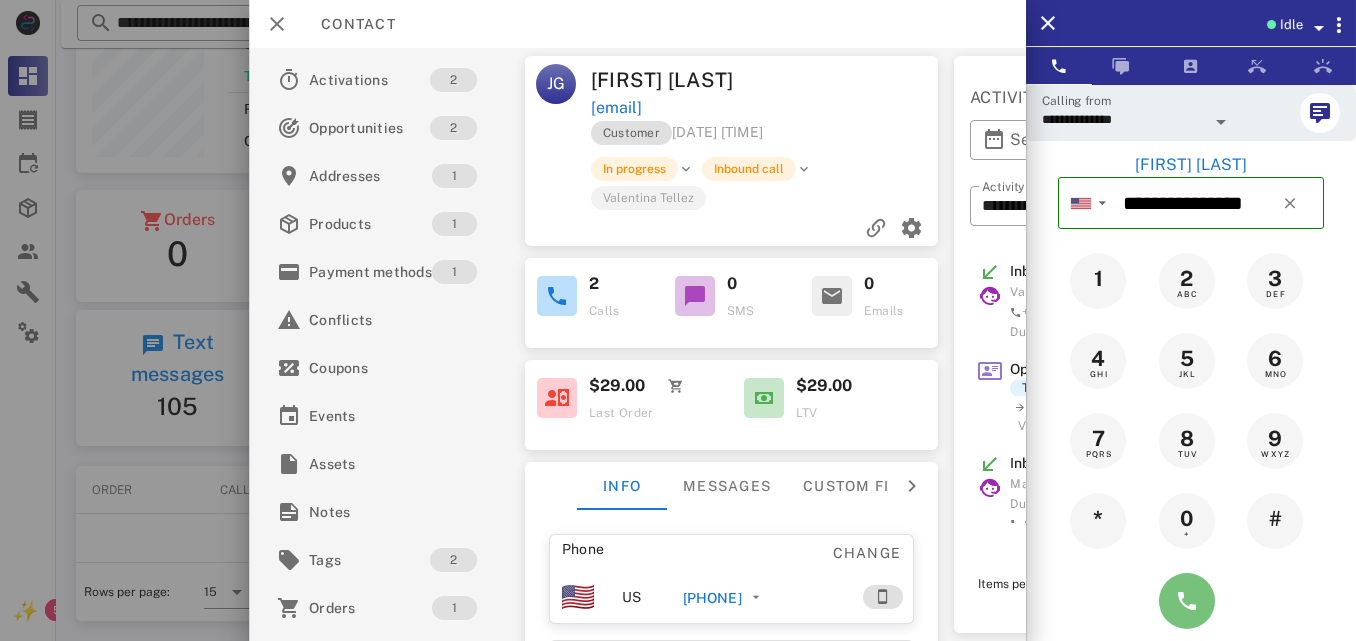 click at bounding box center [1187, 601] 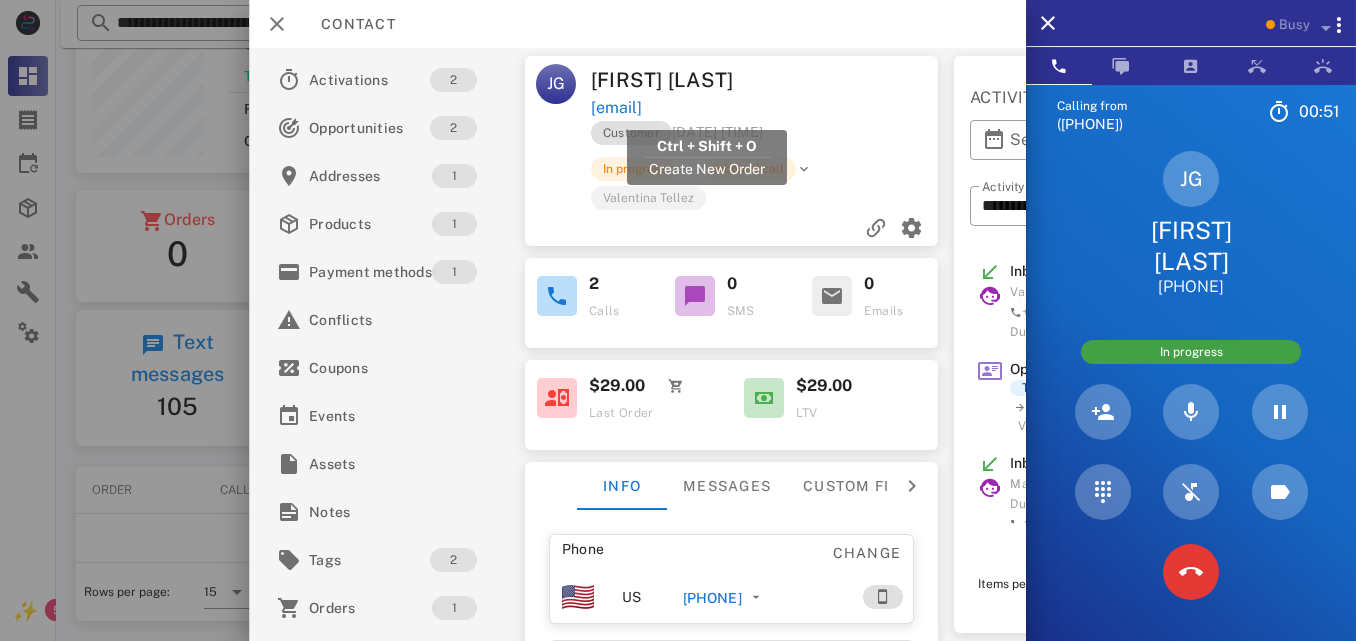 drag, startPoint x: 814, startPoint y: 91, endPoint x: 829, endPoint y: 104, distance: 19.849434 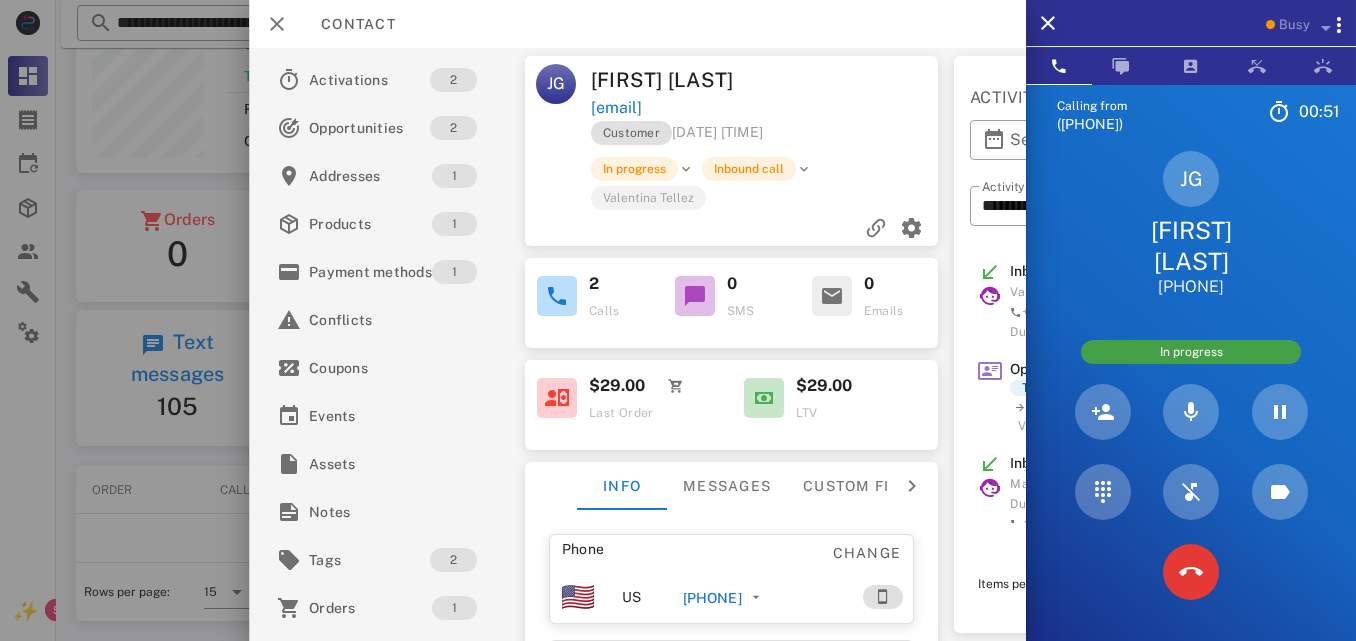copy on "[EMAIL]" 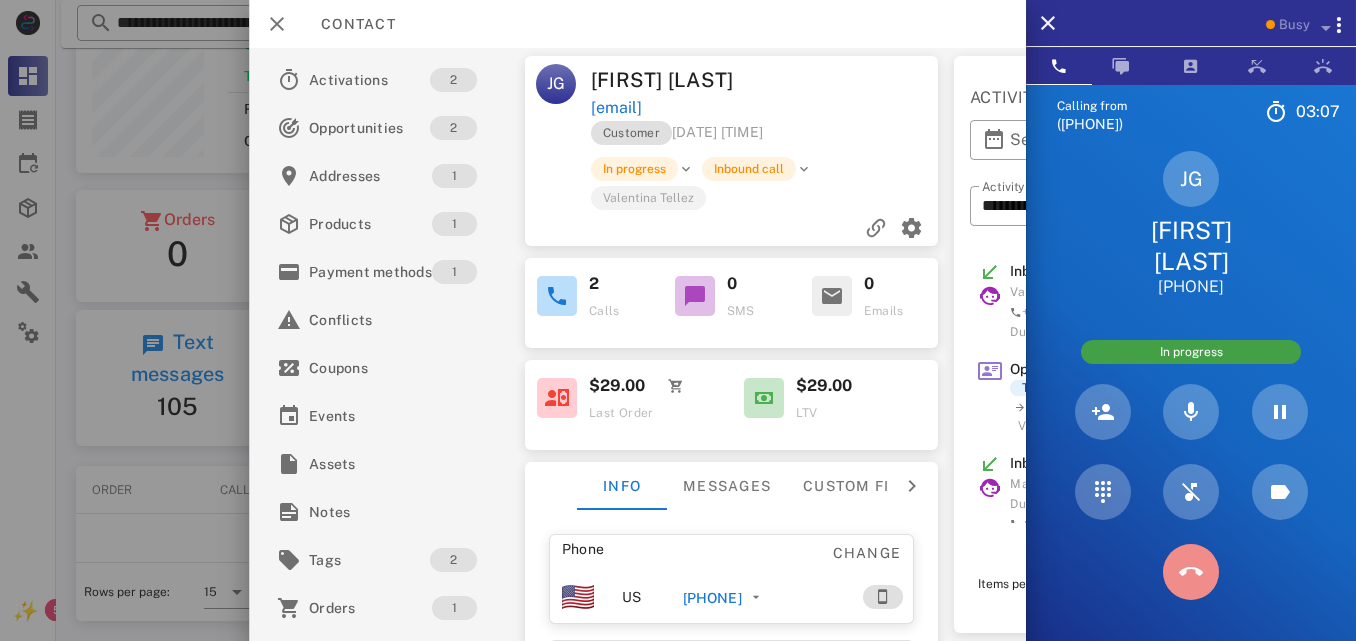 click at bounding box center (1191, 572) 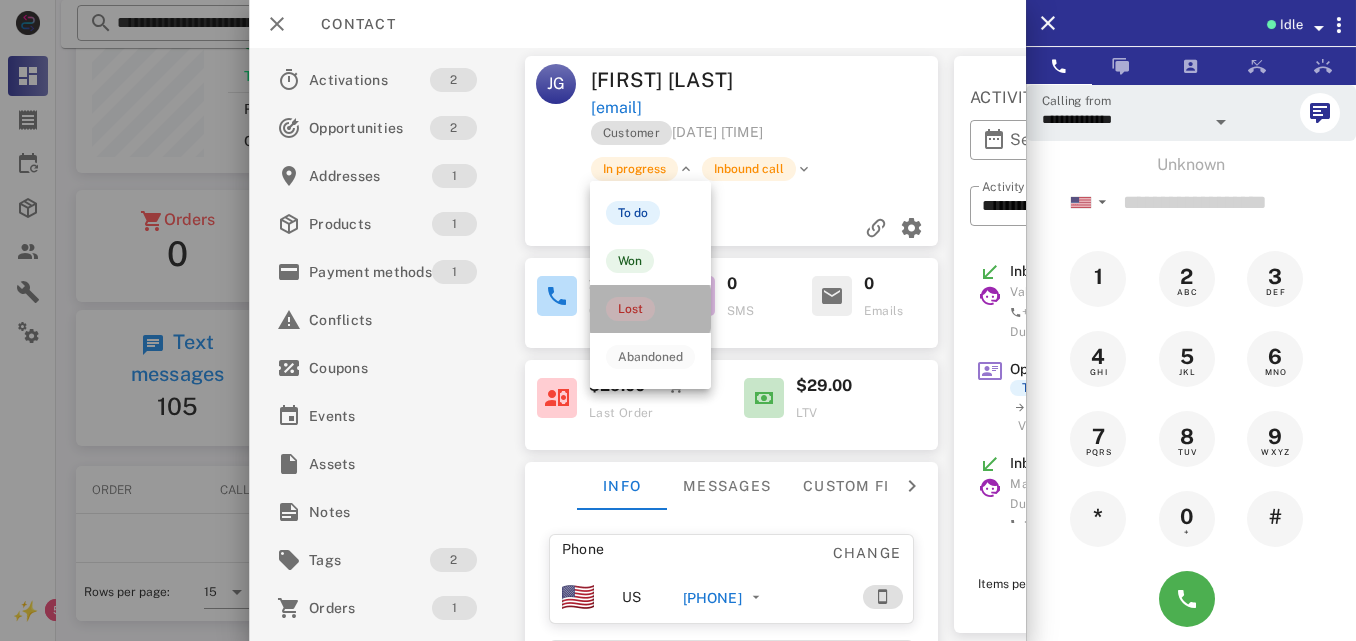 click on "Lost" at bounding box center [630, 309] 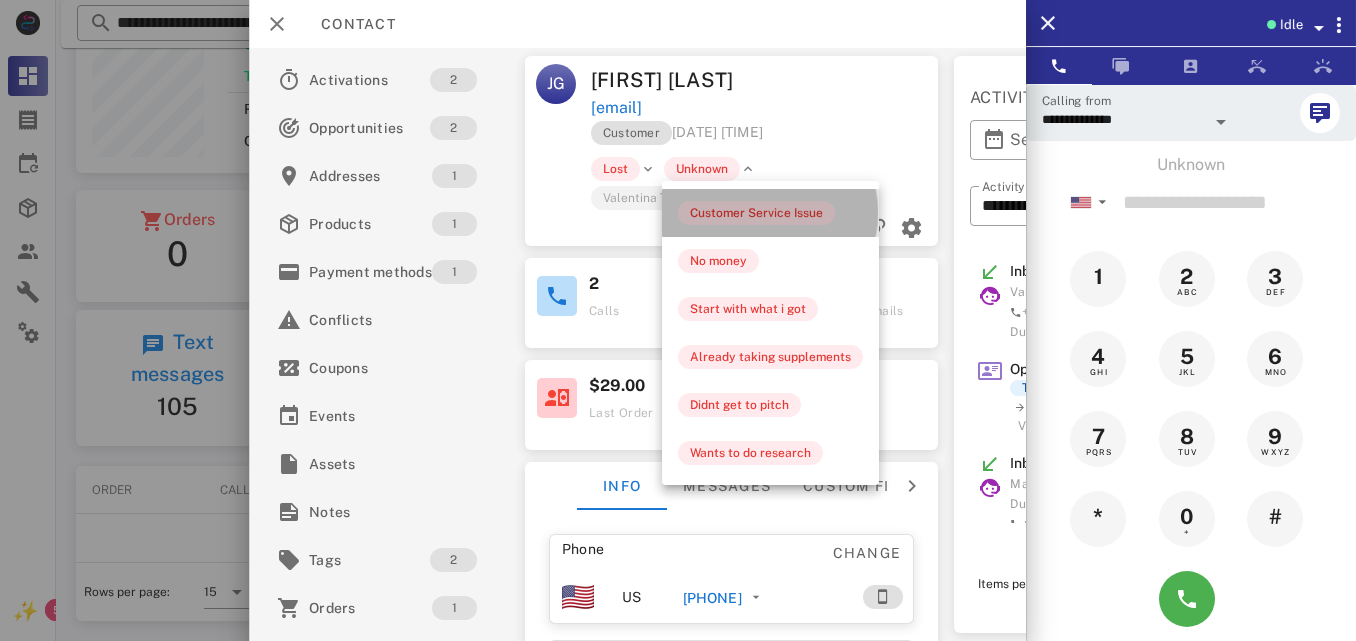 click on "Customer Service Issue" at bounding box center [756, 213] 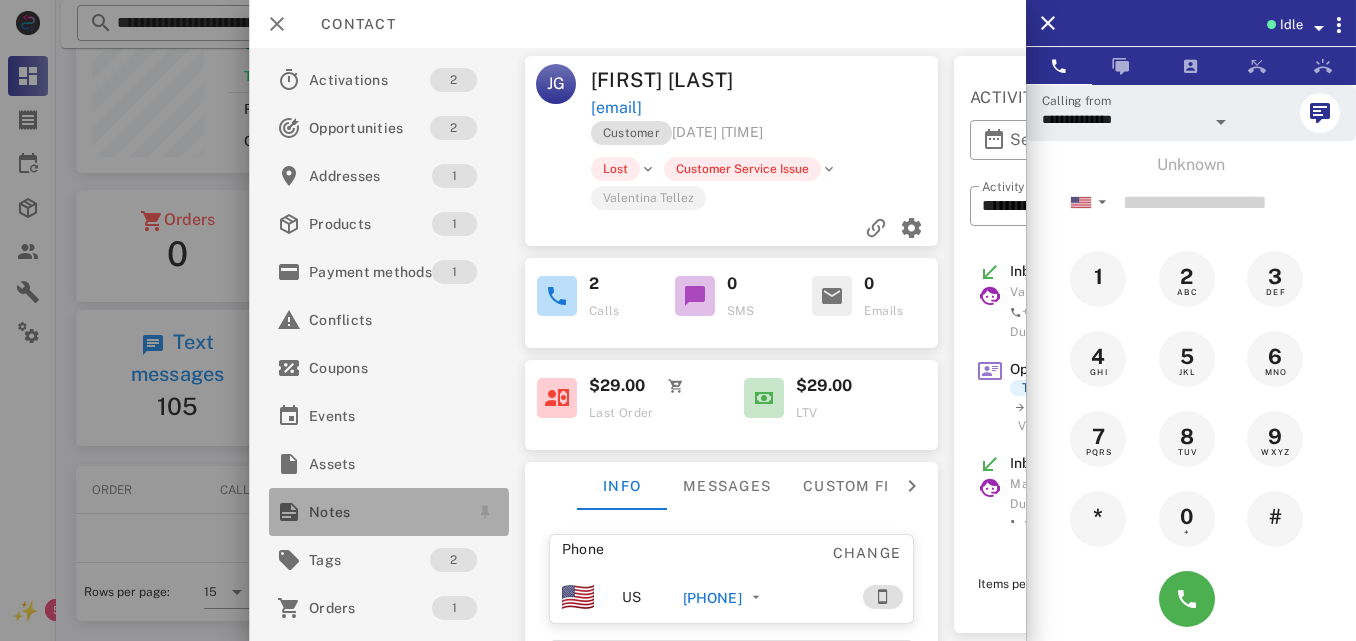 click on "Notes" at bounding box center (385, 512) 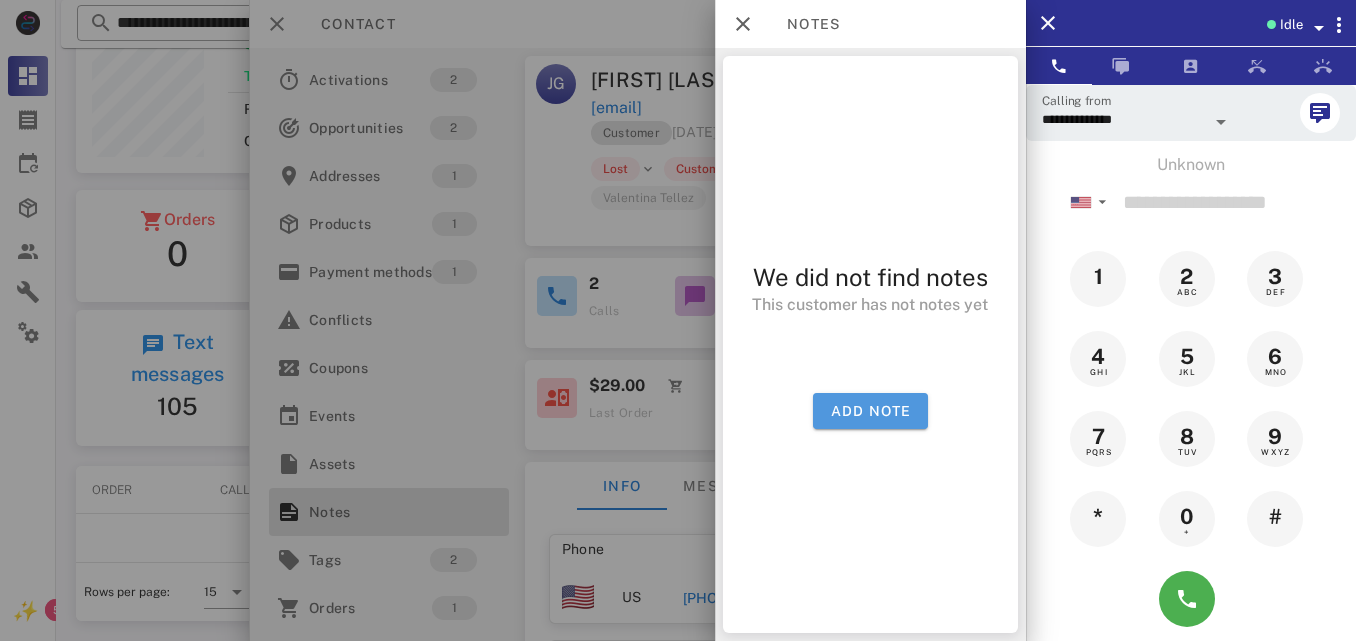 click on "Add note" at bounding box center [870, 411] 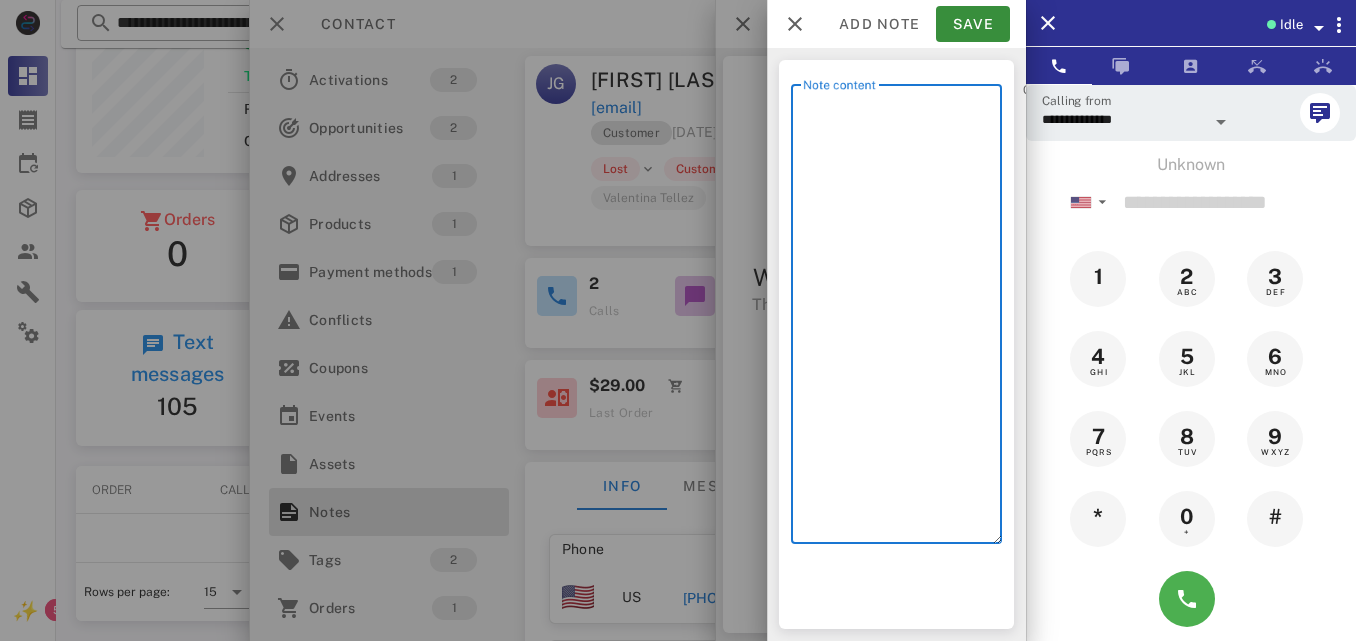 click on "Note content" at bounding box center (902, 319) 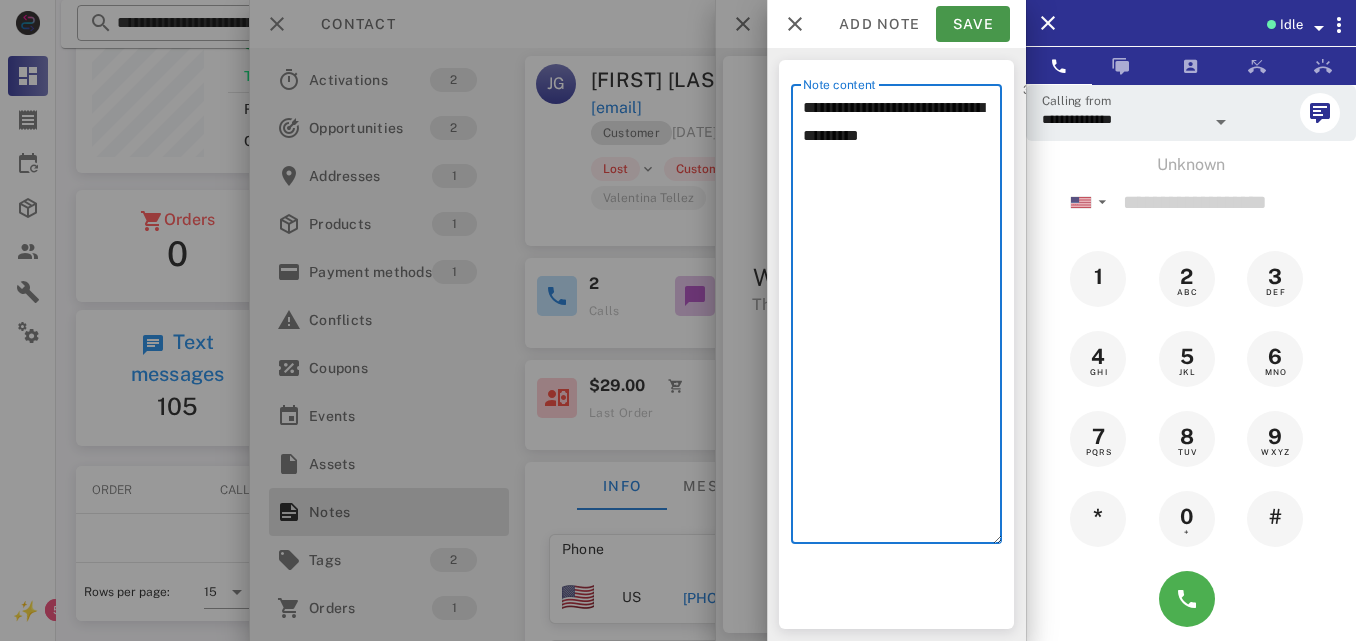 type on "**********" 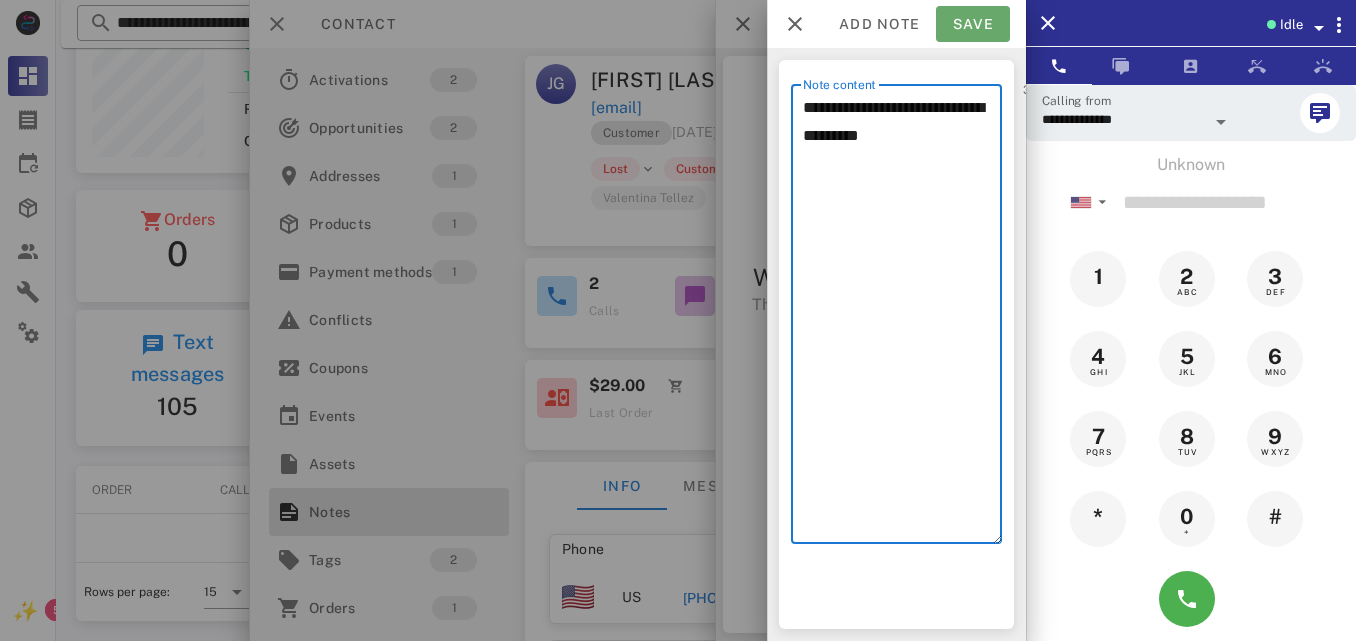 click on "Save" at bounding box center [973, 24] 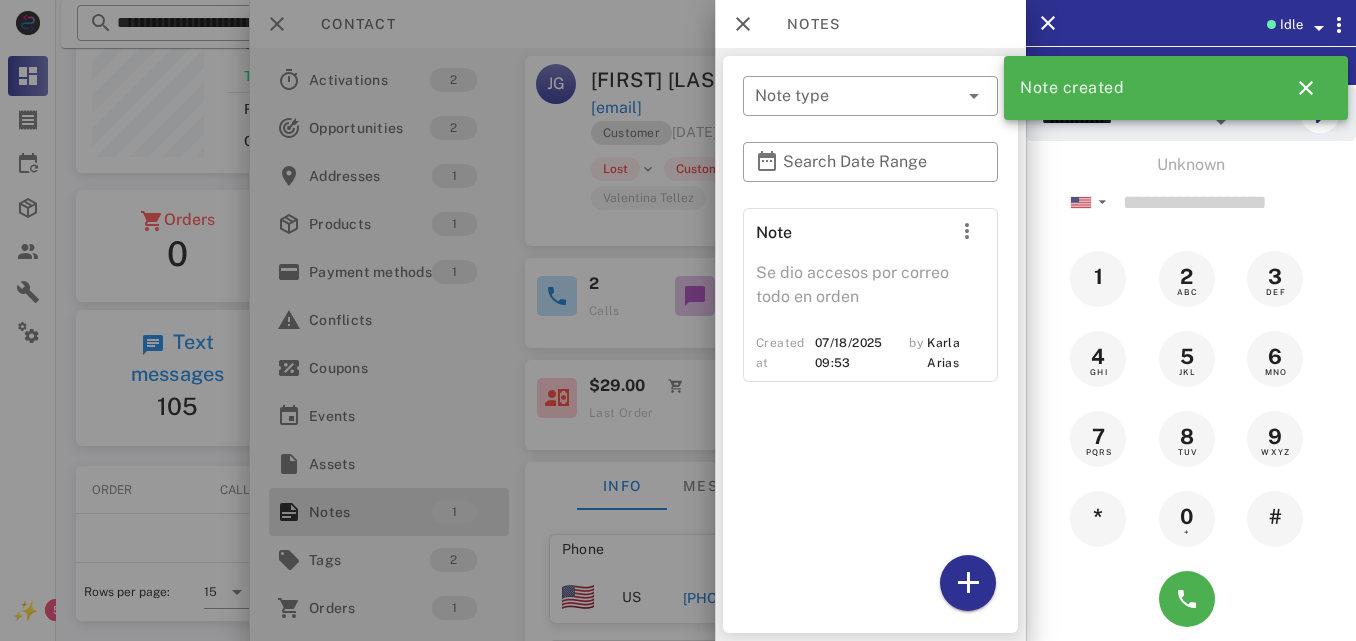 click at bounding box center (678, 320) 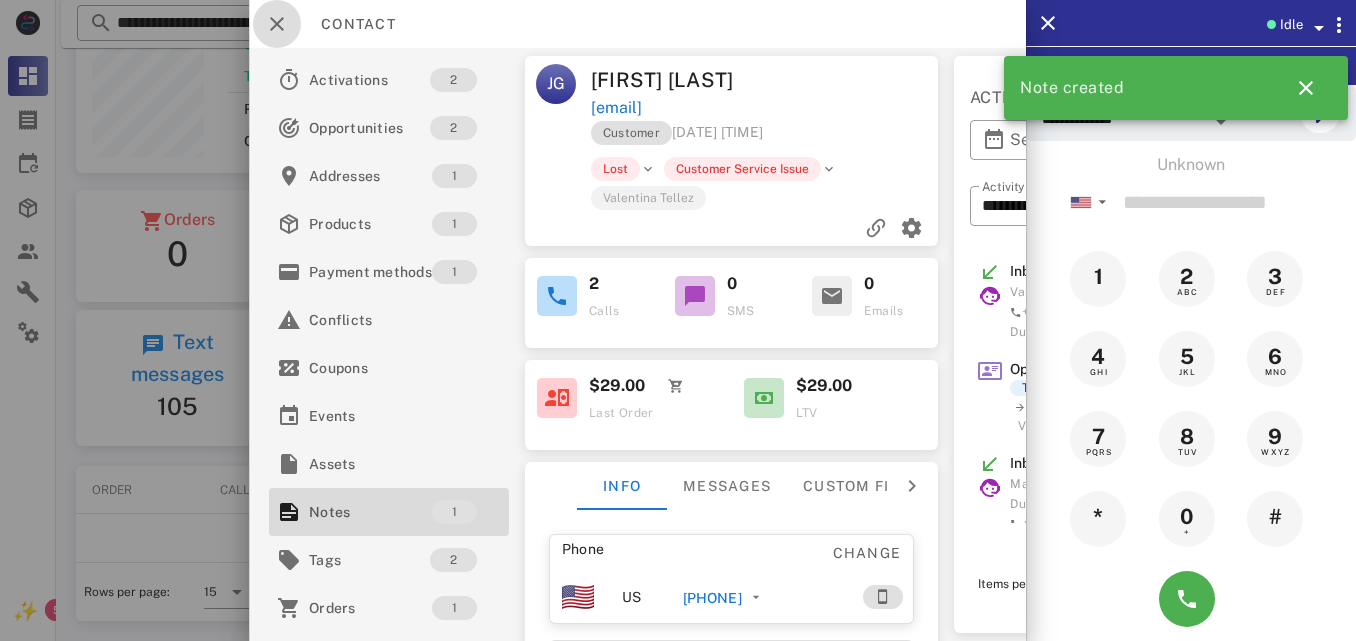 click at bounding box center (277, 24) 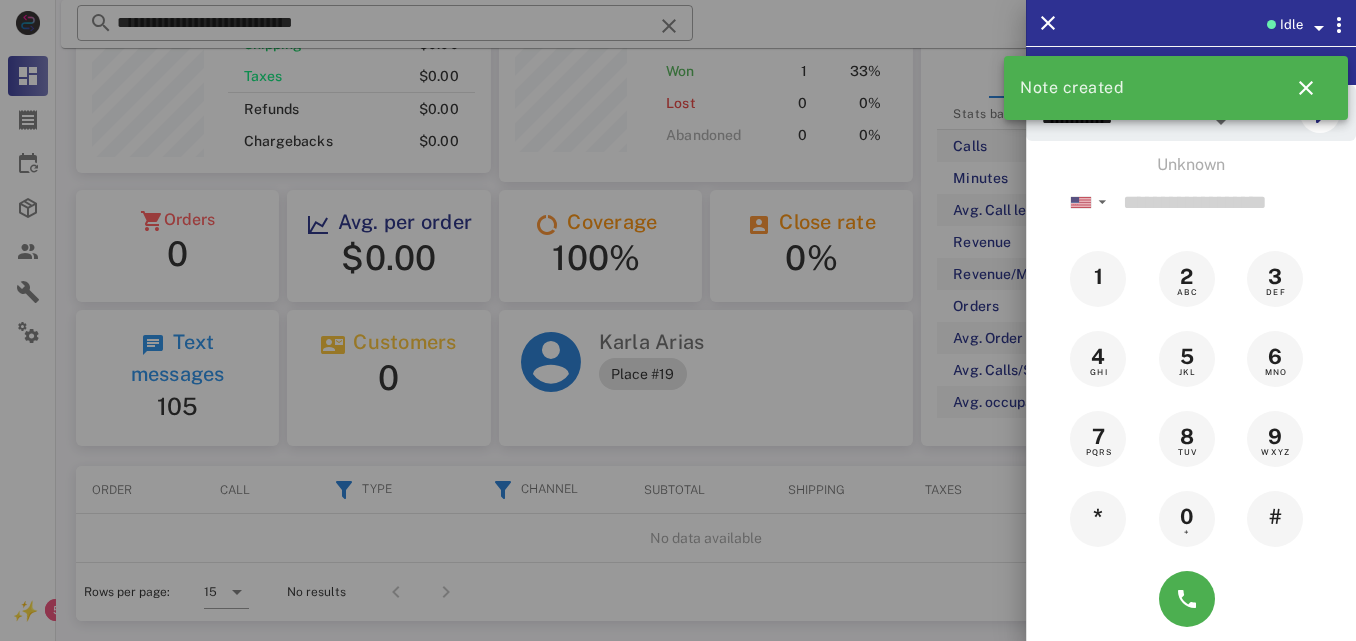 click at bounding box center (678, 320) 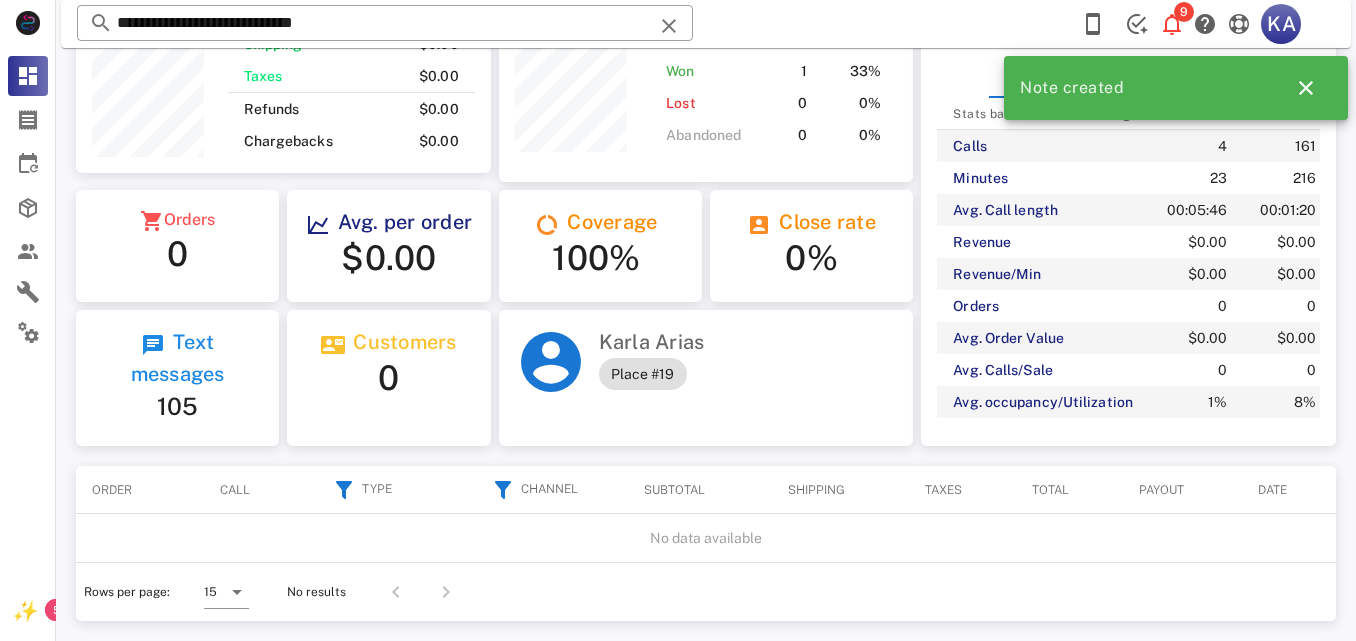click at bounding box center (669, 26) 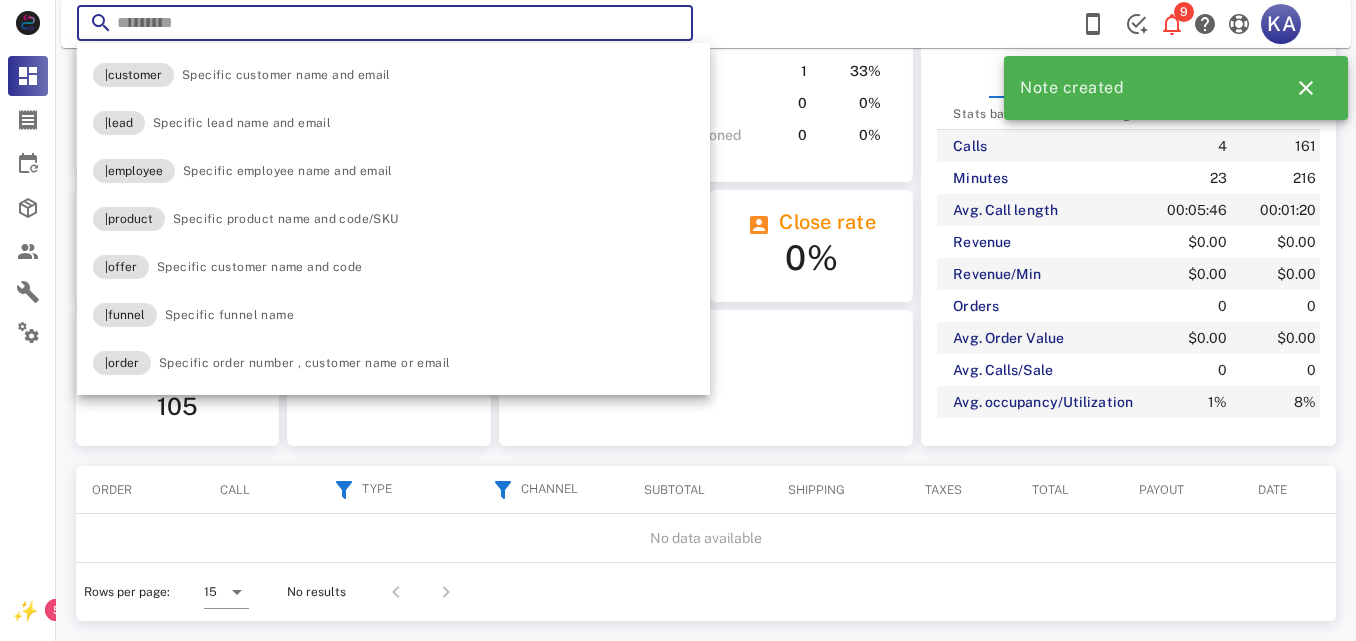 paste on "**********" 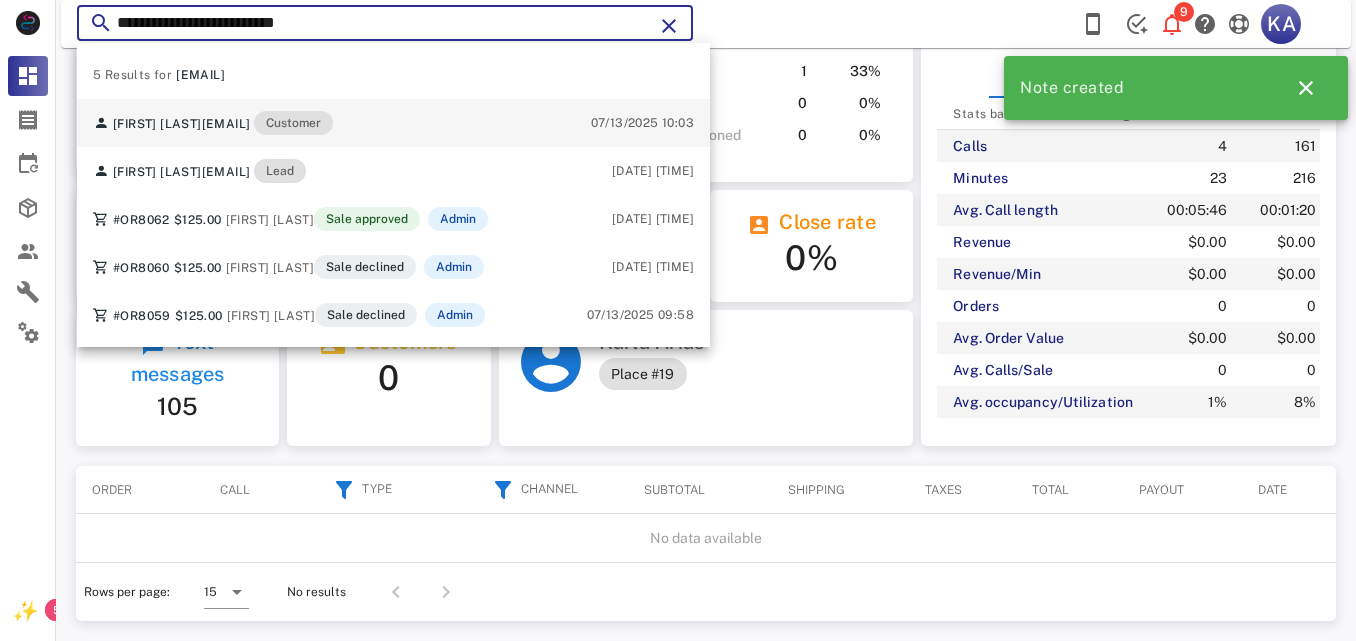 type on "**********" 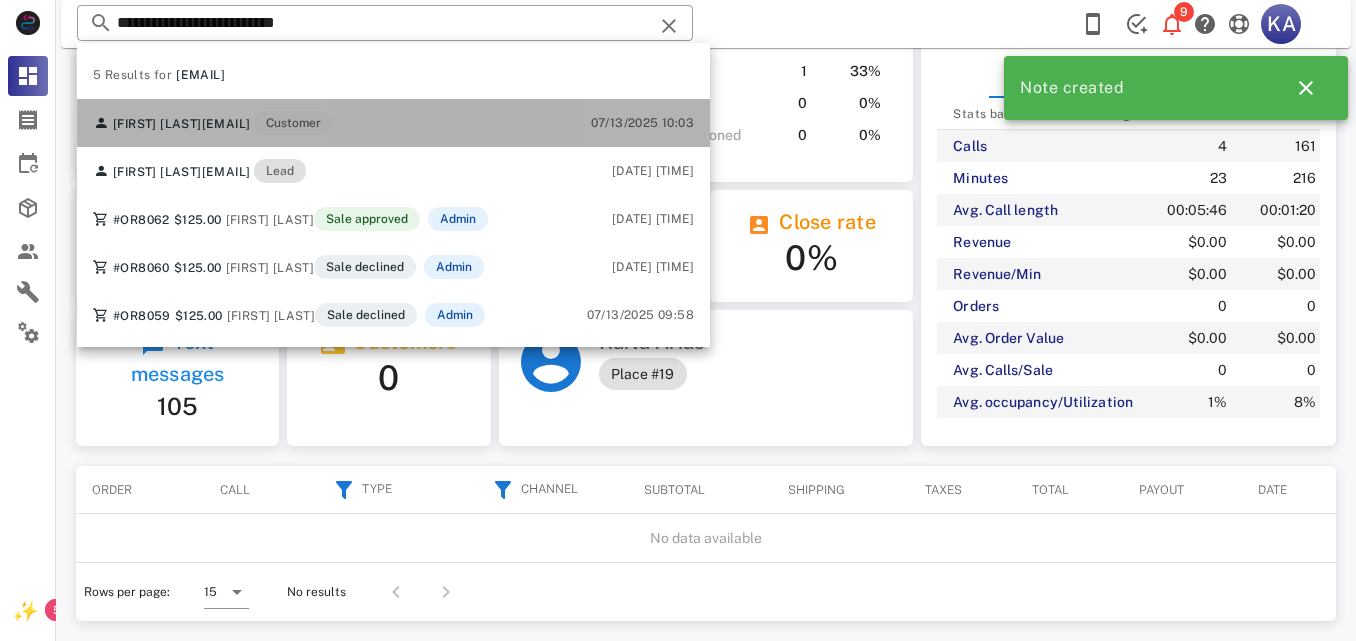 click on "Hortencia chavez   chavezhortencia8@gmail.com   Customer   07/13/2025 10:03" at bounding box center (393, 123) 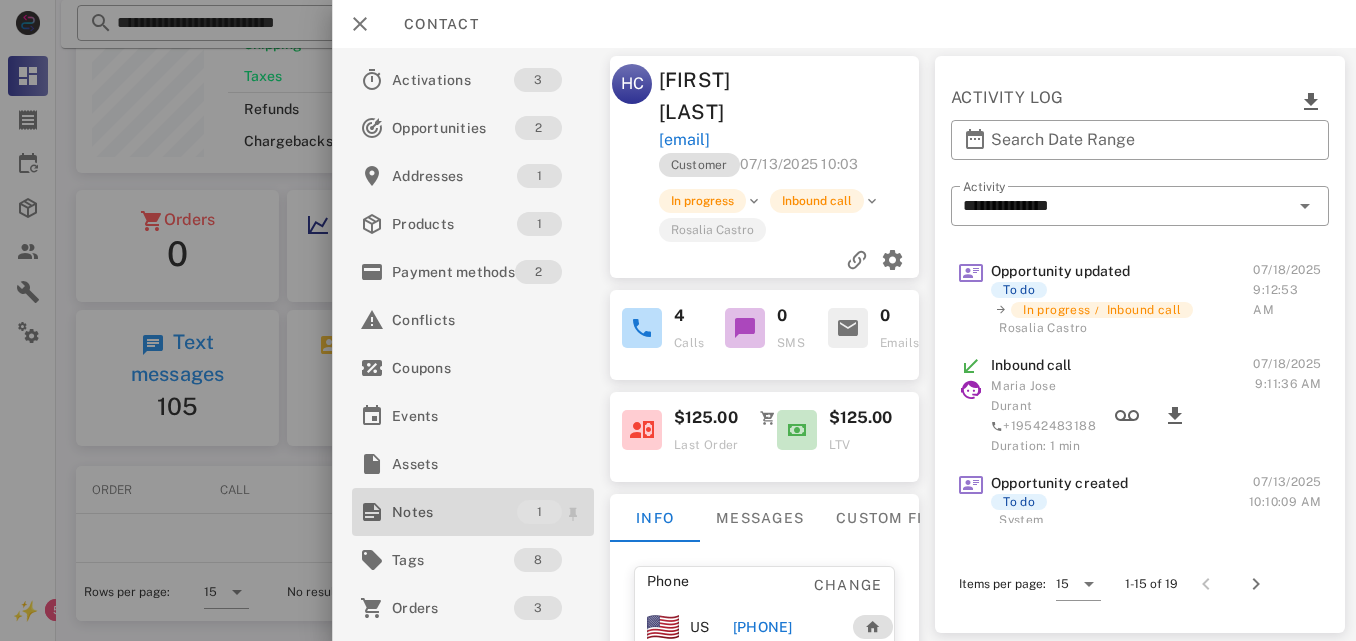 click on "Notes" at bounding box center (454, 512) 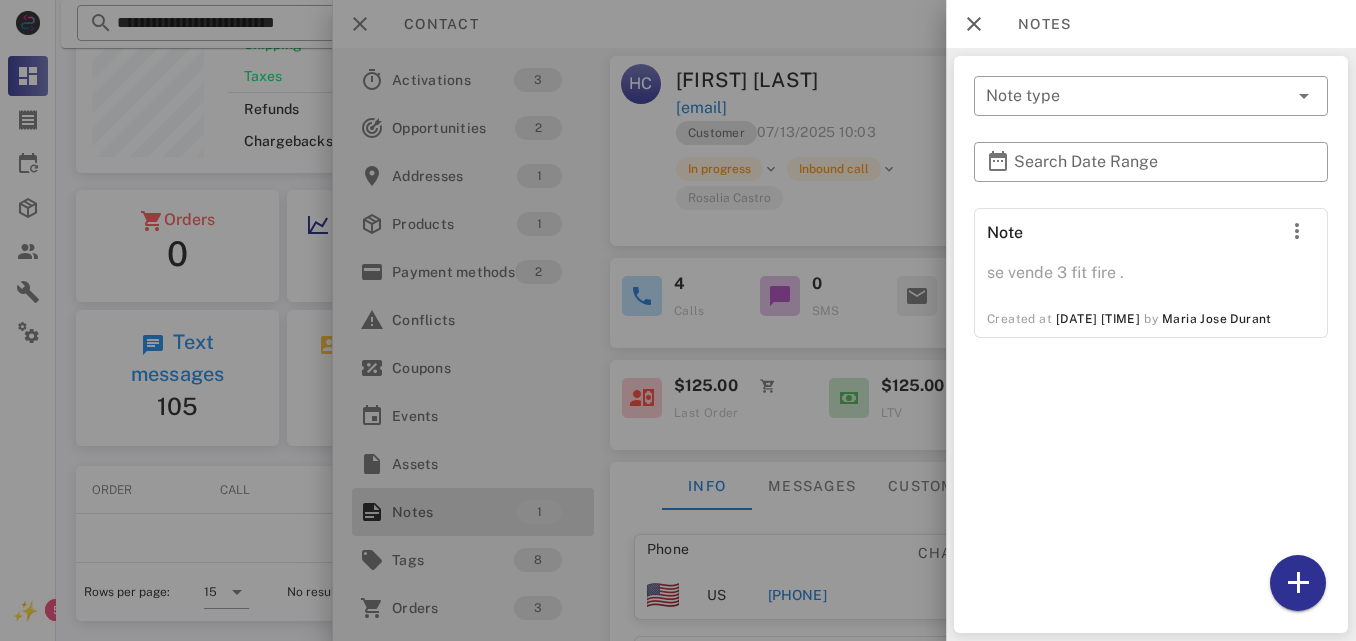 click at bounding box center [678, 320] 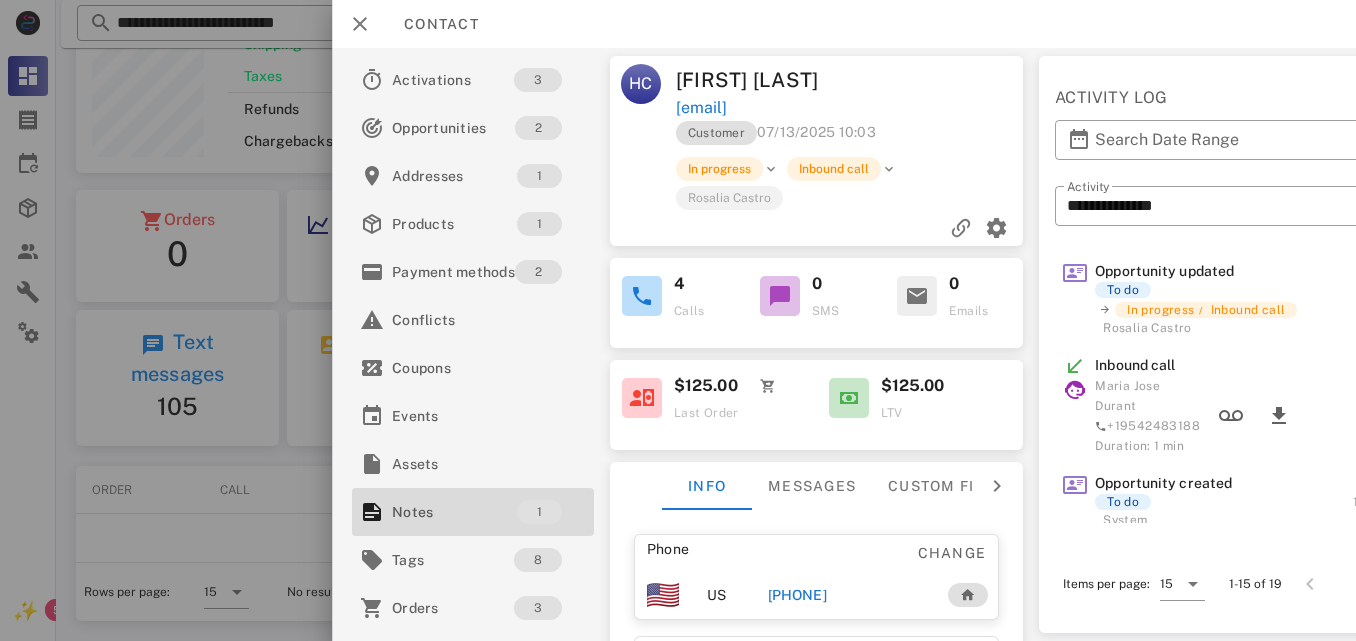 click on "+12086007334" at bounding box center (796, 595) 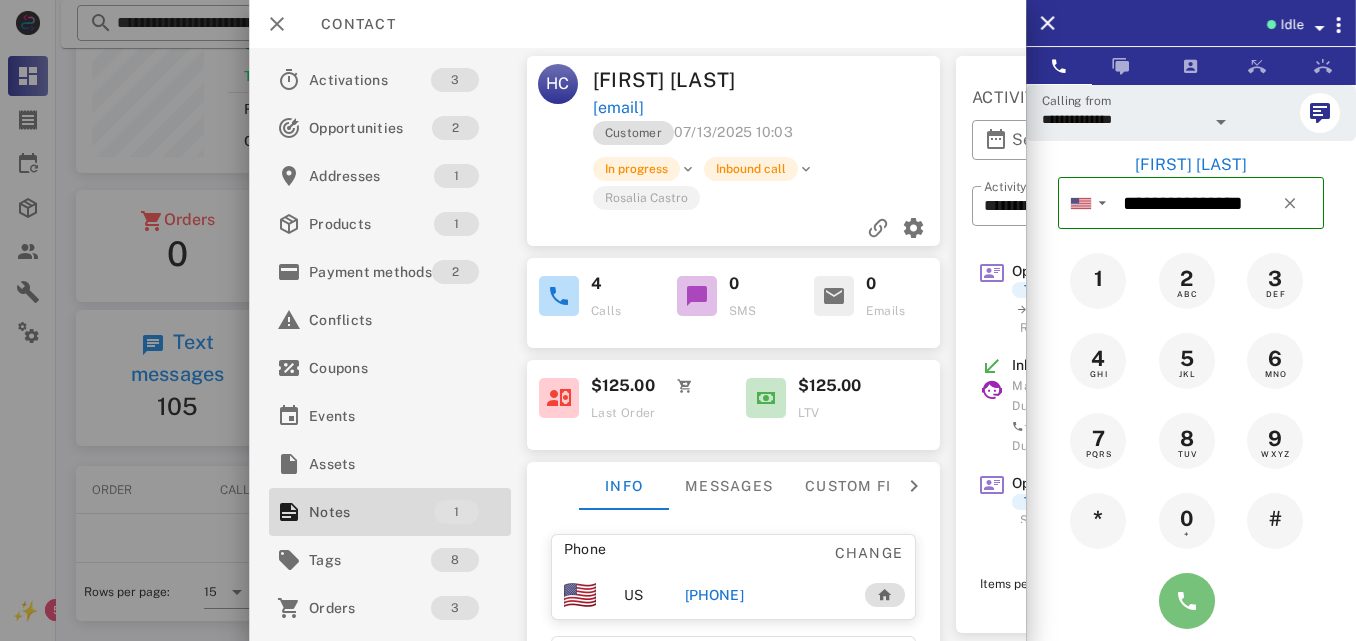 click at bounding box center [1187, 601] 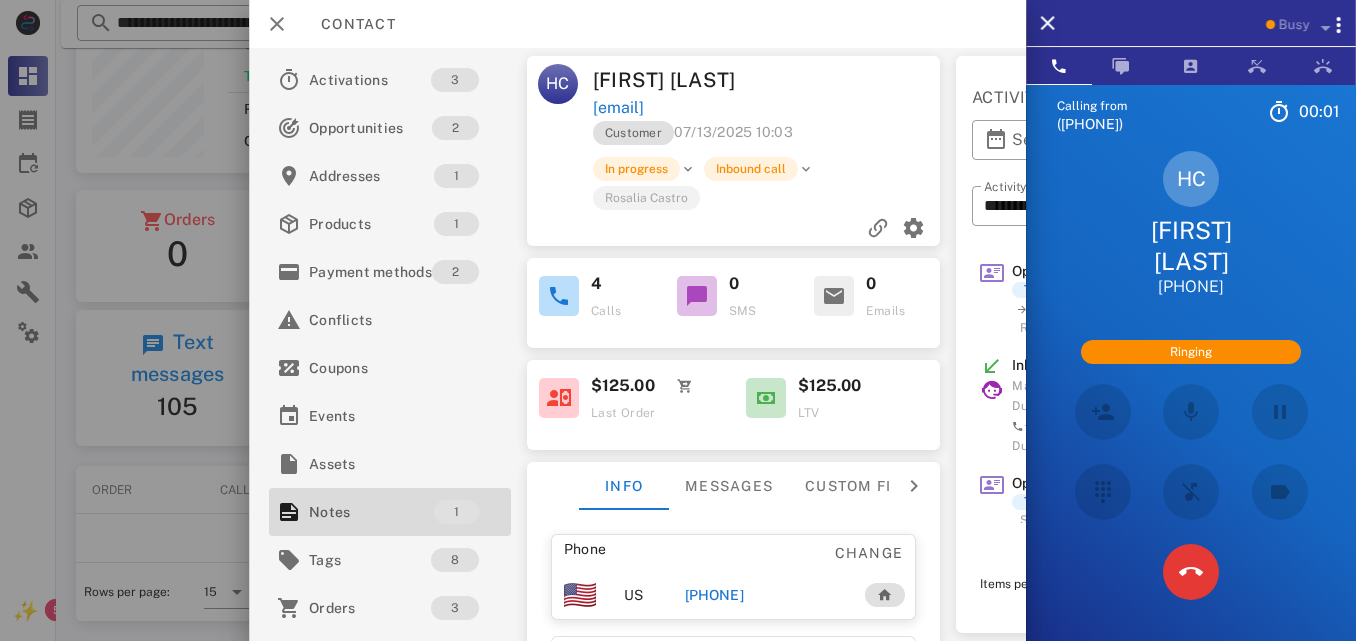 click on "$125.00 Last Order $125.00 LTV" at bounding box center (734, 399) 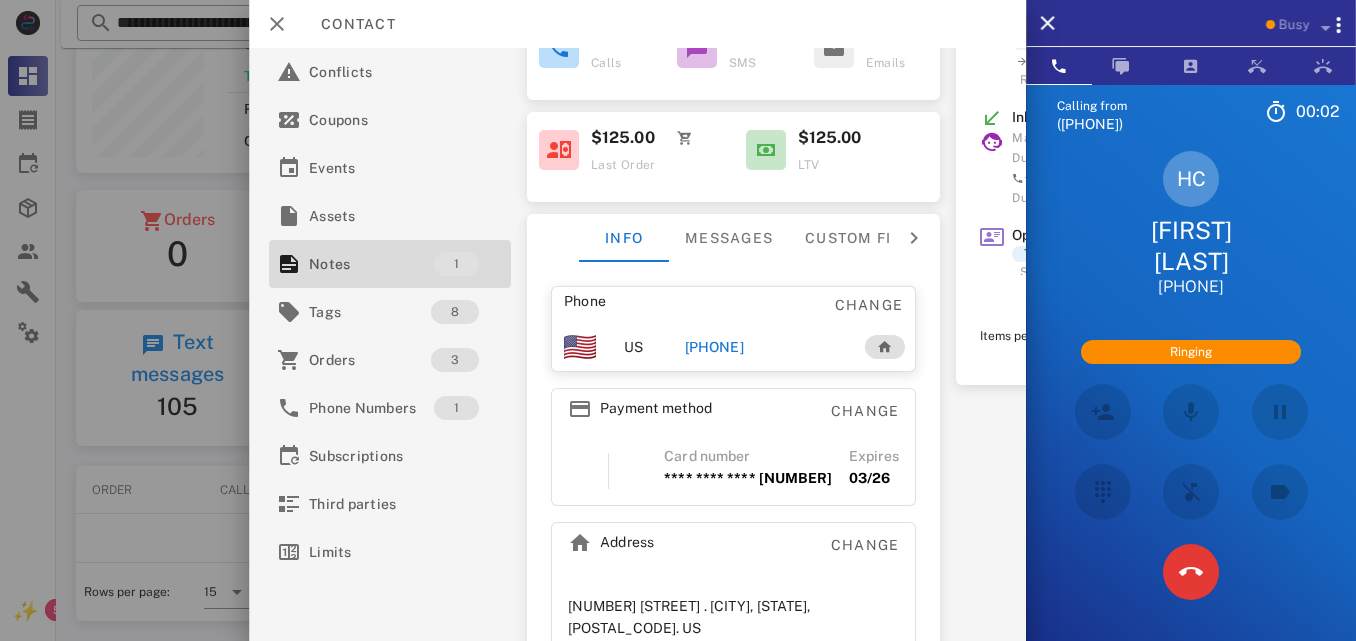scroll, scrollTop: 291, scrollLeft: 0, axis: vertical 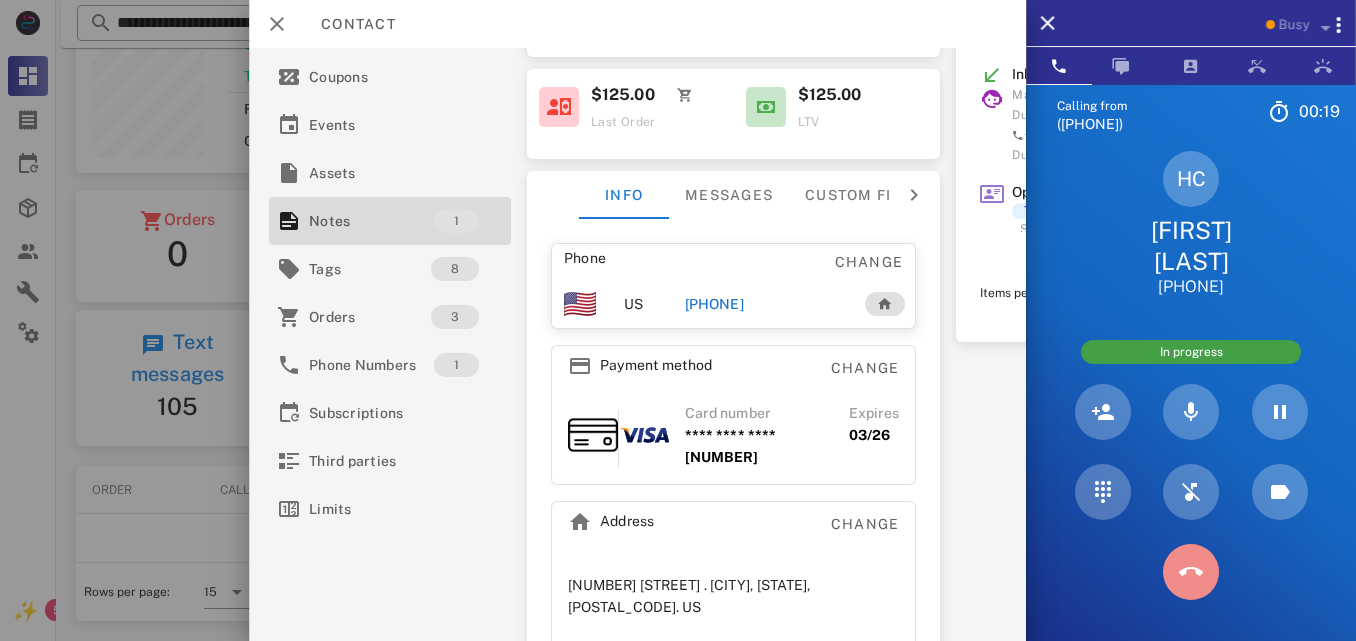 click at bounding box center [1191, 572] 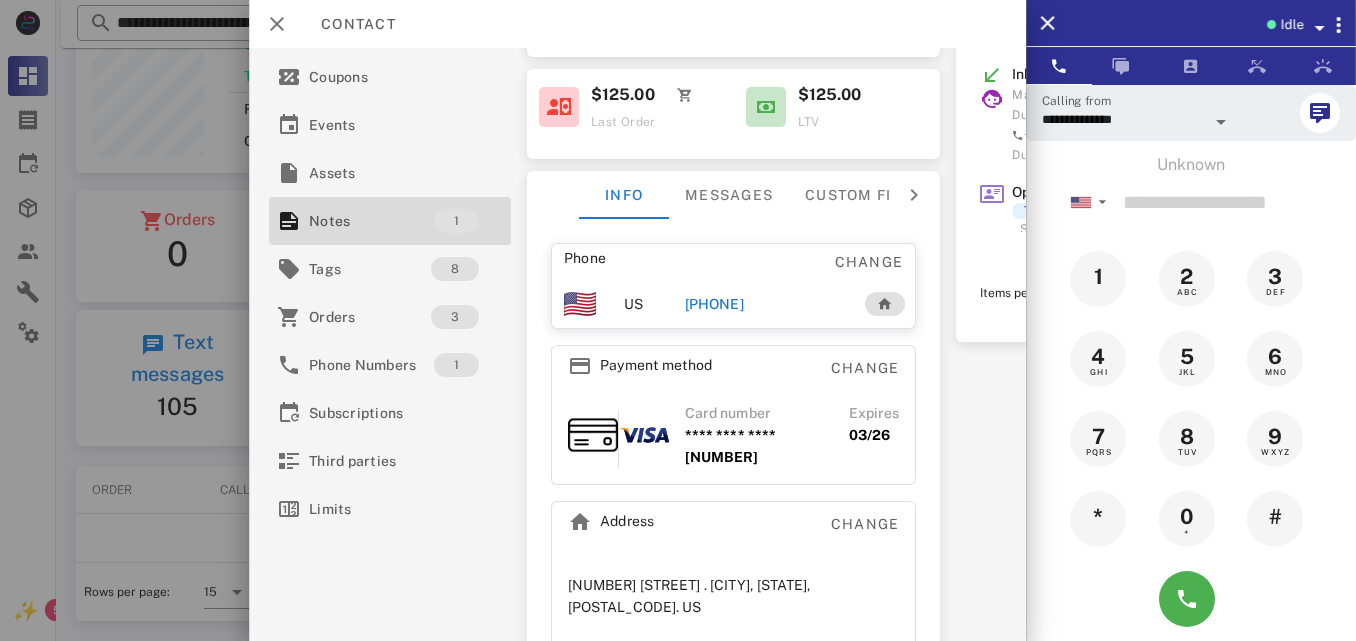 click on "+12086007334" at bounding box center (714, 304) 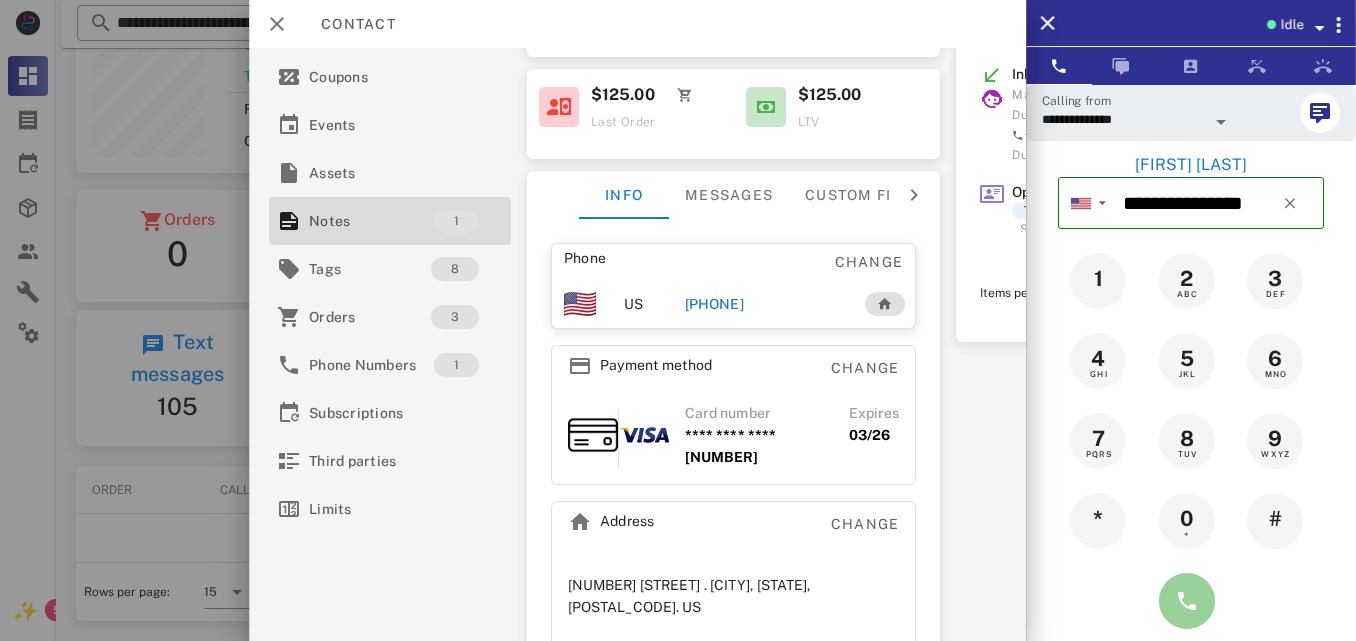 click at bounding box center (1187, 601) 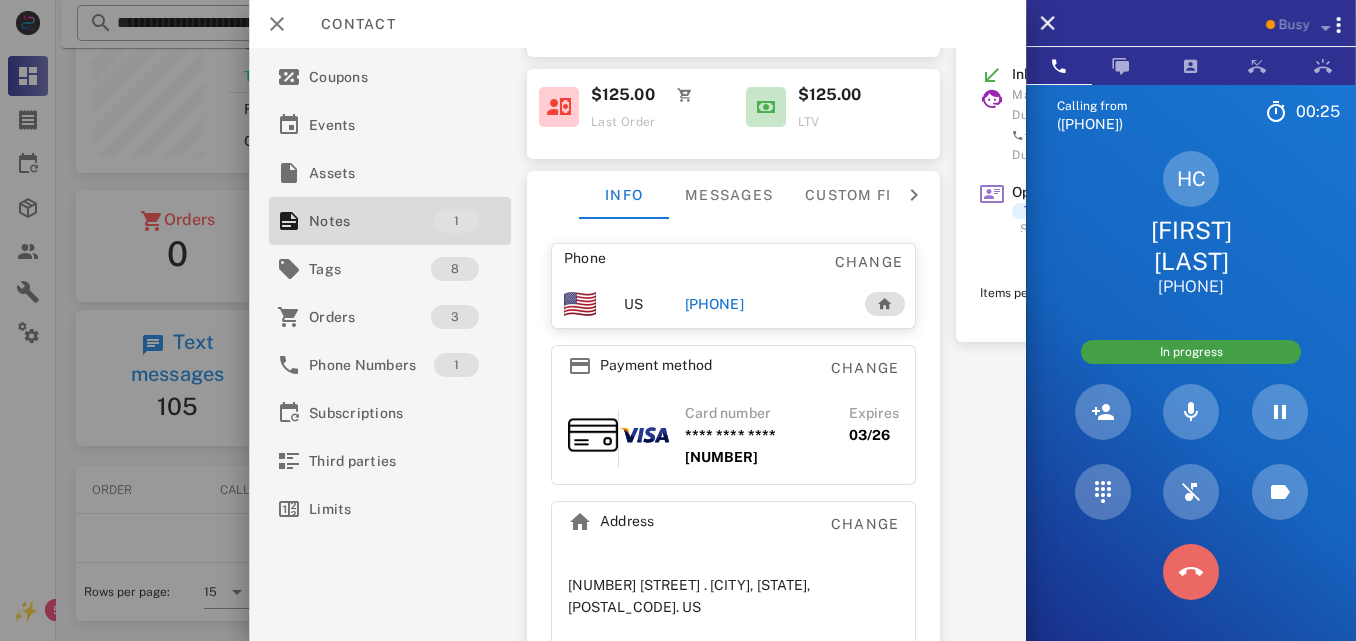click at bounding box center [1191, 572] 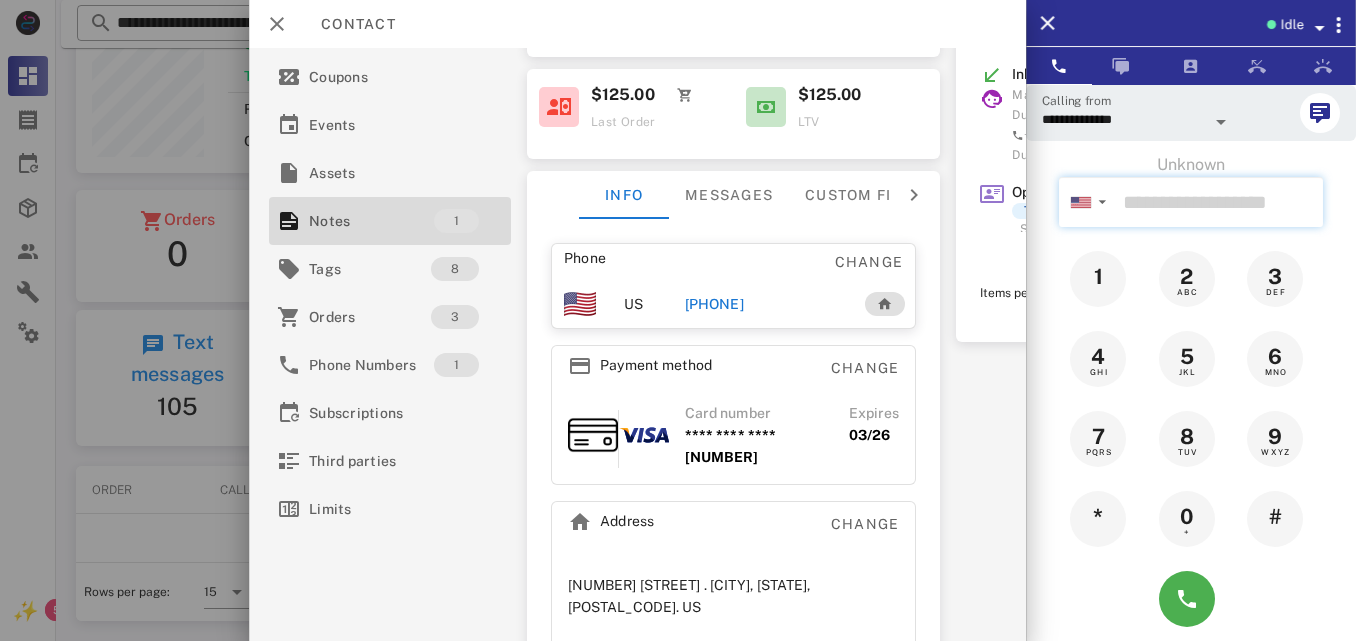 click at bounding box center [1219, 202] 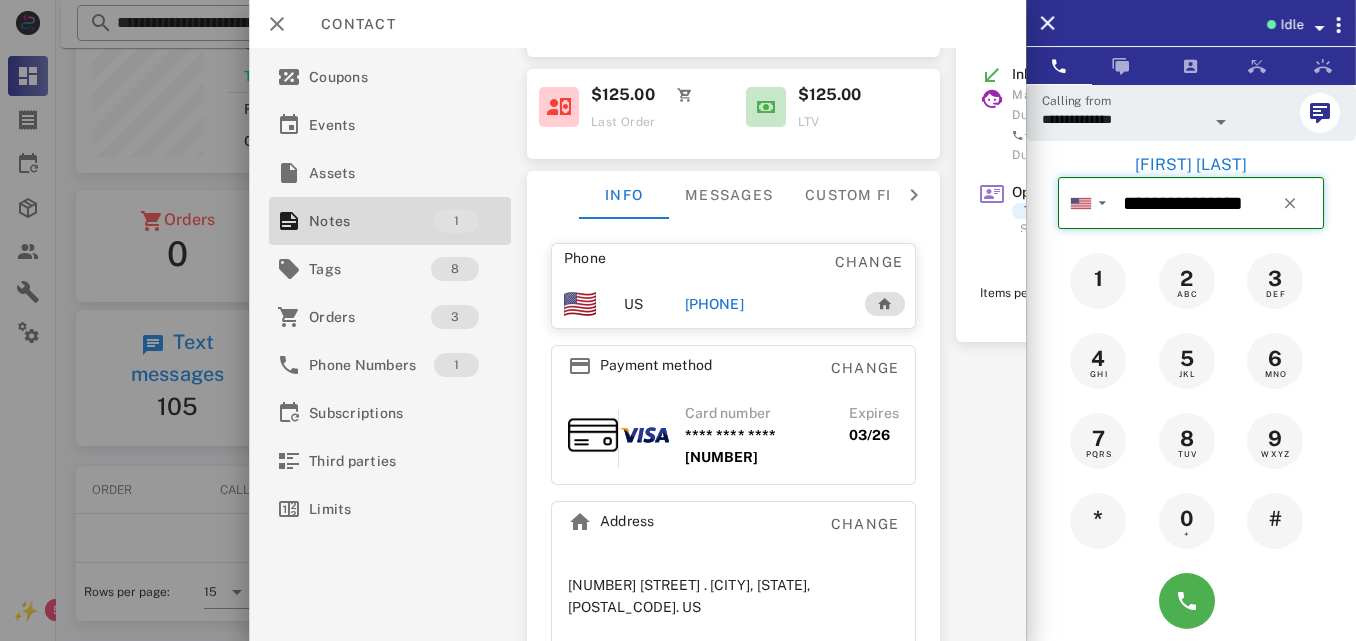type on "**********" 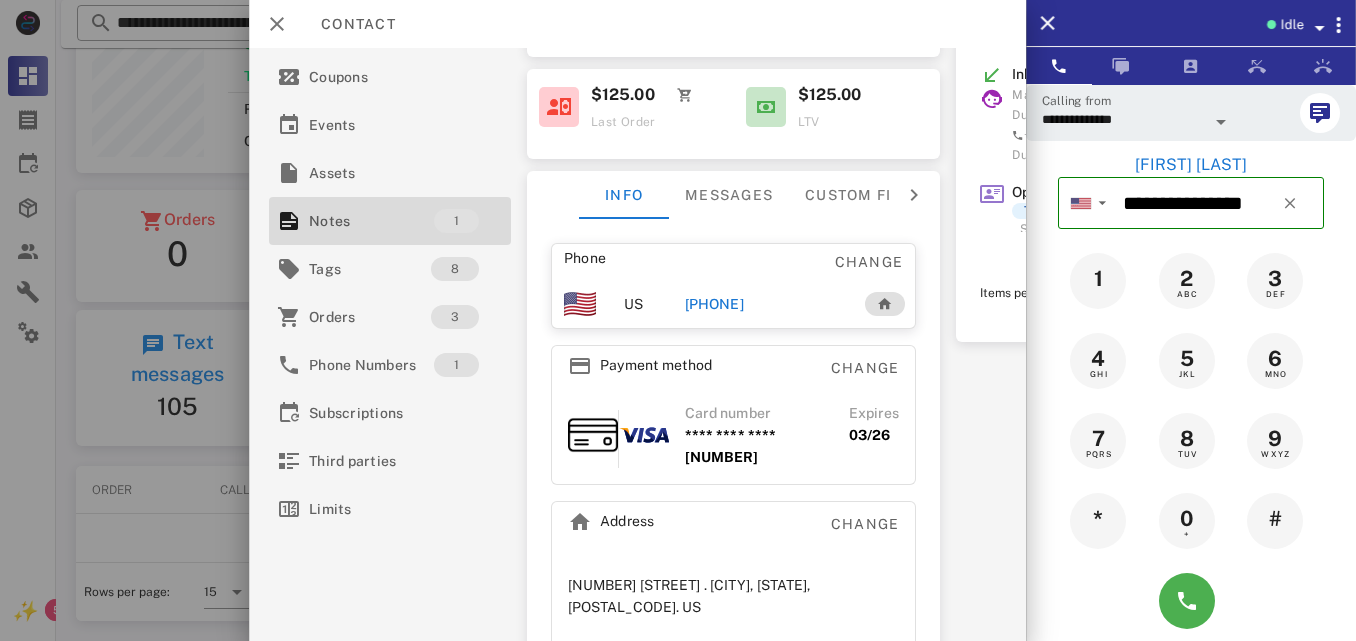 click on "**********" at bounding box center (637, 344) 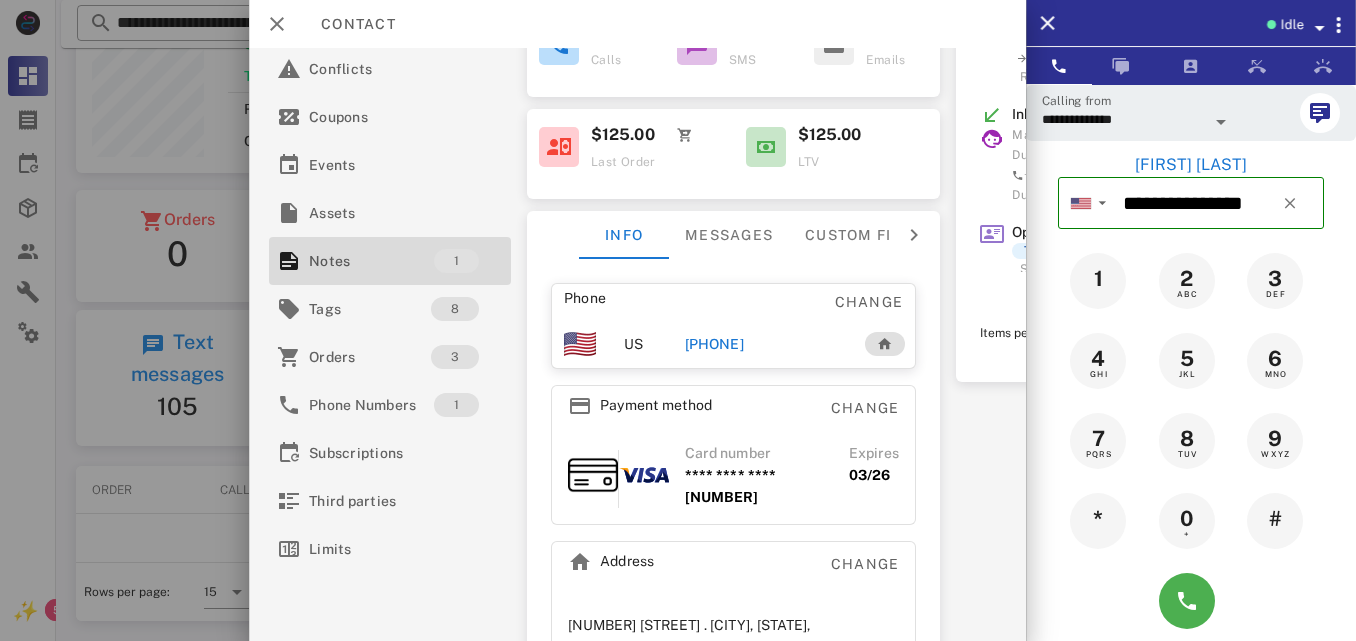 scroll, scrollTop: 32, scrollLeft: 0, axis: vertical 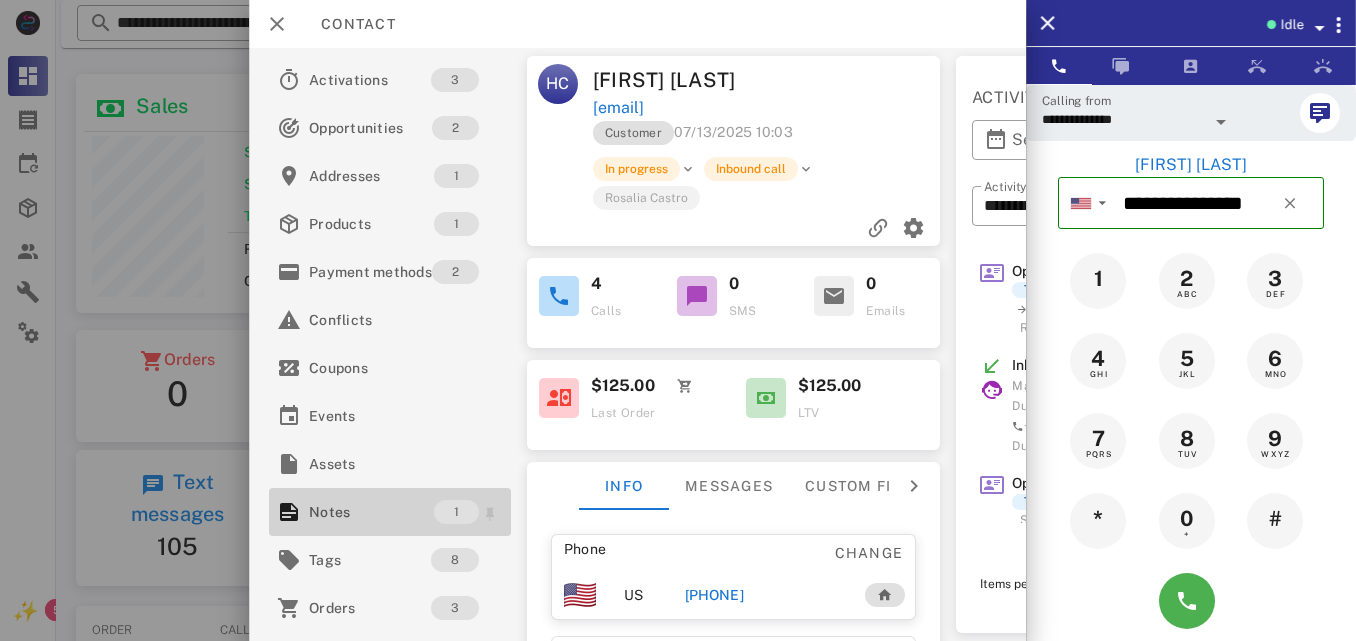 click on "Notes" at bounding box center [371, 512] 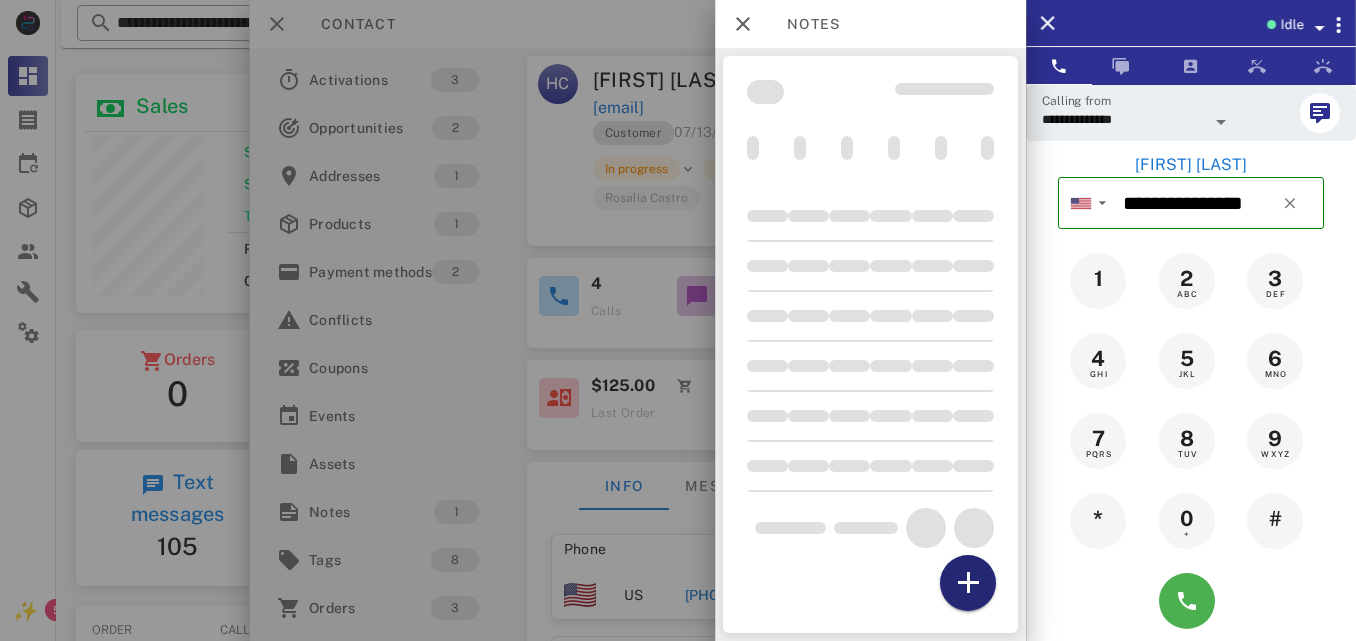click at bounding box center (968, 583) 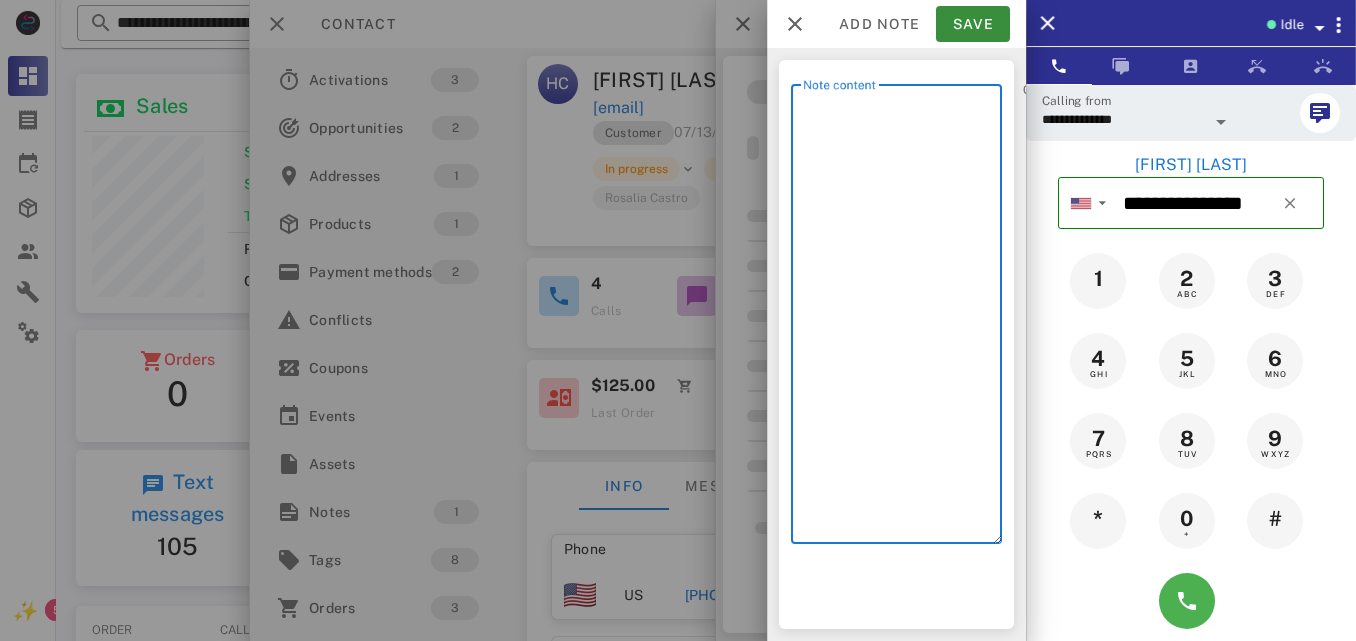 click on "Note content" at bounding box center (902, 319) 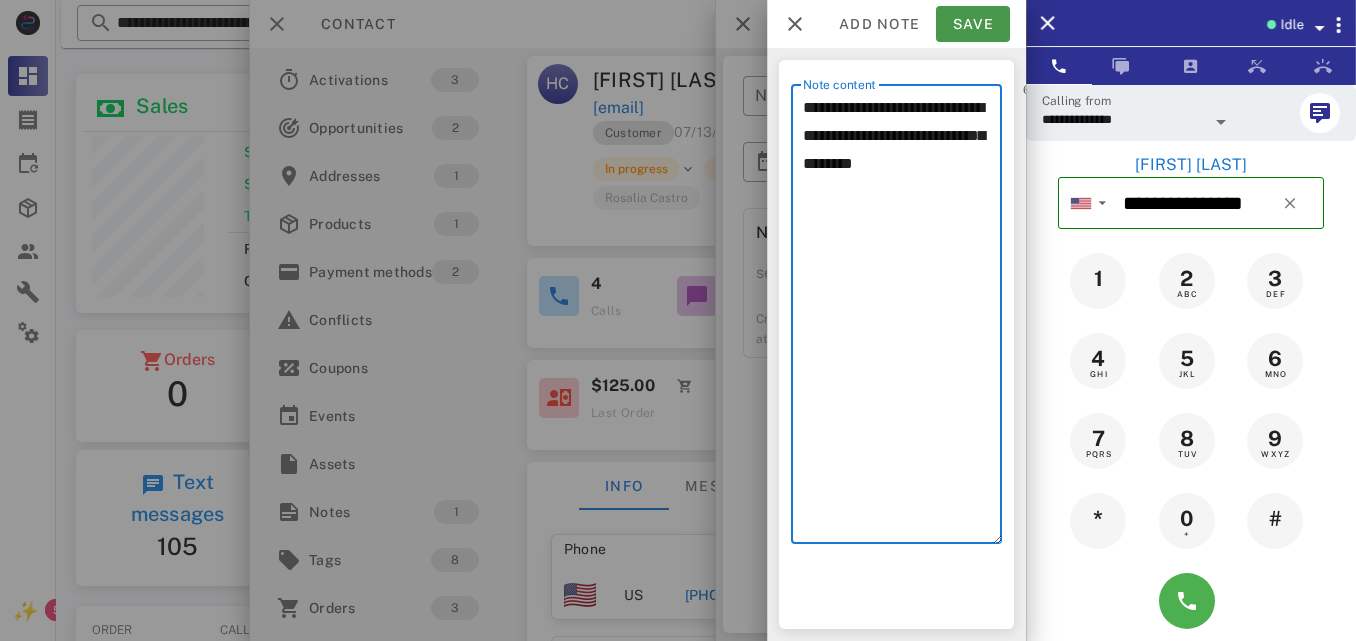 type on "**********" 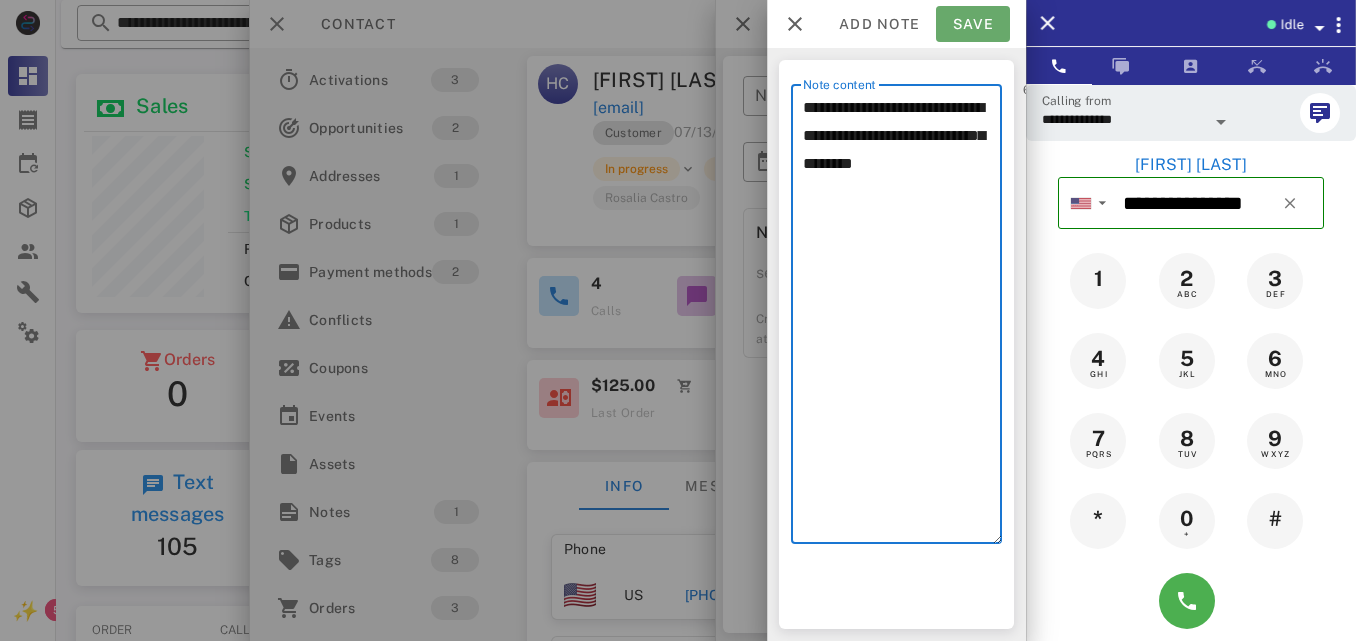 click on "Save" at bounding box center [973, 24] 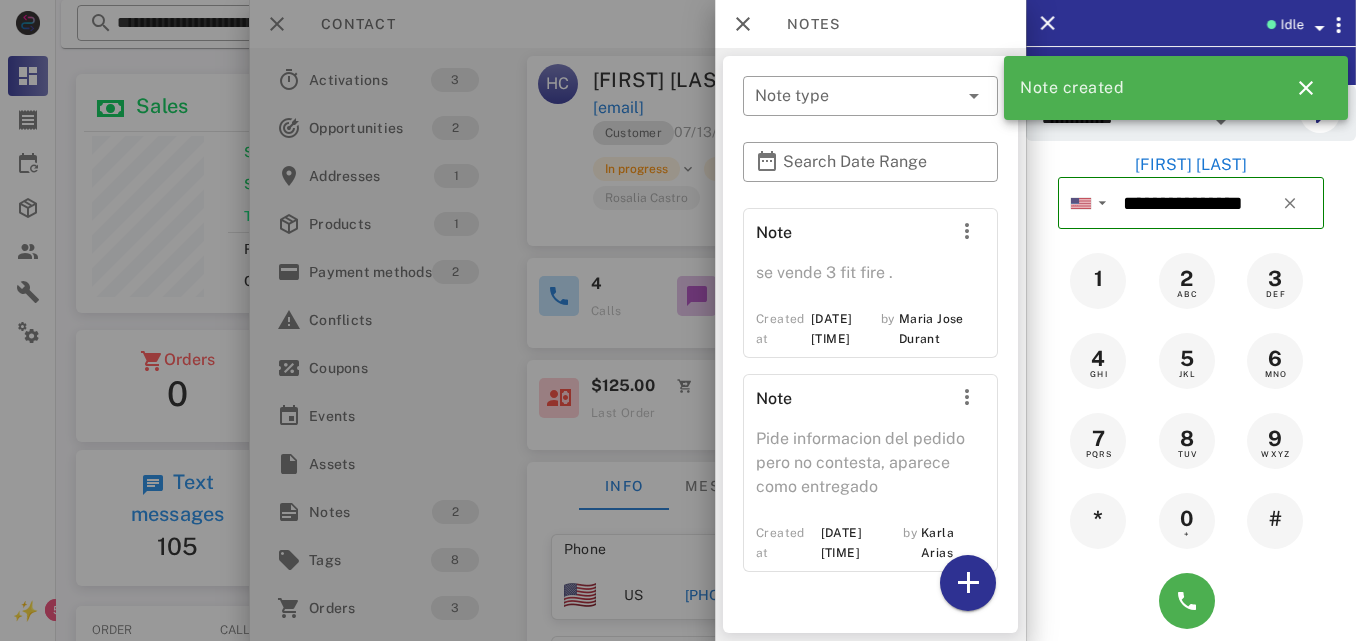 click at bounding box center (678, 320) 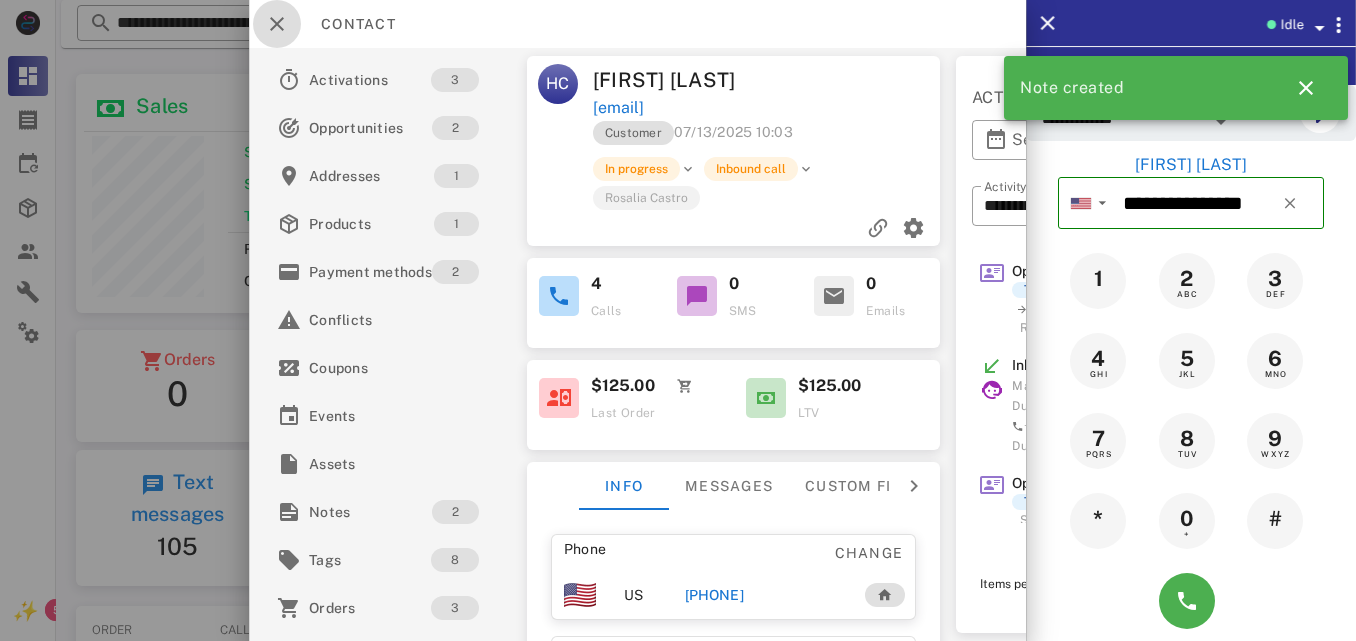 click at bounding box center (277, 24) 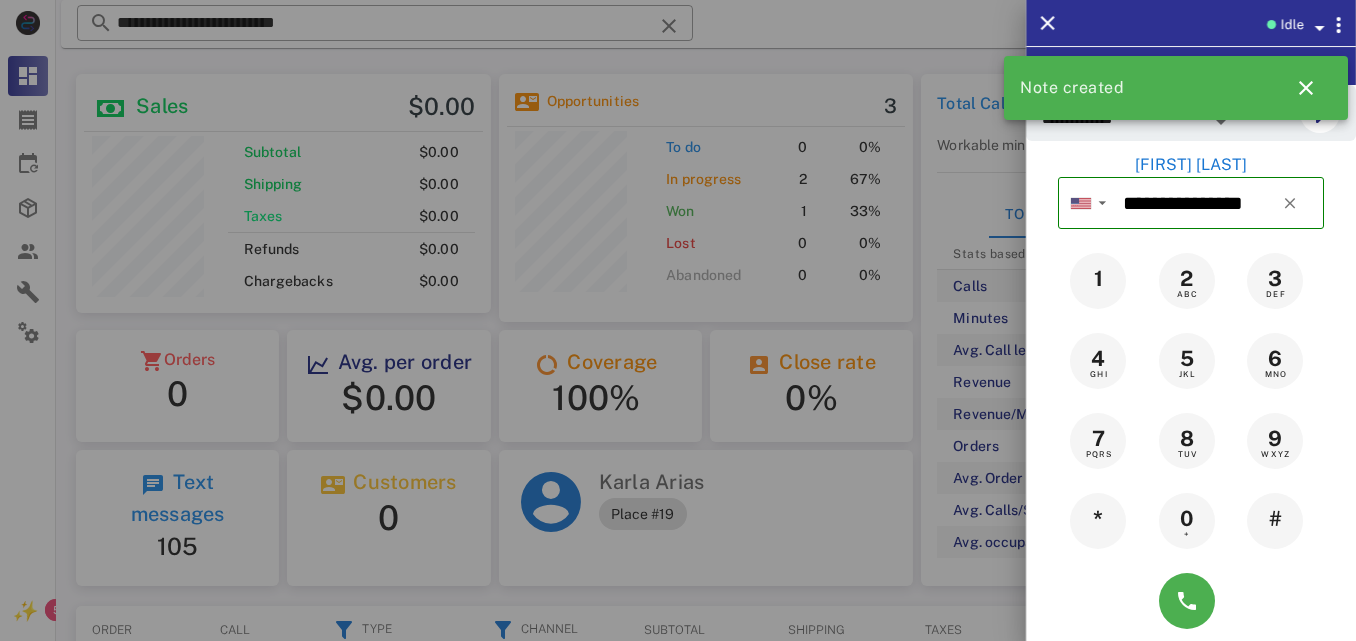 click on "[FIRST] [LAST]" at bounding box center [1191, 165] 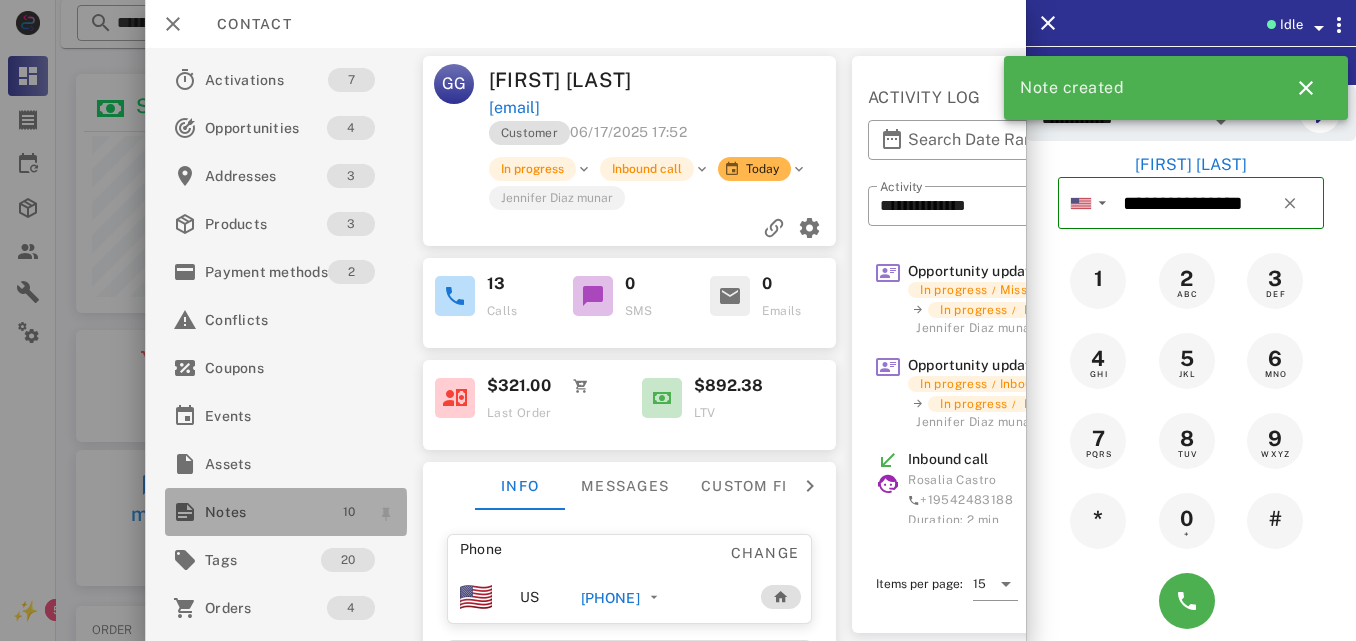 click on "10" at bounding box center [349, 512] 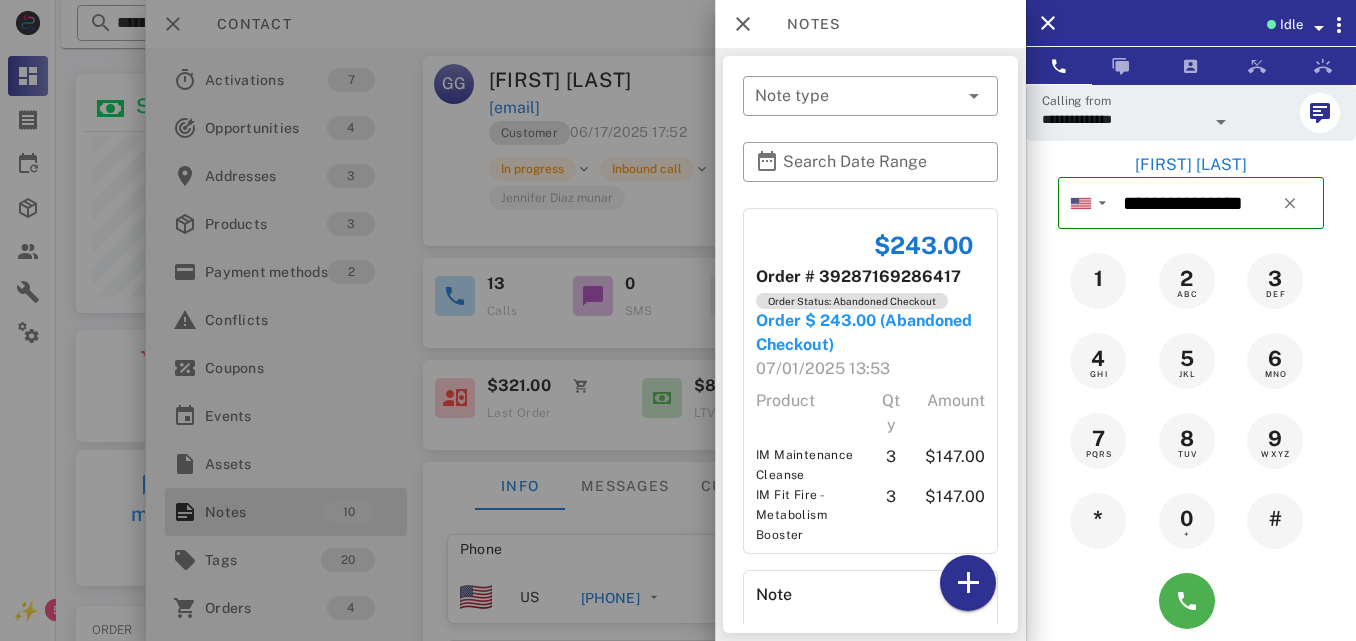 scroll, scrollTop: 2438, scrollLeft: 0, axis: vertical 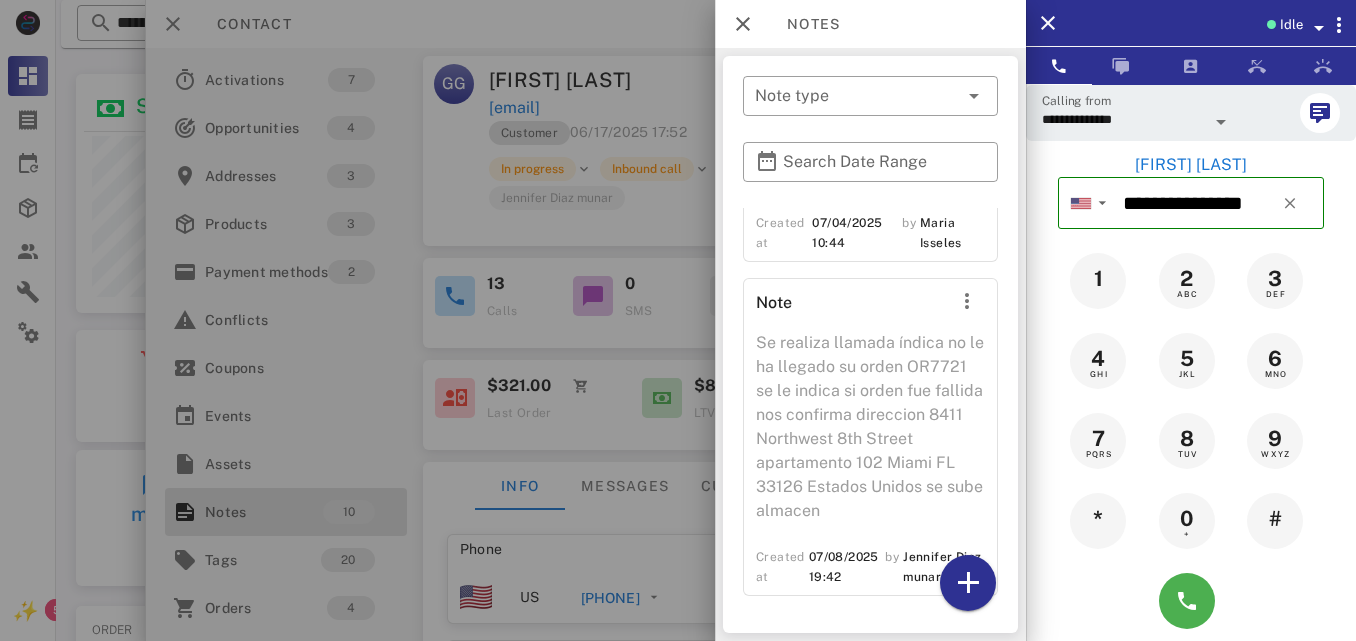 click at bounding box center [678, 320] 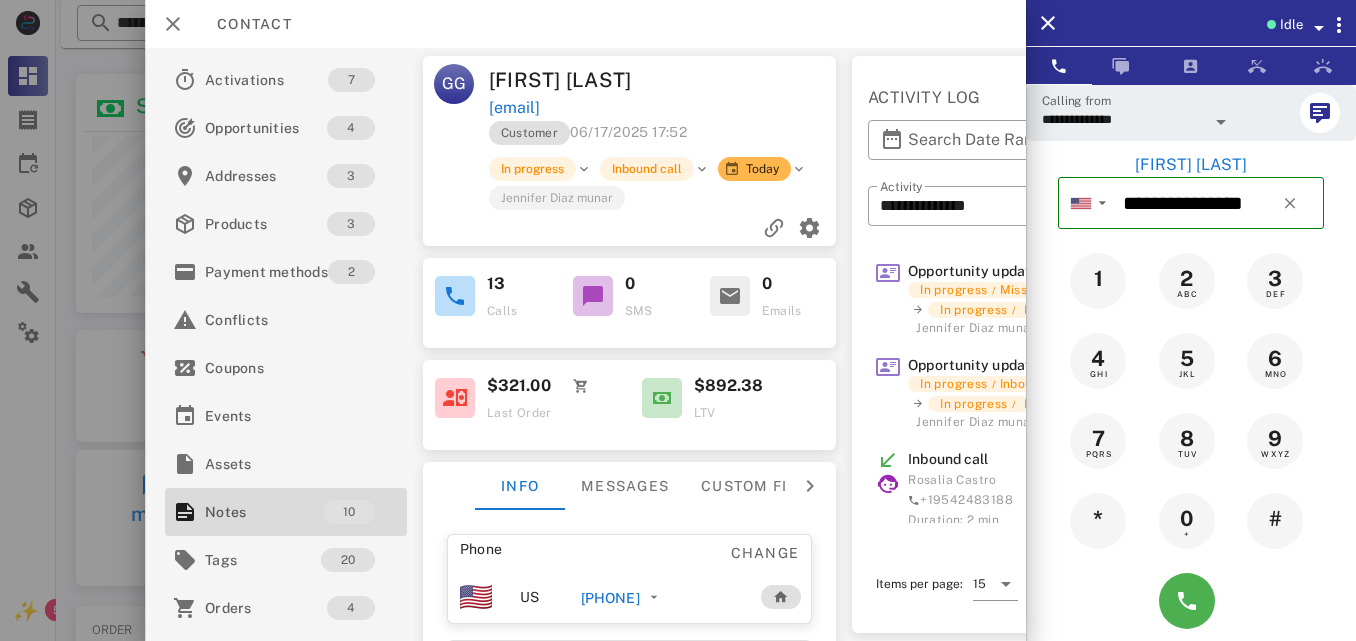 click on "[PHONE]" at bounding box center (610, 598) 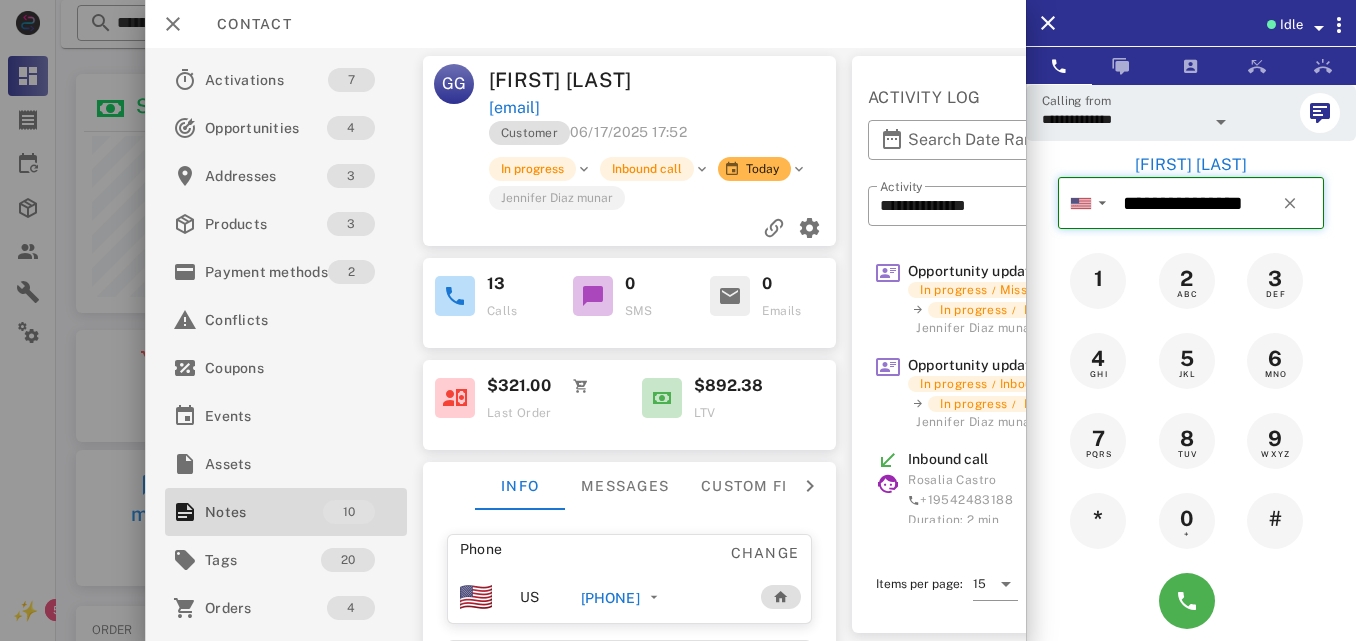 type on "**********" 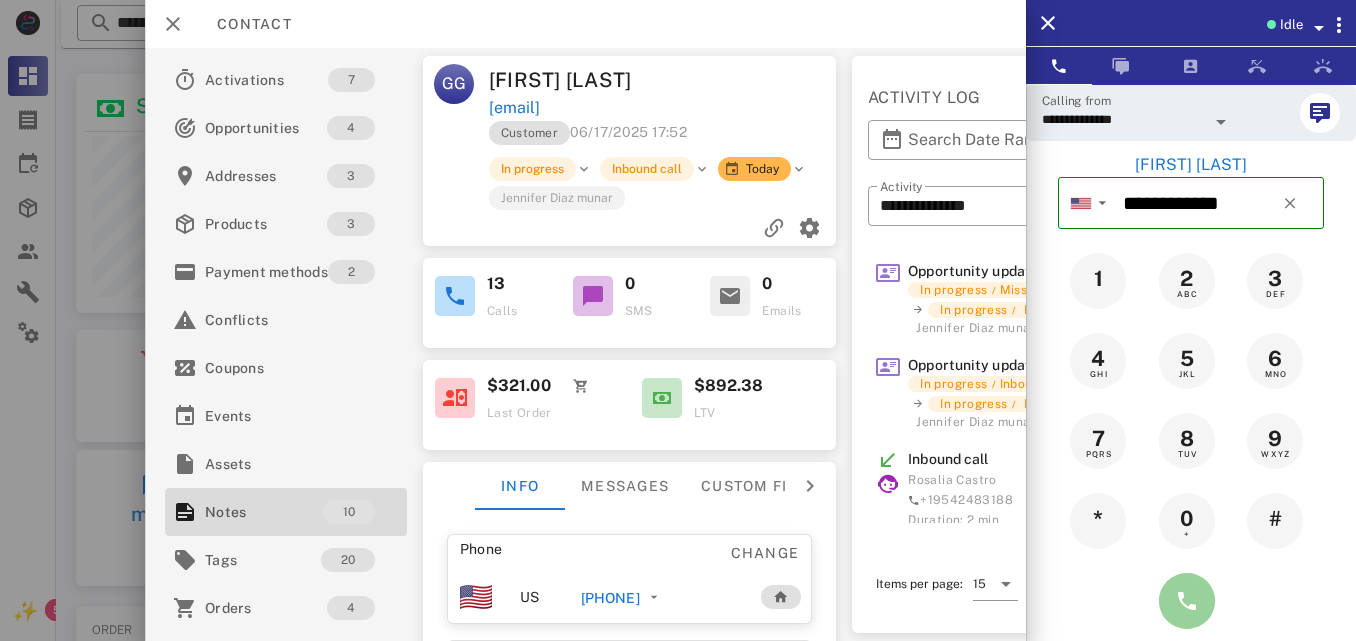 click at bounding box center [1187, 601] 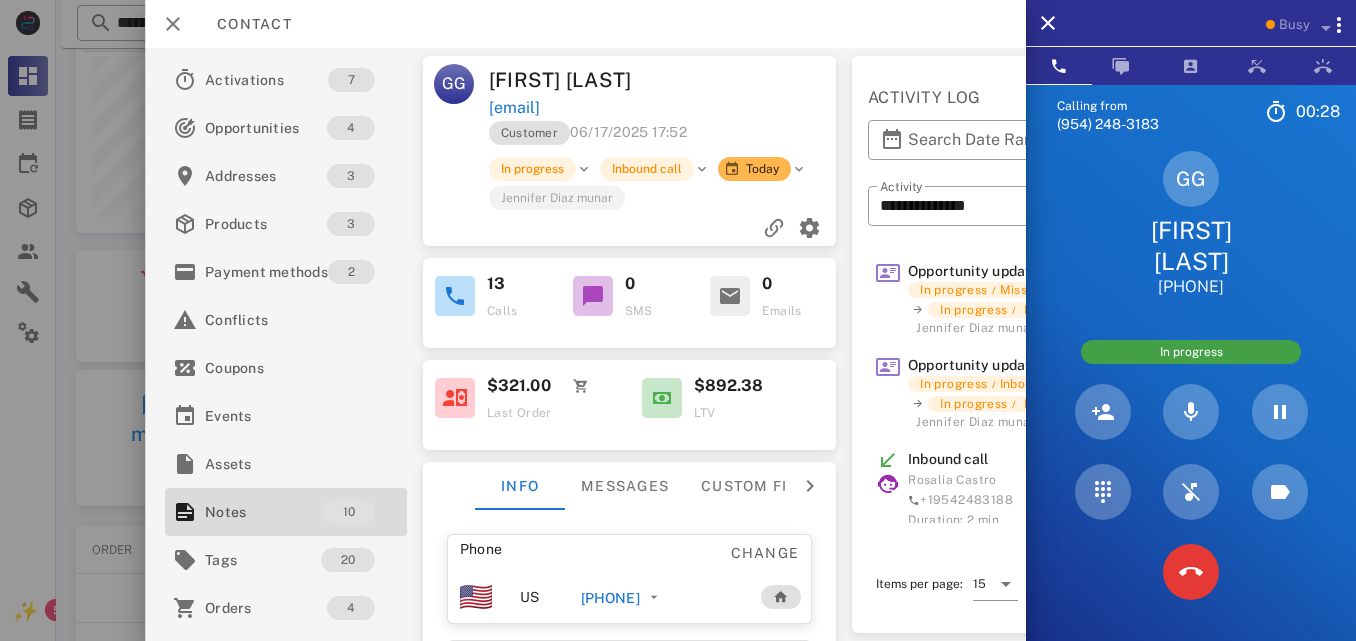 scroll, scrollTop: 106, scrollLeft: 0, axis: vertical 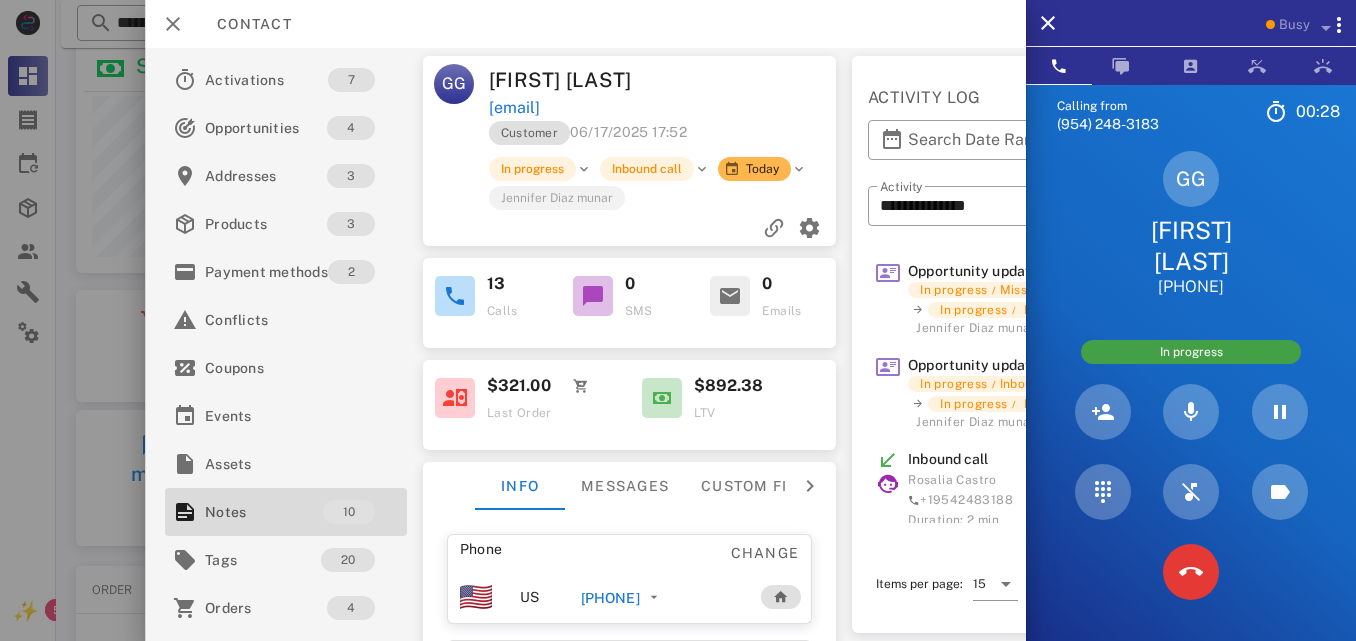 click on "$321.00 Last Order $892.38 LTV" at bounding box center [630, 399] 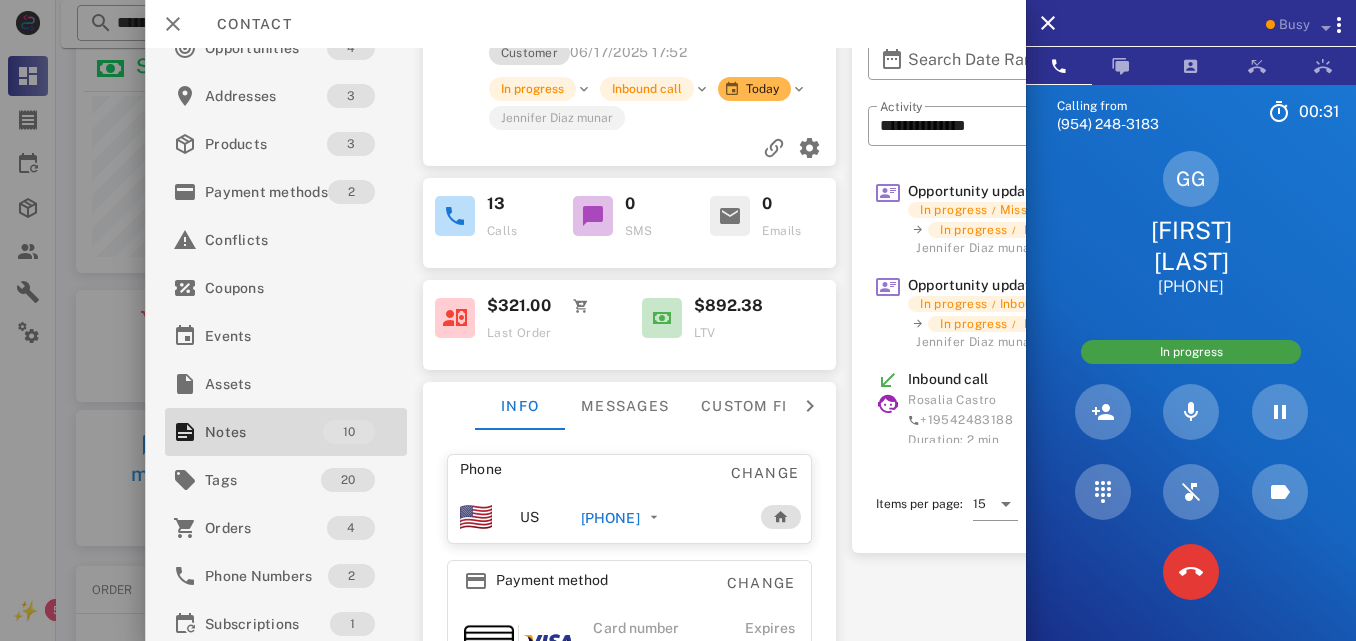 scroll, scrollTop: 280, scrollLeft: 0, axis: vertical 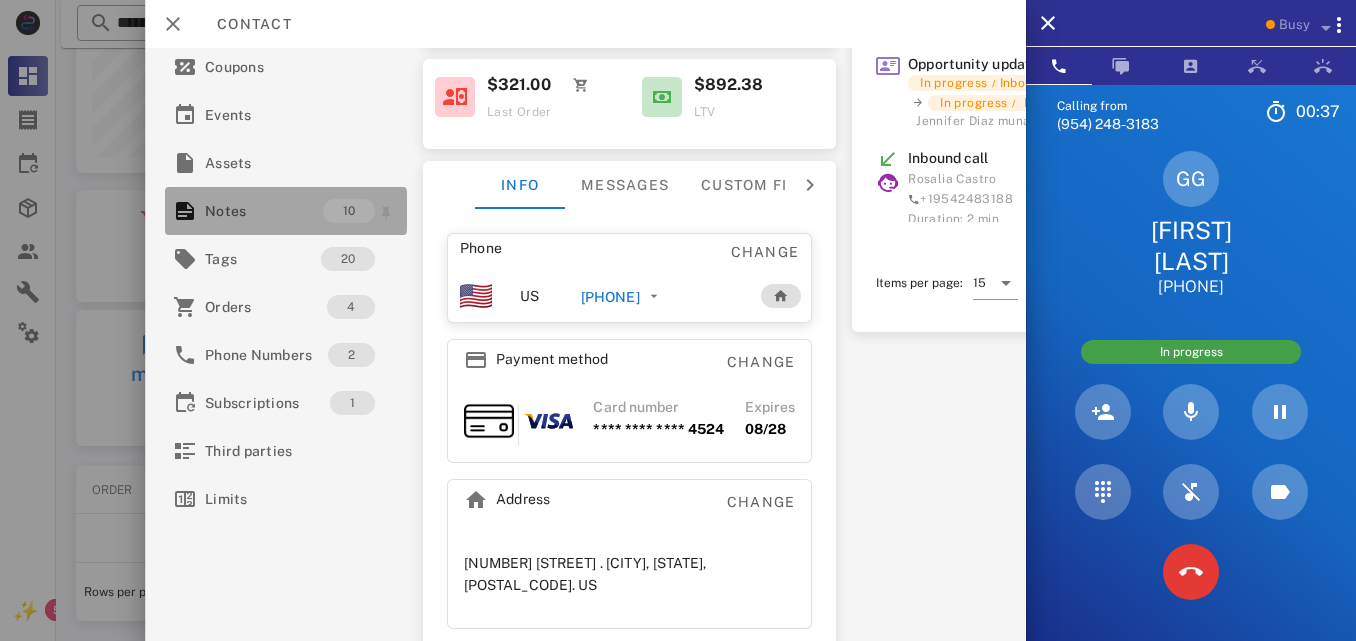 click on "10" at bounding box center (361, 211) 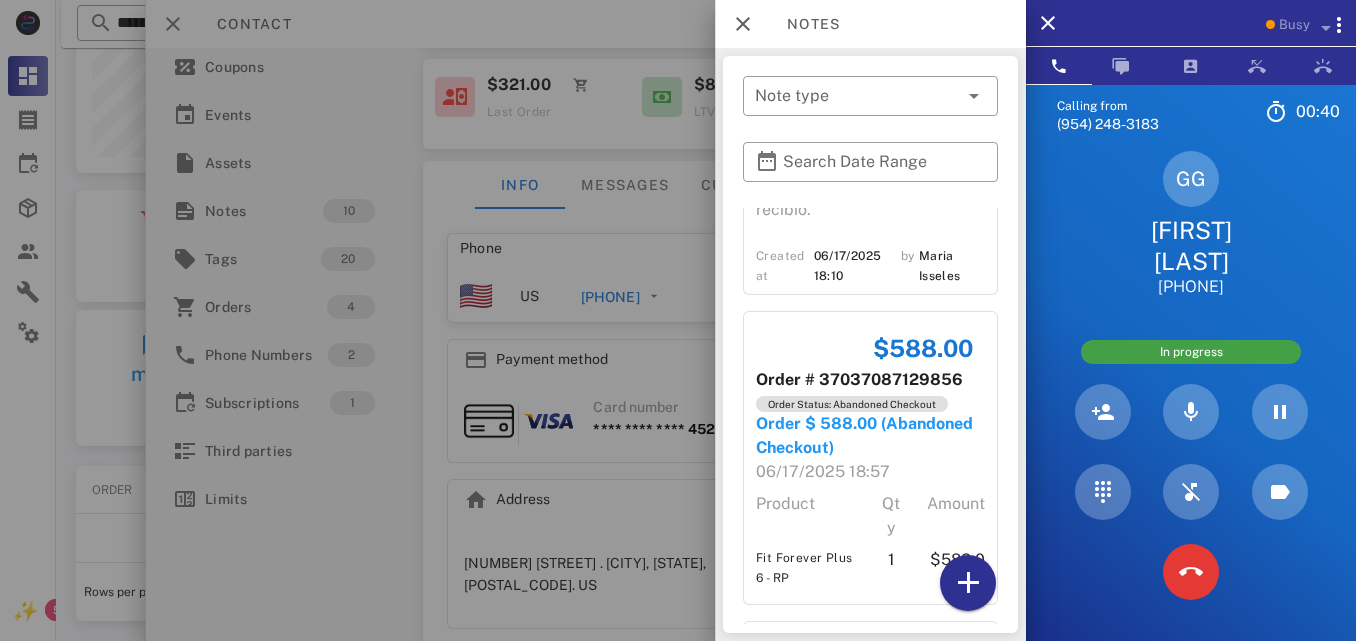 scroll, scrollTop: 2438, scrollLeft: 0, axis: vertical 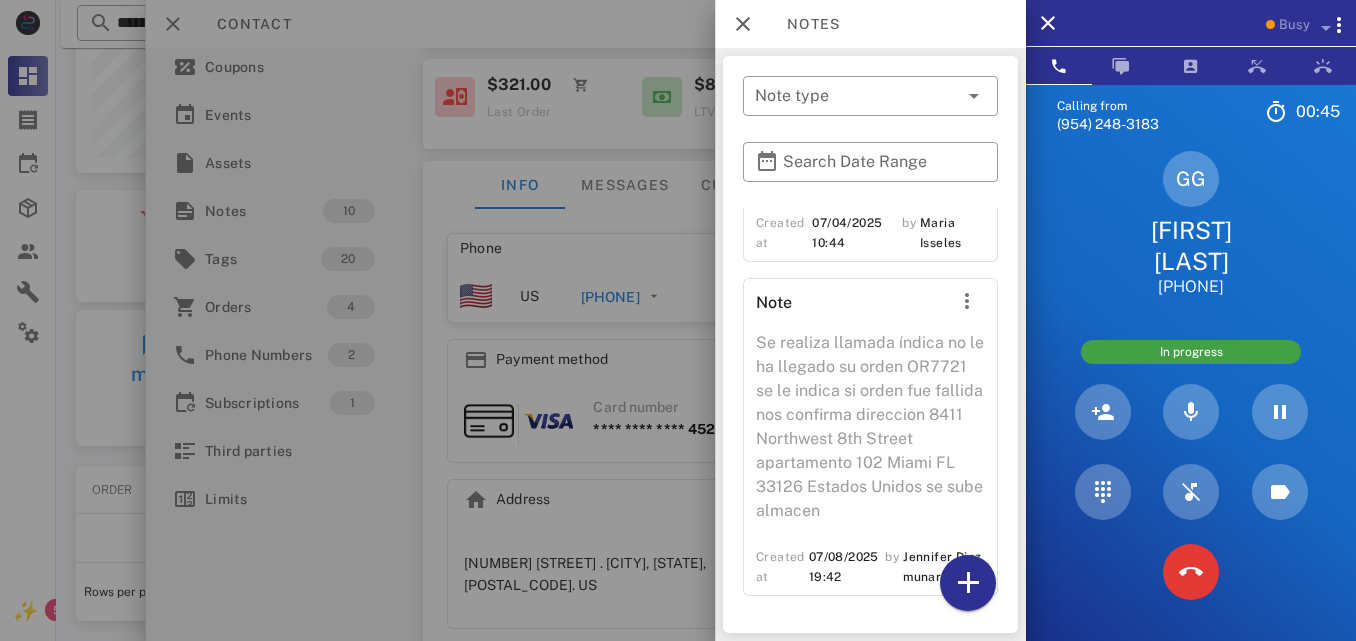 click at bounding box center [678, 320] 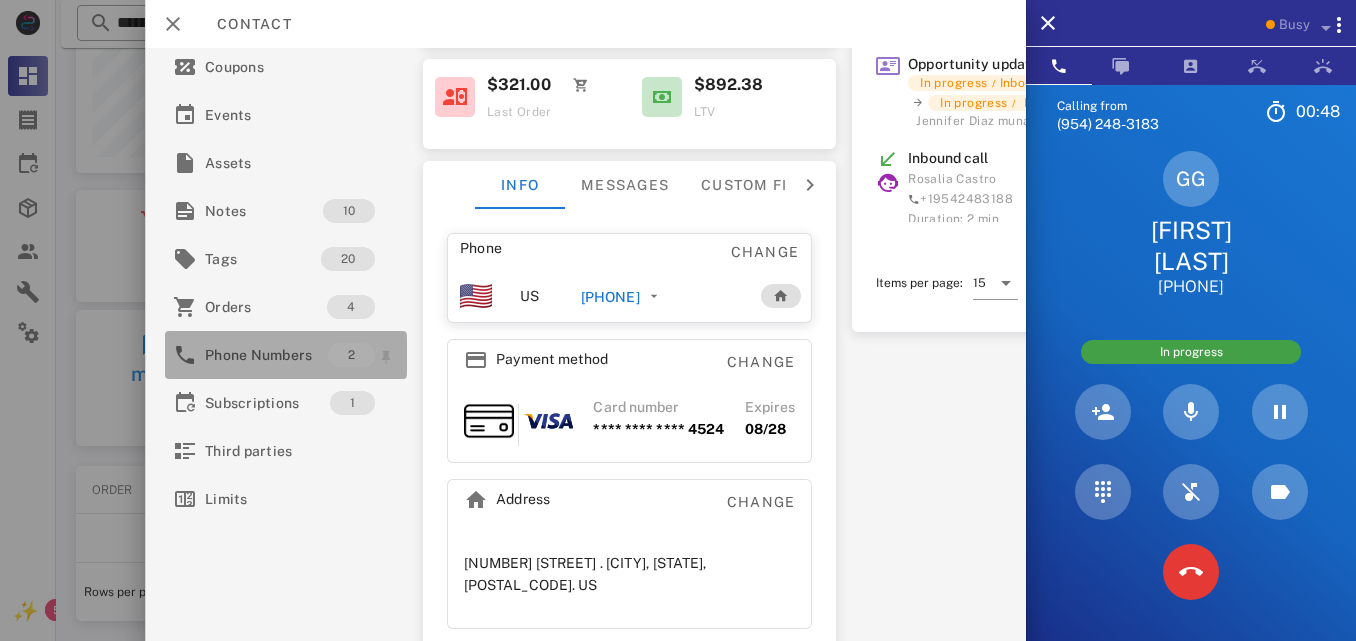 click on "Phone Numbers  2" at bounding box center (286, 355) 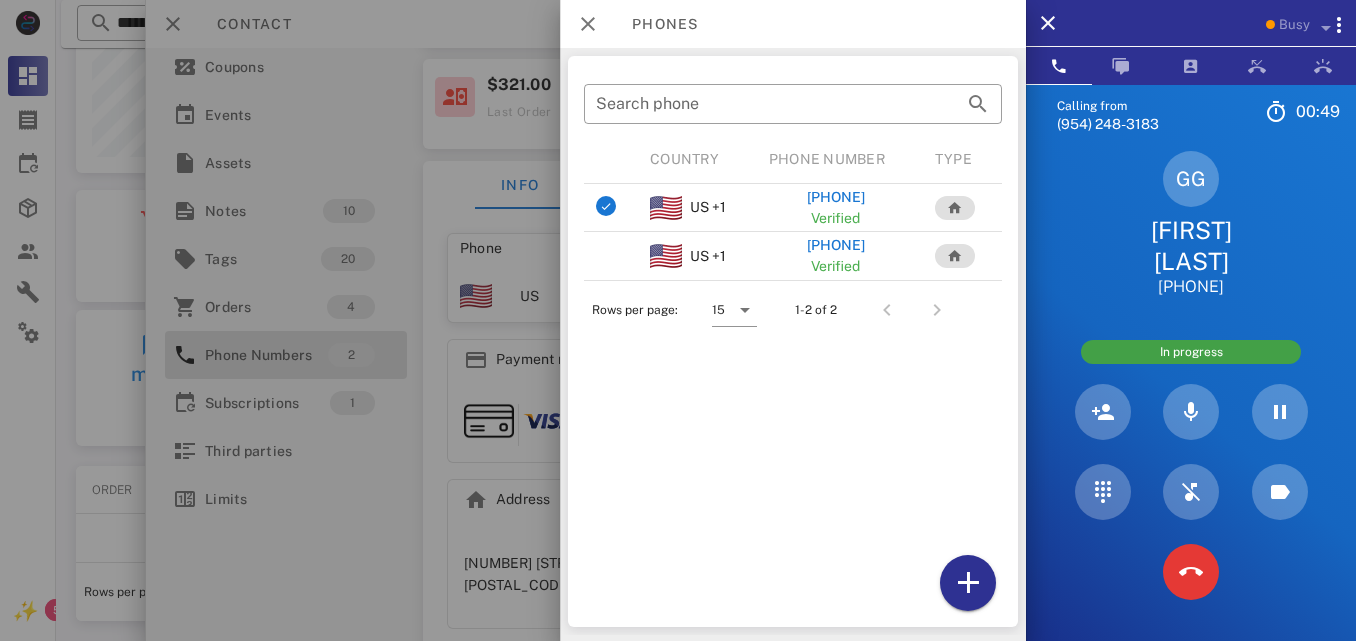 click at bounding box center [678, 320] 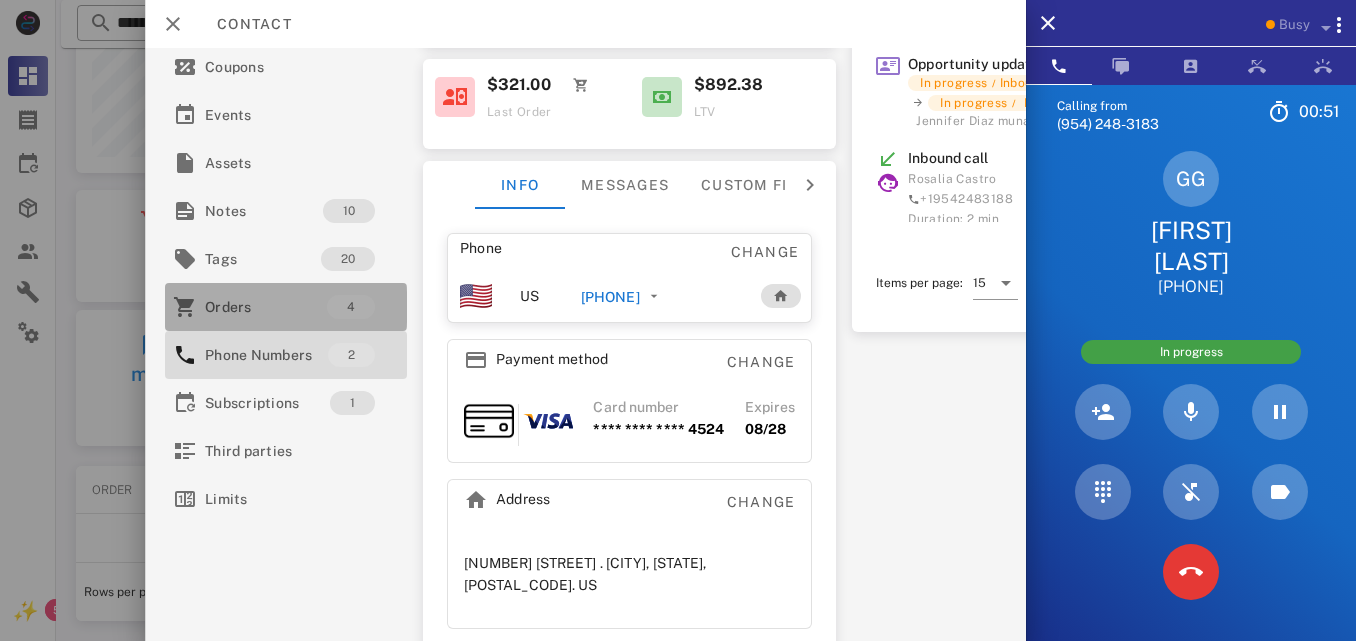click on "4" at bounding box center (351, 307) 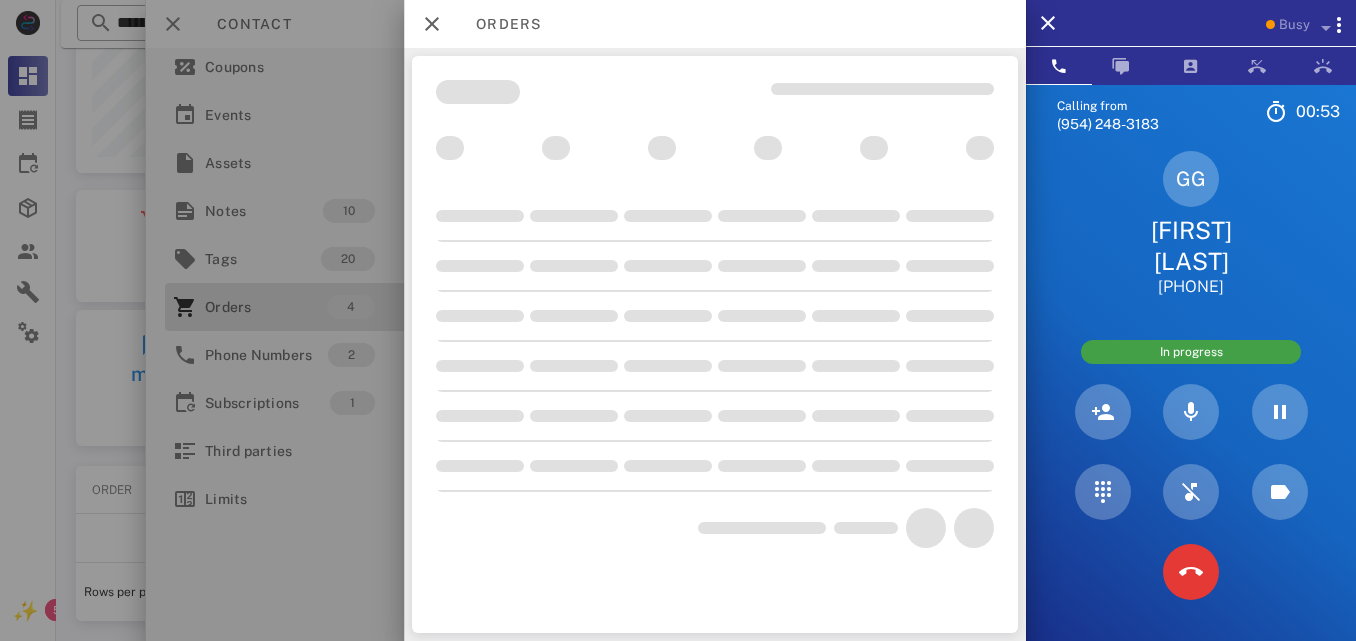 click at bounding box center (678, 320) 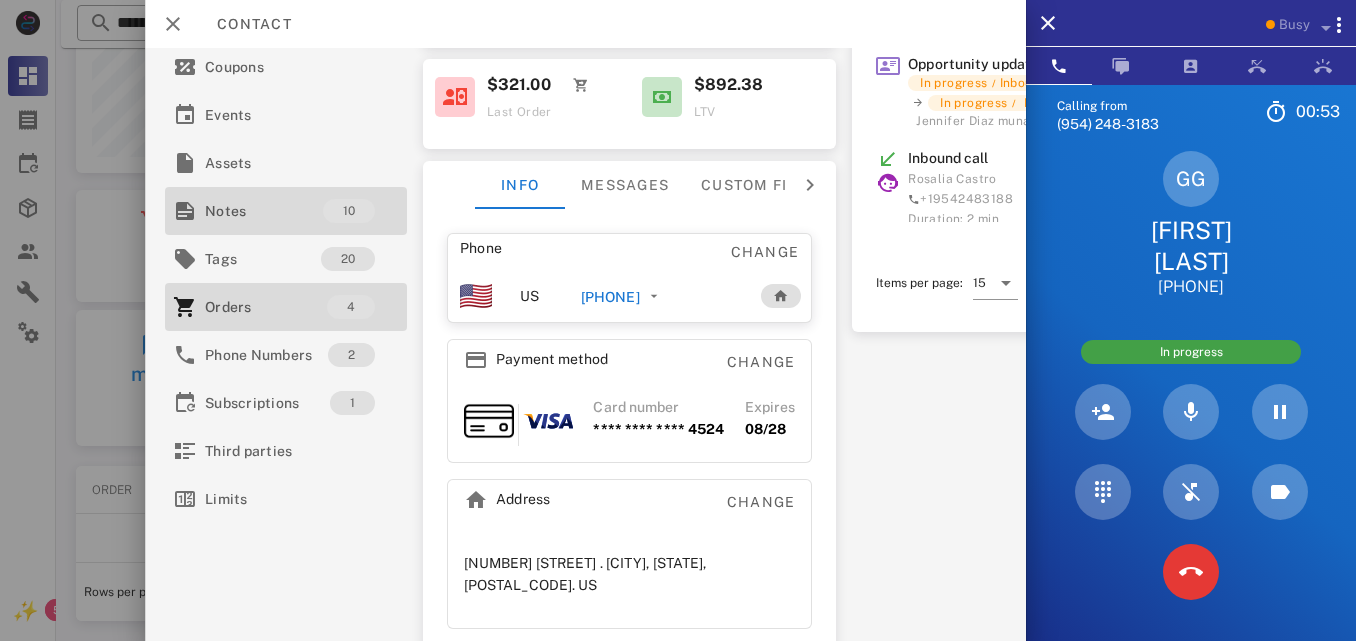 click on "10" at bounding box center [349, 211] 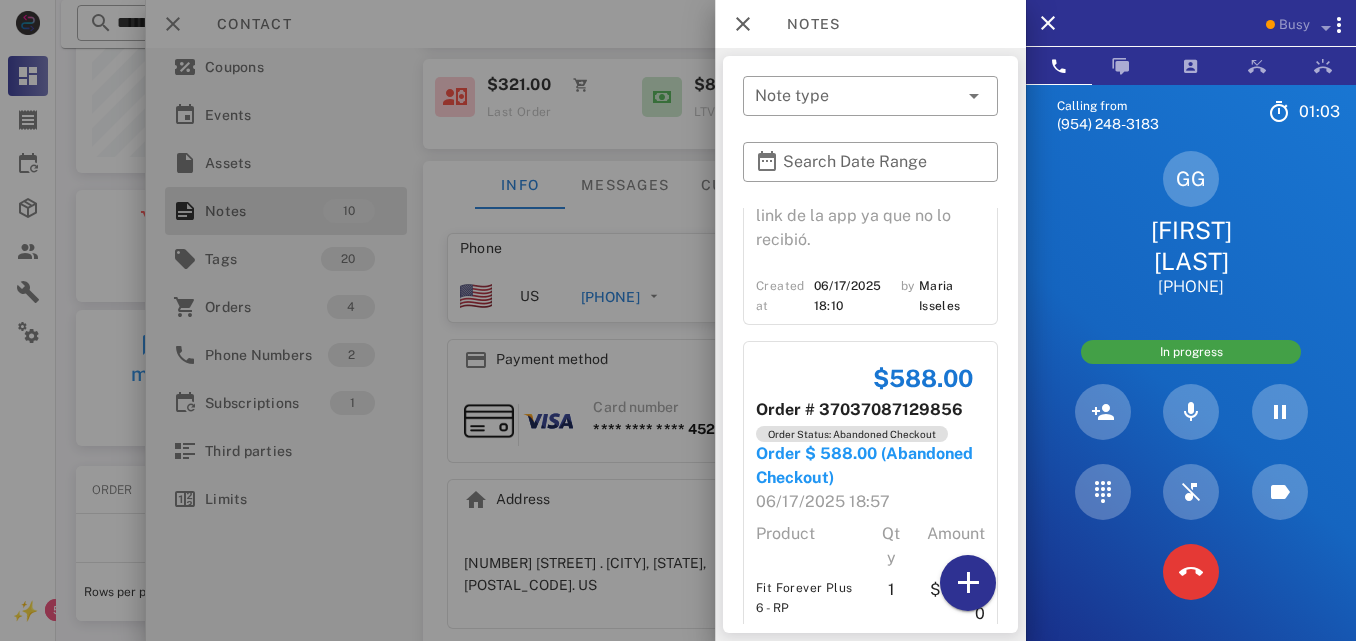 scroll, scrollTop: 2438, scrollLeft: 0, axis: vertical 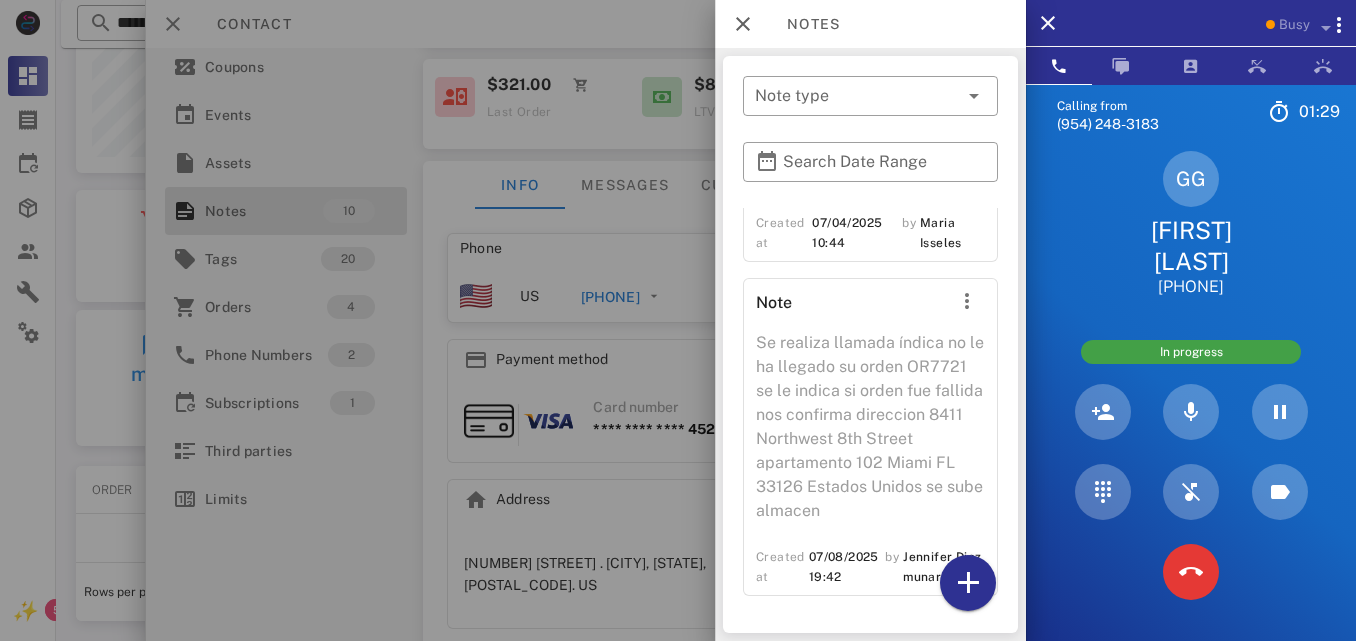 click at bounding box center [678, 320] 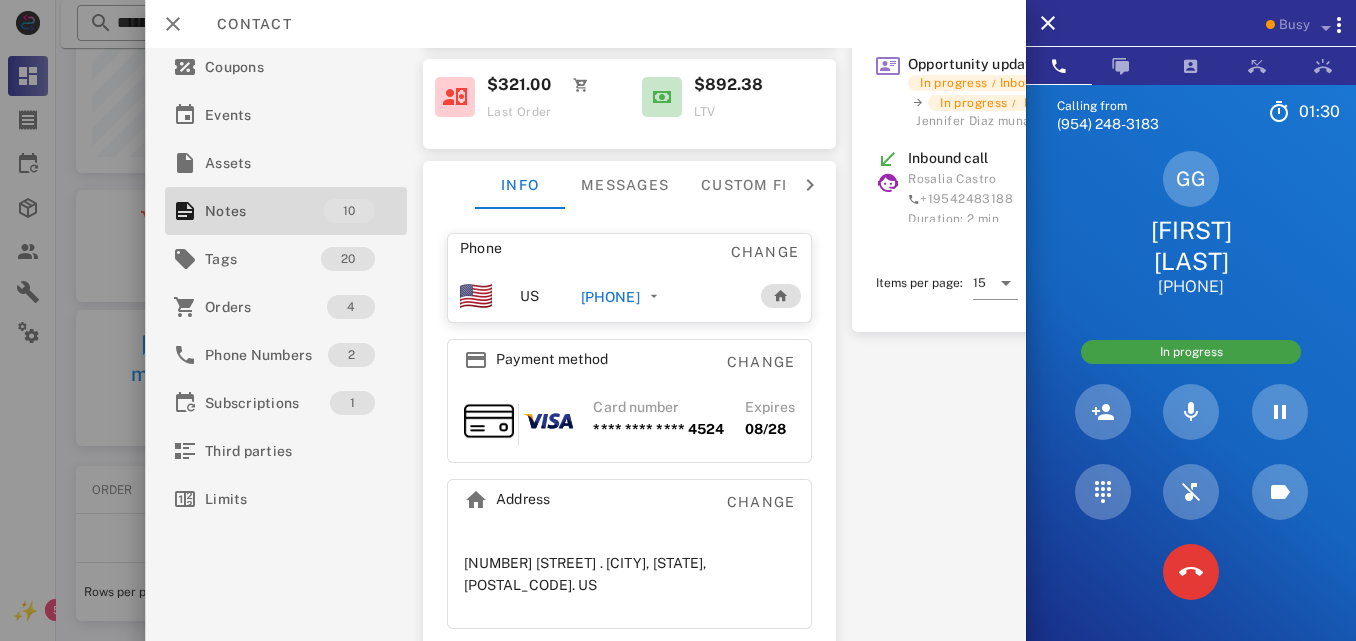 click on "**********" at bounding box center (585, 344) 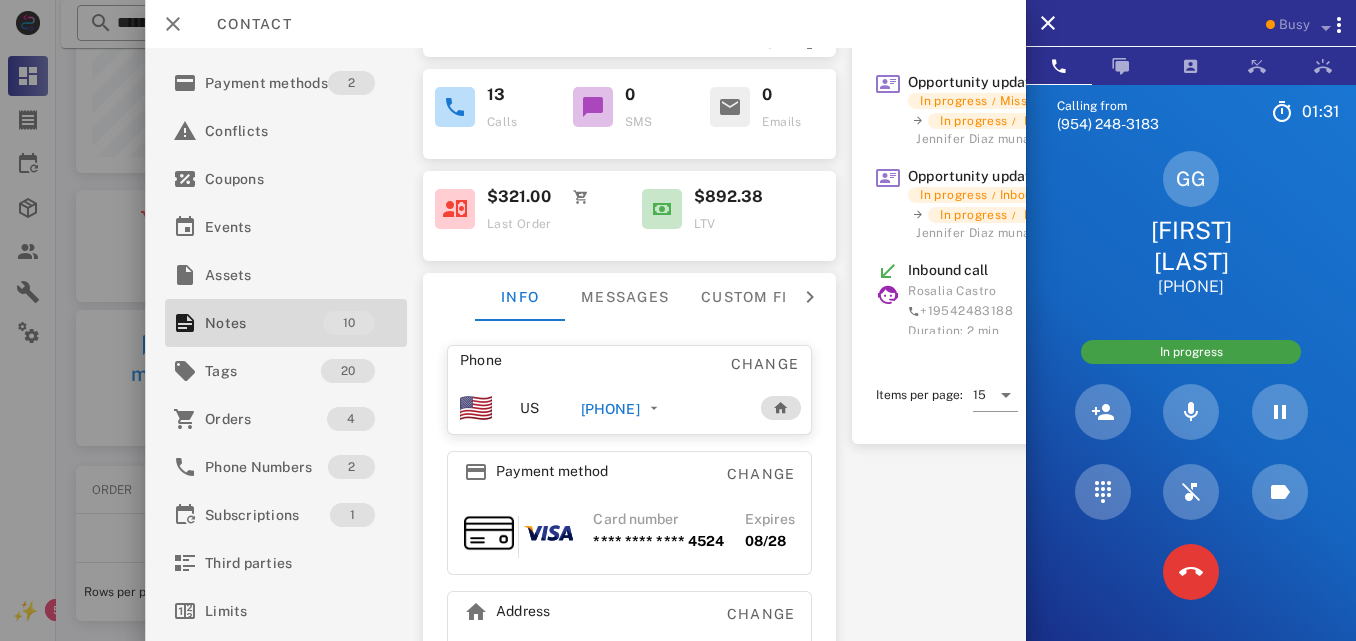 scroll, scrollTop: 51, scrollLeft: 0, axis: vertical 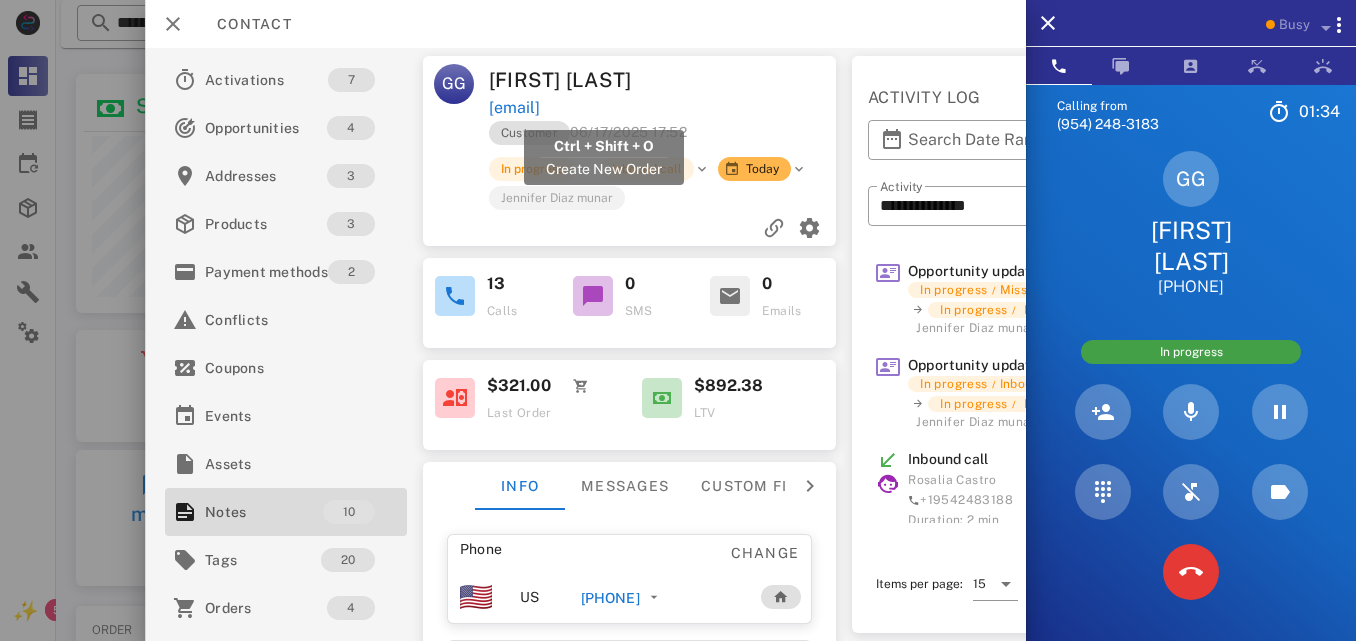 drag, startPoint x: 730, startPoint y: 120, endPoint x: 529, endPoint y: 106, distance: 201.48697 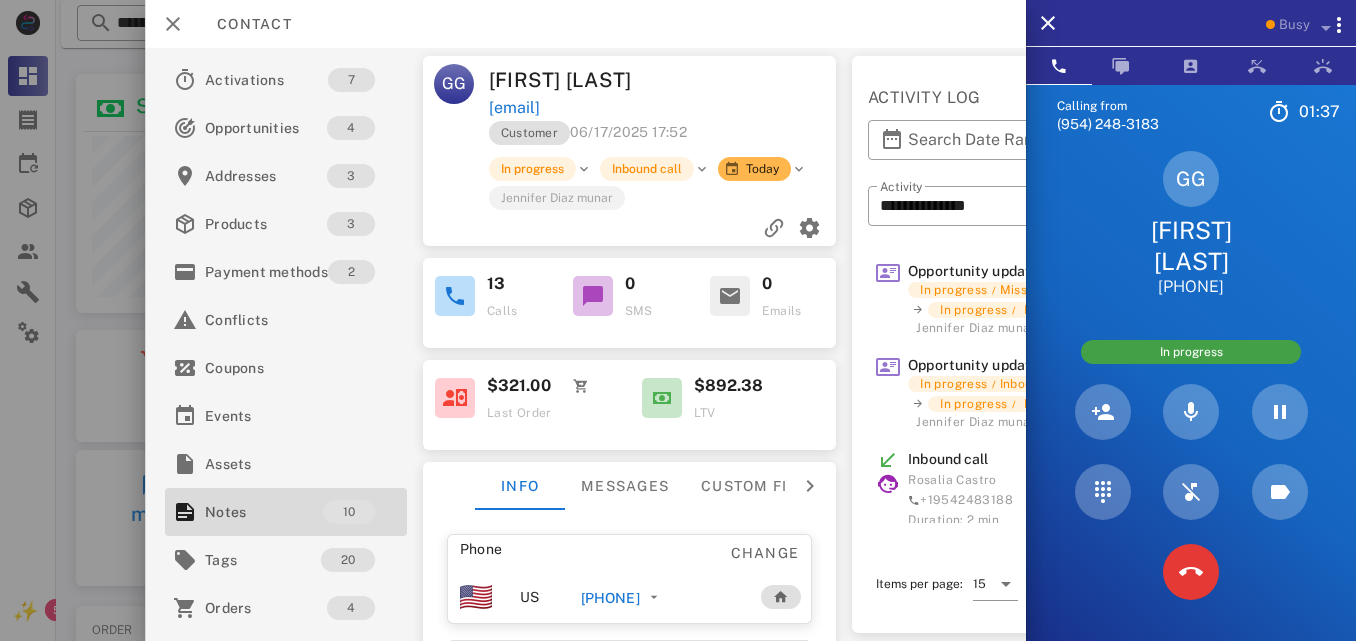 click on "[EMAIL]" at bounding box center (664, 108) 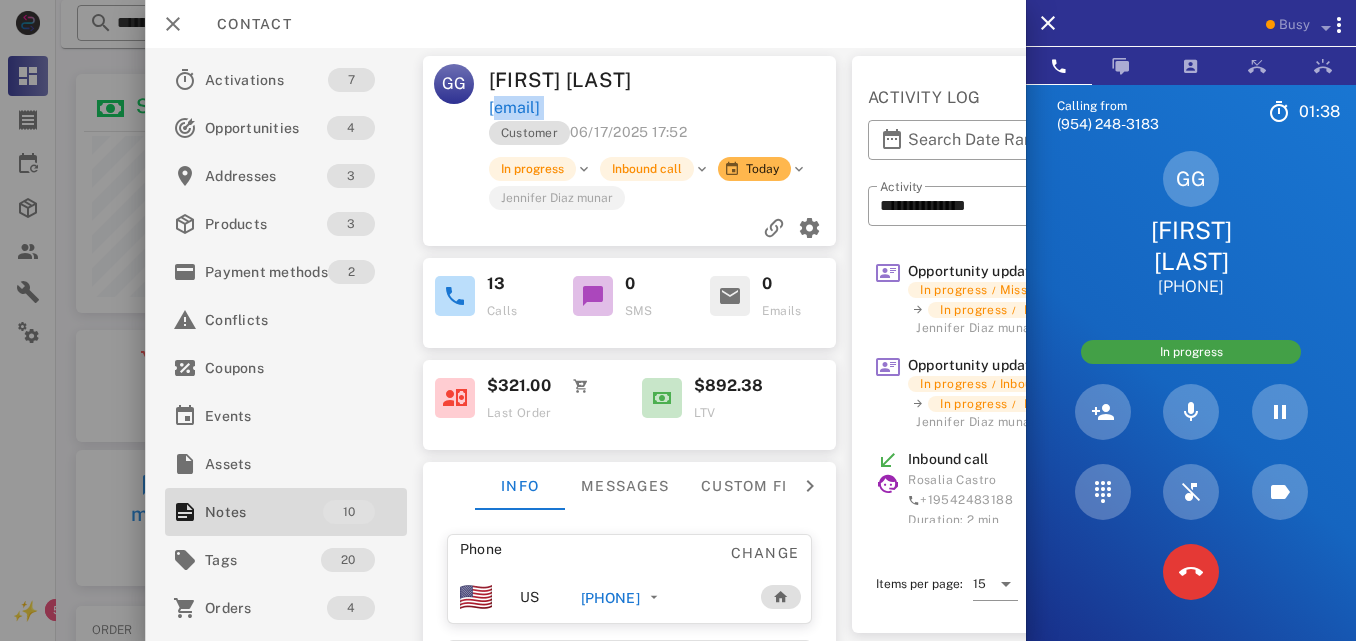 click on "[EMAIL]" at bounding box center [664, 108] 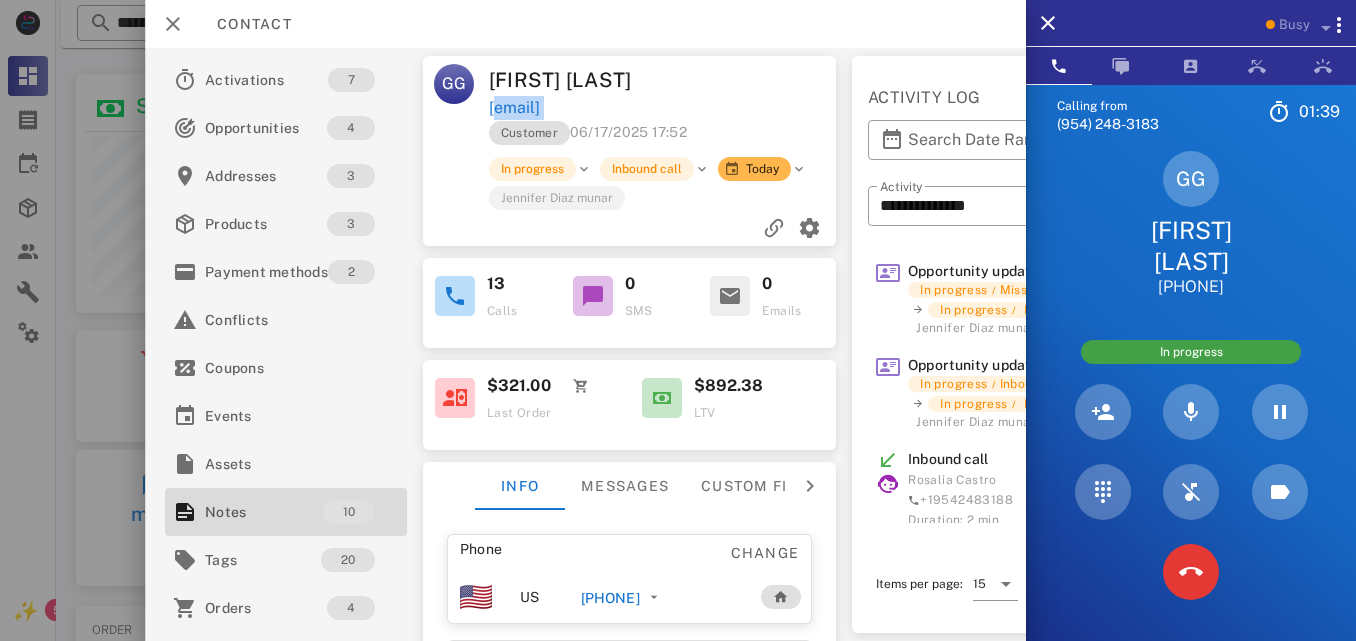 copy on "[EMAIL]" 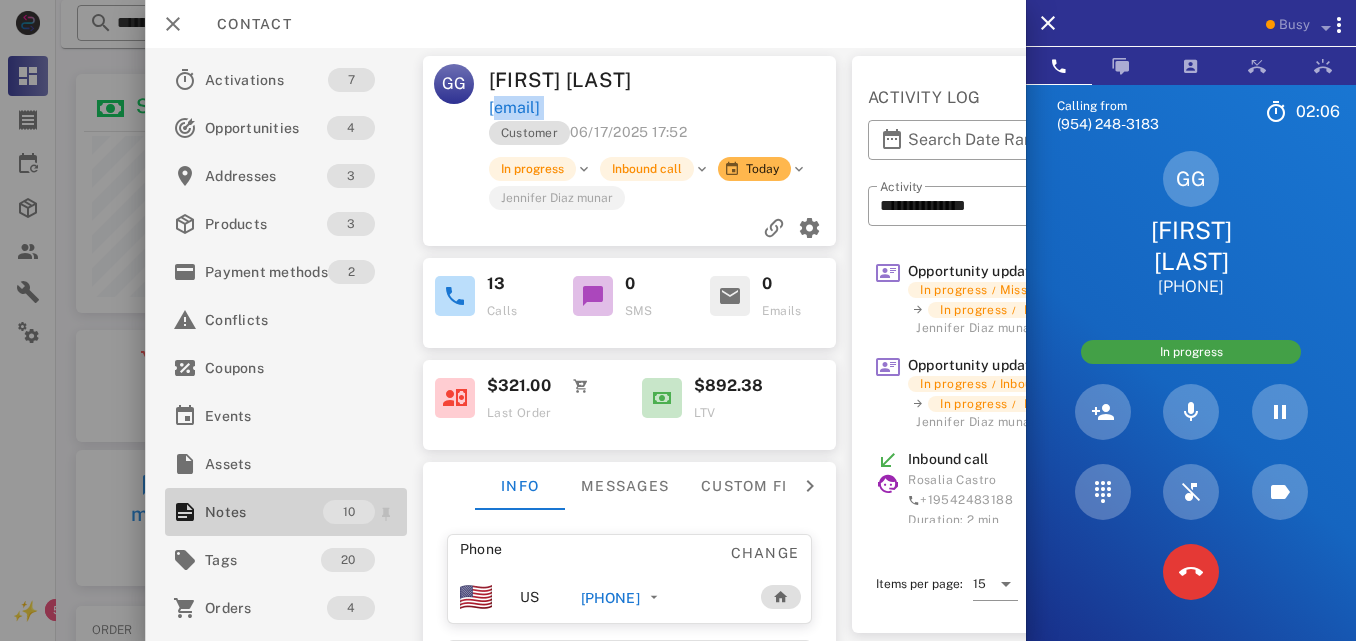 click on "Notes  10" at bounding box center (286, 512) 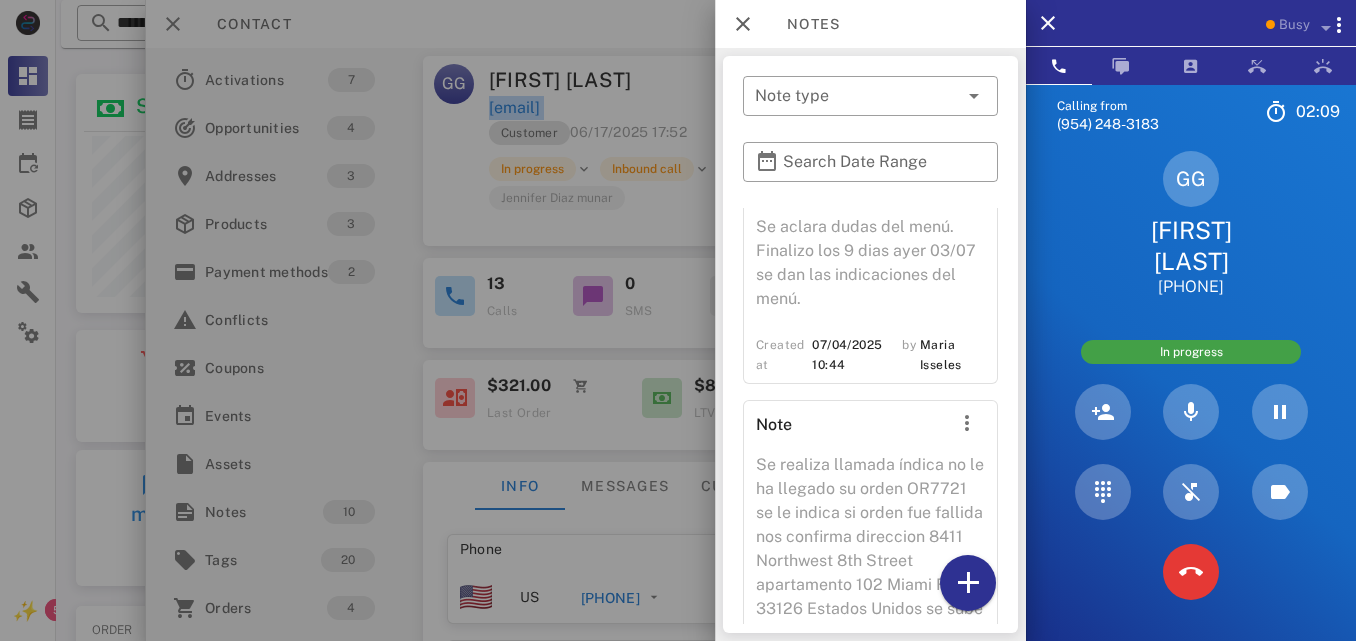 scroll, scrollTop: 2438, scrollLeft: 0, axis: vertical 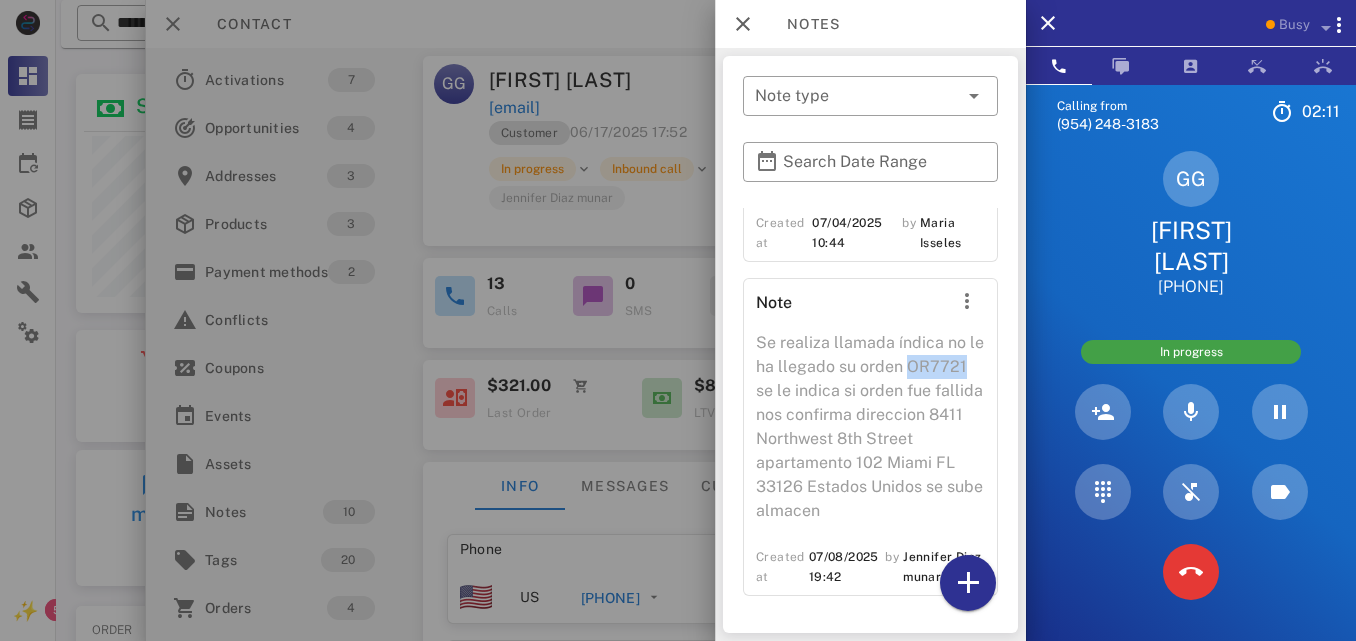 drag, startPoint x: 815, startPoint y: 390, endPoint x: 740, endPoint y: 390, distance: 75 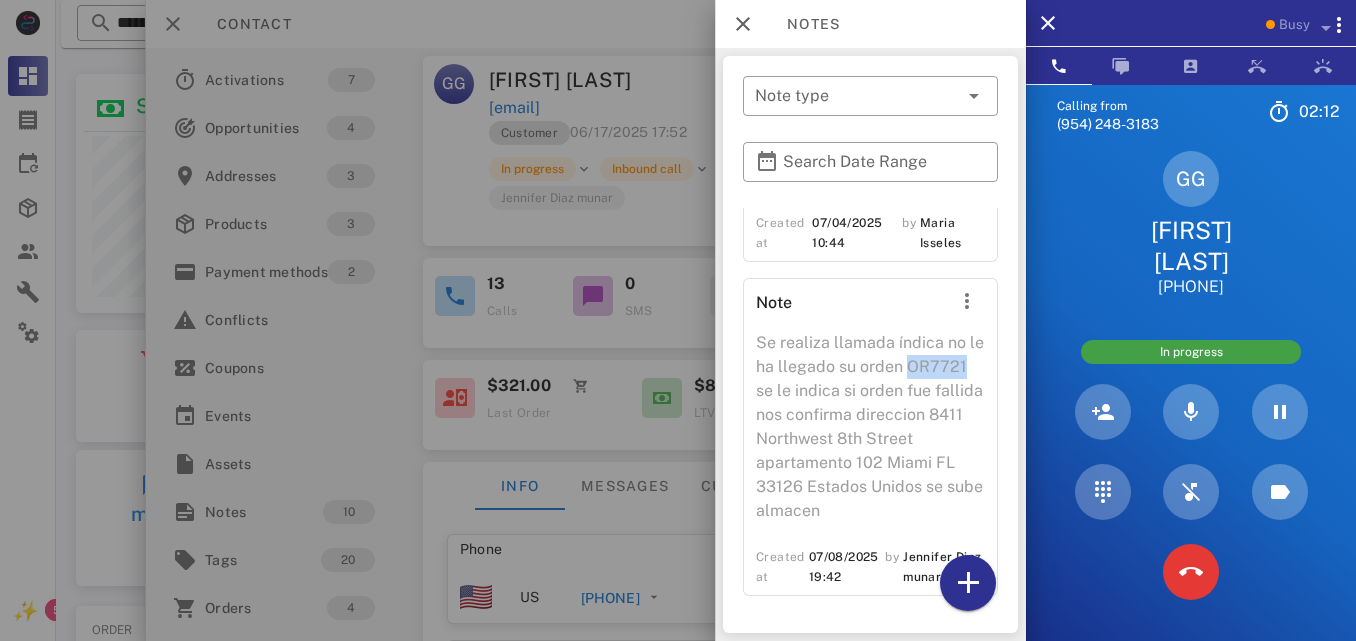 copy on "OR7721" 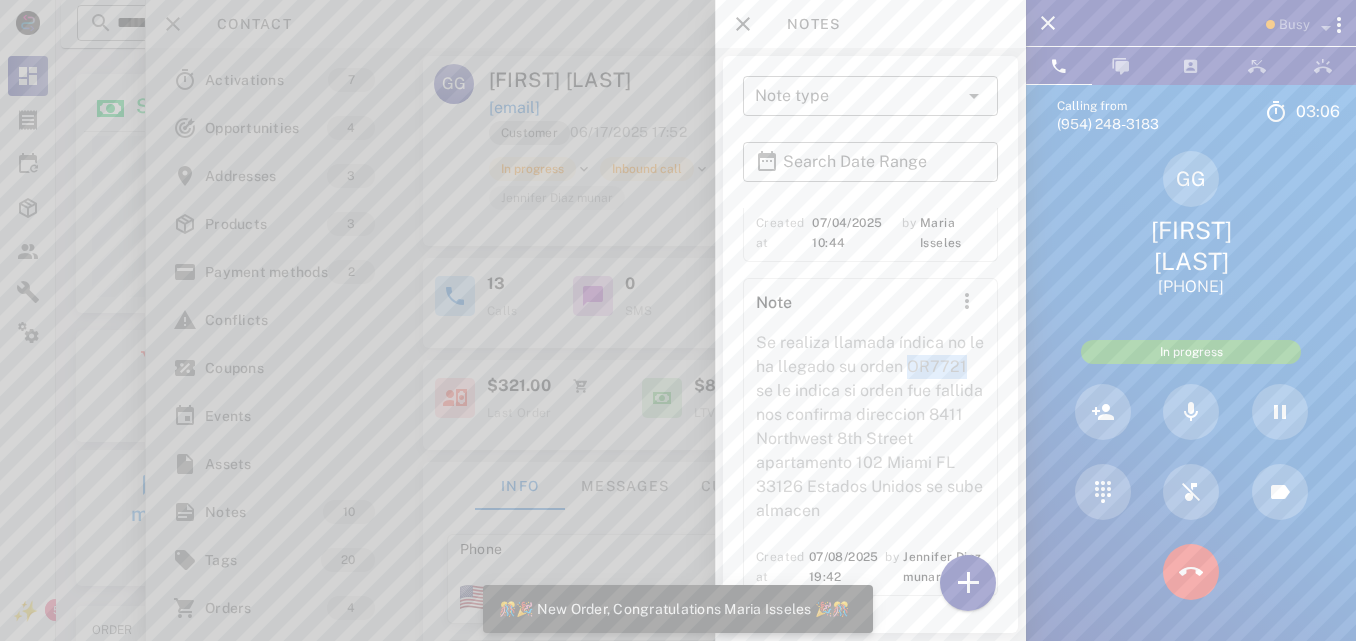 scroll, scrollTop: 999761, scrollLeft: 999585, axis: both 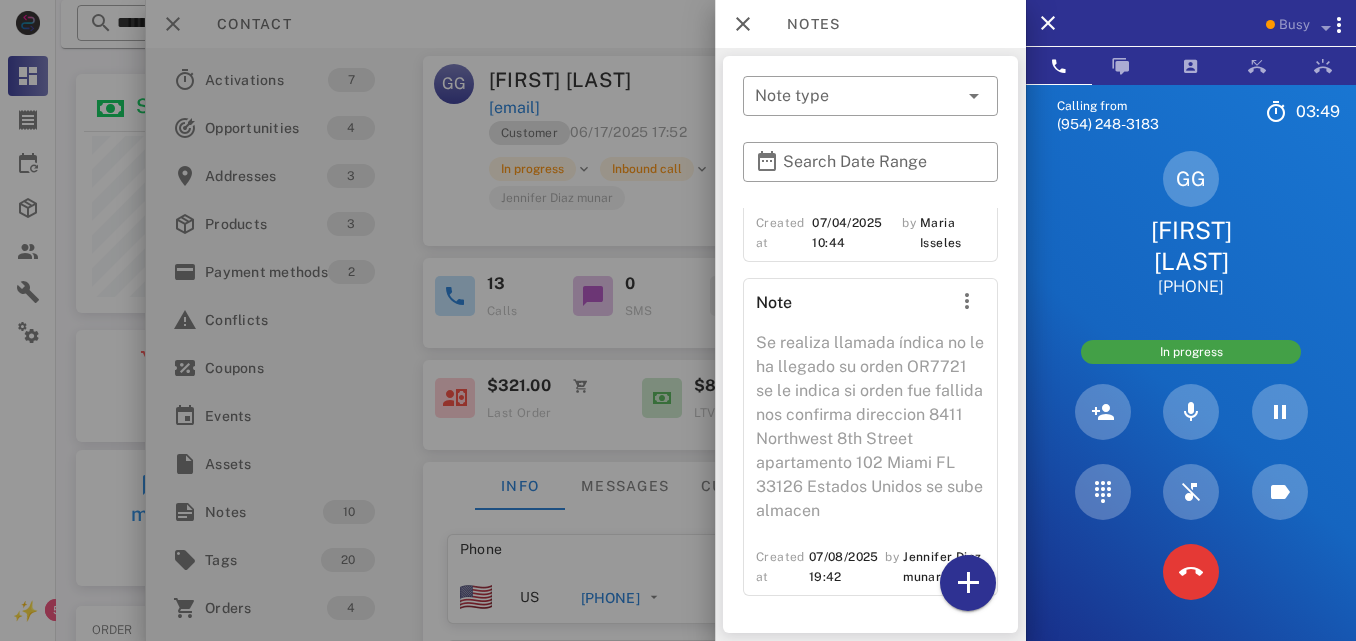 click on "GG   Gloria Gonzalez  +17864898317  In progress" at bounding box center (1191, 381) 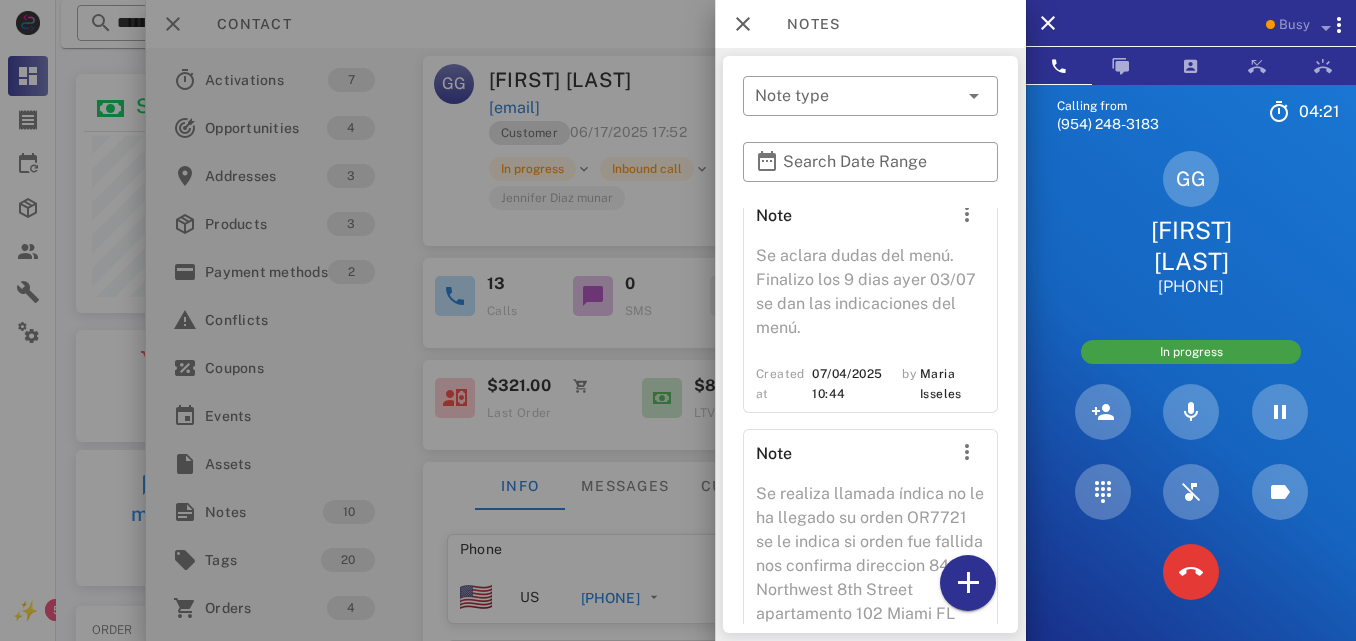 scroll, scrollTop: 2438, scrollLeft: 0, axis: vertical 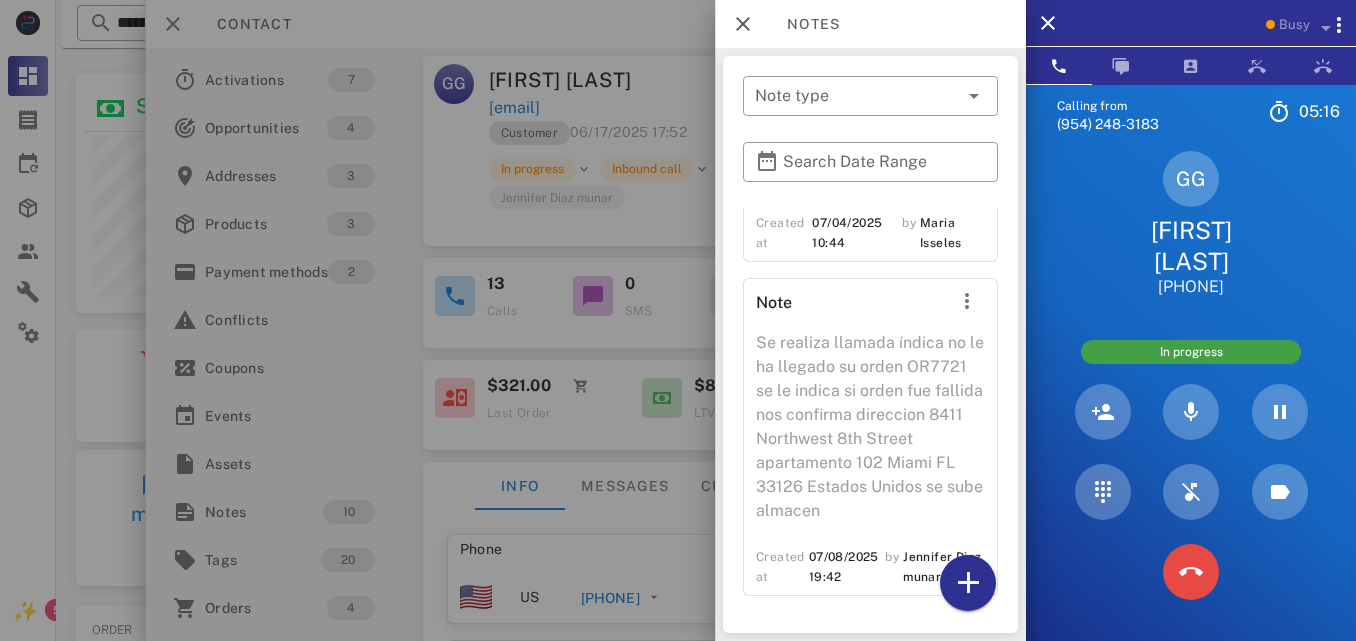 click at bounding box center (1191, 572) 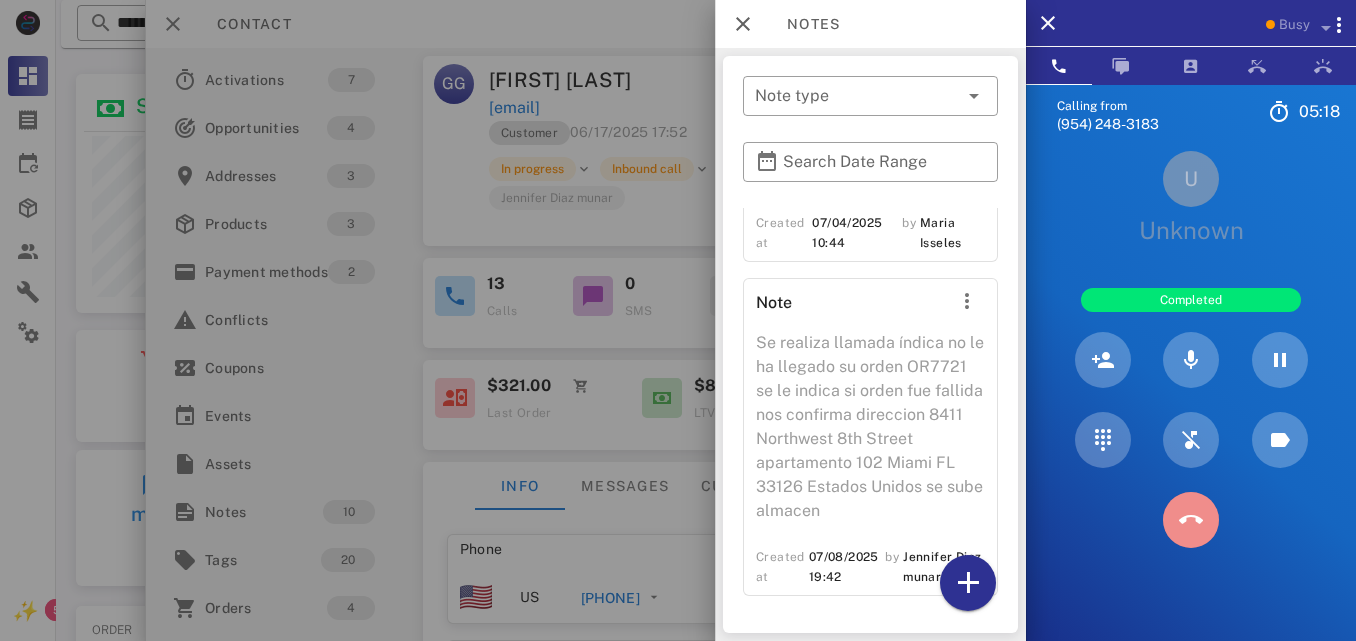 click at bounding box center (1191, 520) 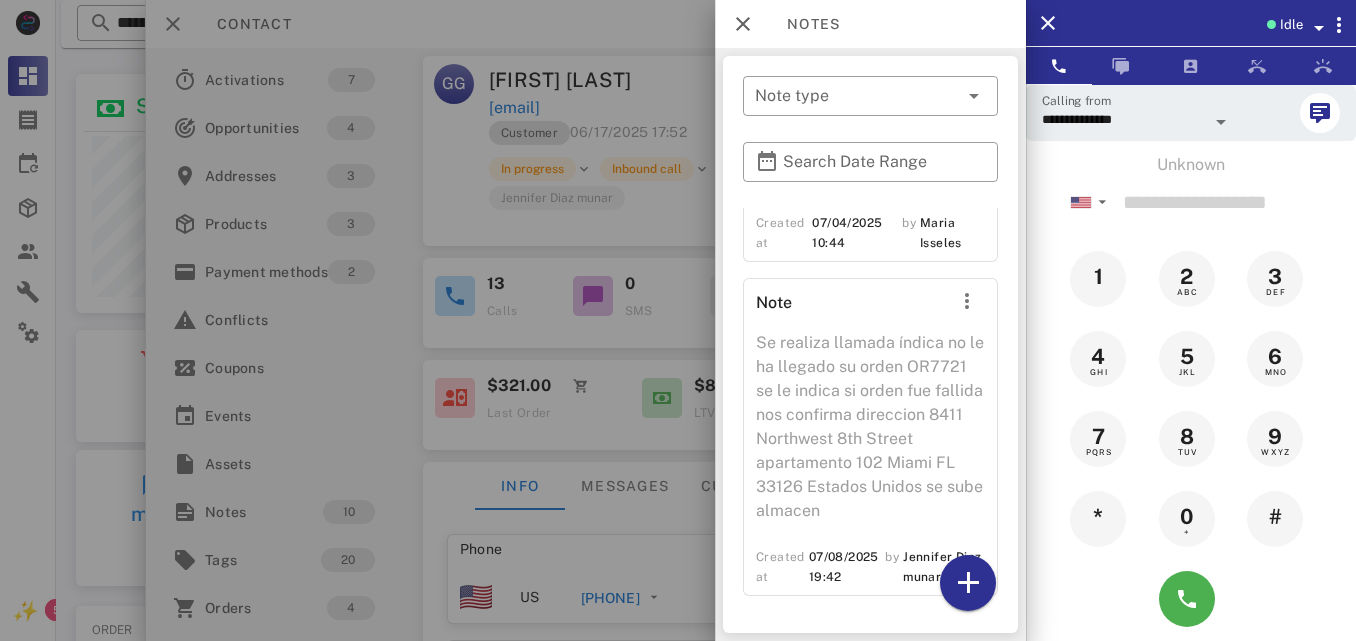 click at bounding box center [678, 320] 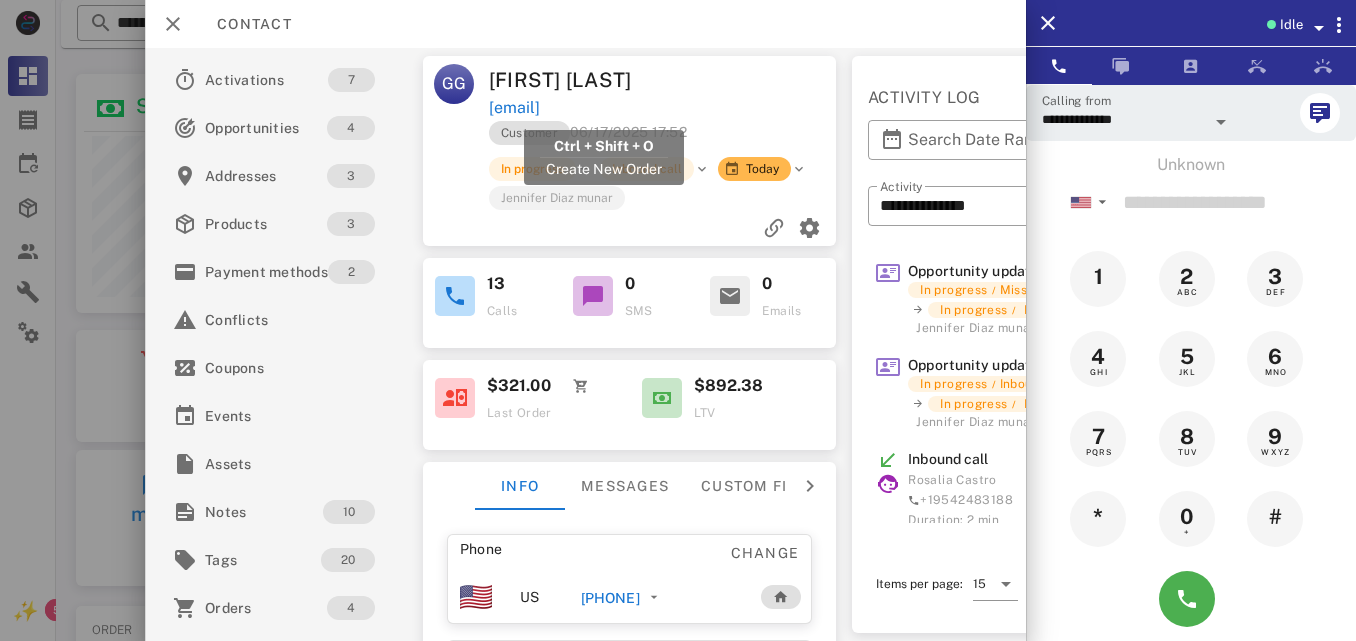 drag, startPoint x: 723, startPoint y: 102, endPoint x: 488, endPoint y: 105, distance: 235.01915 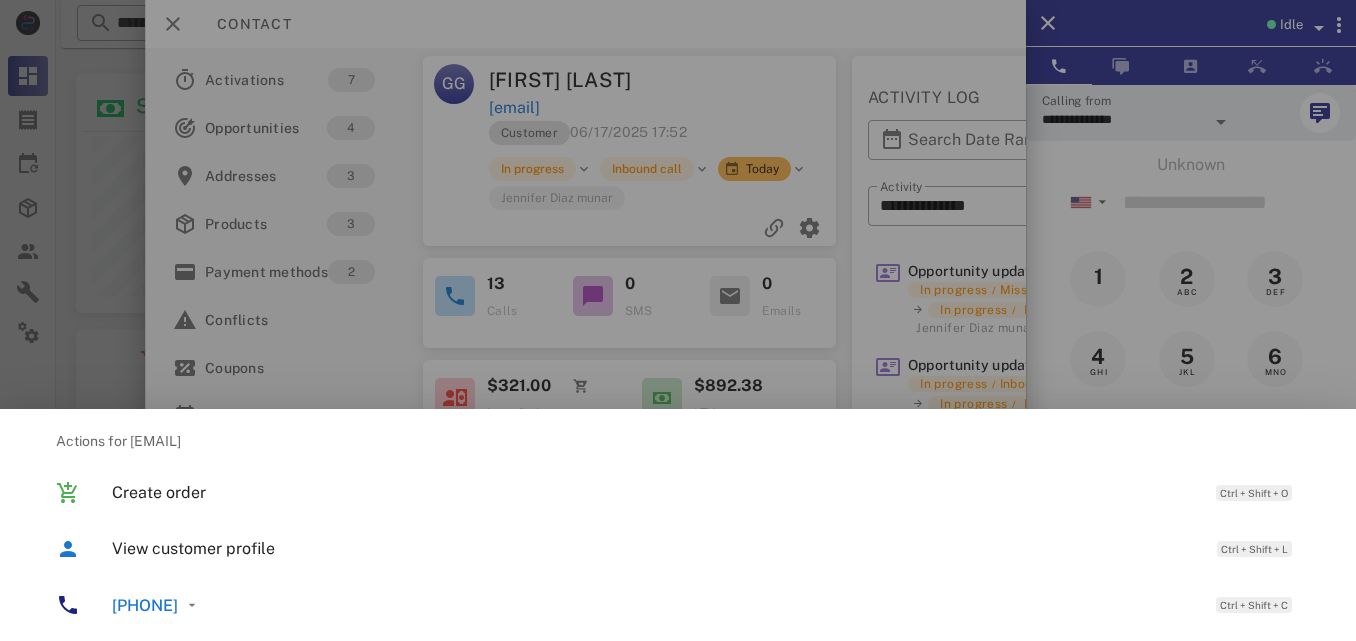 click at bounding box center (678, 320) 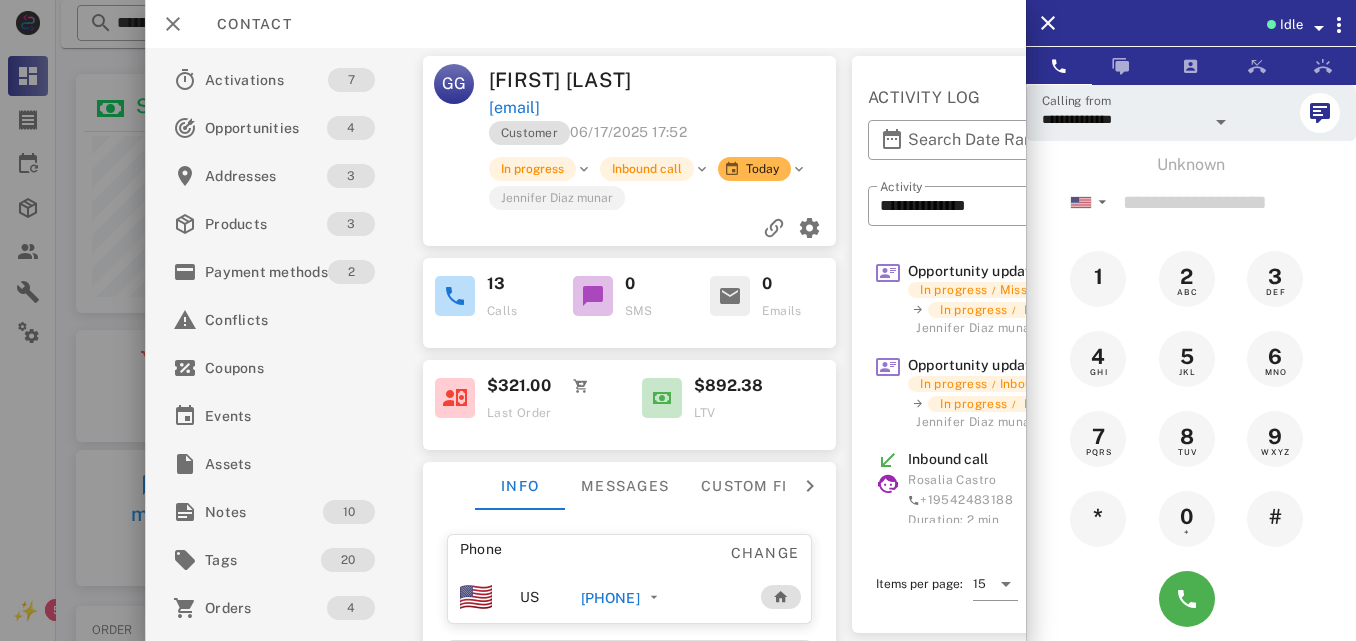 drag, startPoint x: 479, startPoint y: 106, endPoint x: 790, endPoint y: 98, distance: 311.10287 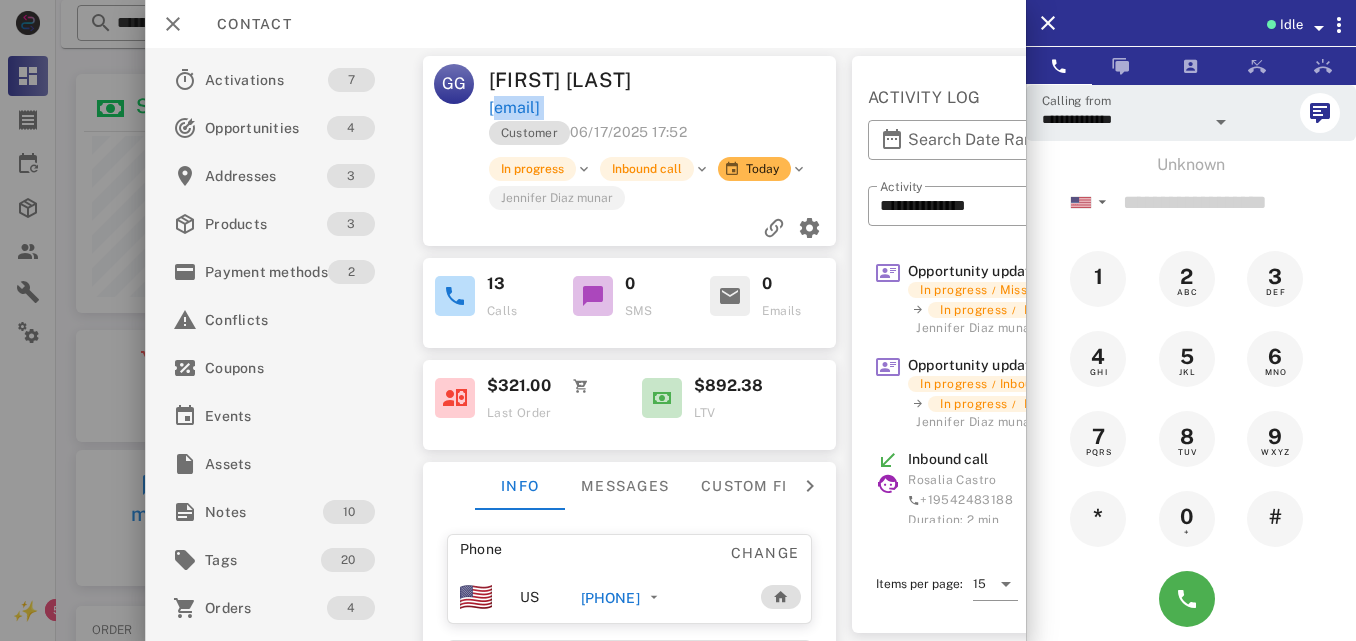 click on "[EMAIL]" at bounding box center (664, 108) 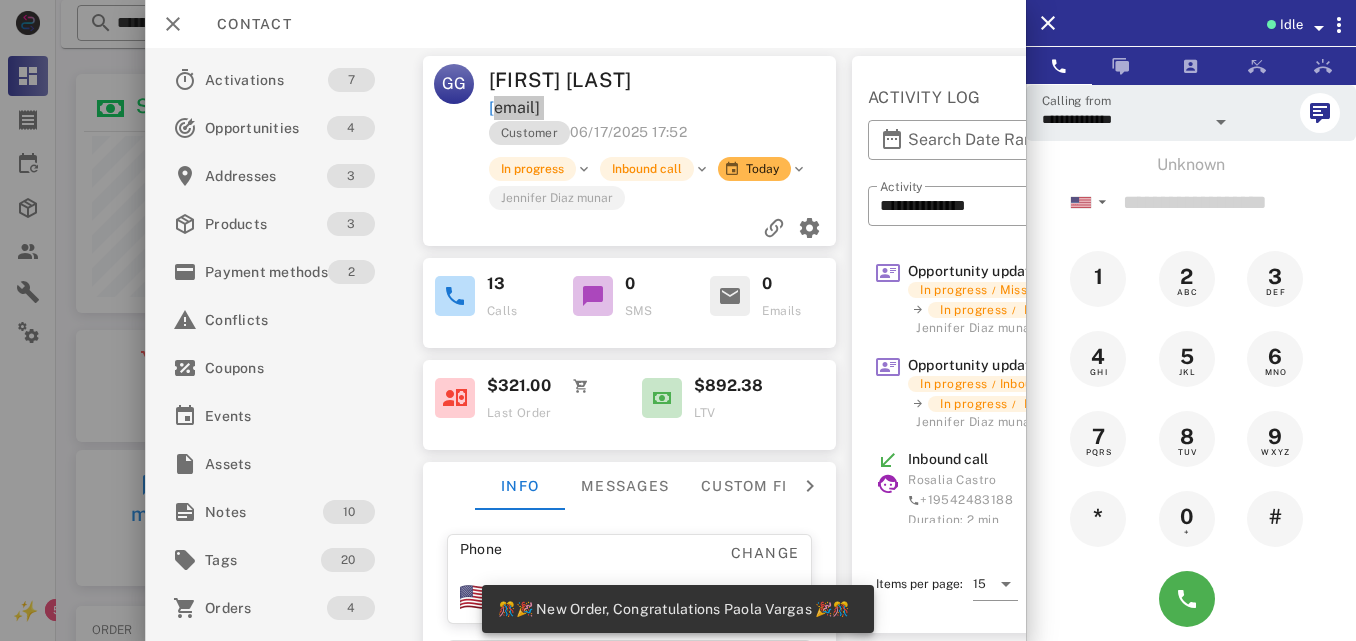 scroll, scrollTop: 999746, scrollLeft: 999585, axis: both 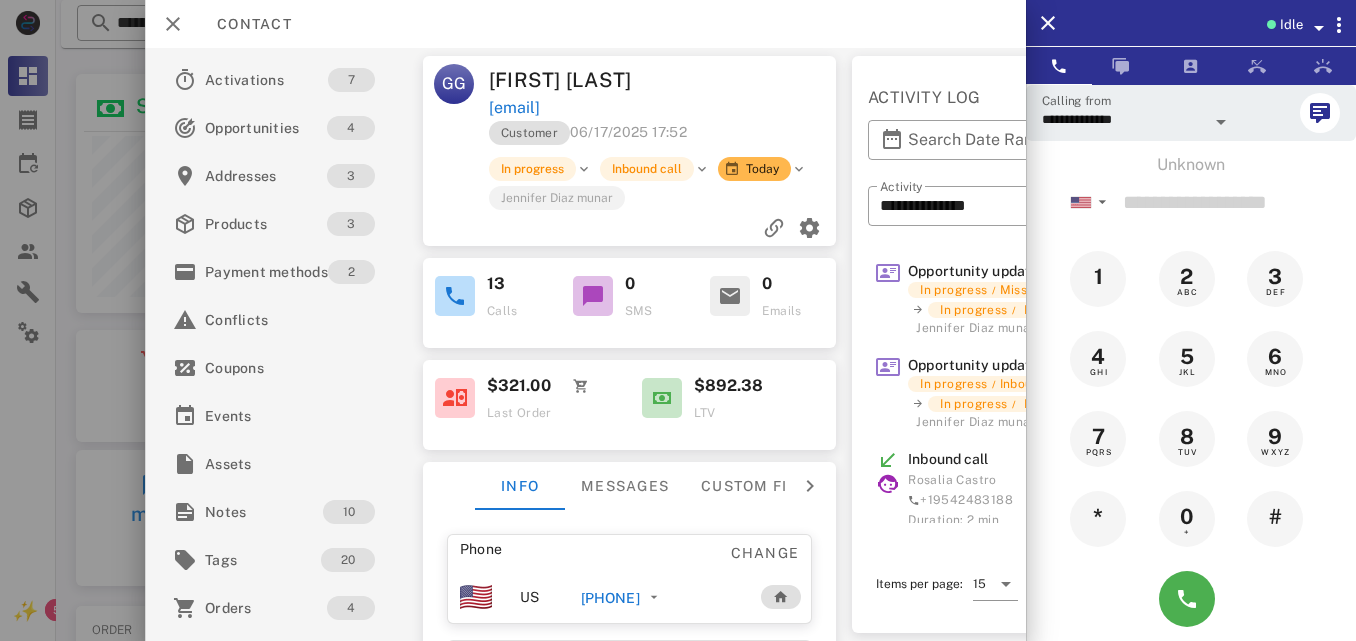 click on "**********" at bounding box center [585, 344] 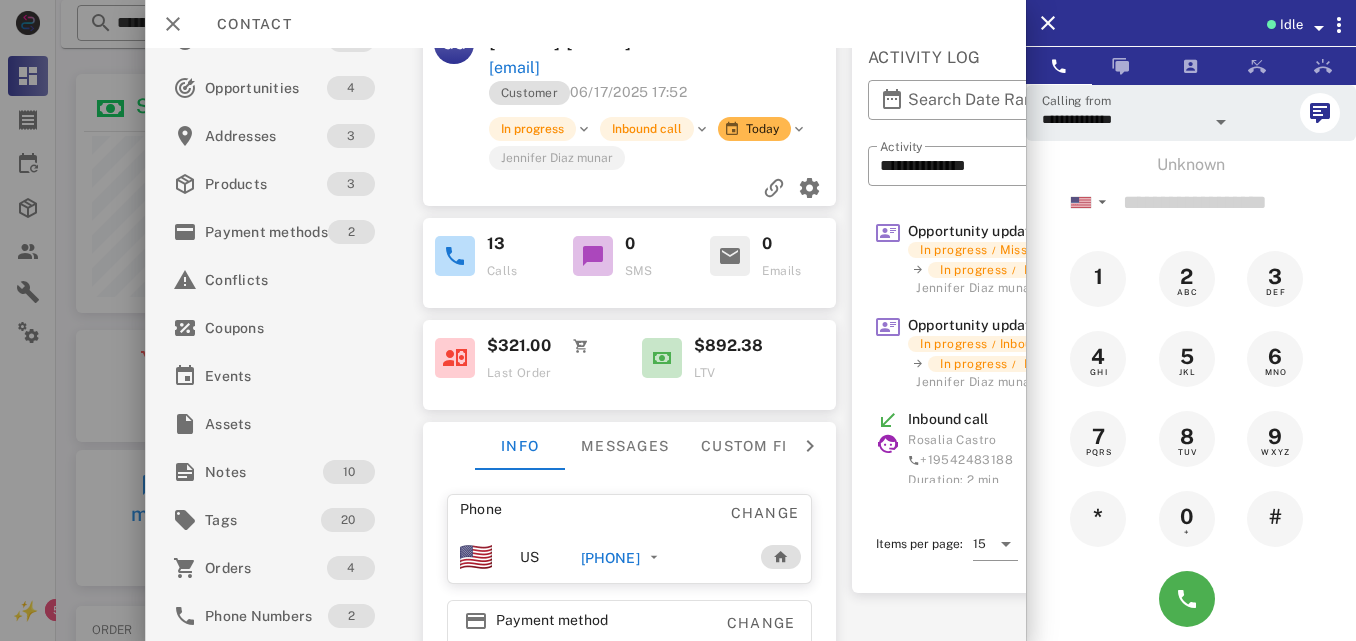 scroll, scrollTop: 212, scrollLeft: 0, axis: vertical 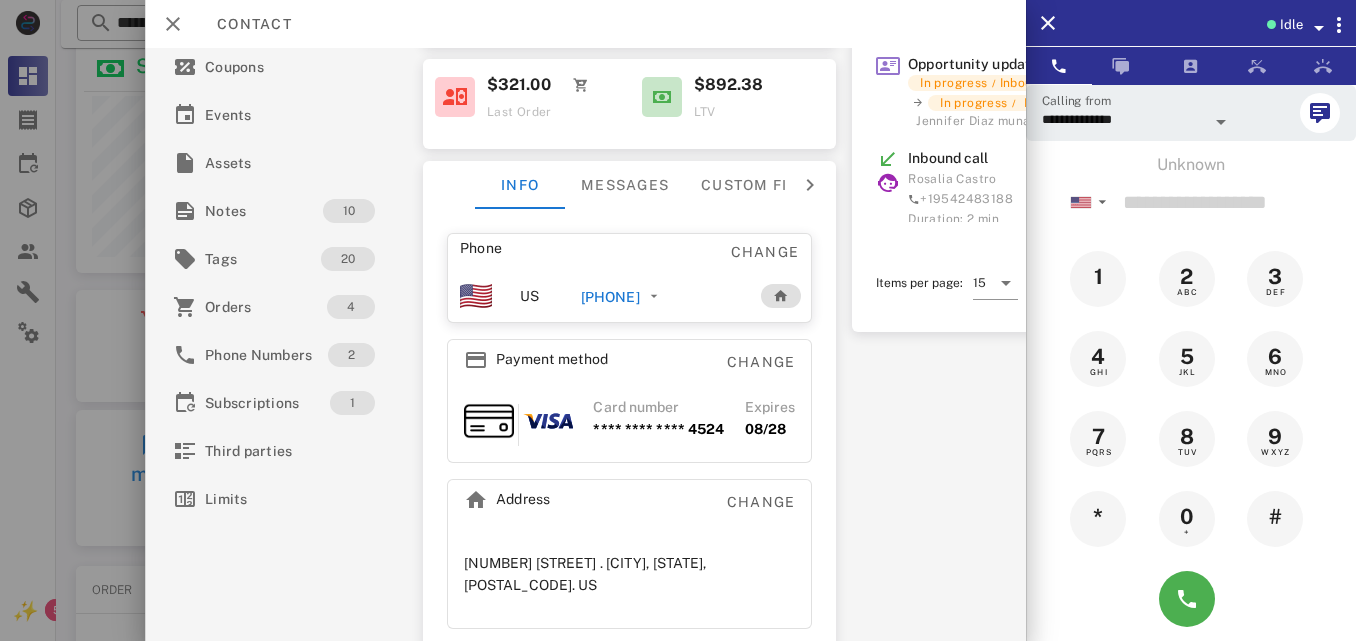click on "**********" at bounding box center (585, 344) 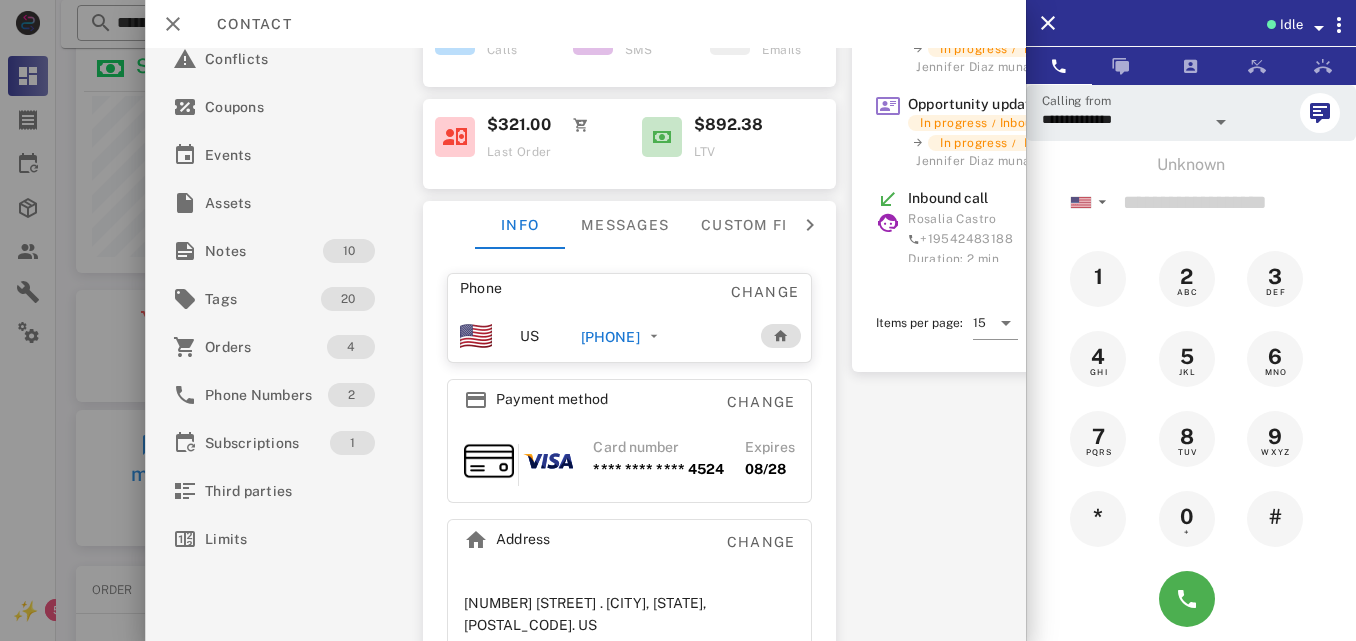 scroll, scrollTop: 82, scrollLeft: 0, axis: vertical 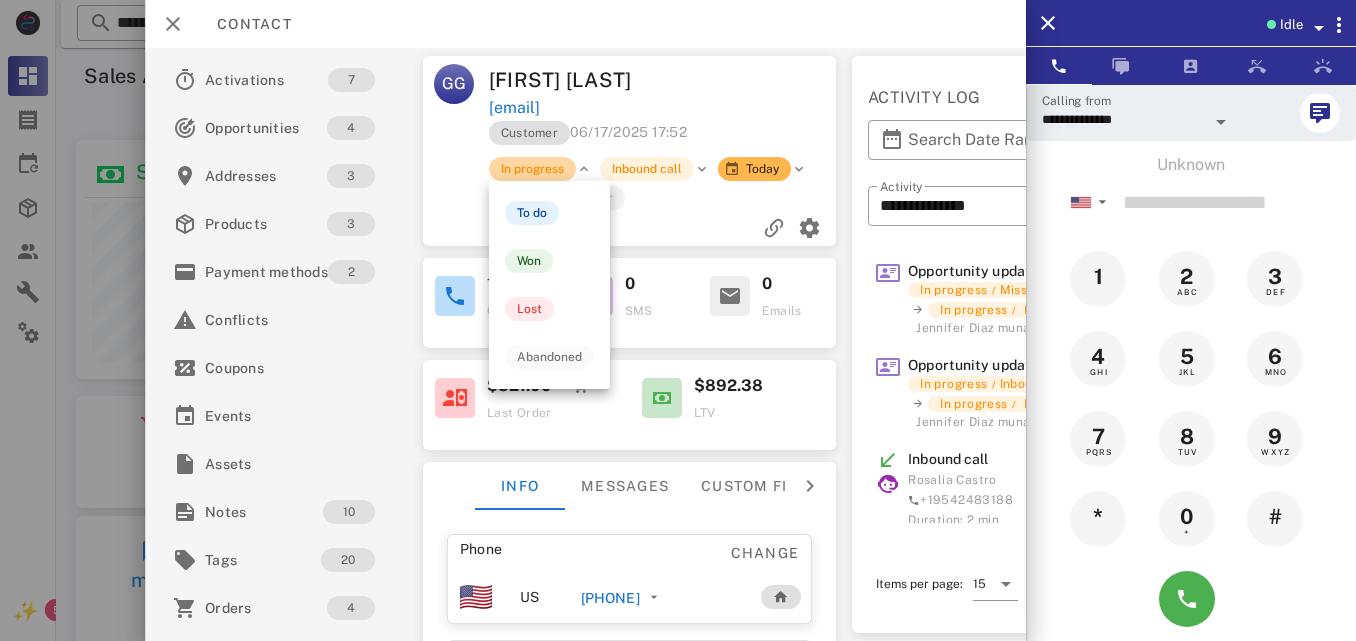 click on "In progress" at bounding box center [532, 169] 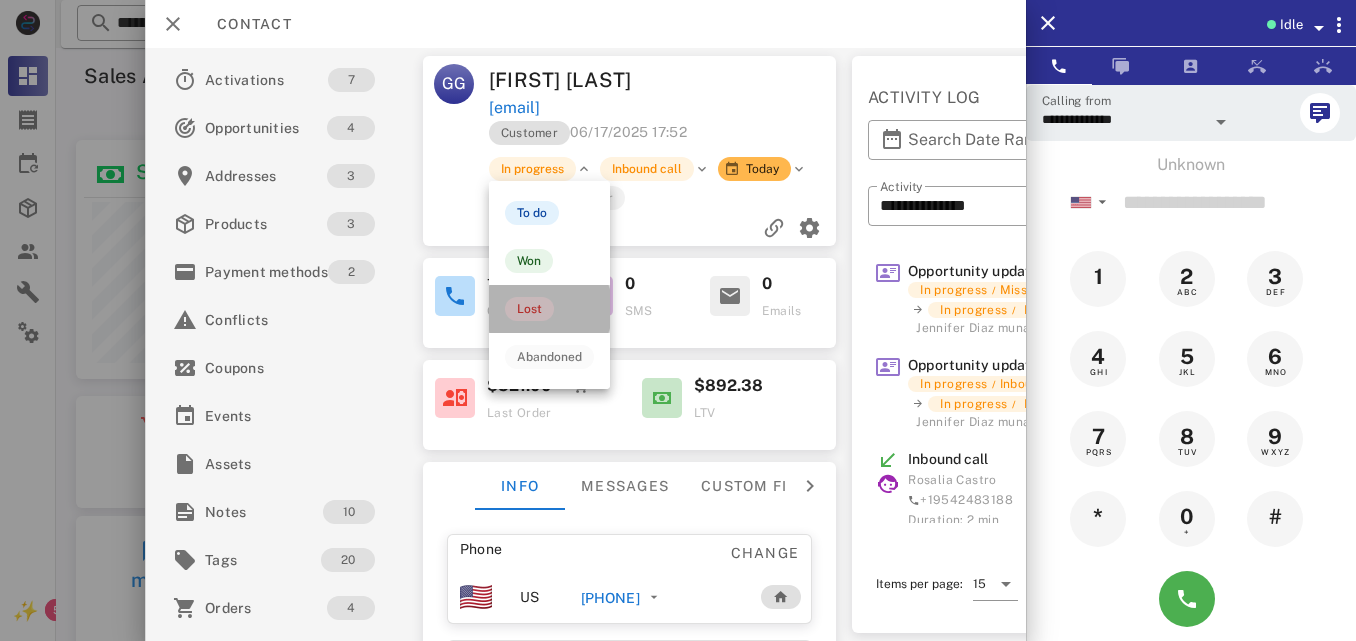 click on "Lost" at bounding box center [549, 309] 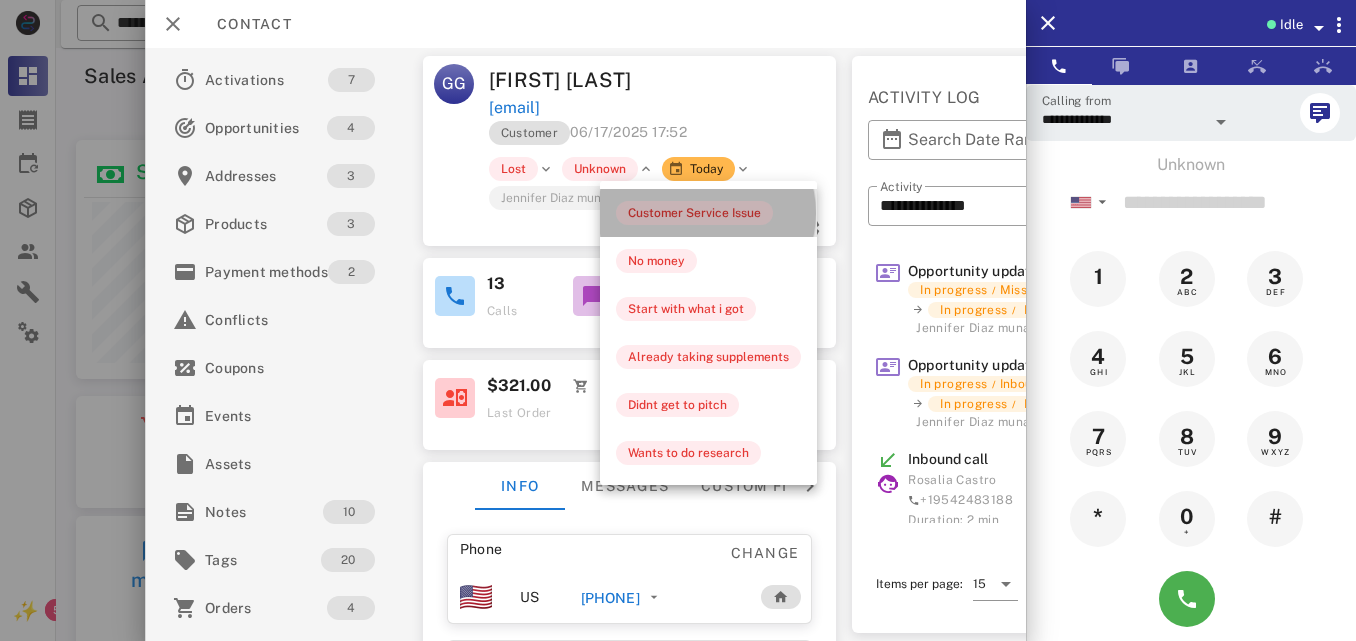 click on "Customer Service Issue" at bounding box center (694, 213) 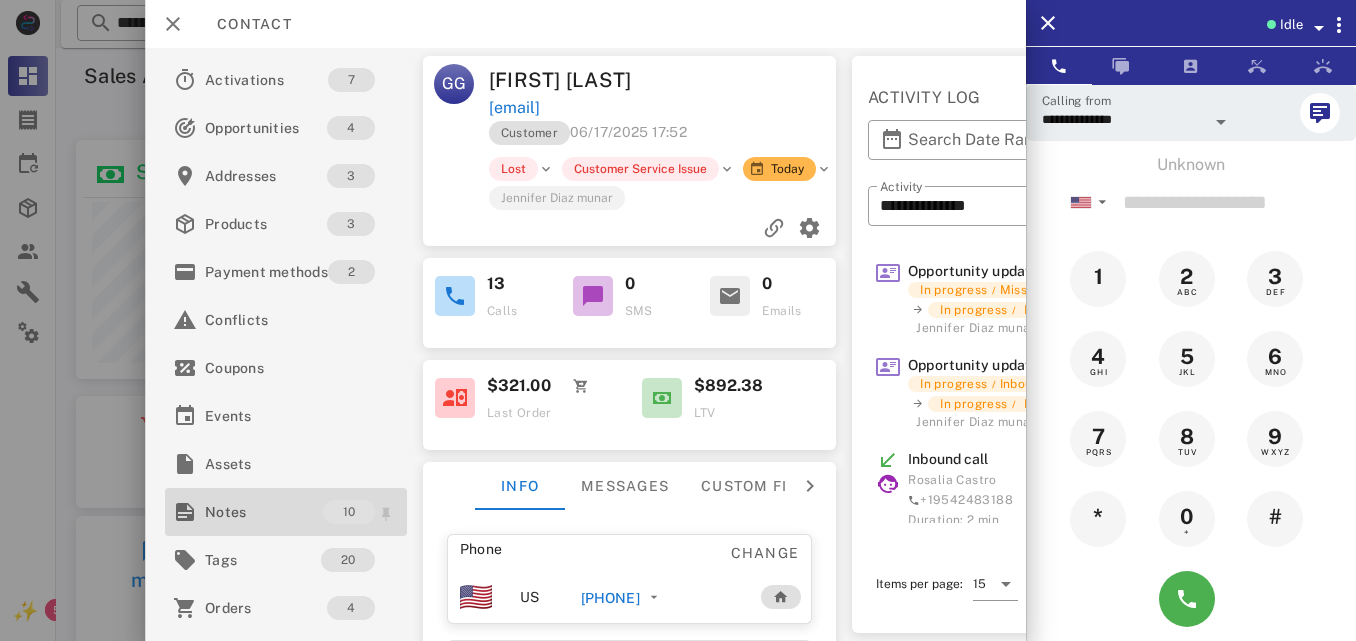 click on "Notes" at bounding box center (264, 512) 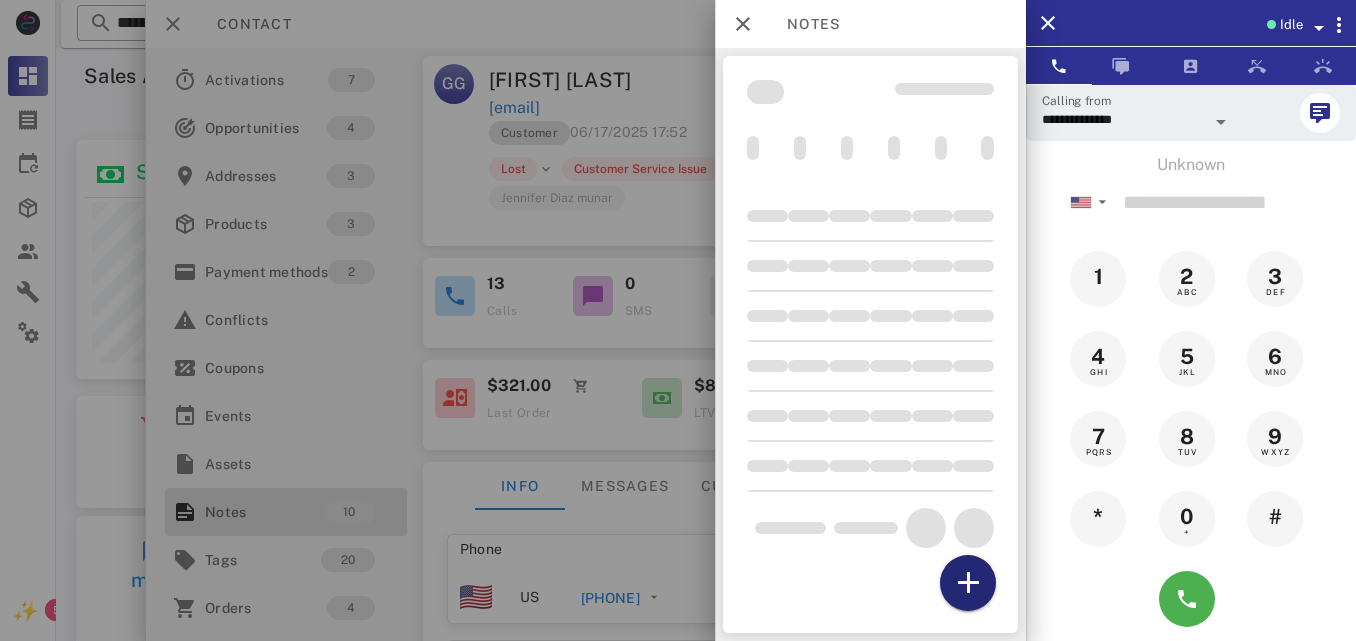 click at bounding box center [968, 583] 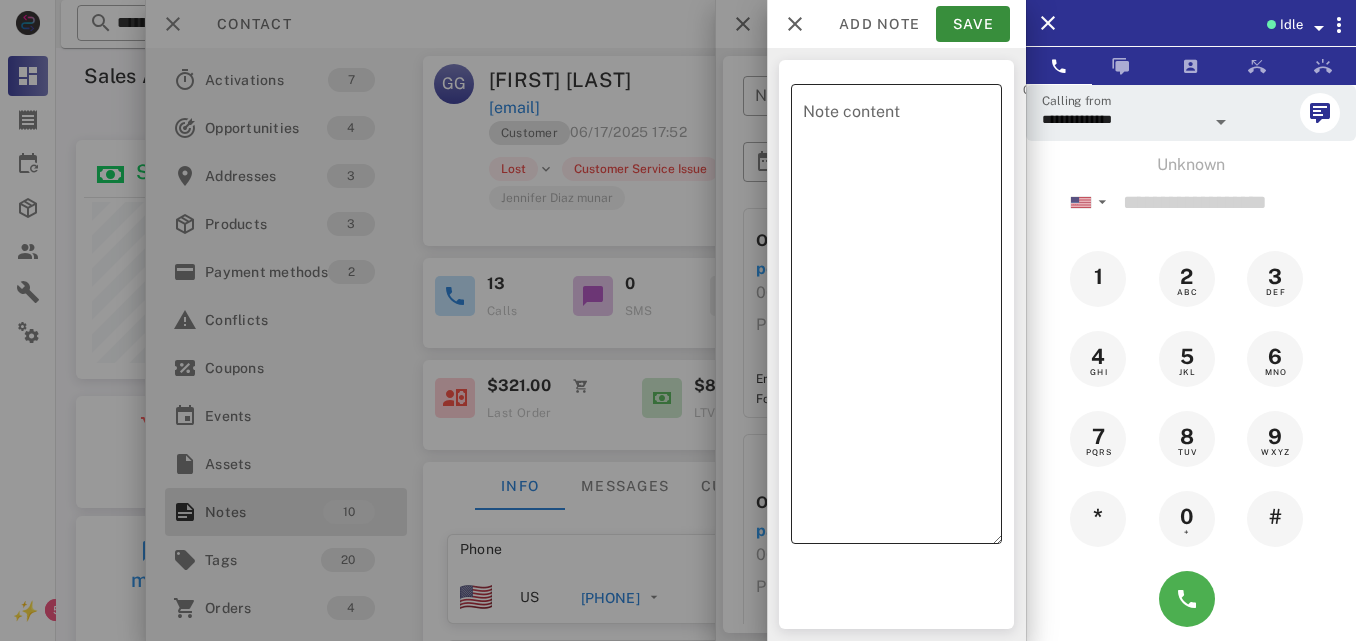 click on "Note content" at bounding box center [902, 319] 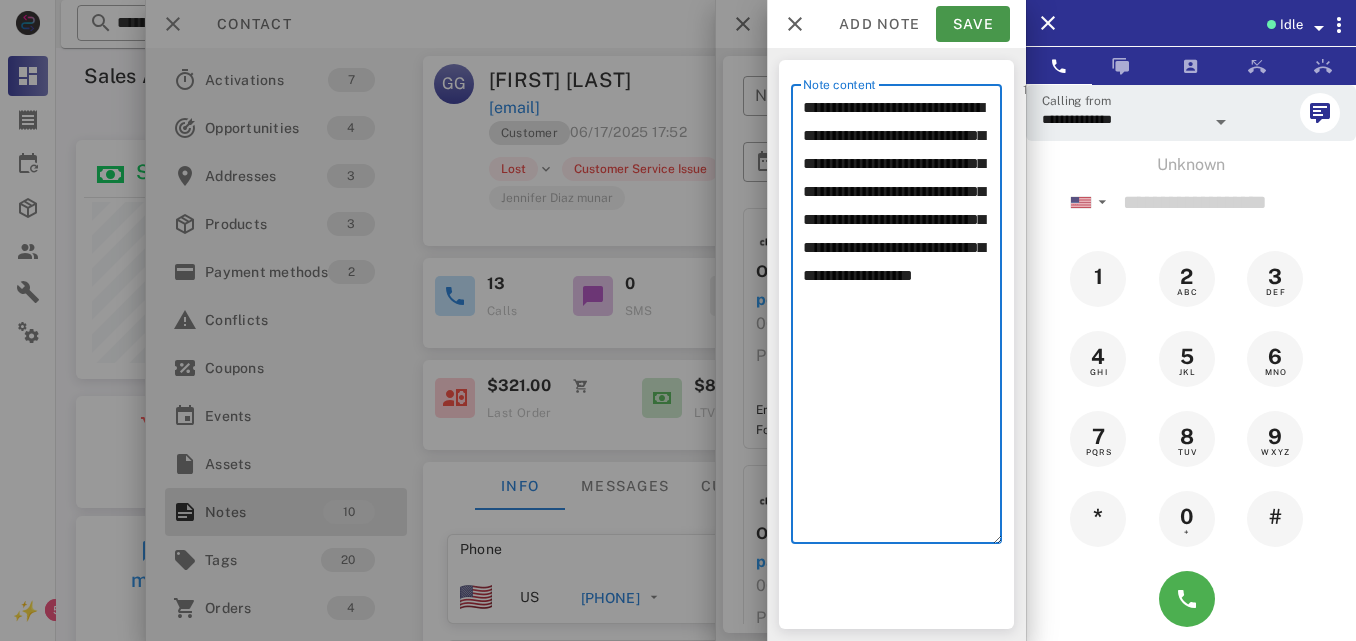 type on "**********" 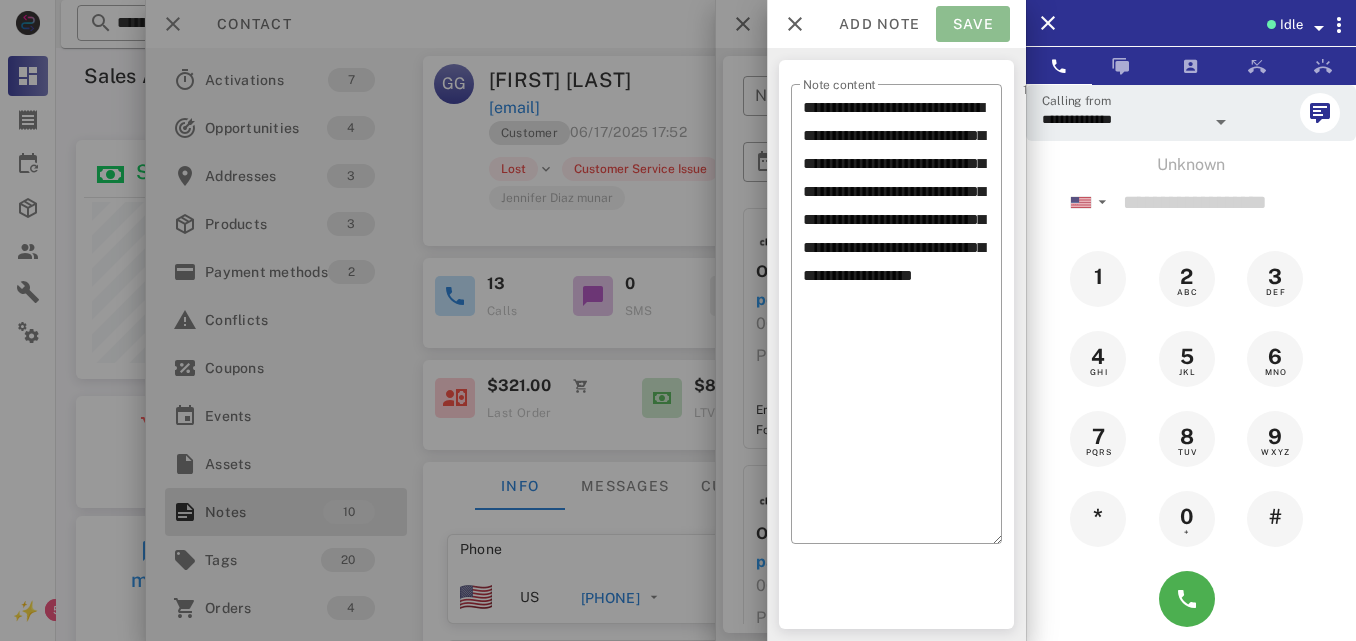 click on "Save" at bounding box center (973, 24) 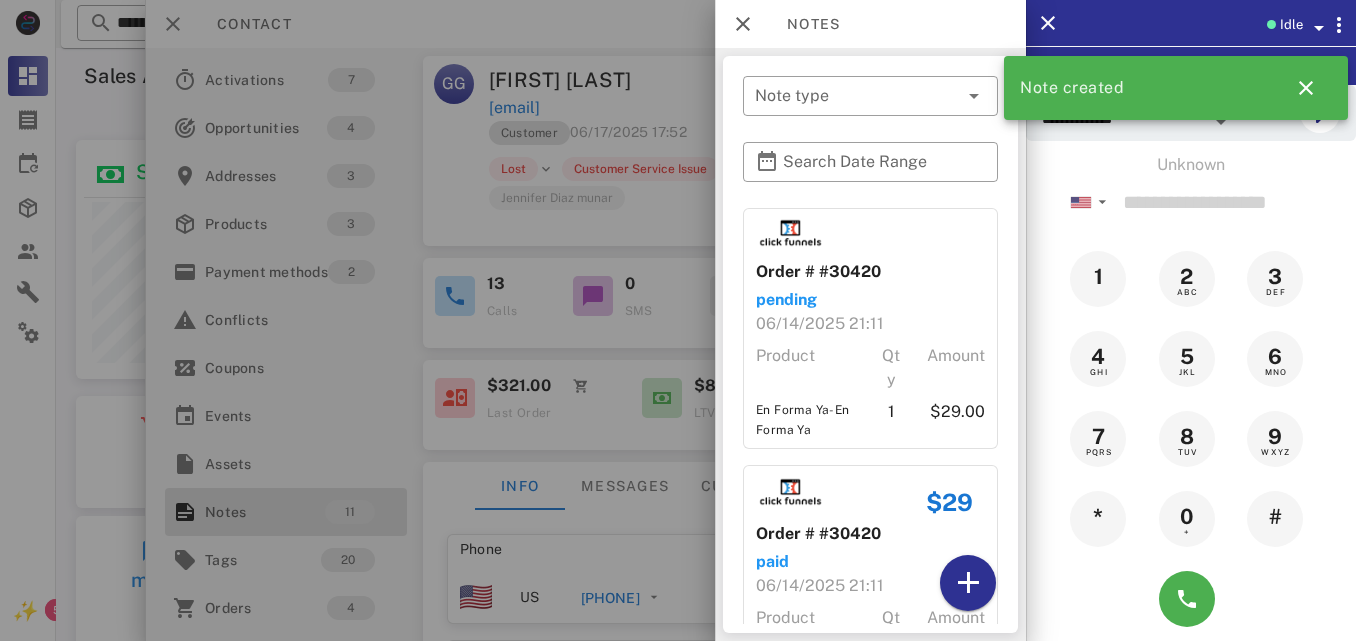 click at bounding box center [678, 320] 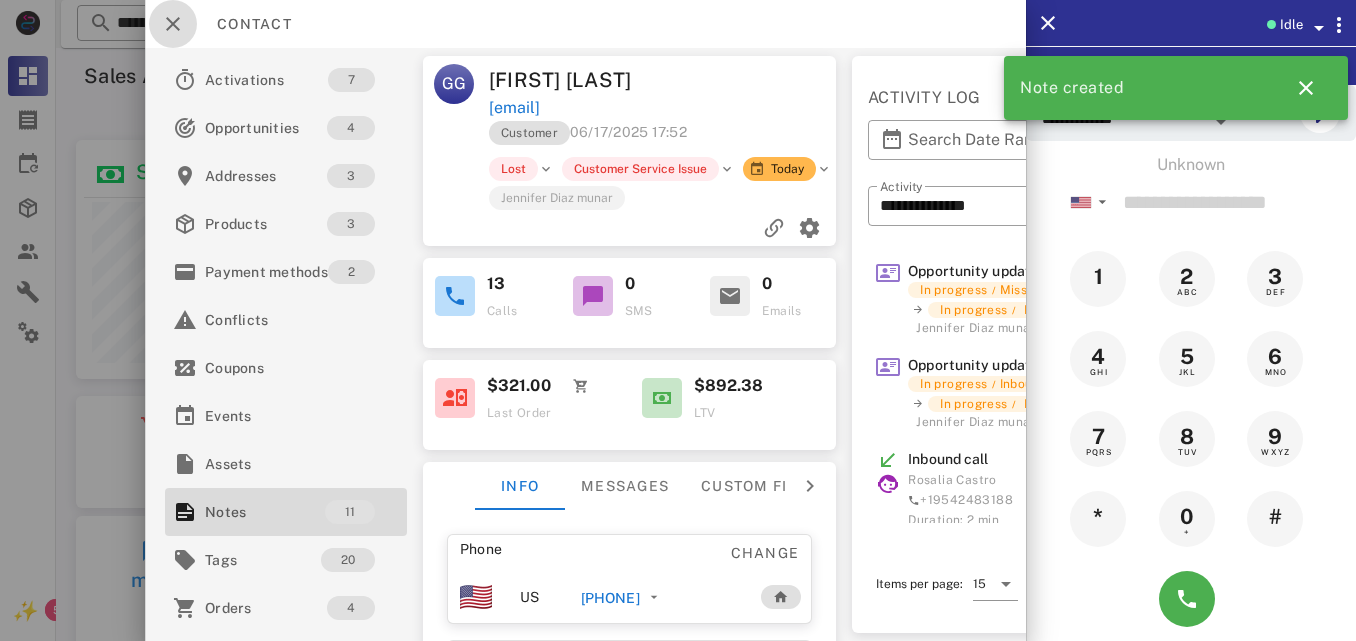click at bounding box center (173, 24) 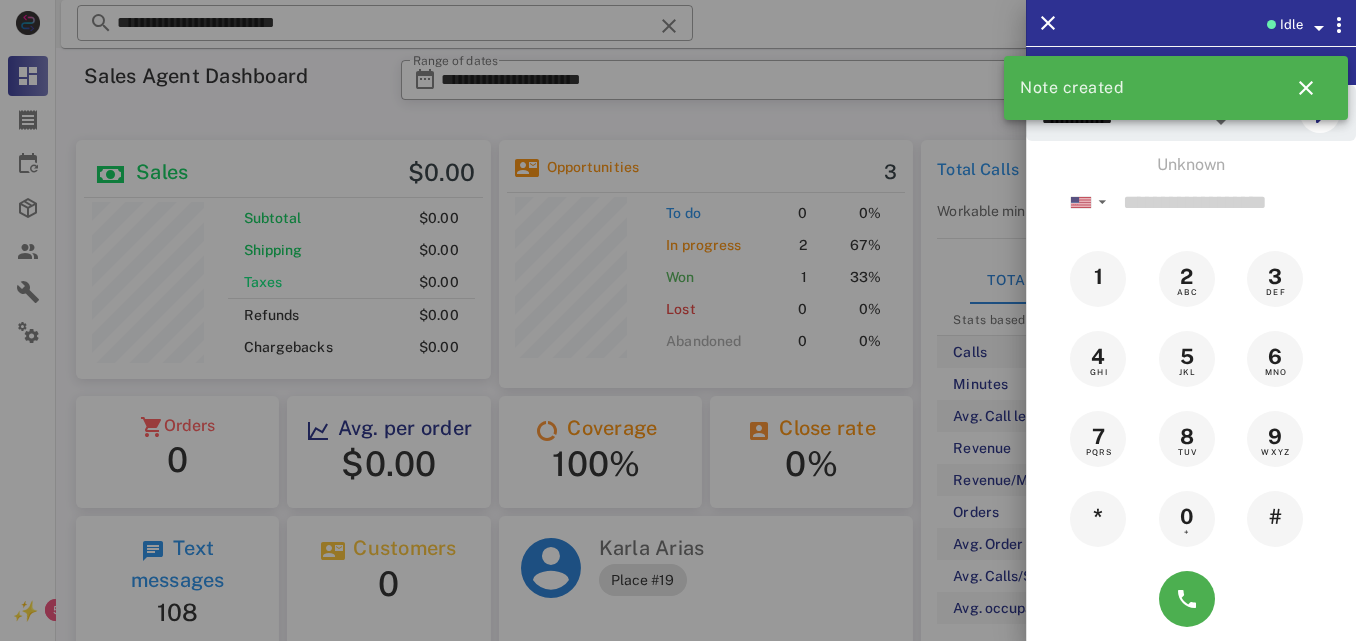 click at bounding box center [678, 320] 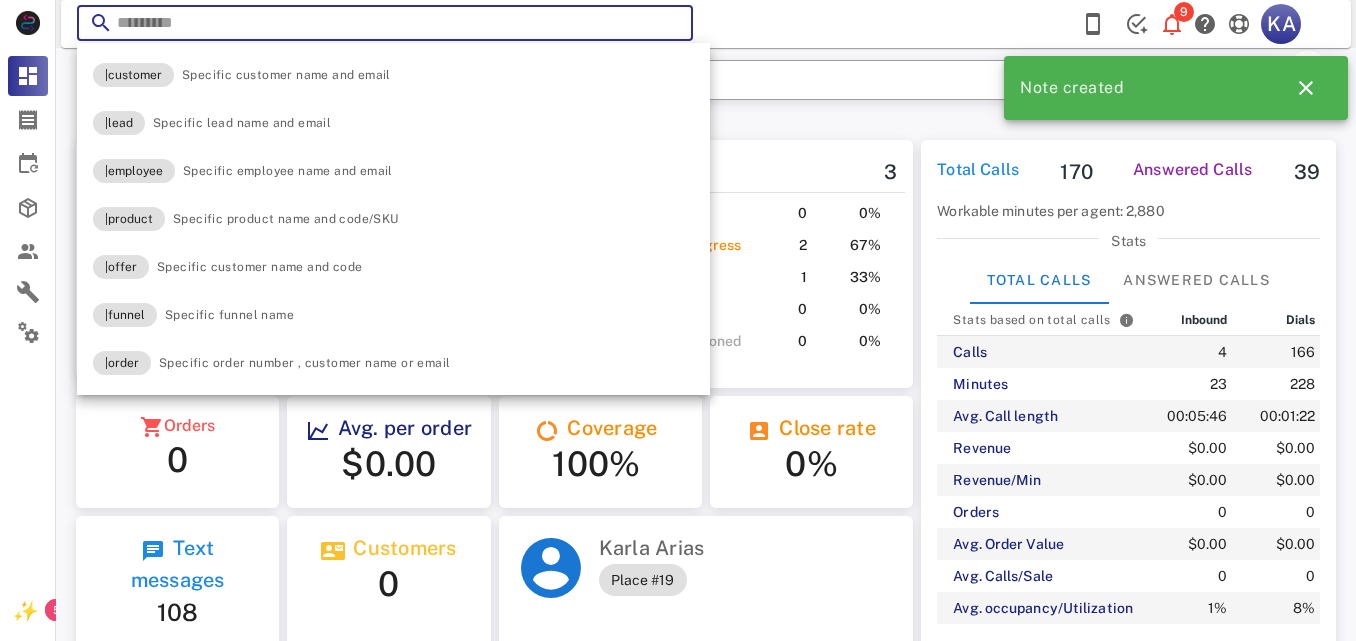 paste on "**********" 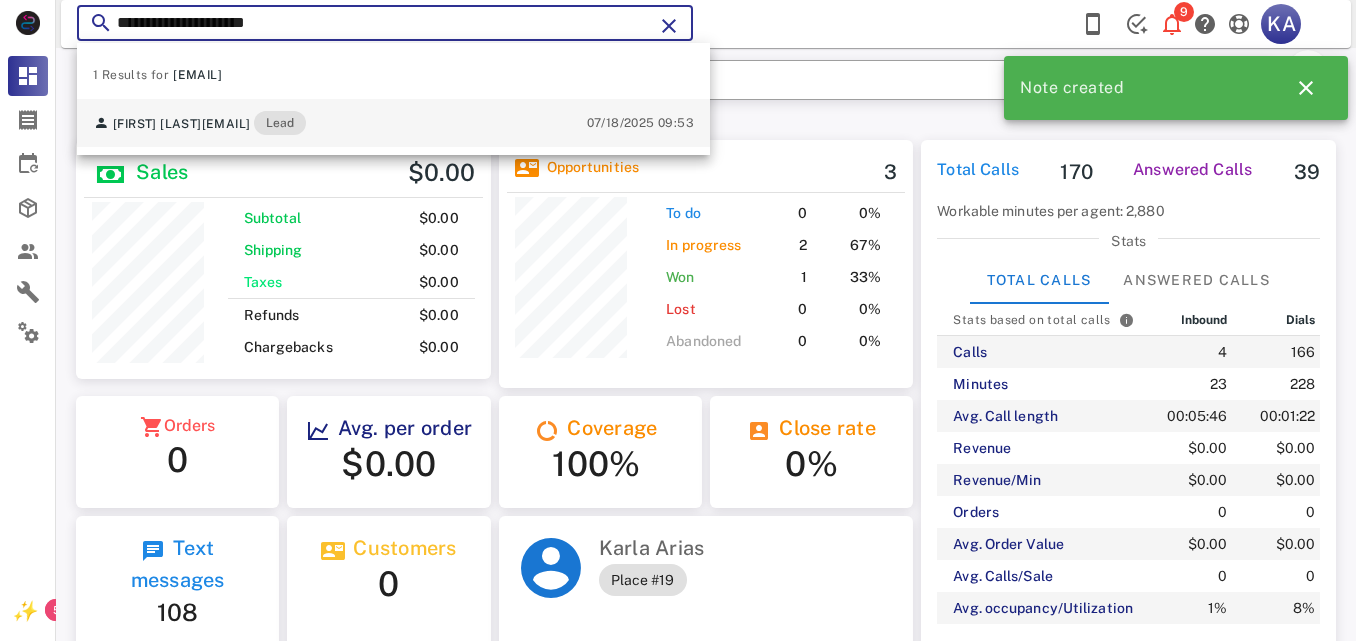 type on "**********" 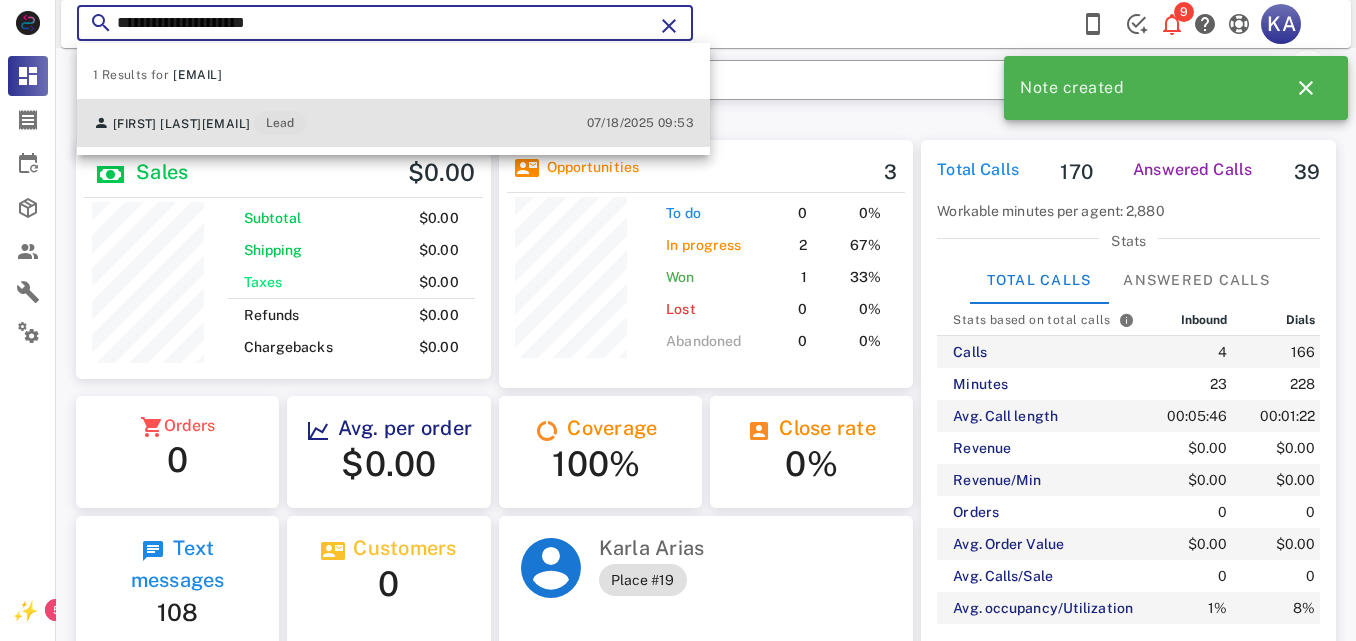 click on "ROCIO llanos   rllanos2510@gmail.com   Lead   07/18/2025 09:53" at bounding box center [393, 123] 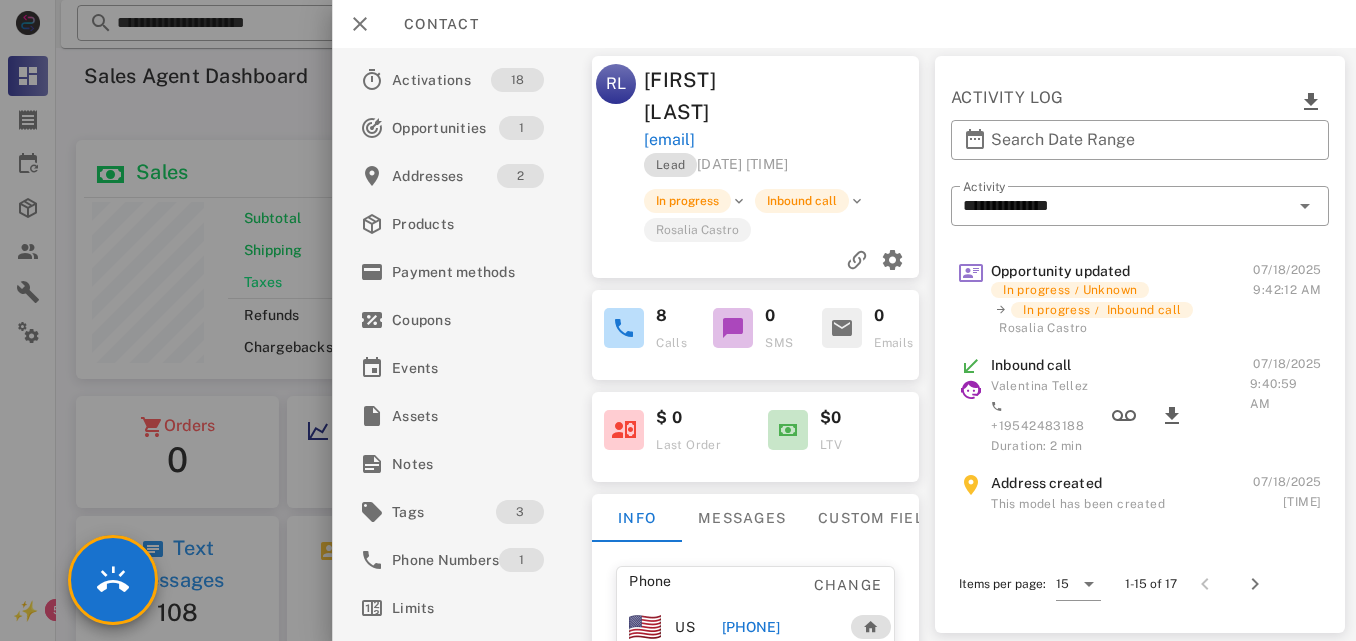 click on "[PHONE]" at bounding box center (750, 627) 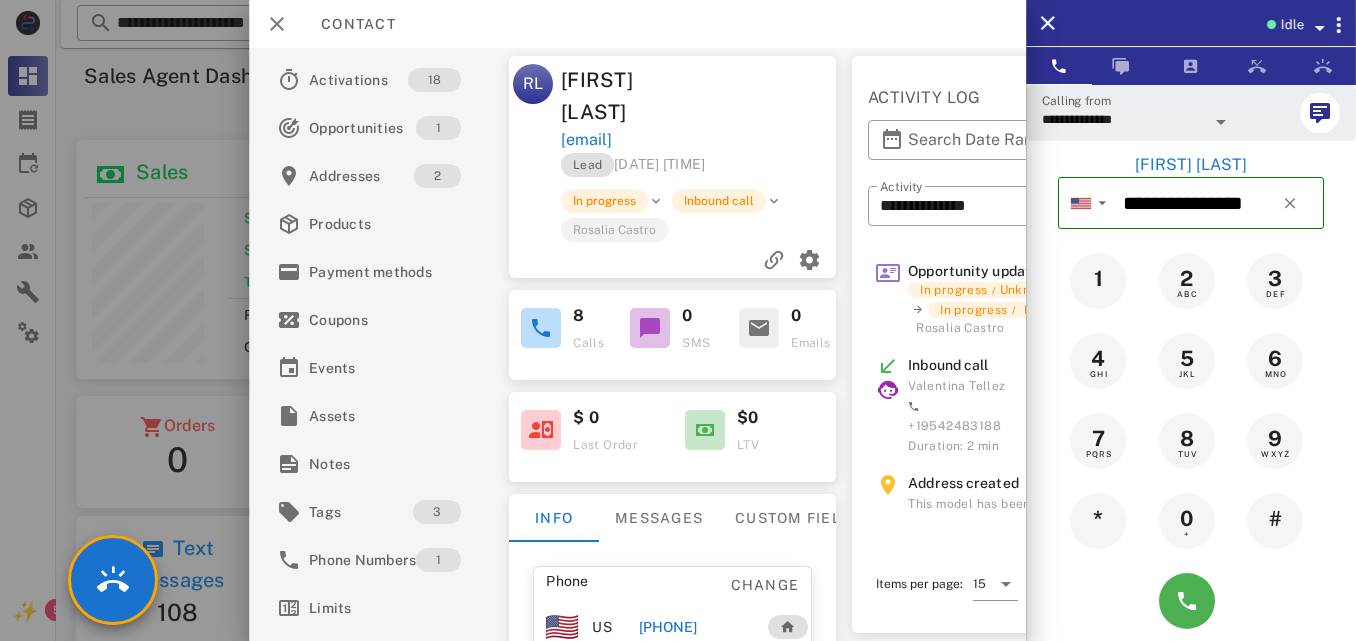 click on "**********" at bounding box center (1057, 344) 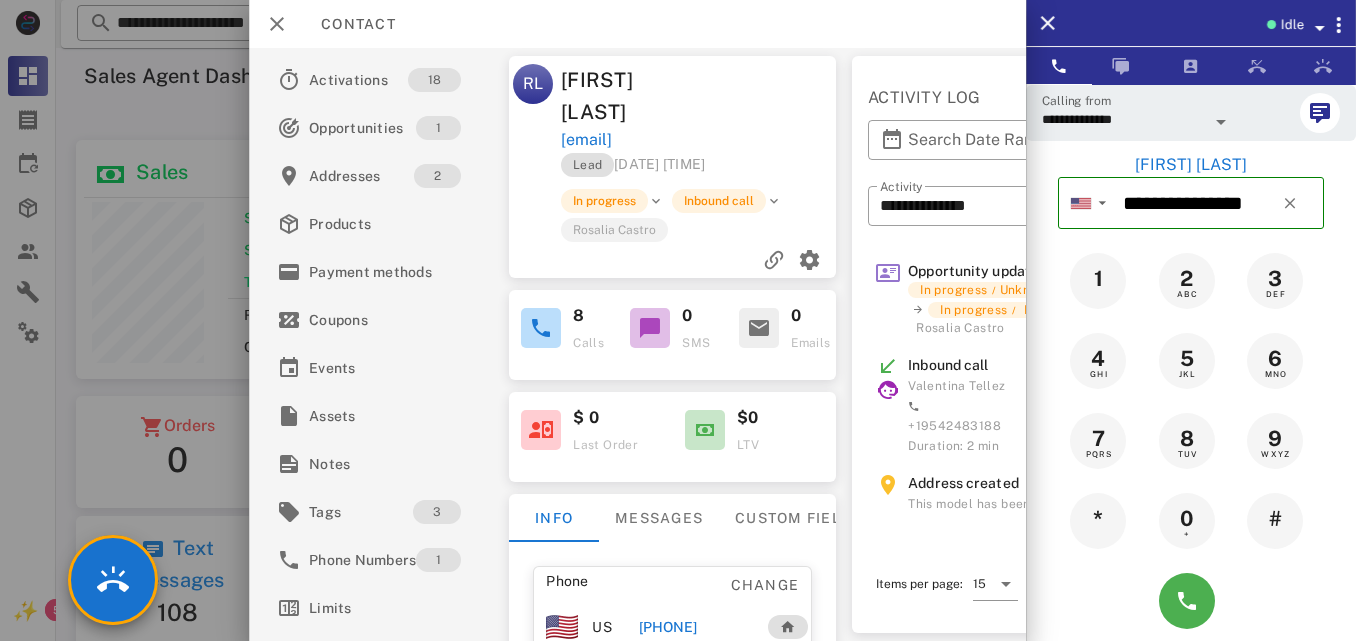 click on "**********" at bounding box center (1057, 344) 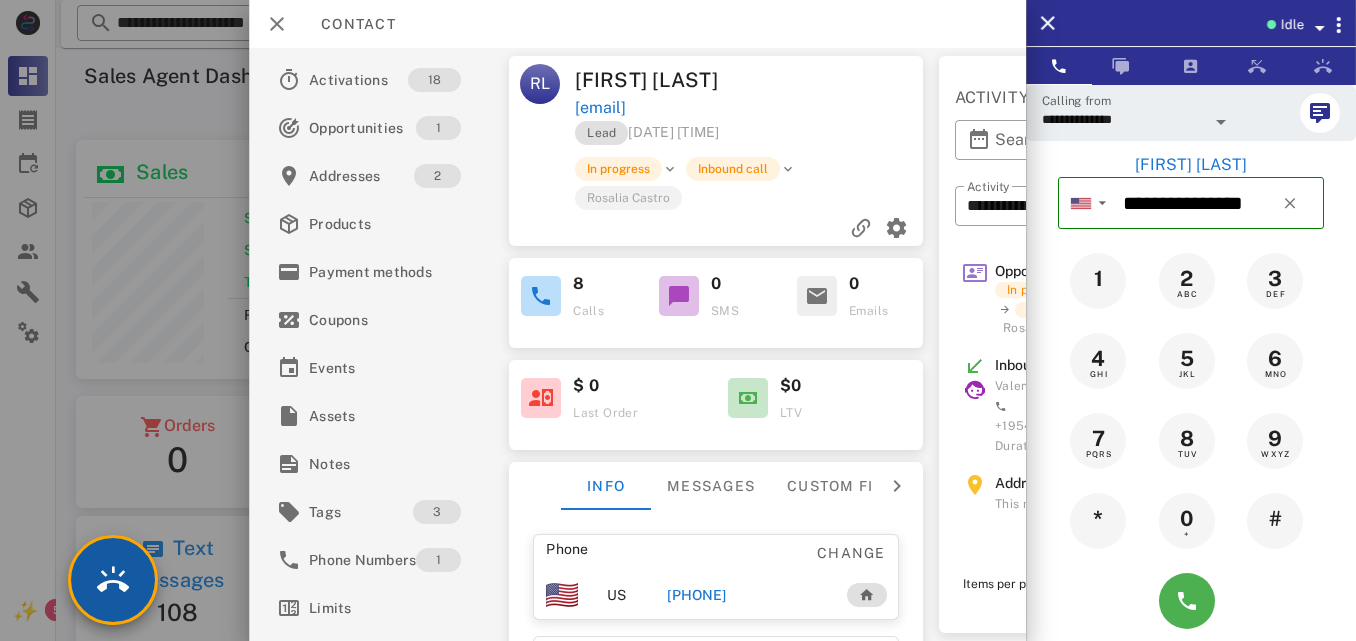 click at bounding box center (113, 580) 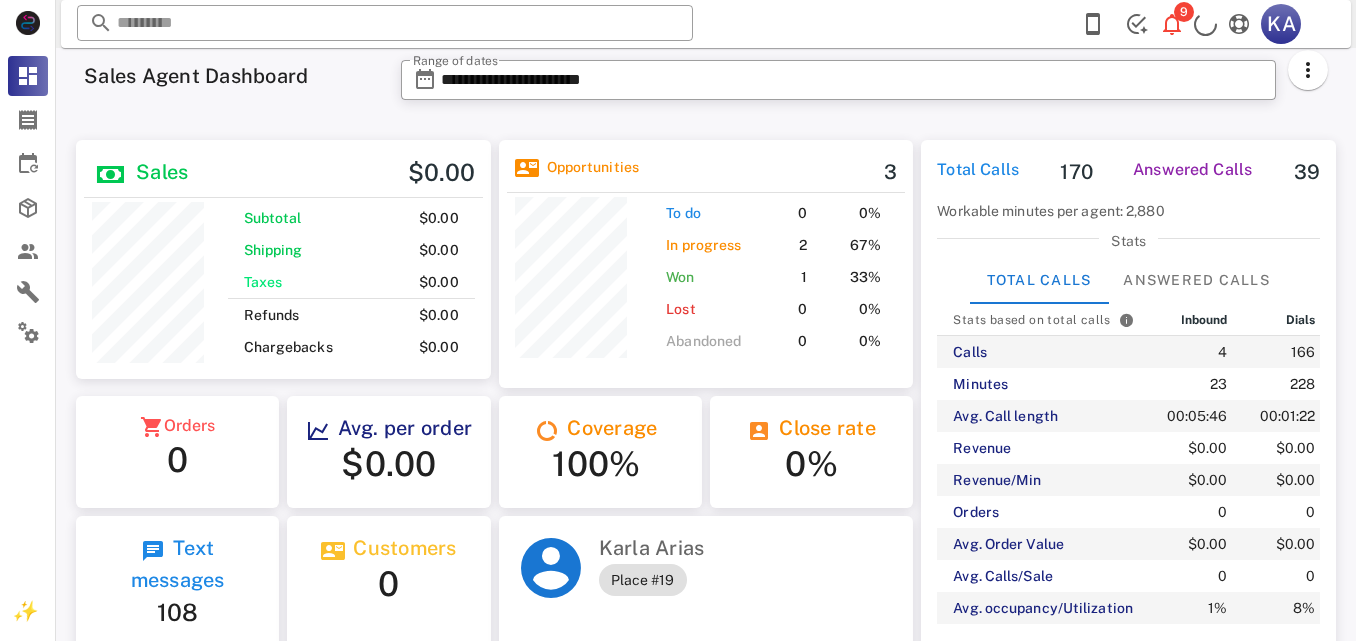 scroll, scrollTop: 0, scrollLeft: 0, axis: both 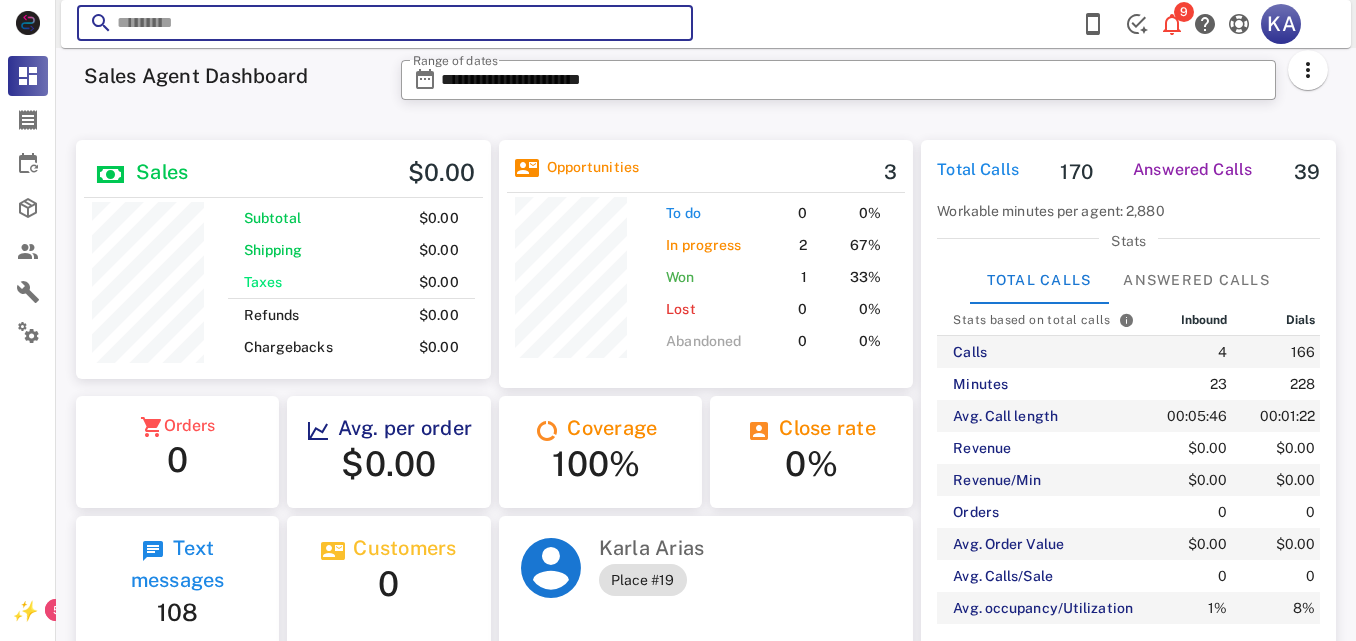 click at bounding box center (385, 23) 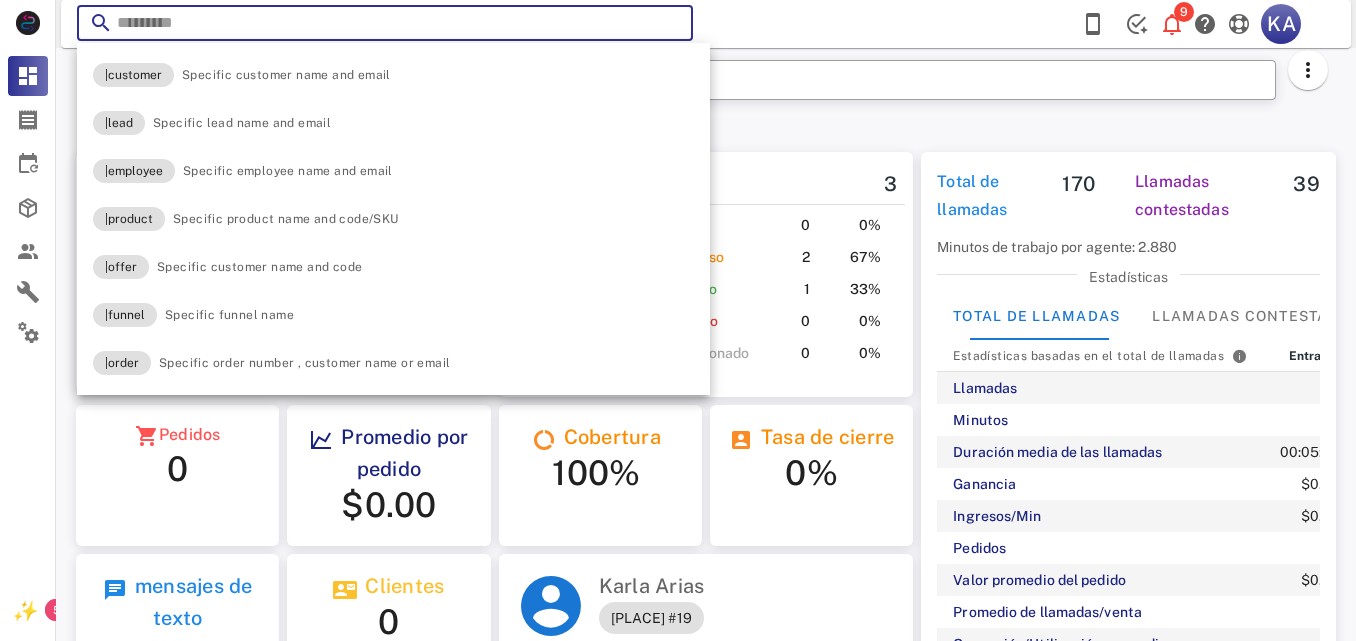 scroll, scrollTop: 249, scrollLeft: 414, axis: both 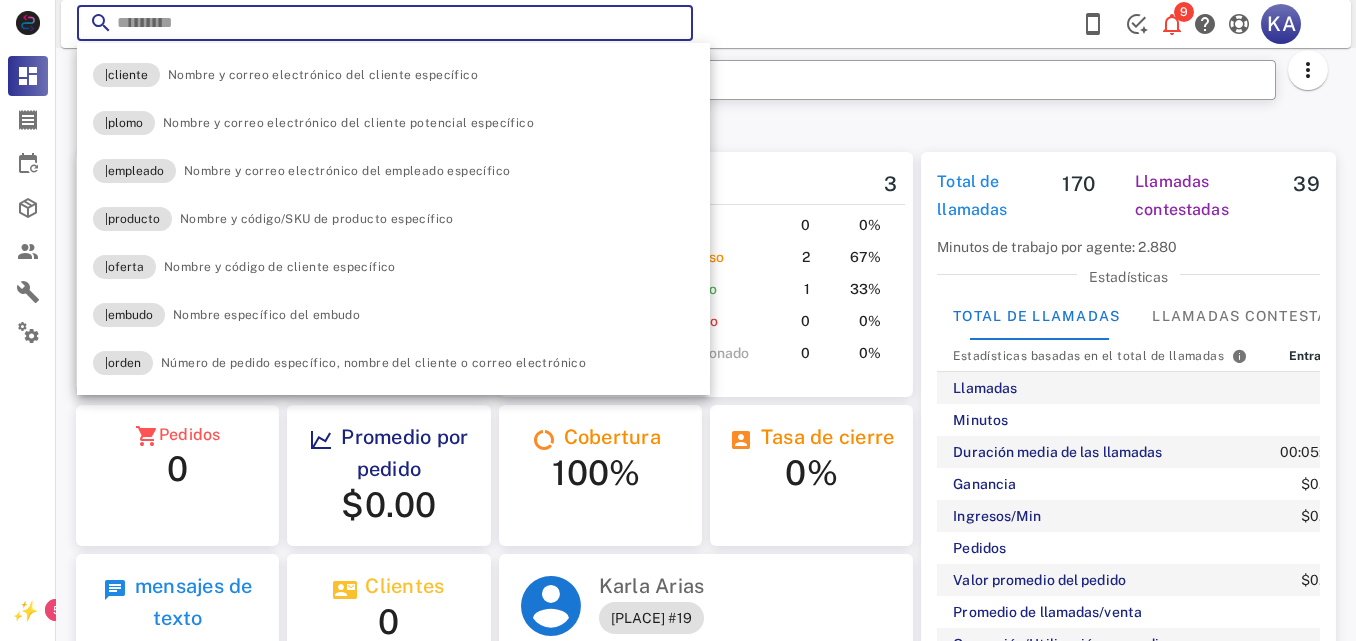 paste on "**********" 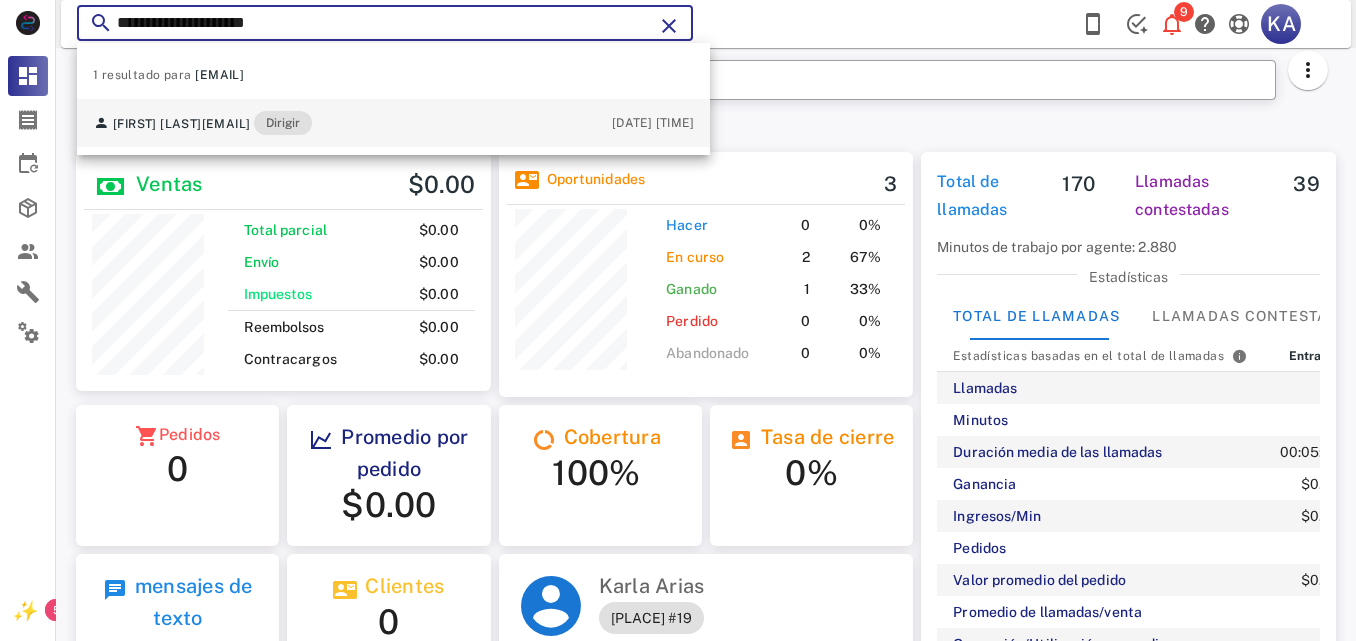 type on "**********" 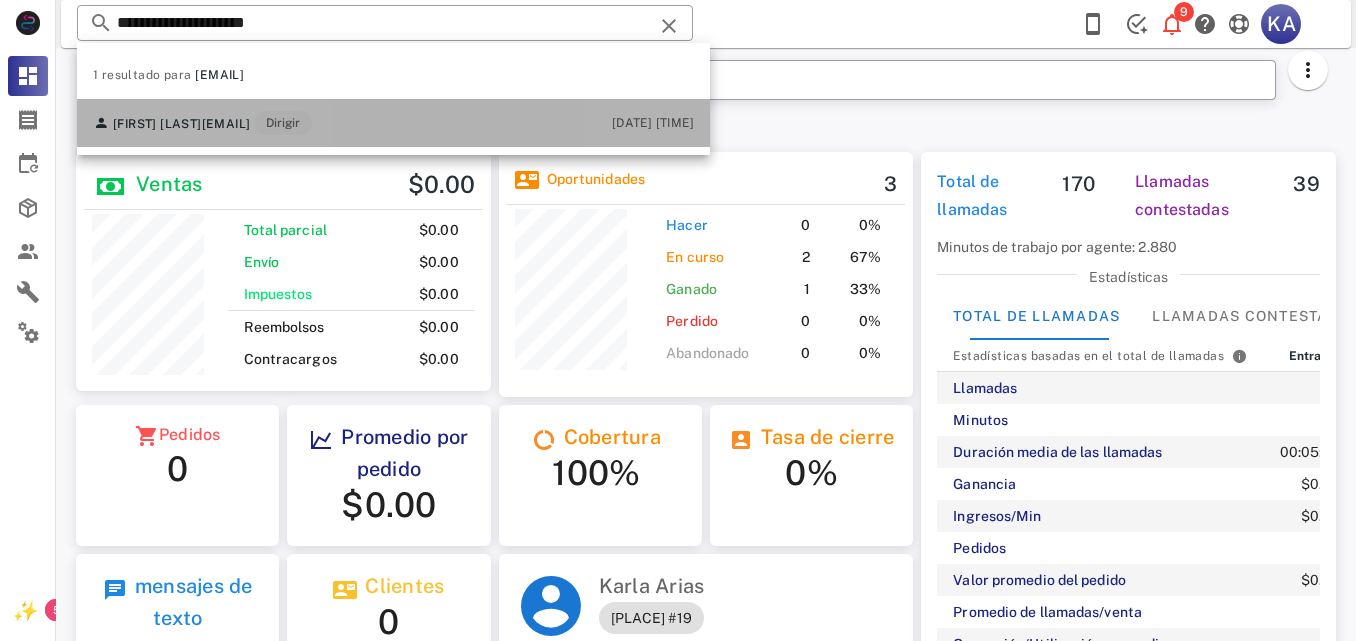 click on "ROCIO llanos  rllanos2510@gmail.com Dirigir 18/07/2025 09:53" at bounding box center (393, 123) 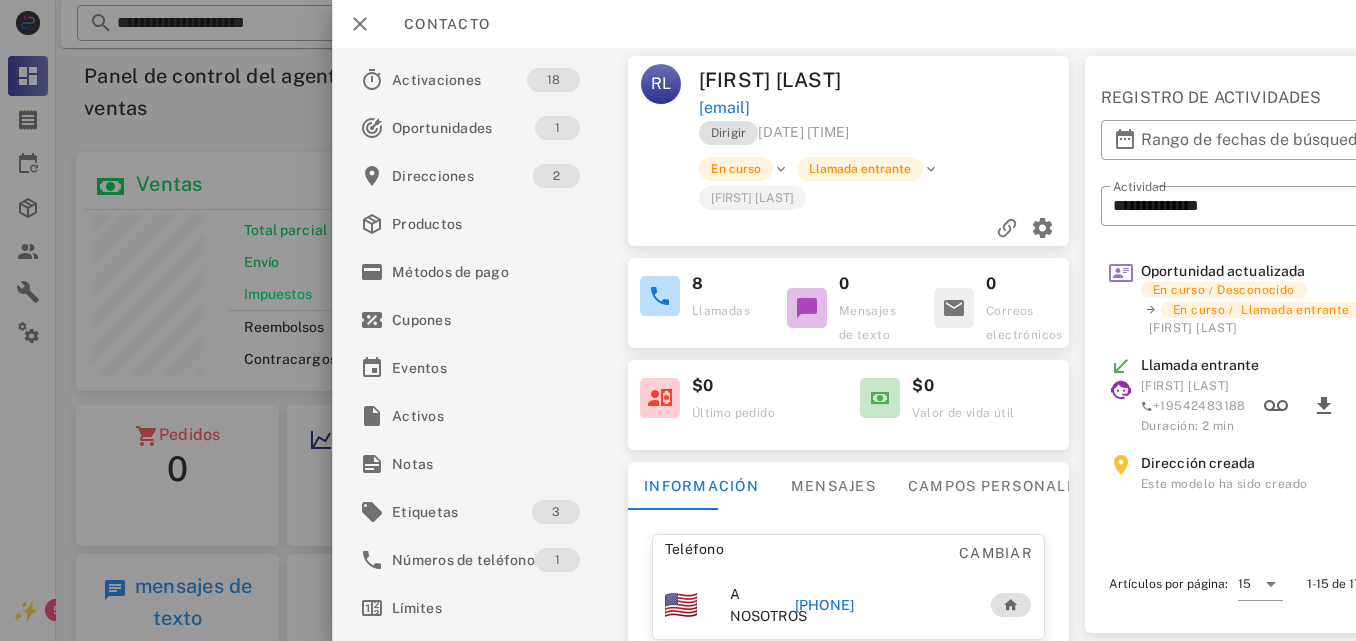 click on "[PHONE]" at bounding box center [881, 605] 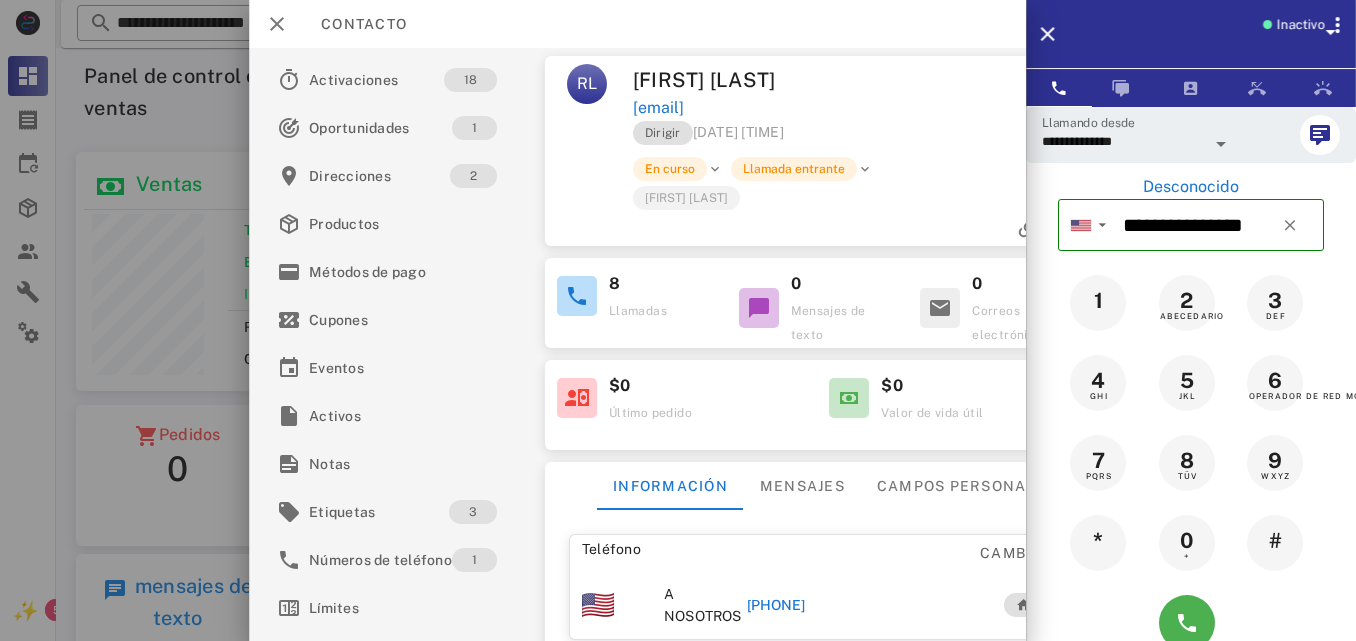 click on "[PHONE]" at bounding box center (776, 605) 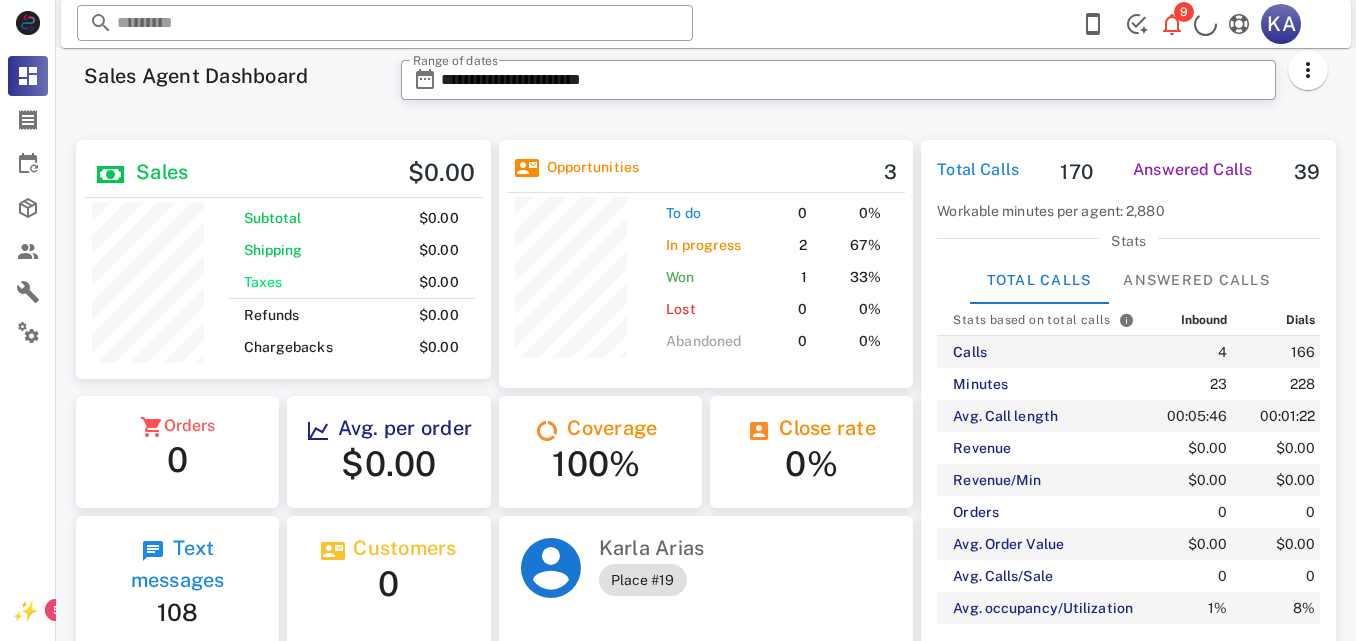 scroll, scrollTop: 0, scrollLeft: 0, axis: both 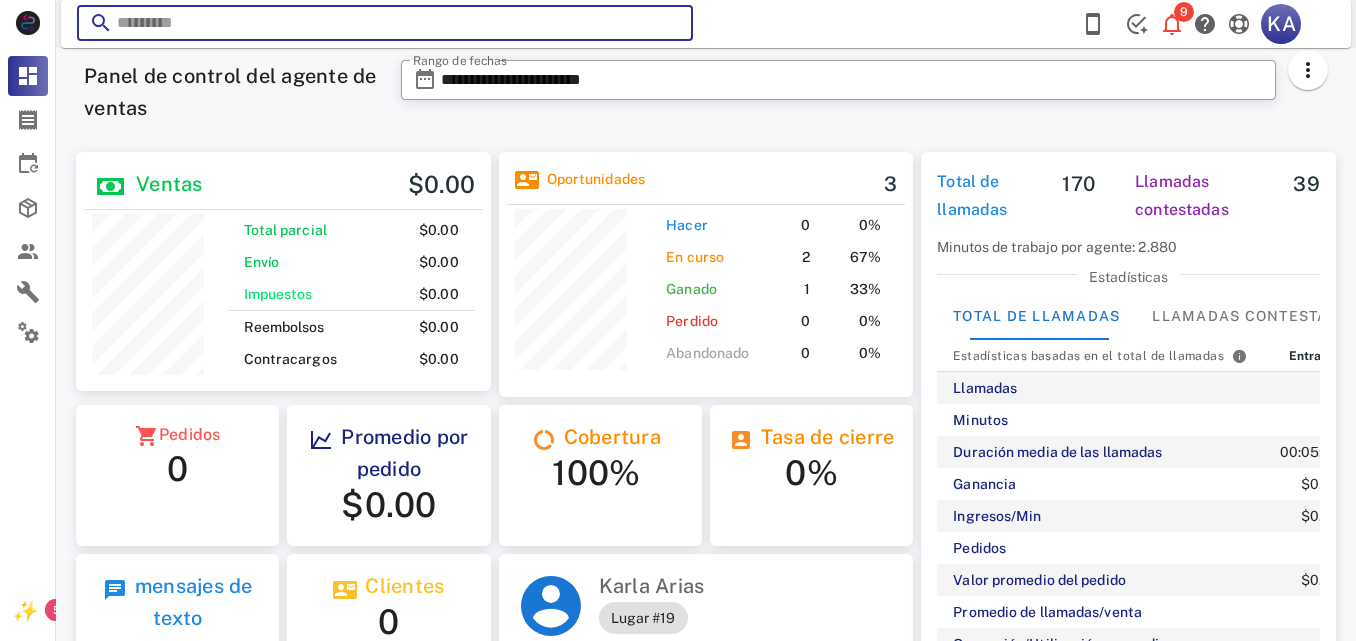 click at bounding box center (385, 23) 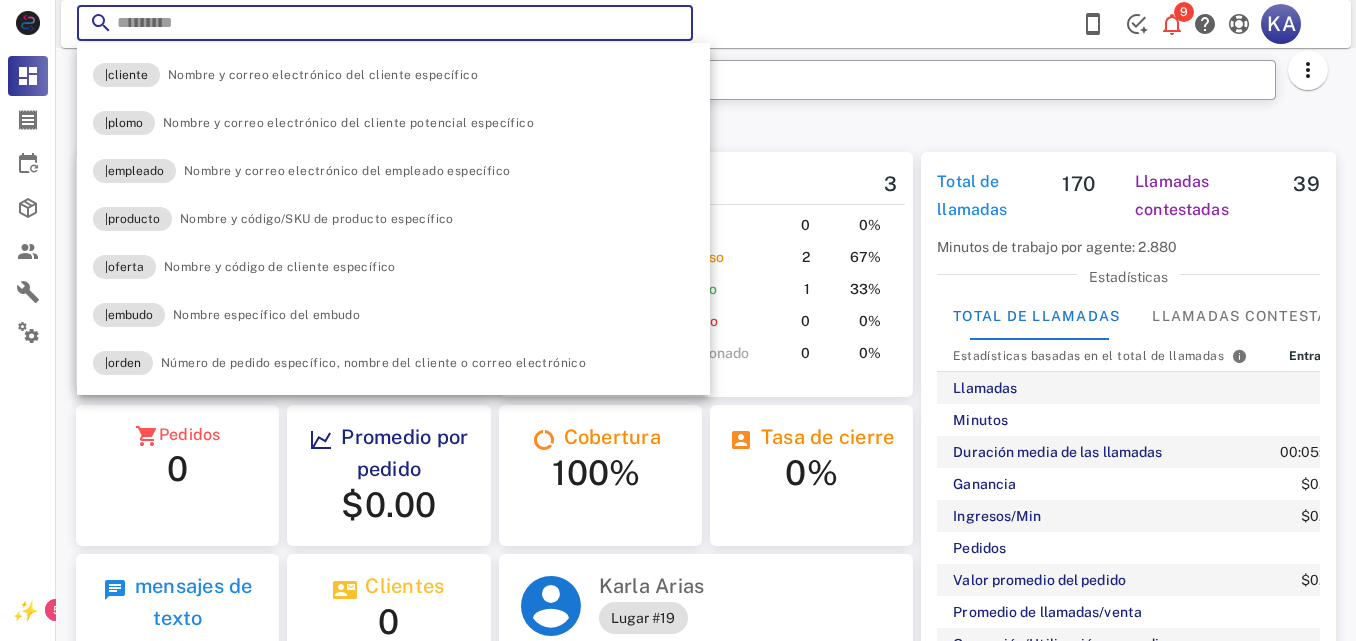 paste on "**********" 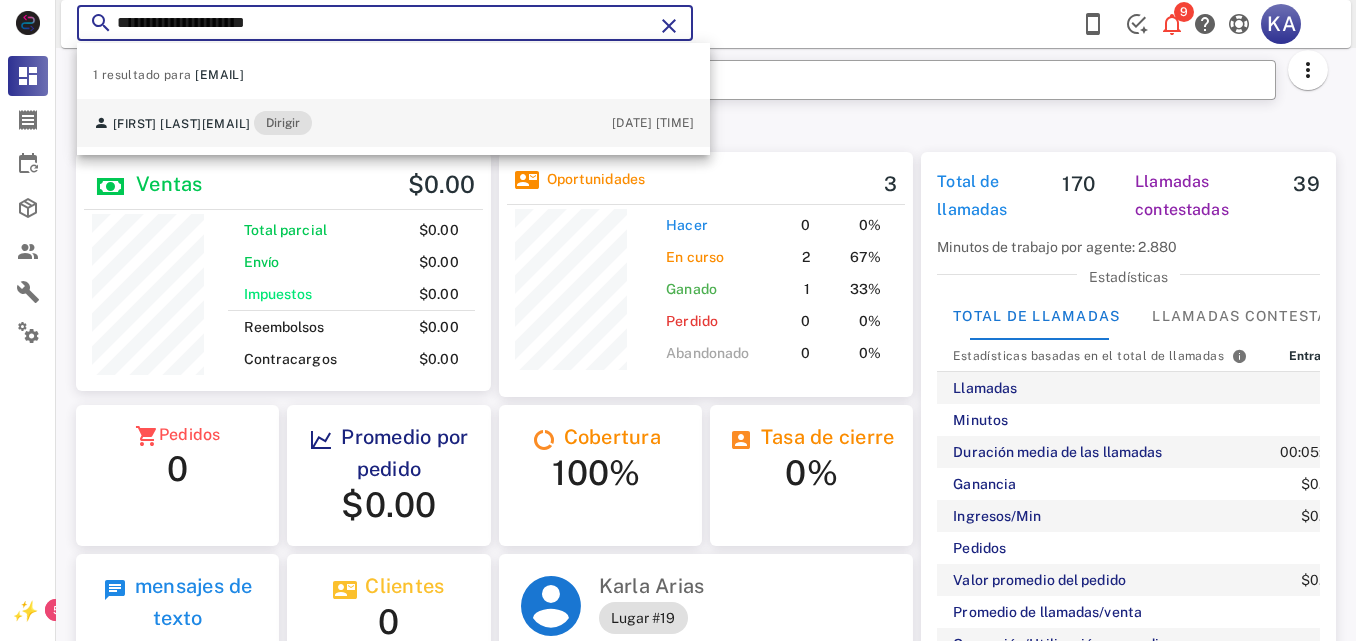 type on "**********" 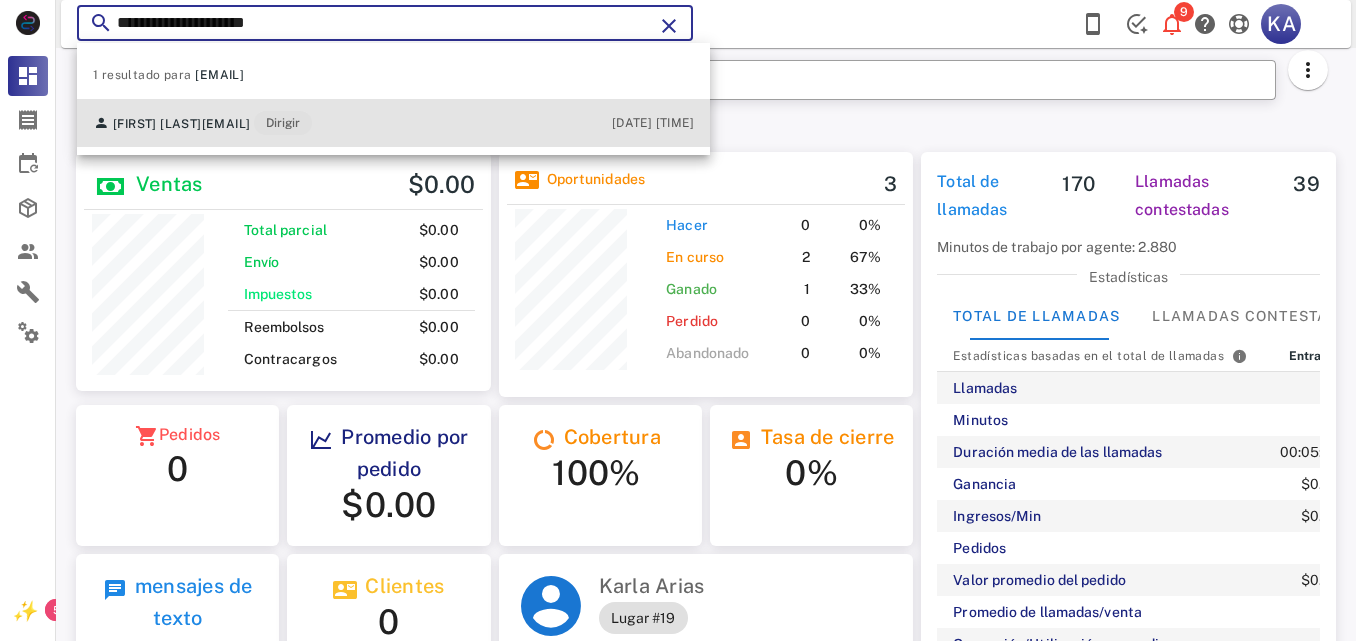 click on "ROCIO llanos  rllanos2510@gmail.com Dirigir 18/07/2025 09:53" at bounding box center (393, 123) 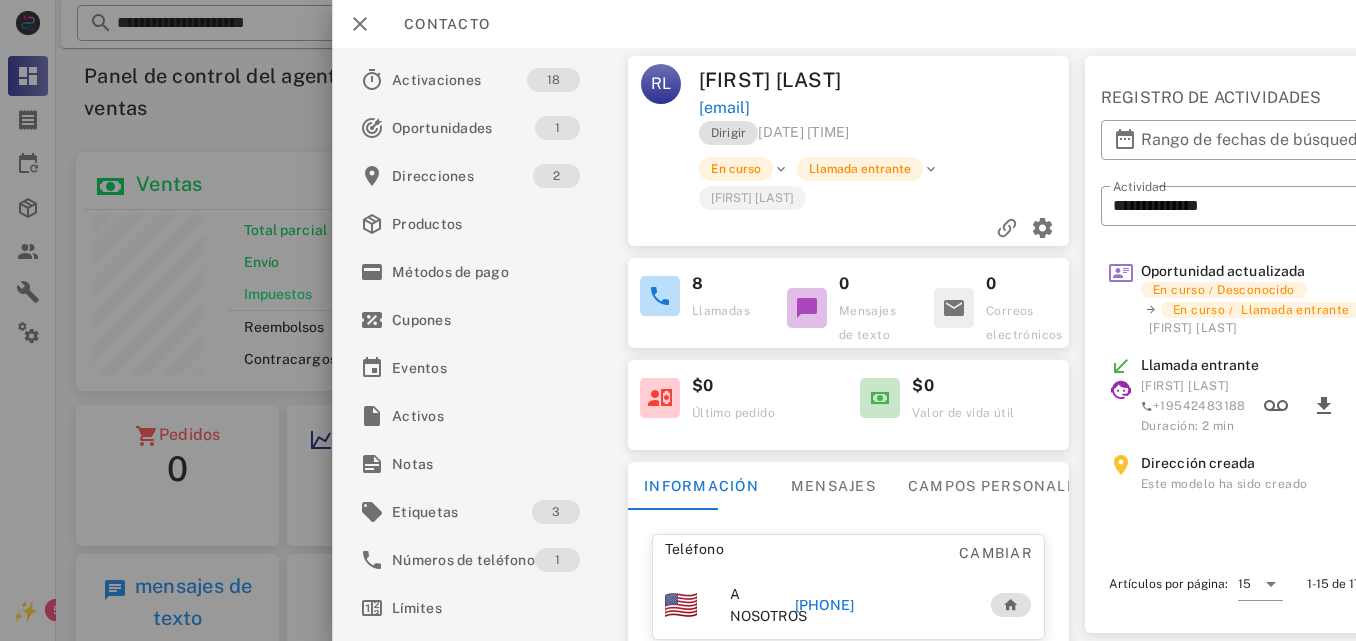 click on "[PHONE]" at bounding box center [824, 605] 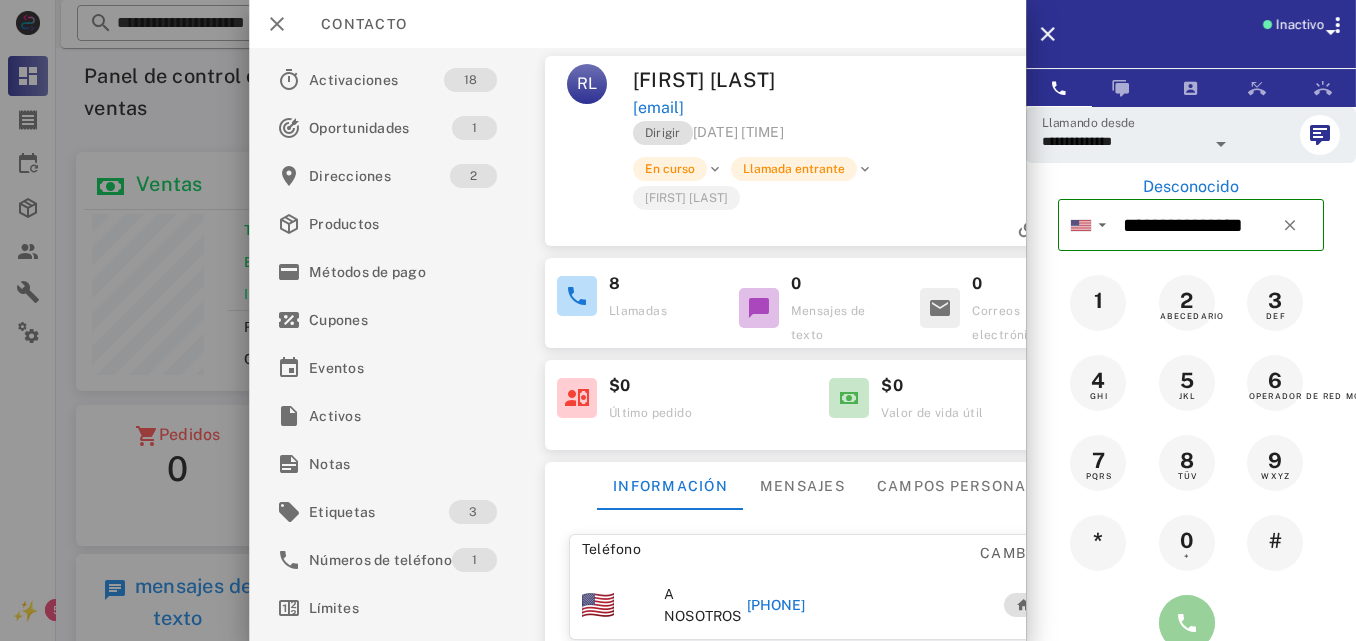 click at bounding box center [1187, 623] 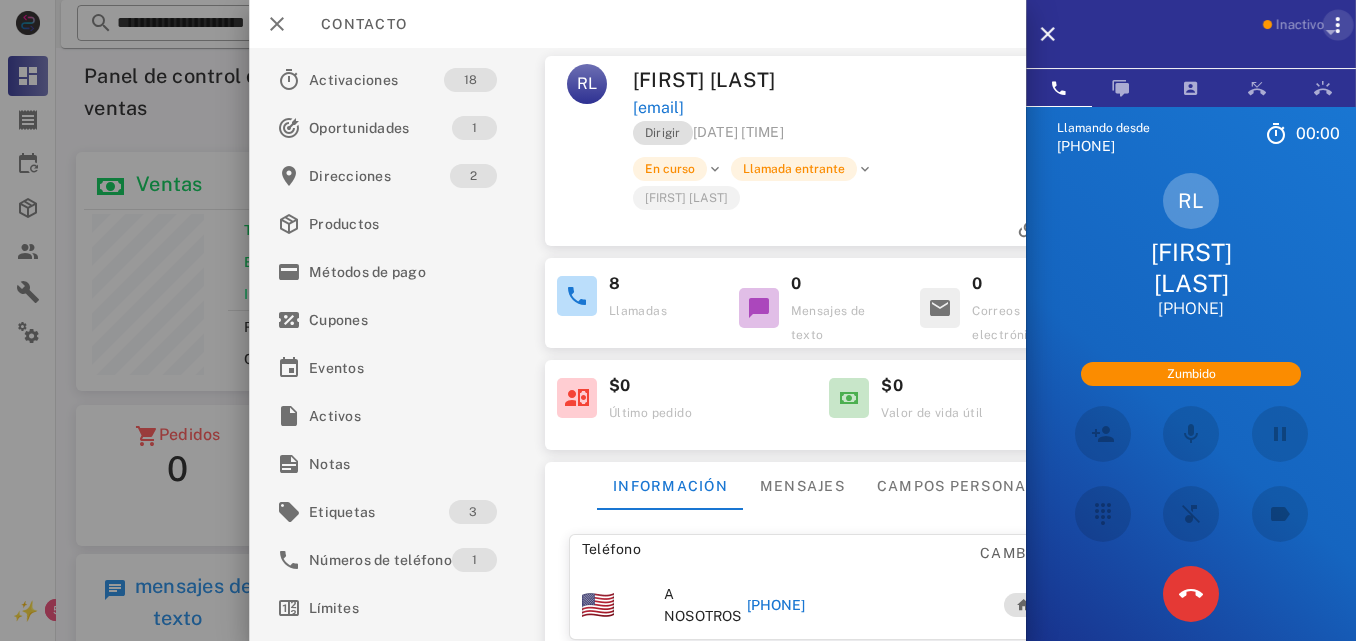 click at bounding box center [1338, 25] 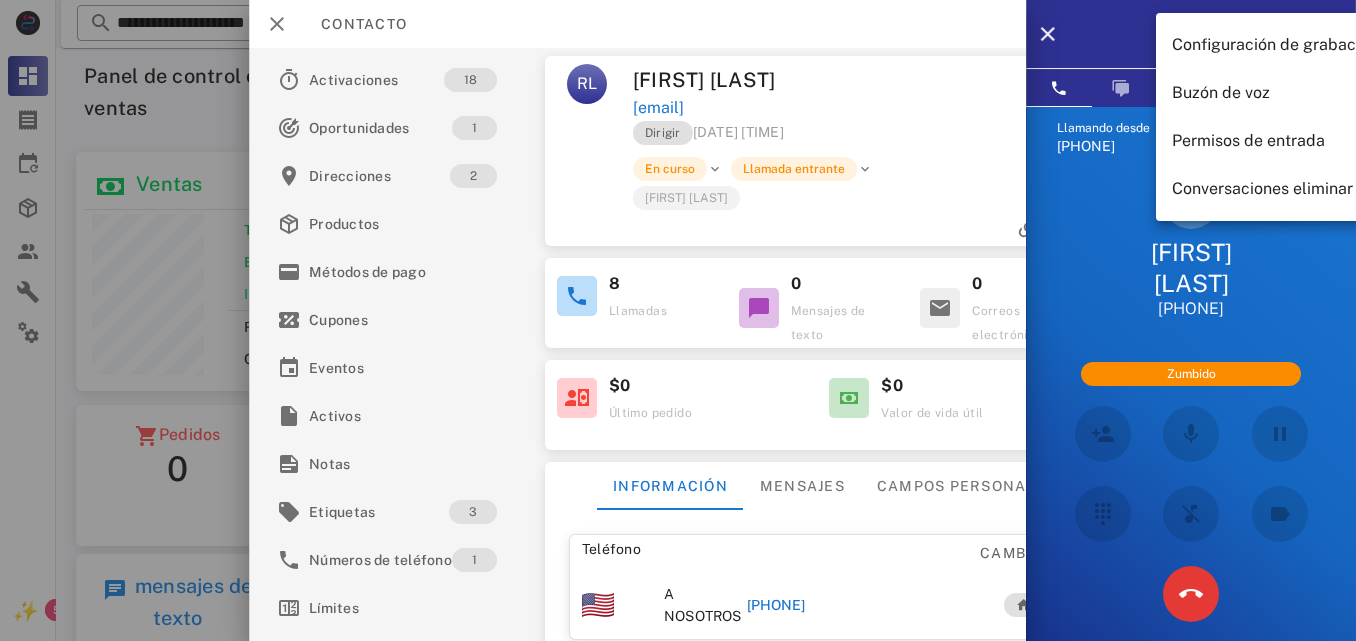 click on "RL ROCÍO llanos +15163825556" at bounding box center (1191, 246) 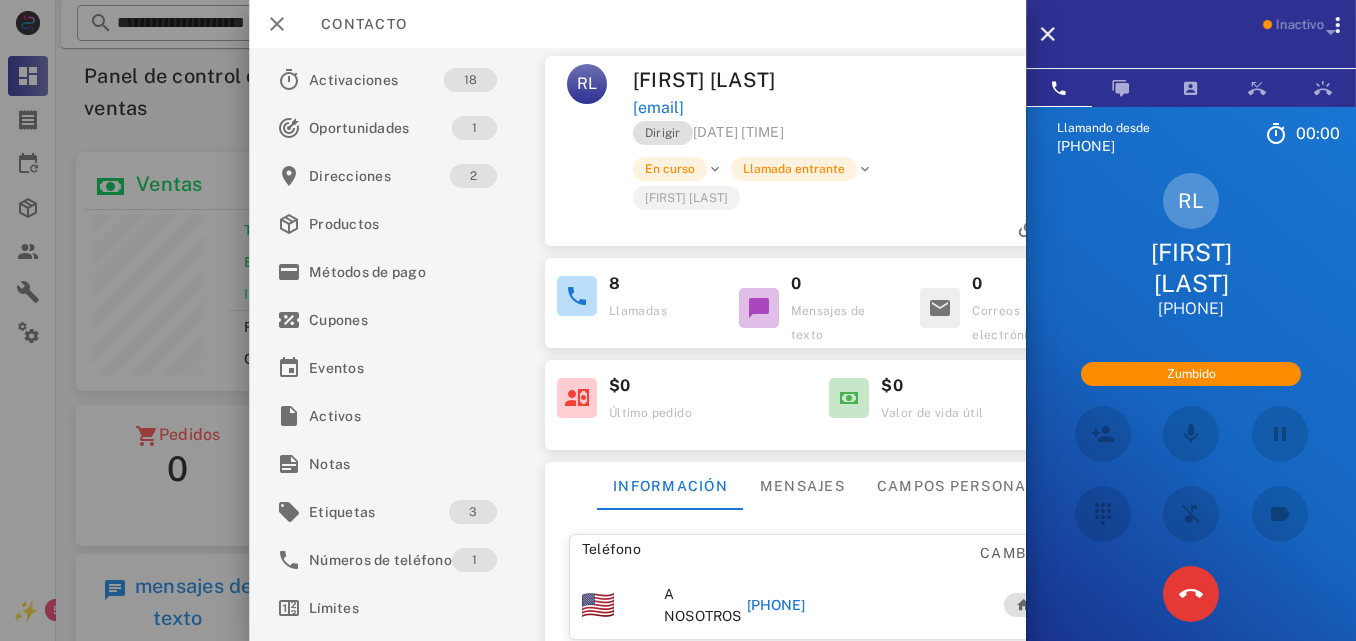 click on "[EMAIL]" at bounding box center (863, 108) 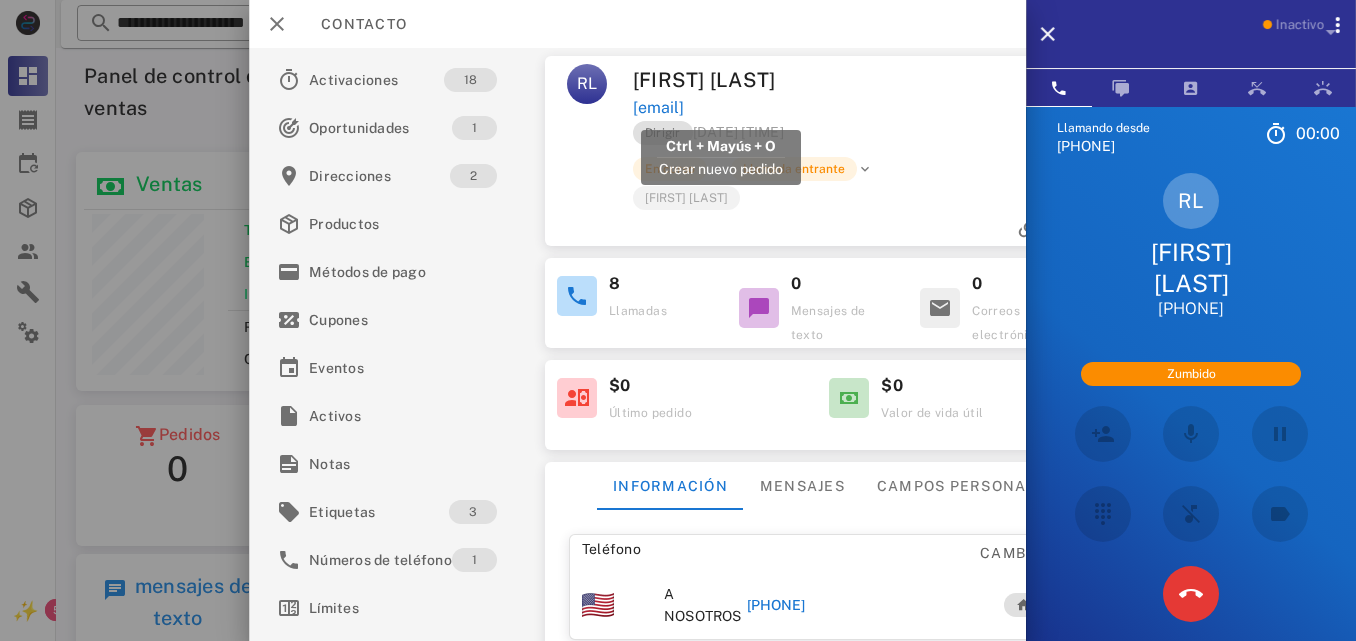drag, startPoint x: 824, startPoint y: 110, endPoint x: 632, endPoint y: 109, distance: 192.00261 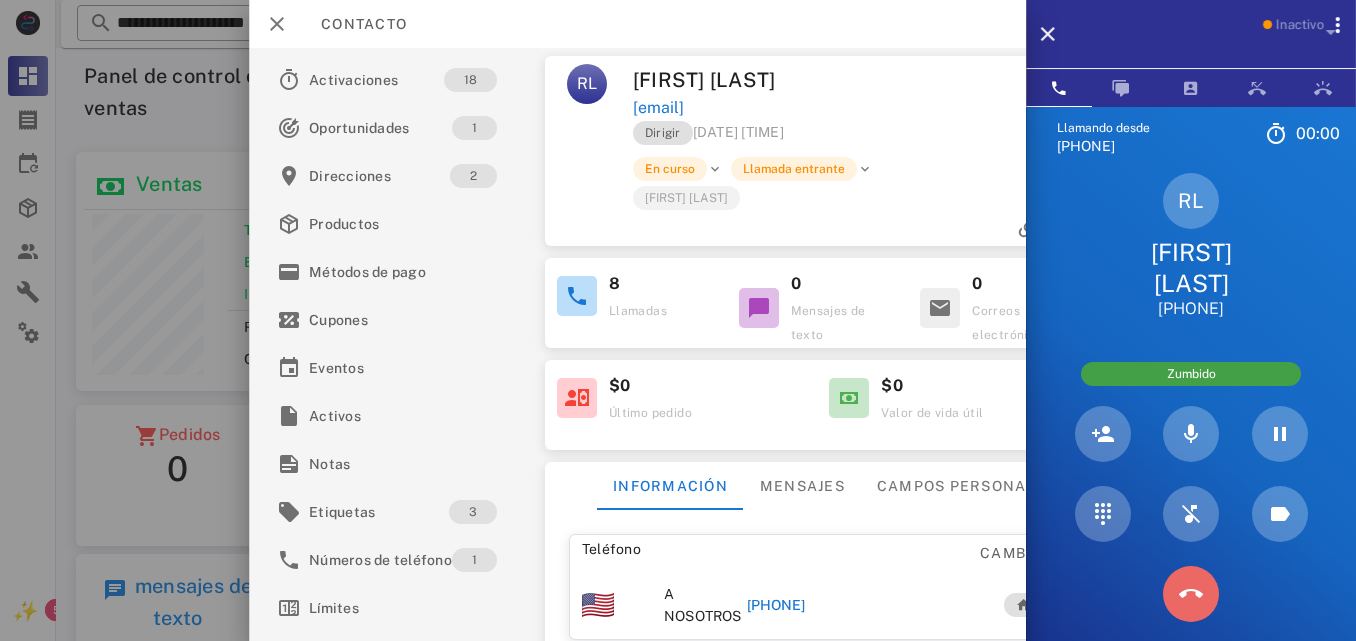 click at bounding box center (1191, 594) 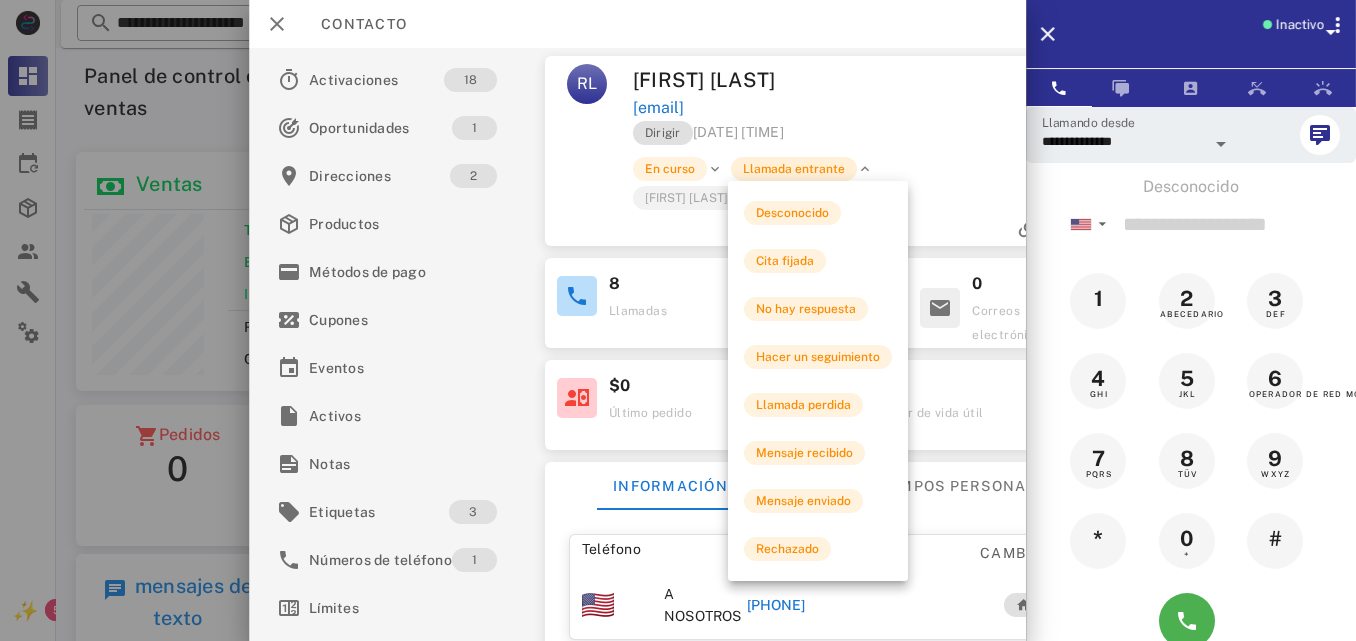 copy on "[EMAIL]" 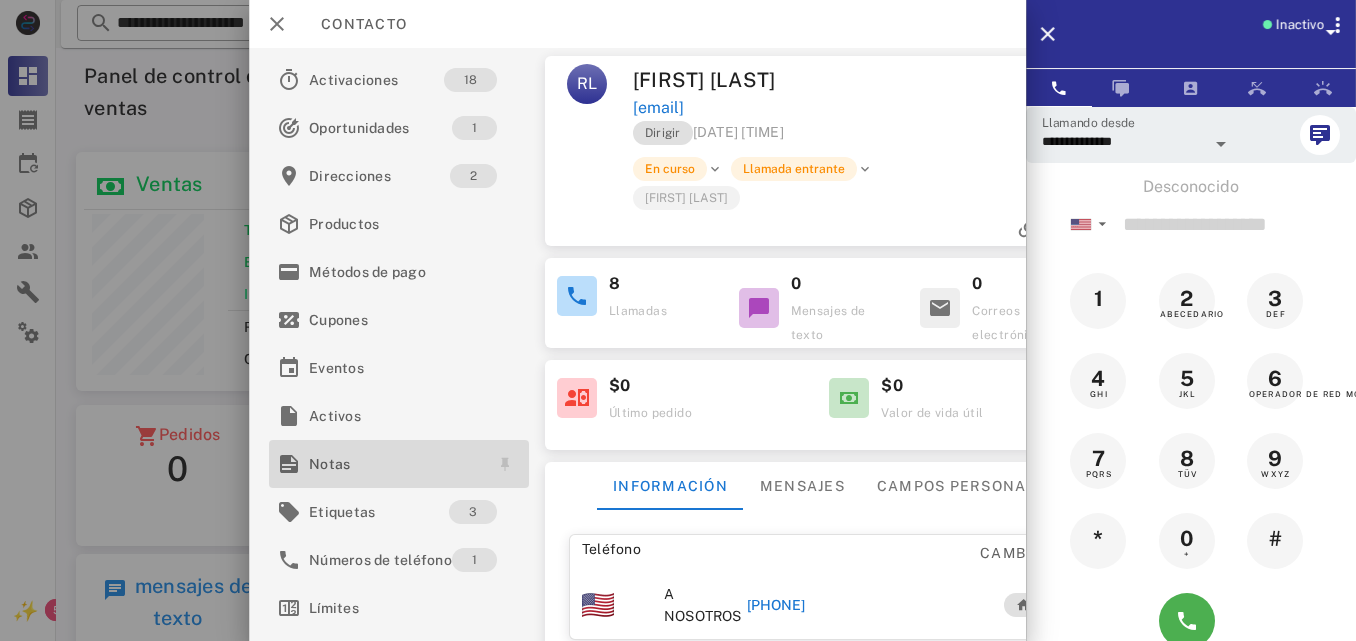 click on "Notas" at bounding box center [395, 464] 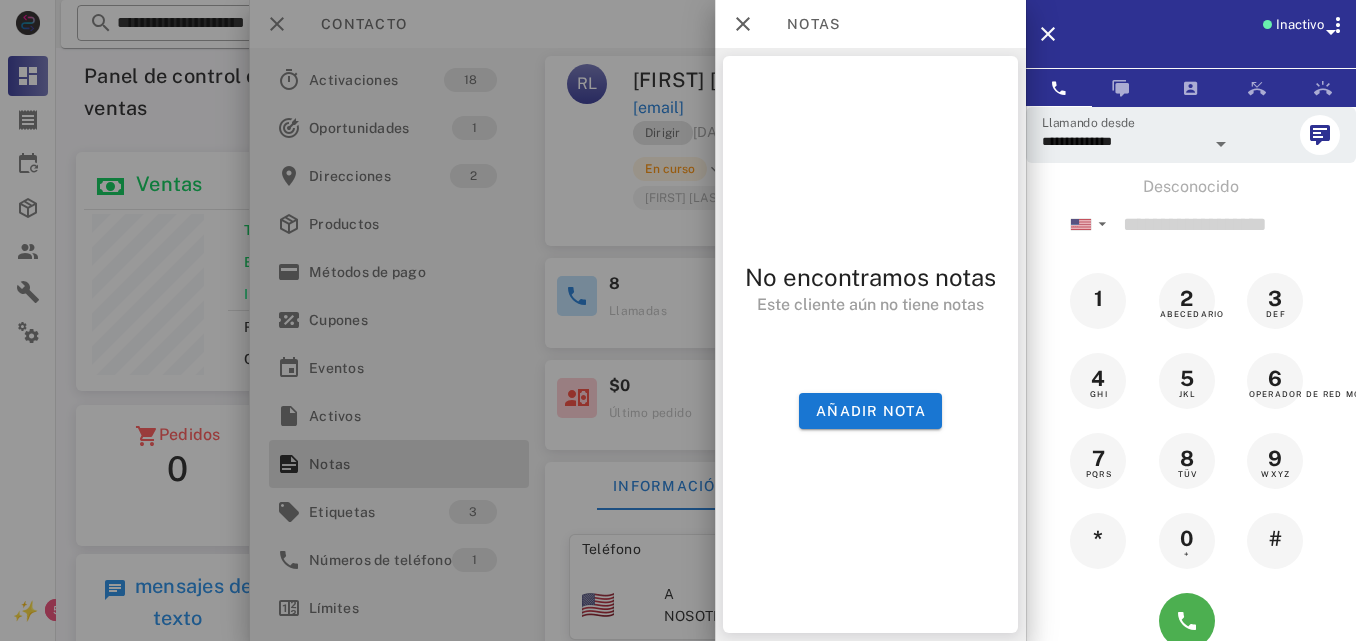 click on "No encontramos notas Este cliente aún no tiene notas Añadir nota" at bounding box center [870, 344] 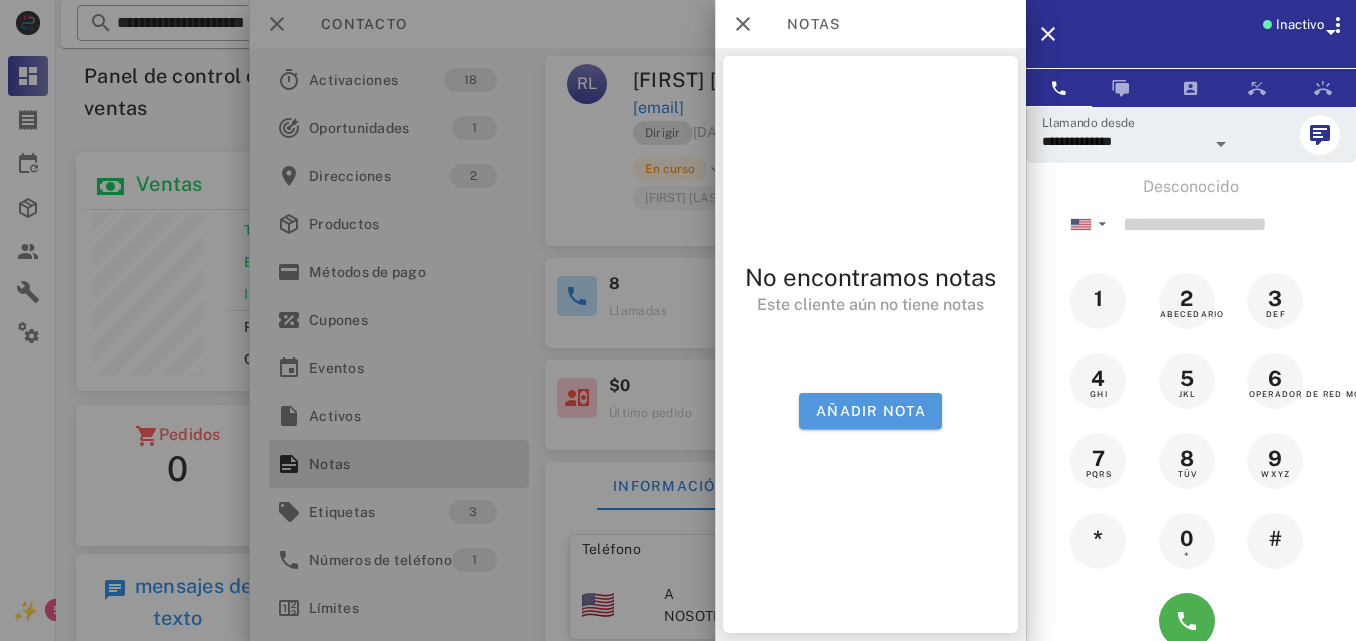 click on "Añadir nota" at bounding box center (870, 411) 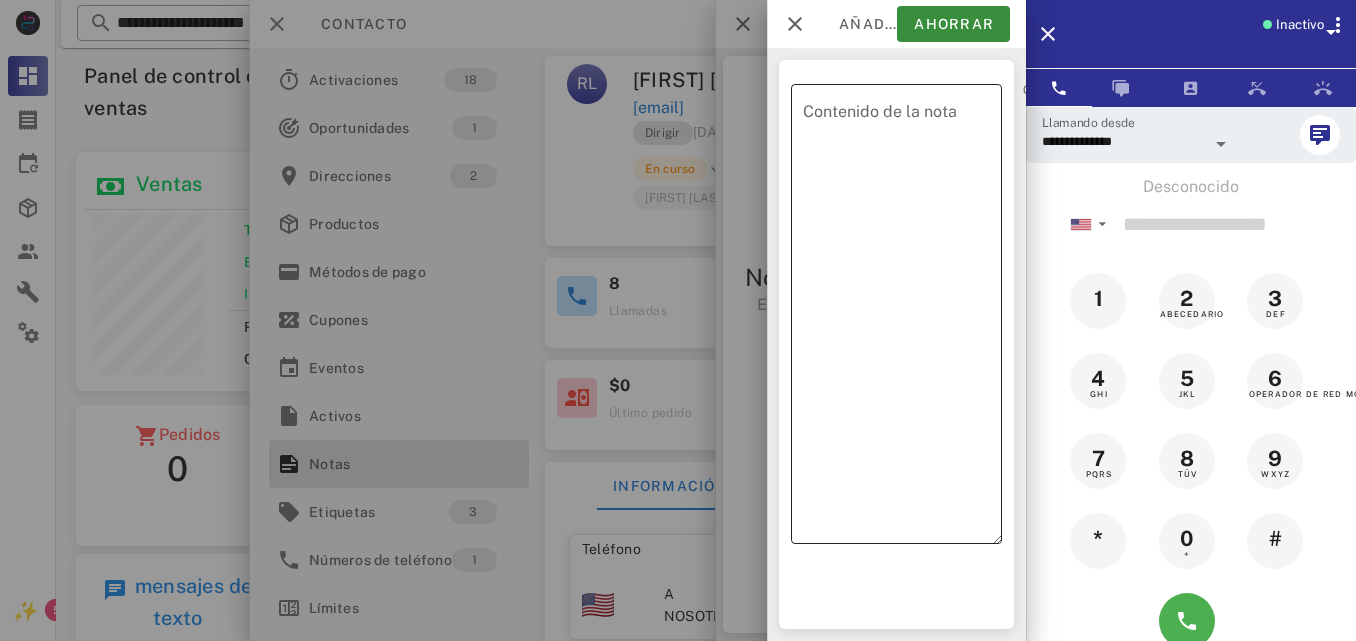 click on "Contenido de la nota" at bounding box center [902, 319] 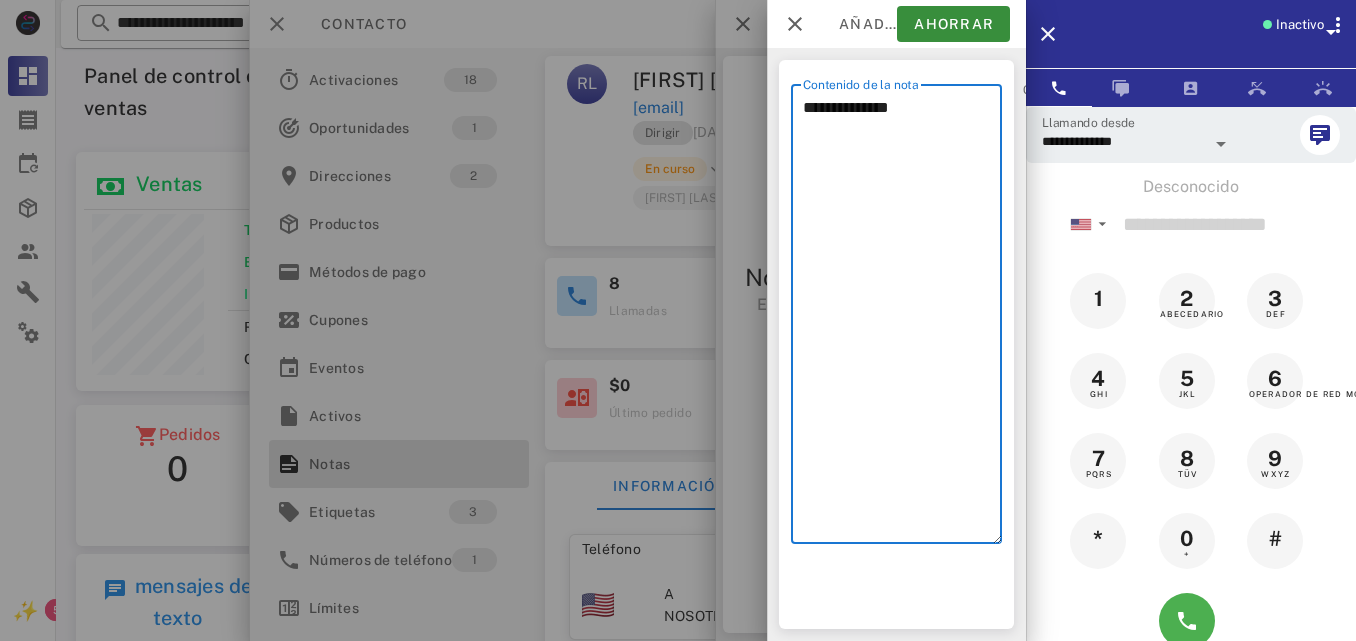 paste on "**********" 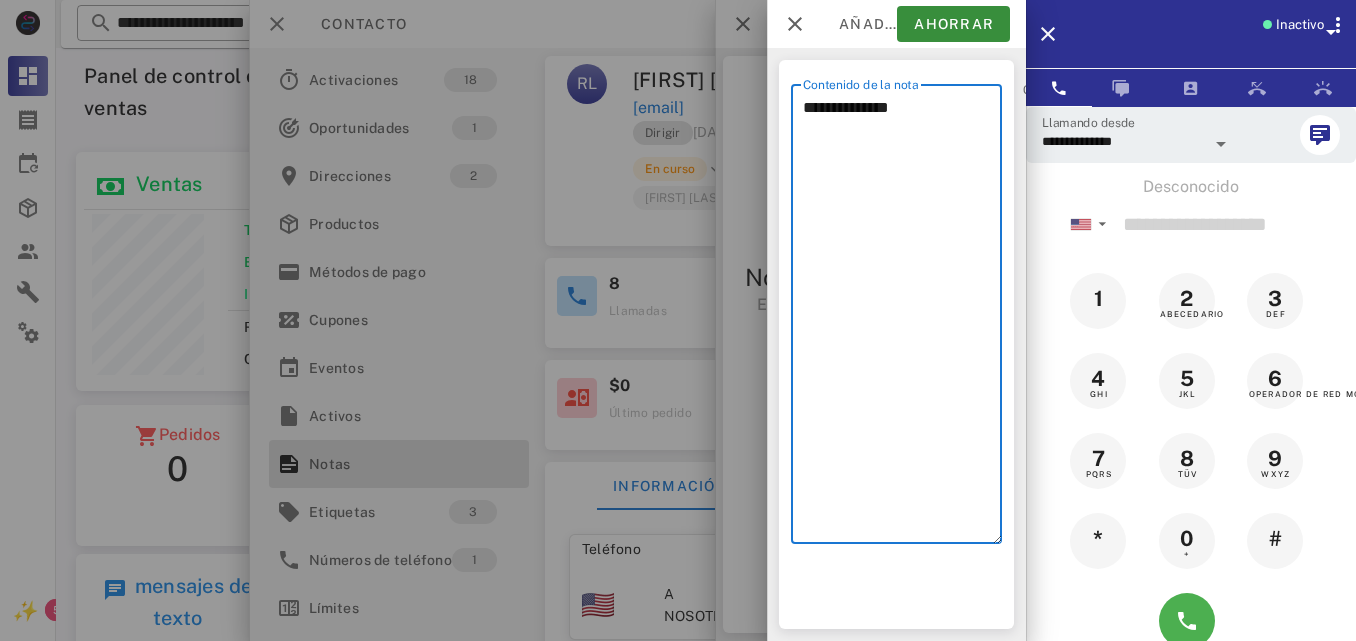 paste on "**********" 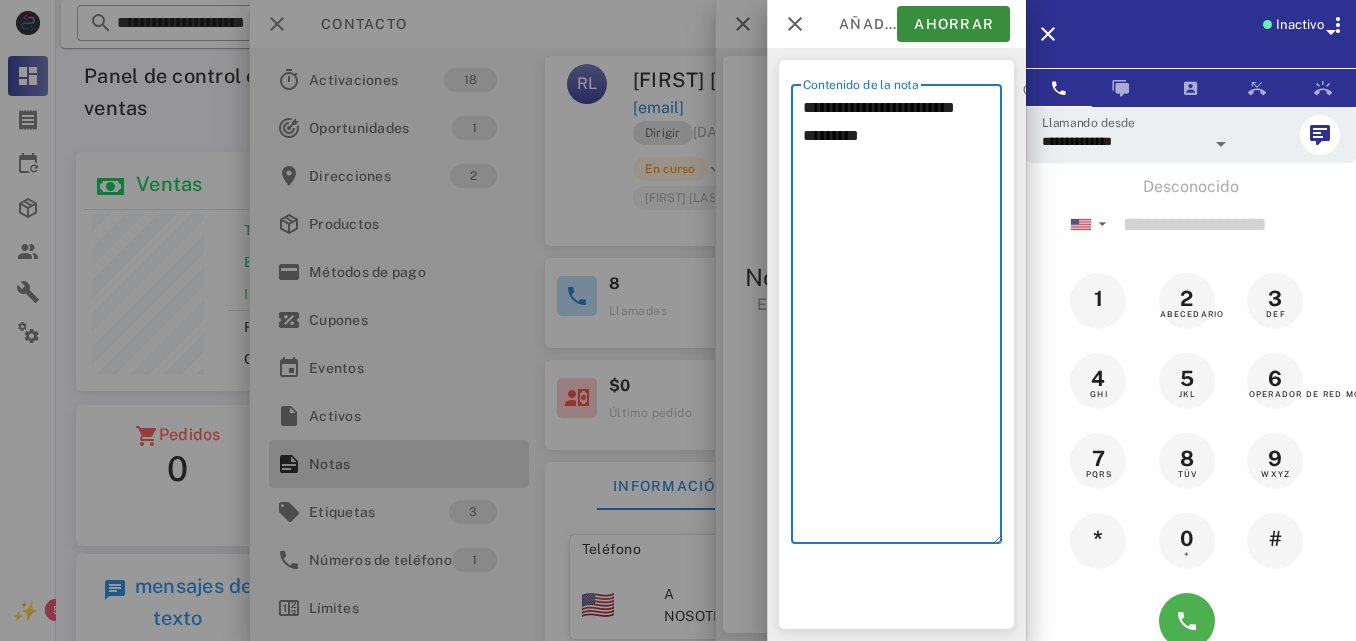 drag, startPoint x: 876, startPoint y: 170, endPoint x: 780, endPoint y: 155, distance: 97.16481 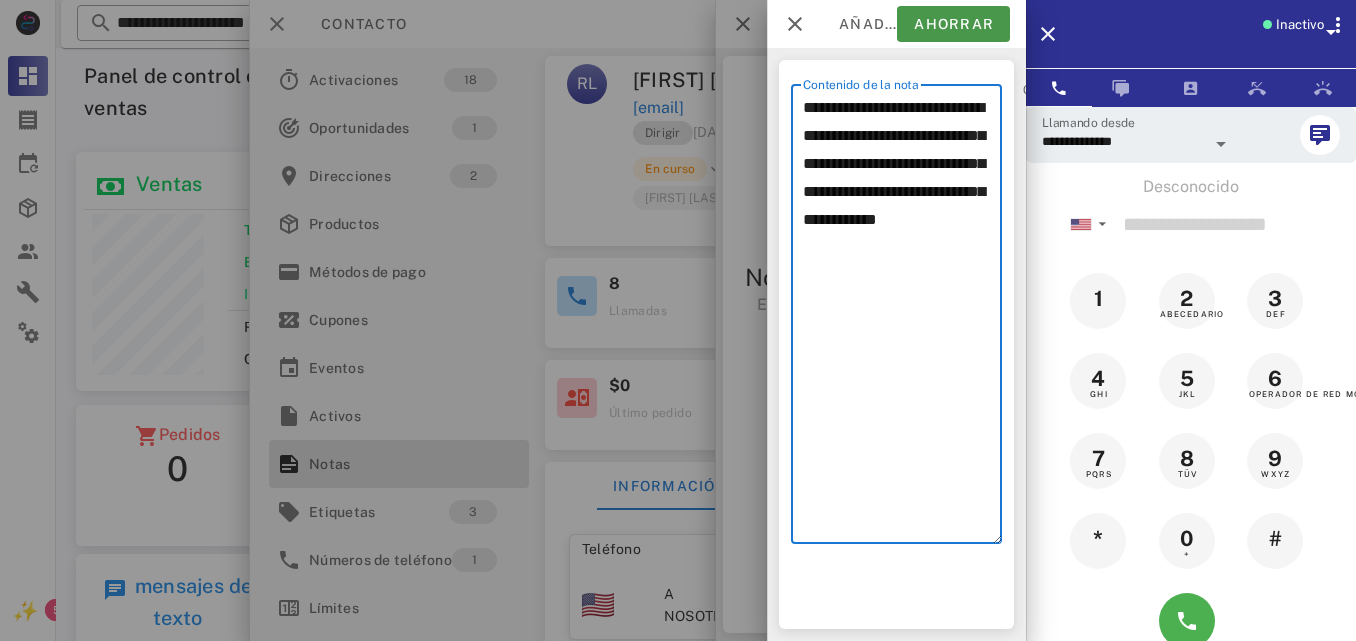 type on "**********" 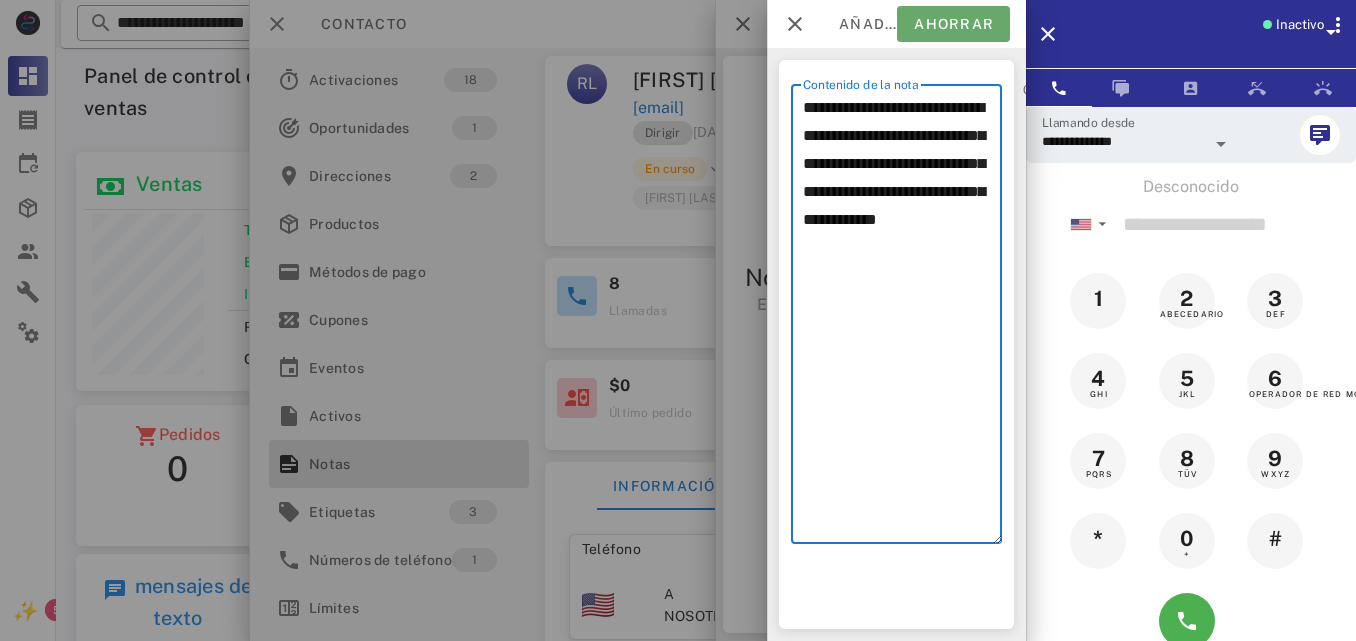 click on "Ahorrar" at bounding box center (954, 24) 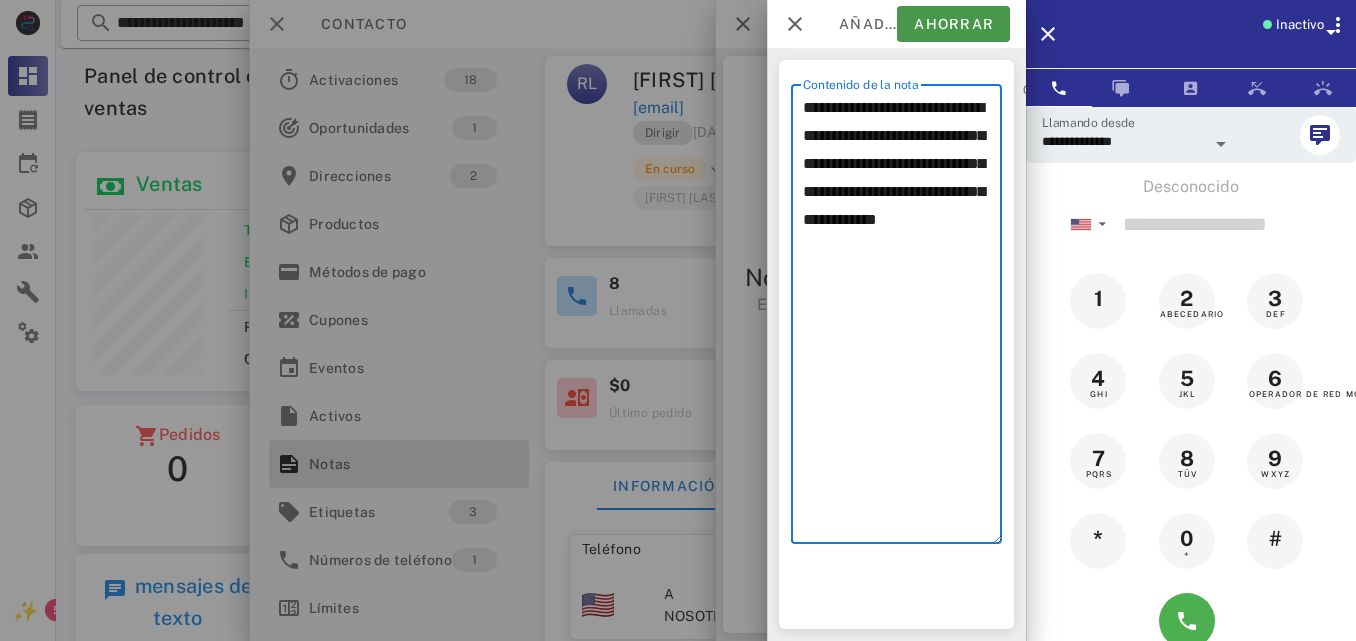 click on "Añadir nota Ahorrar" at bounding box center [896, 24] 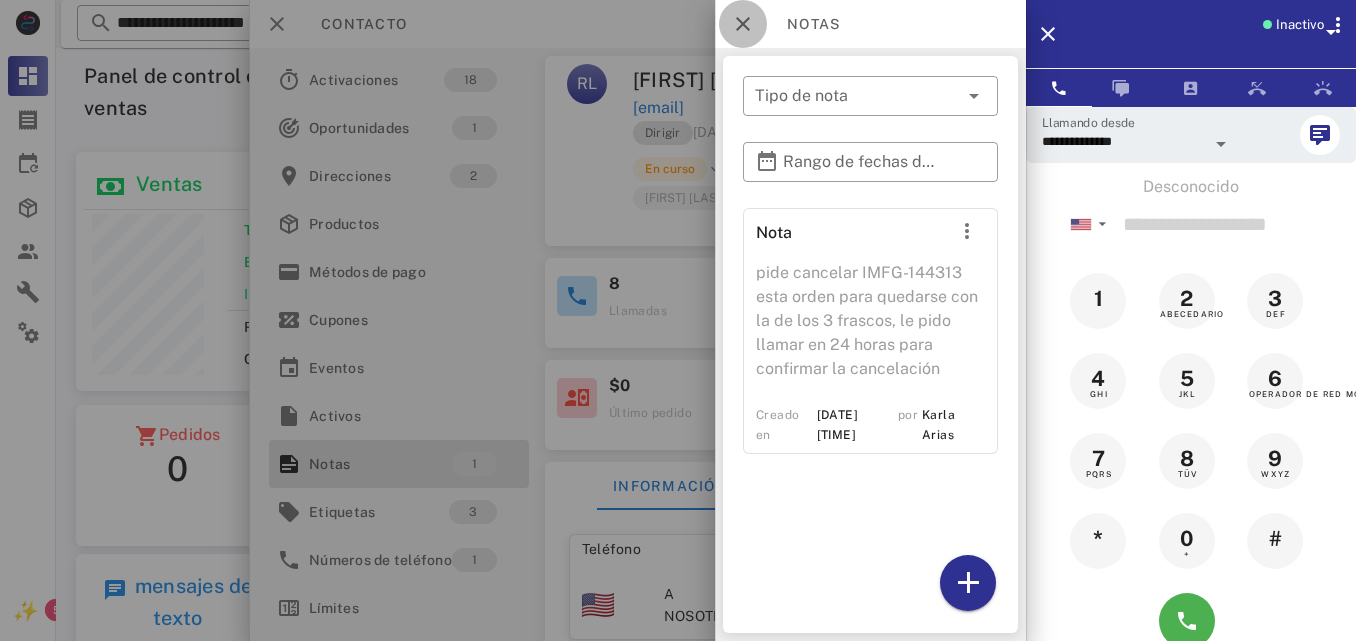 click at bounding box center (743, 24) 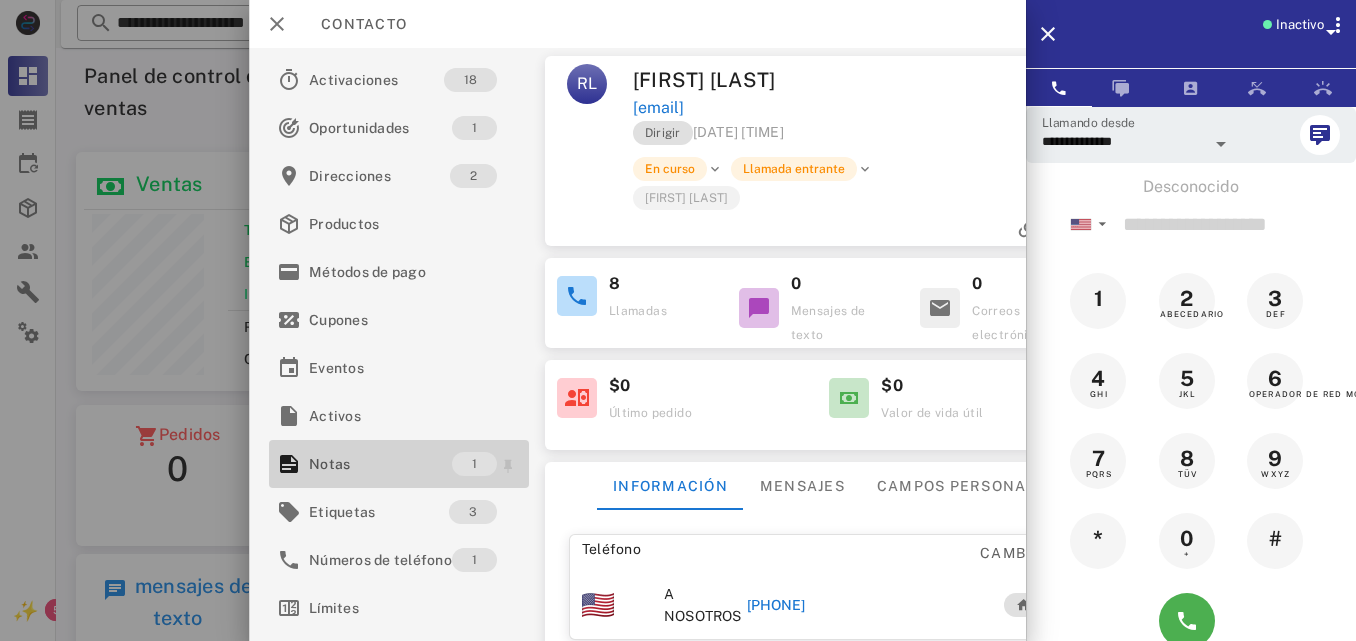 click on "Notas" at bounding box center [380, 464] 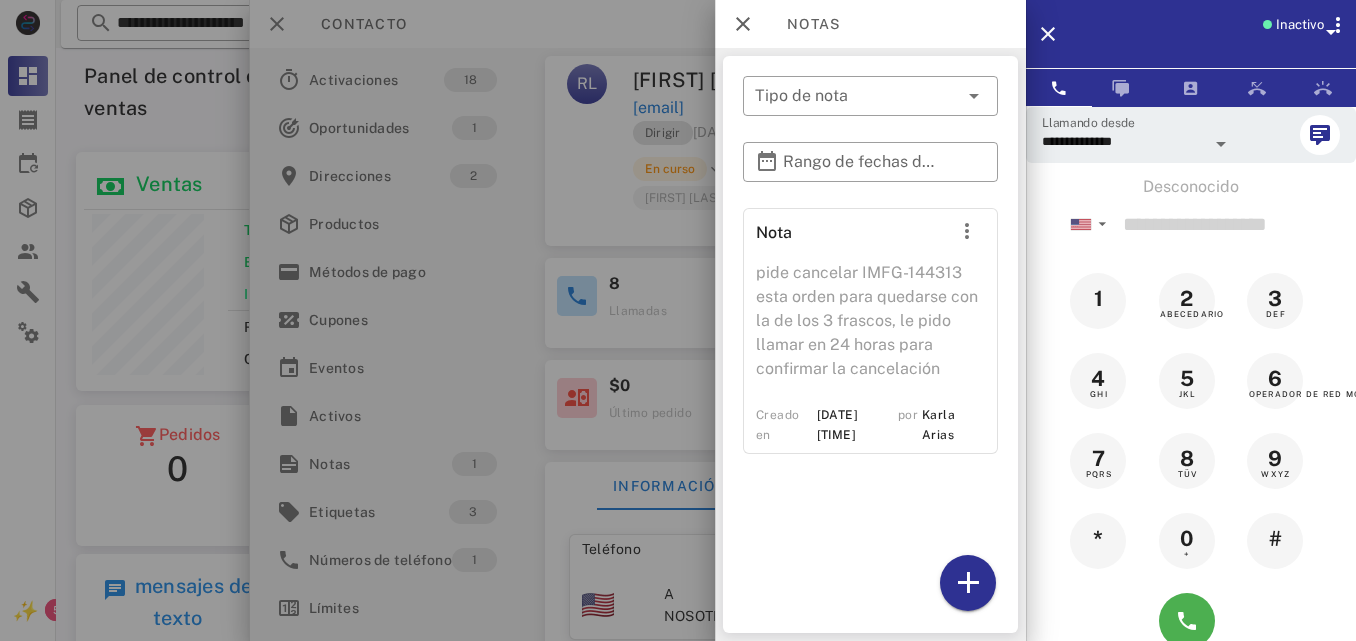 click at bounding box center [678, 320] 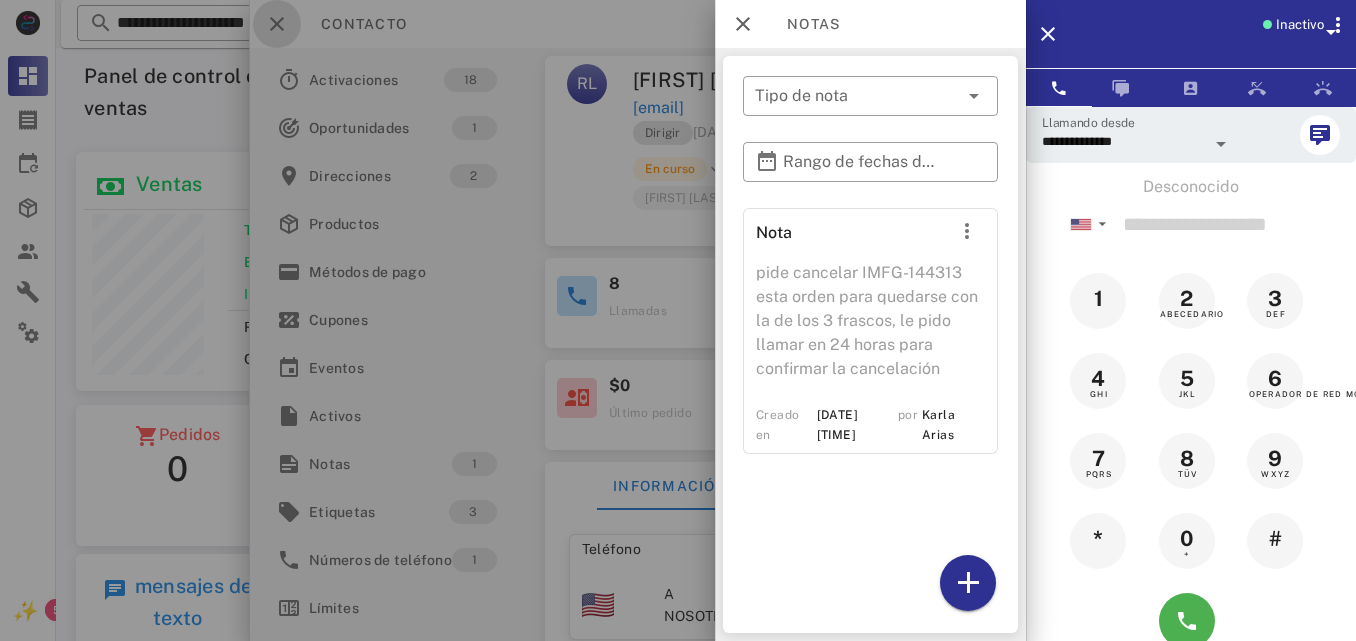 click at bounding box center [277, 24] 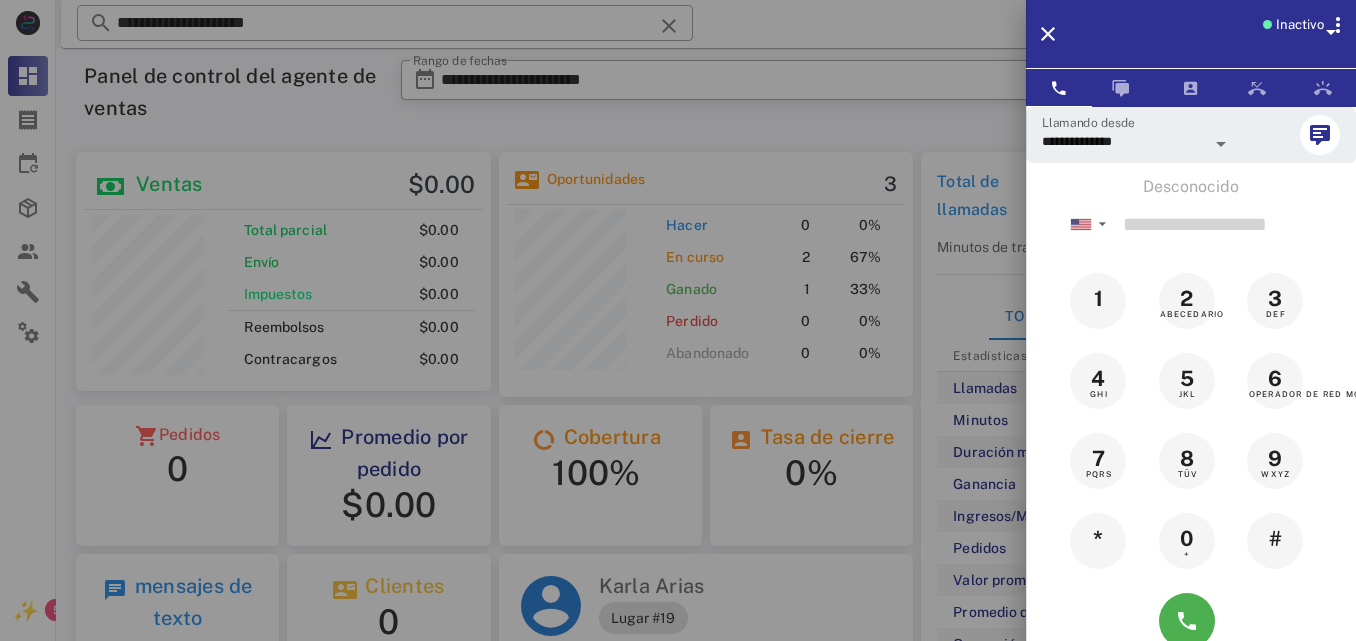 click at bounding box center [678, 320] 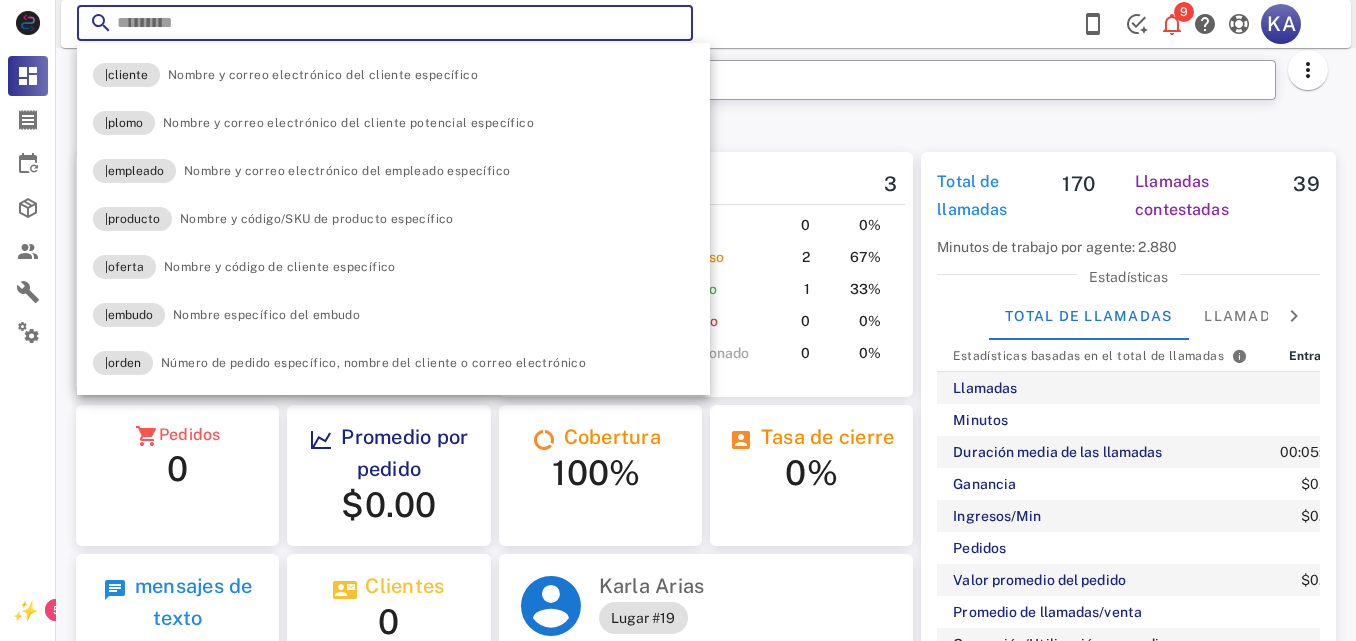 click at bounding box center [669, 26] 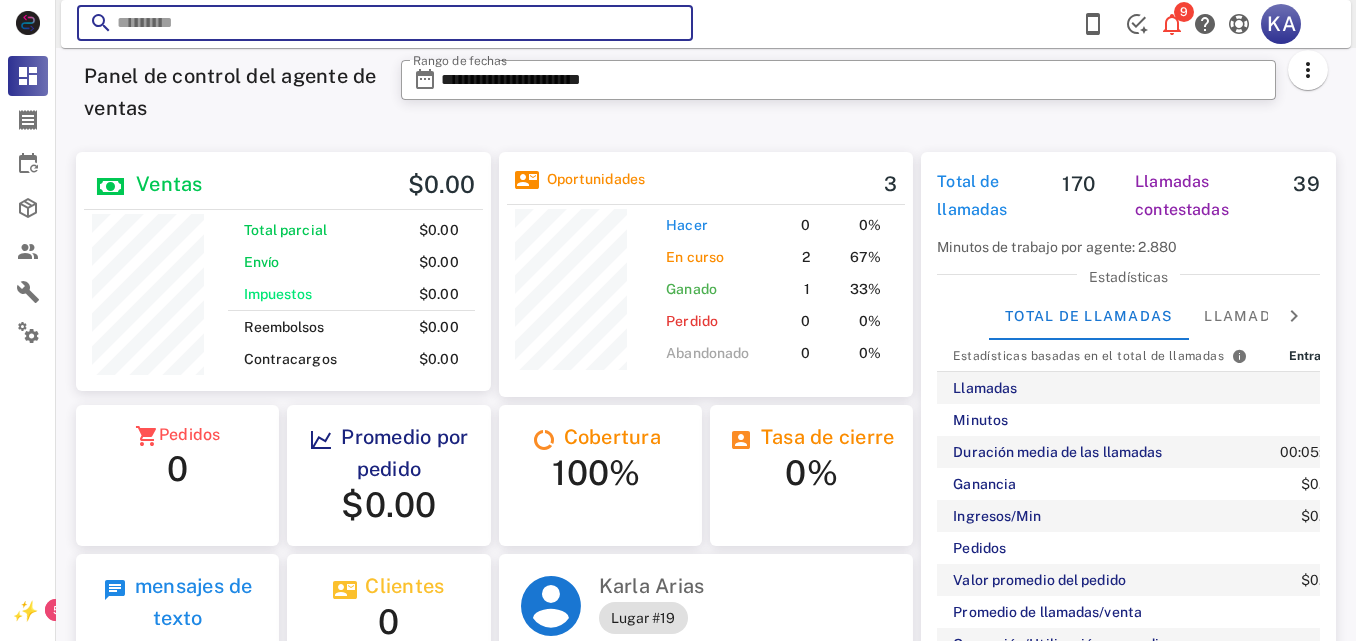 click at bounding box center (669, 26) 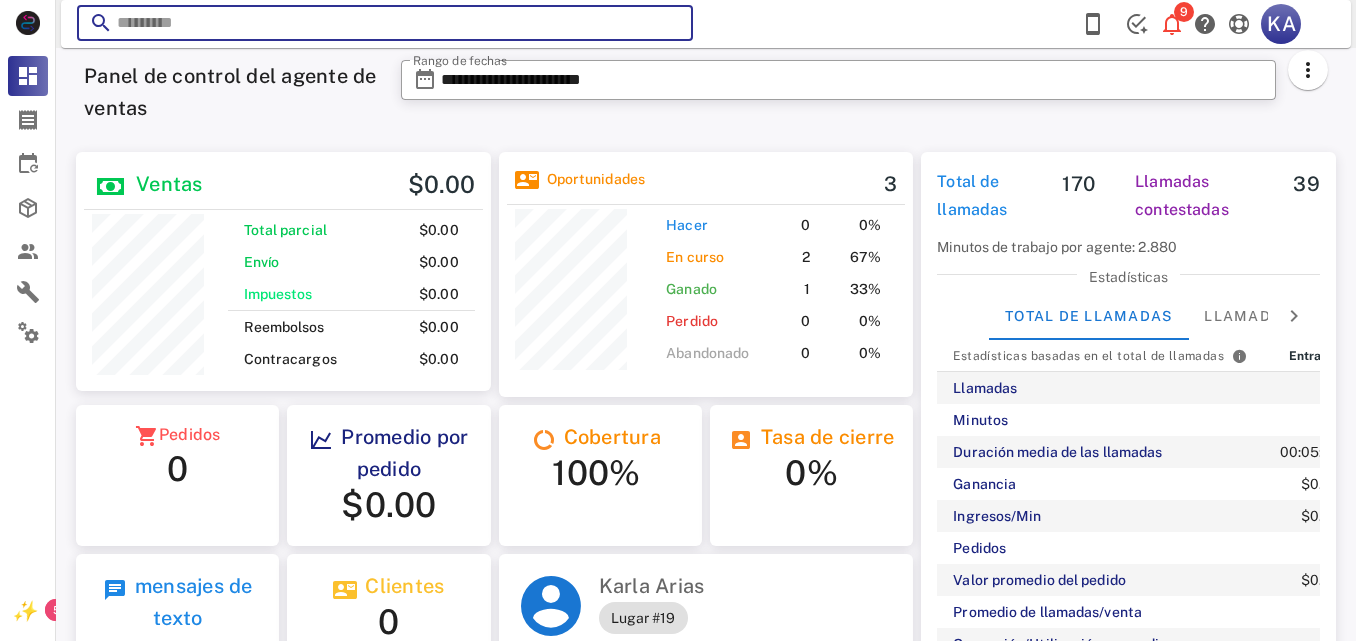paste on "**********" 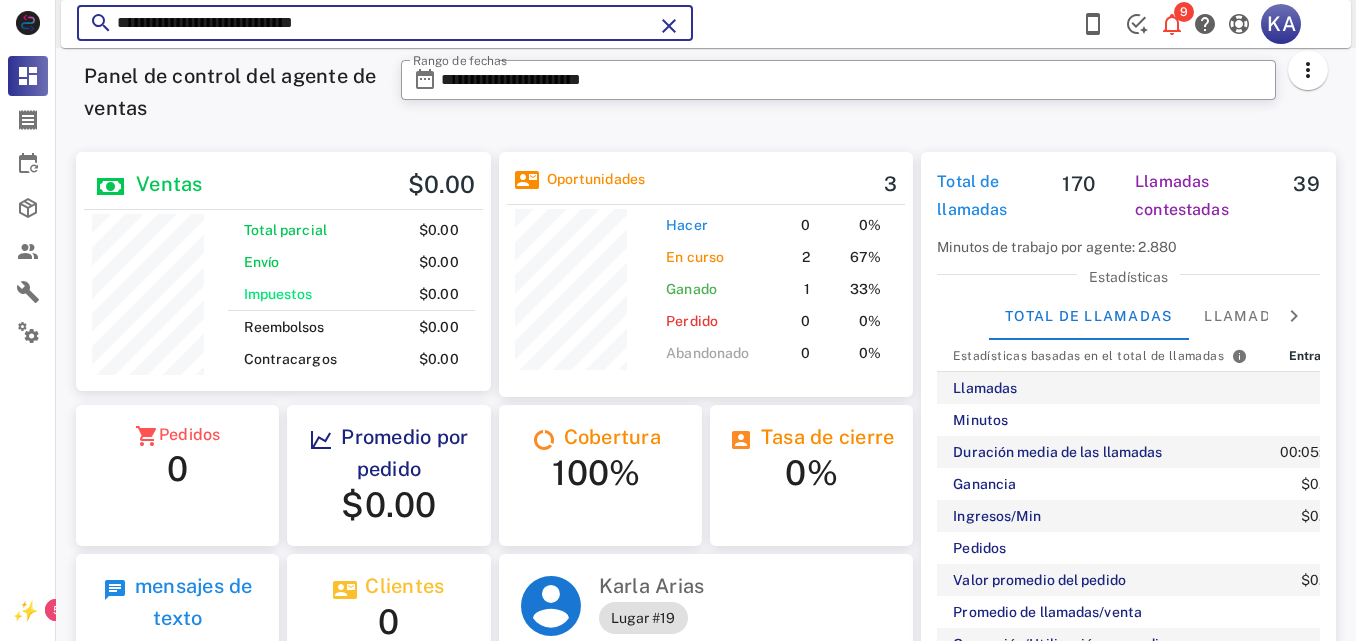 type on "**********" 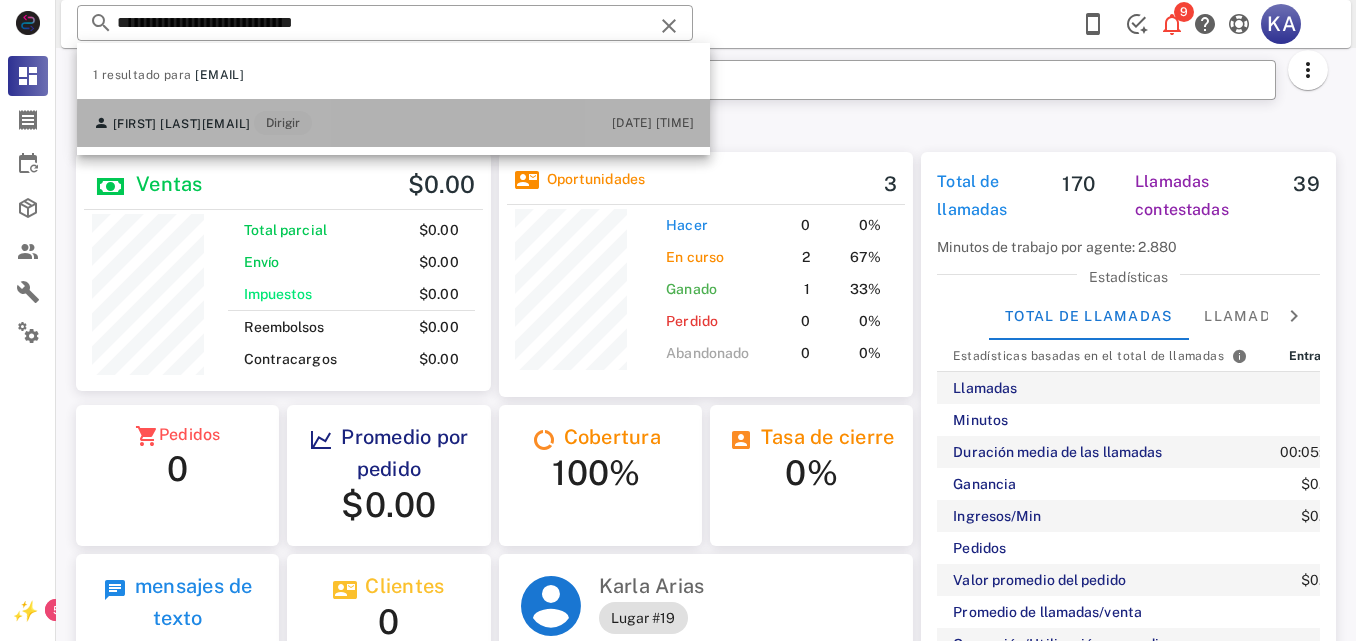 click on "Arely pérez  yeseniamaldonado36@yahoo.com Dirigir" at bounding box center [202, 123] 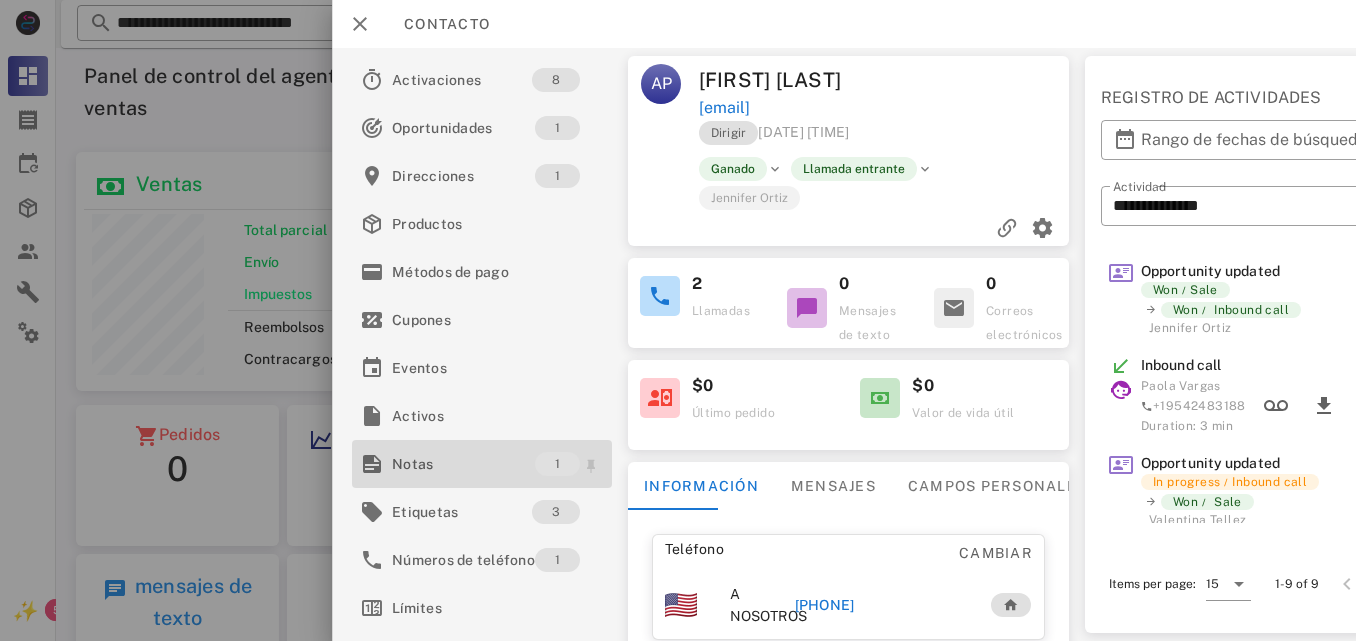 click on "Notas" at bounding box center [463, 464] 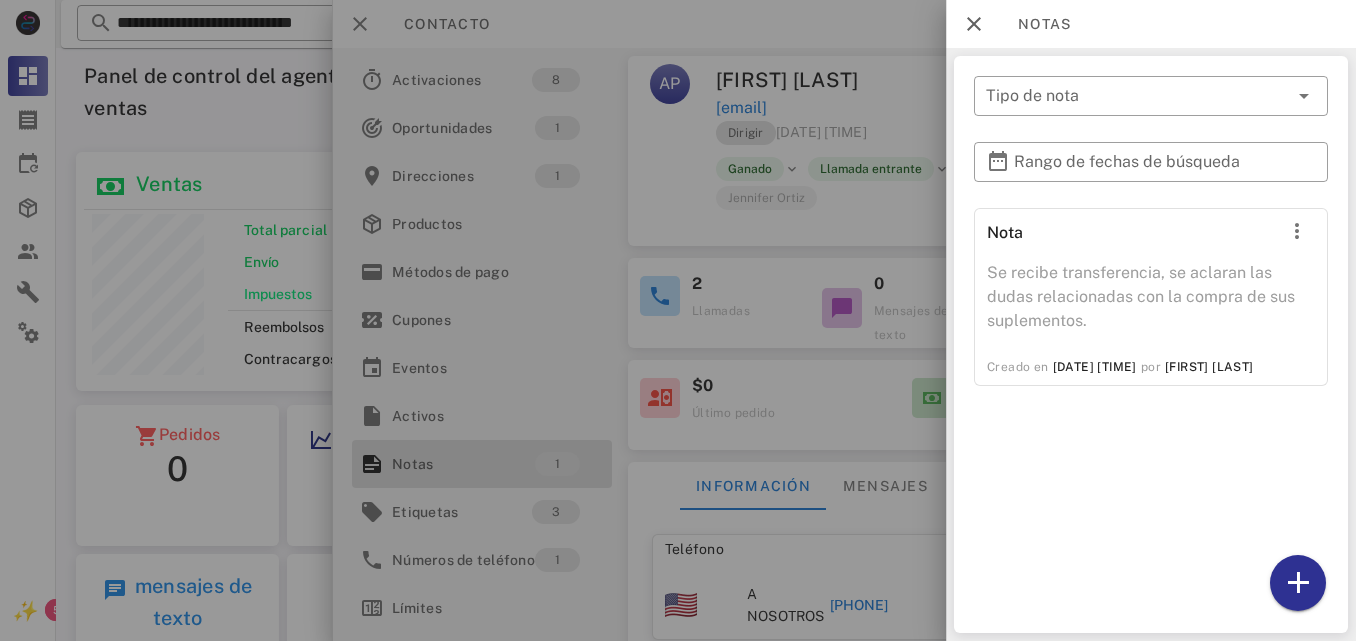 click at bounding box center [678, 320] 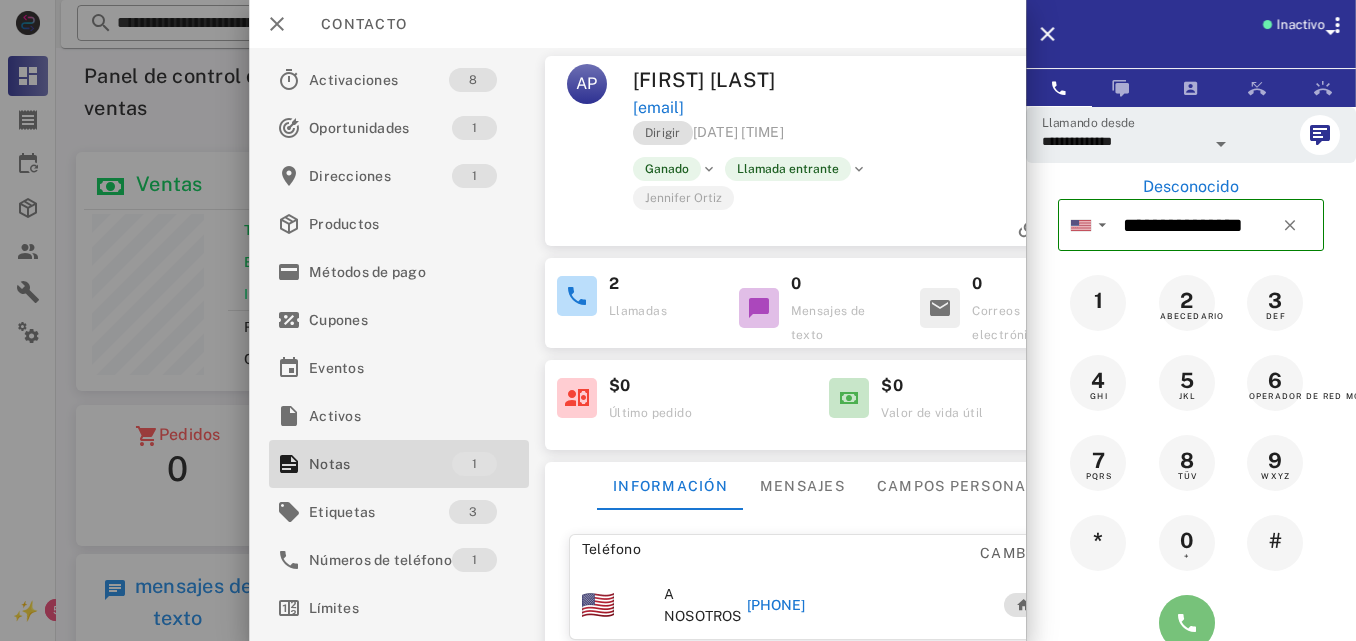 click at bounding box center [1187, 623] 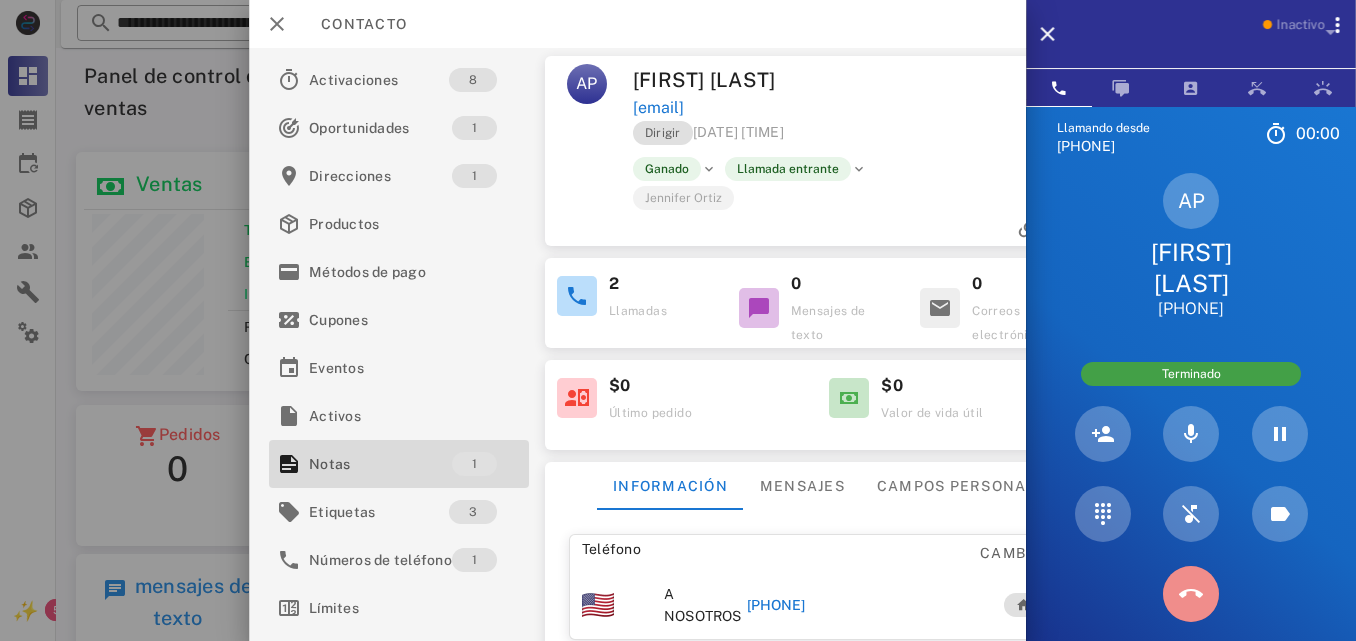 click at bounding box center (1191, 594) 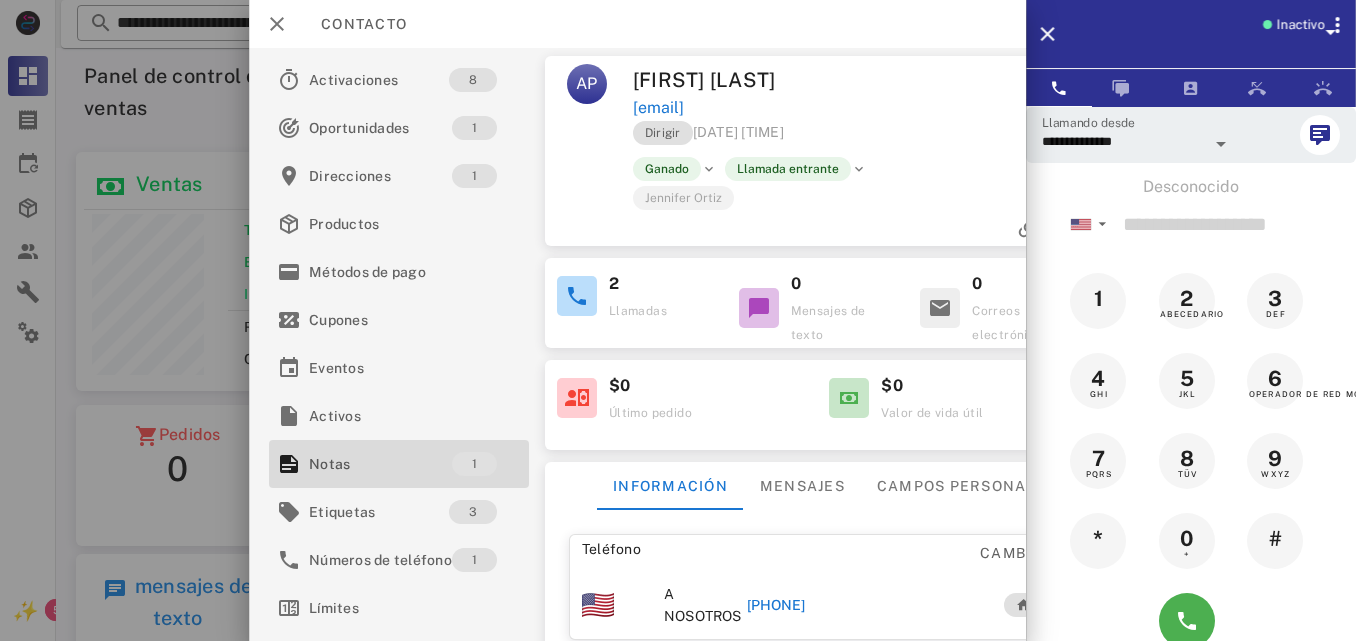 click on "[PHONE]" at bounding box center (776, 605) 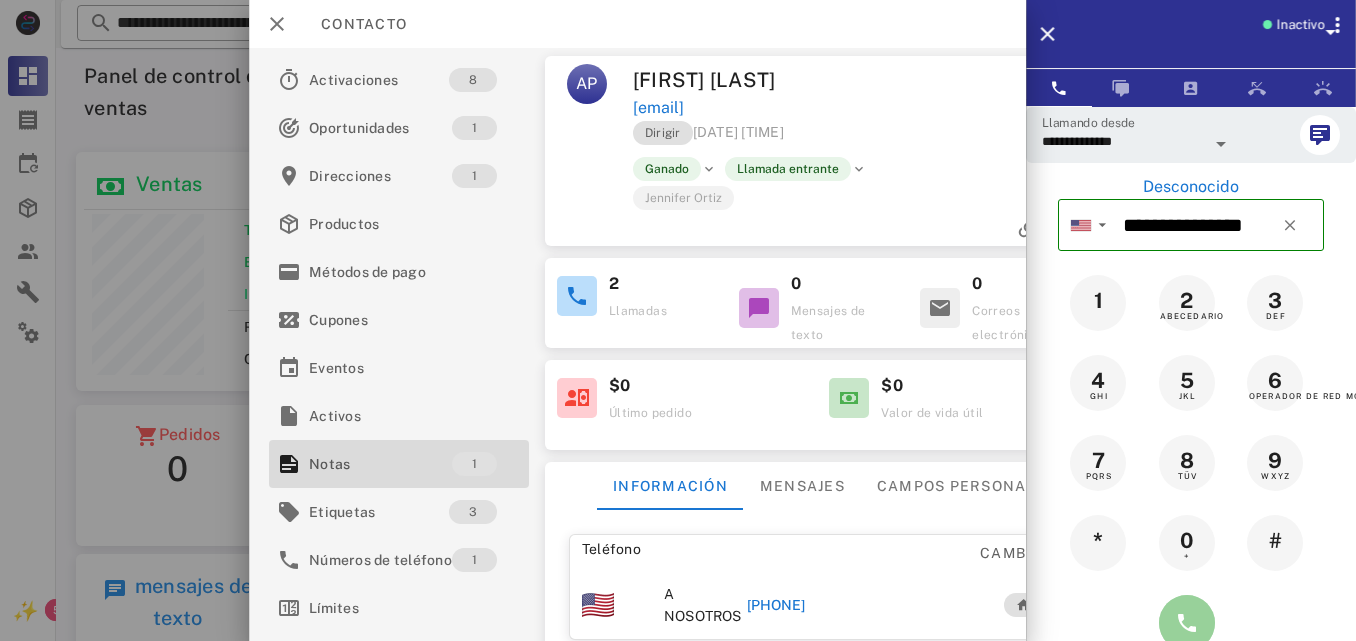 click at bounding box center [1187, 623] 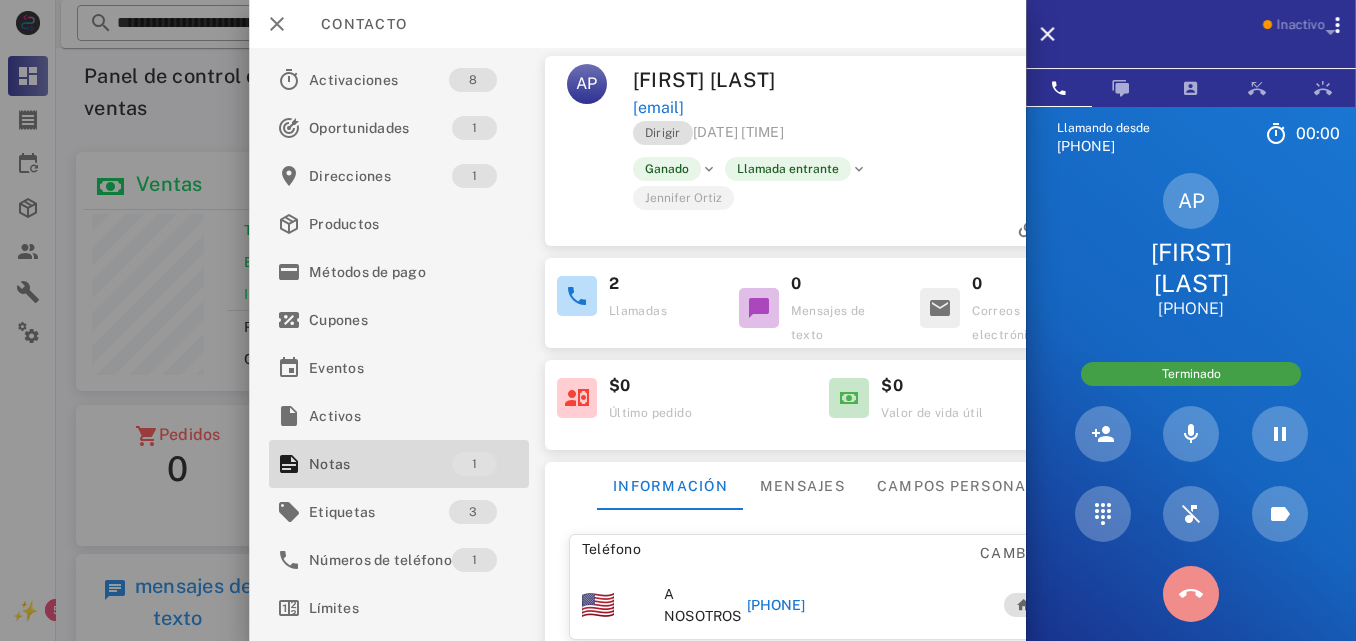 click at bounding box center [1191, 594] 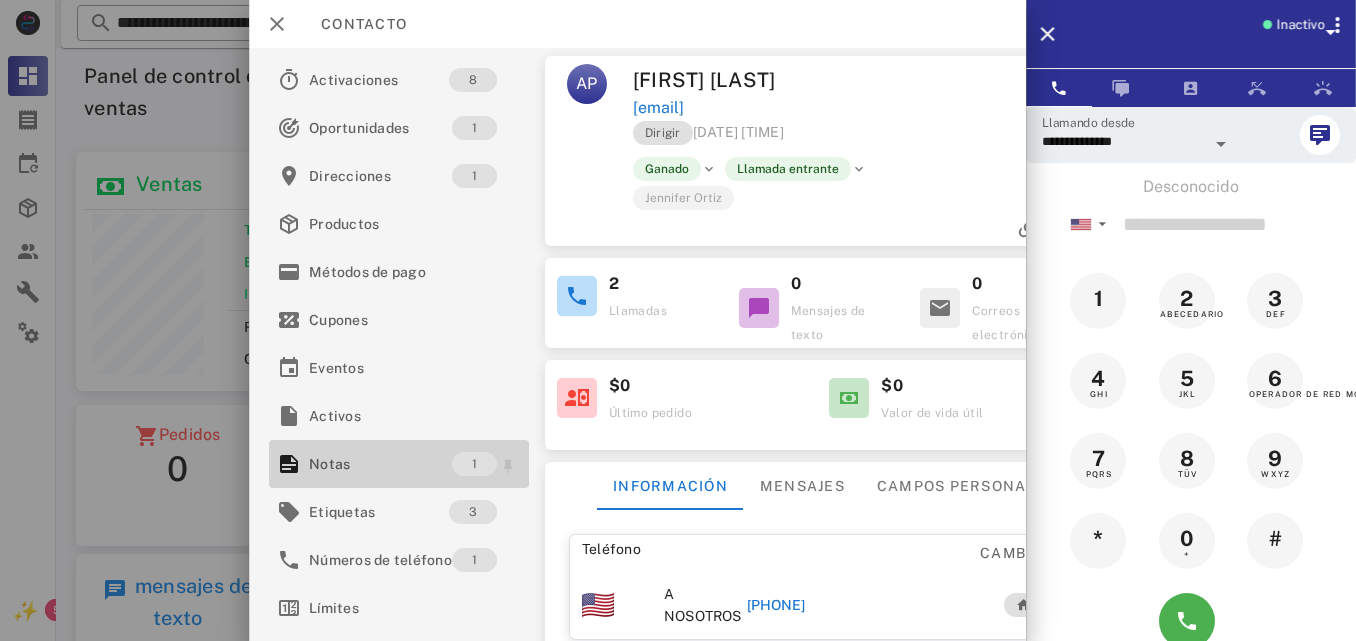 click on "Notas" at bounding box center [380, 464] 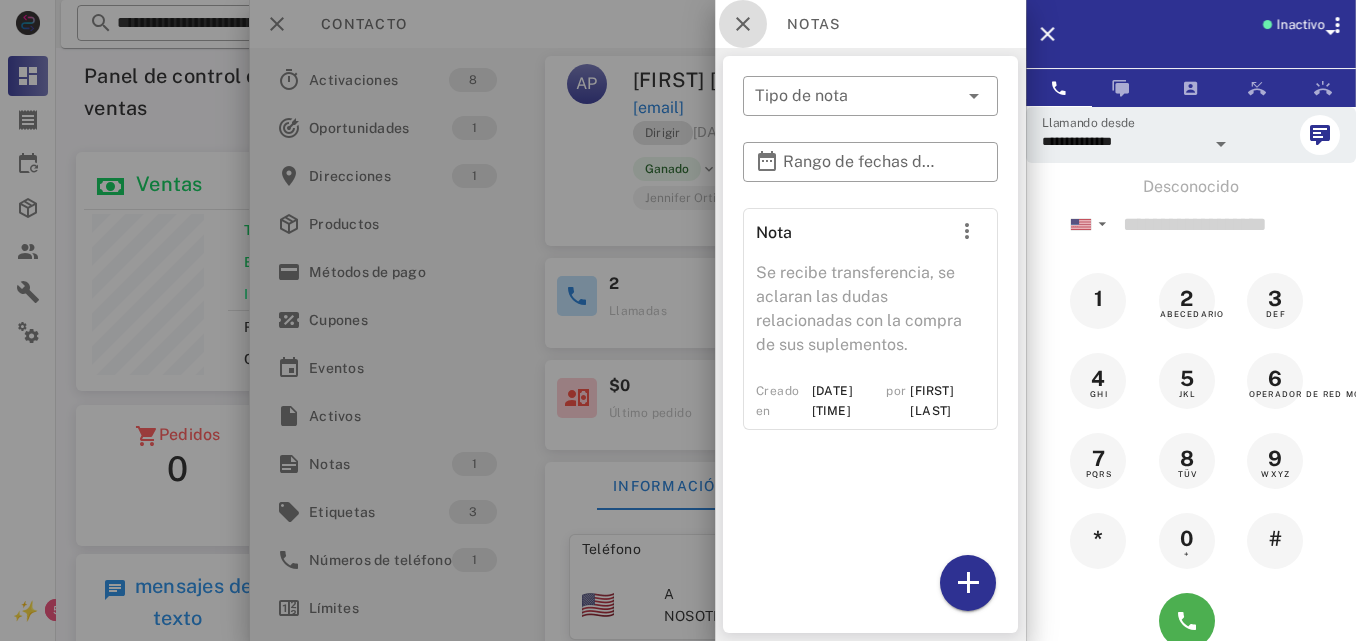 click at bounding box center (743, 24) 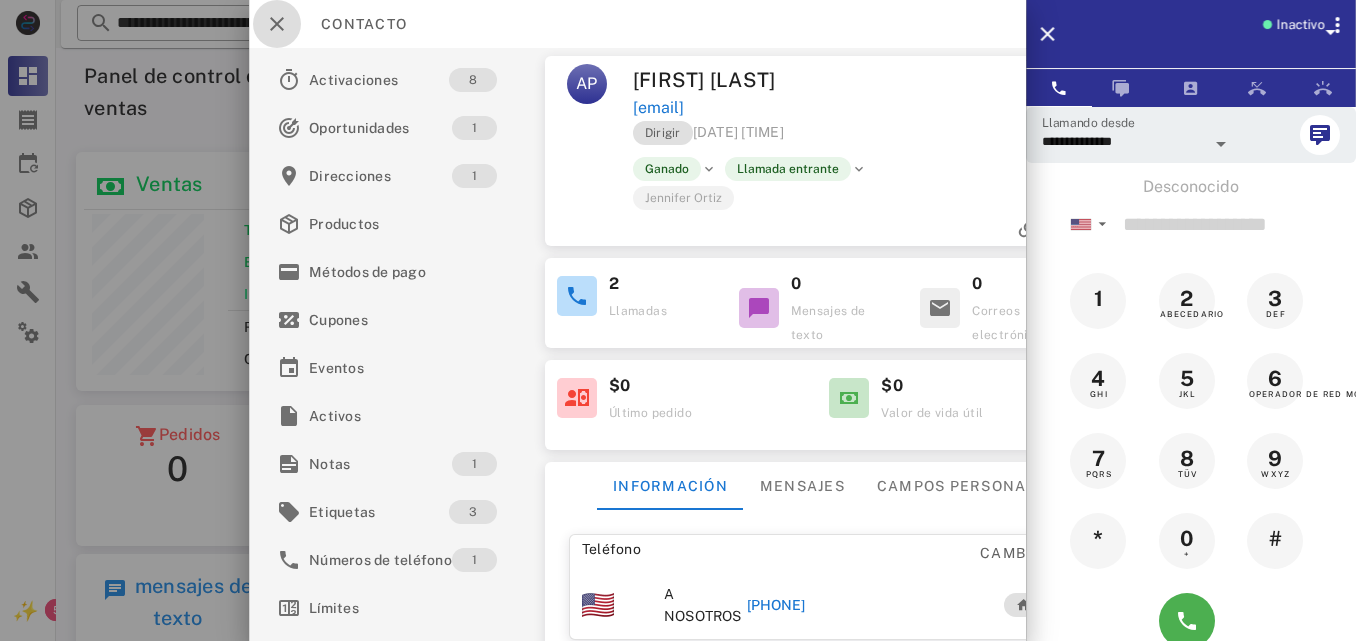 drag, startPoint x: 276, startPoint y: 23, endPoint x: 864, endPoint y: 55, distance: 588.8701 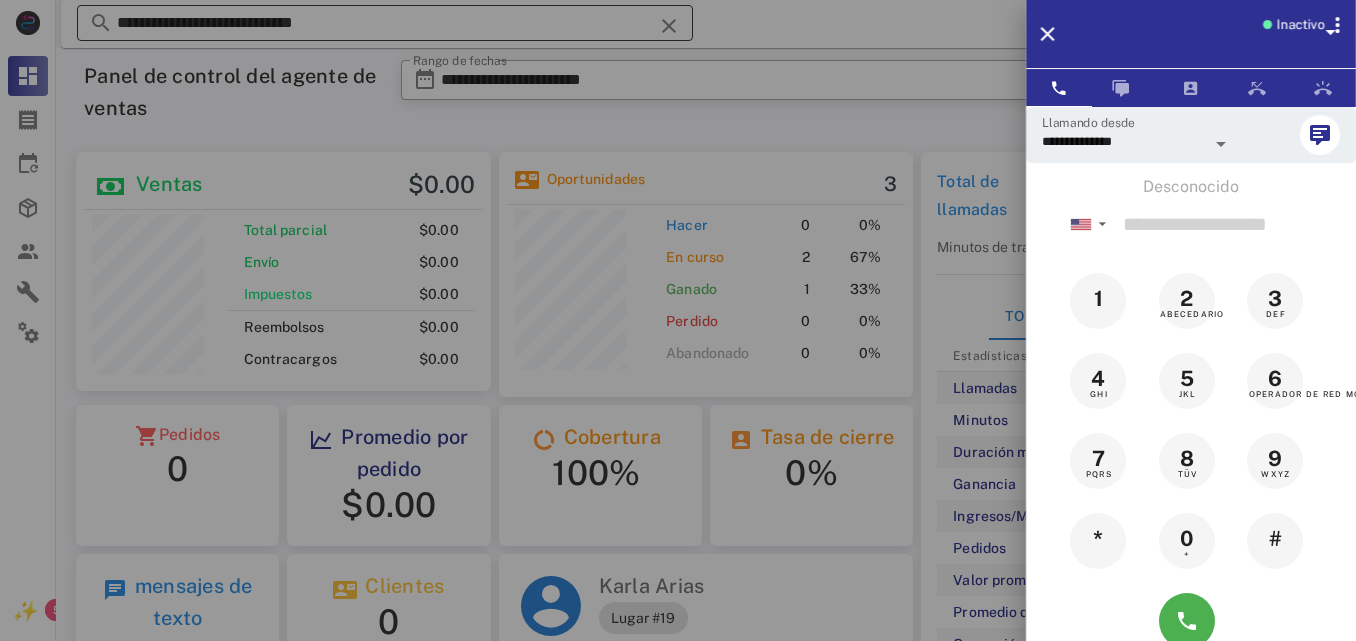 drag, startPoint x: 679, startPoint y: 3, endPoint x: 684, endPoint y: 24, distance: 21.587032 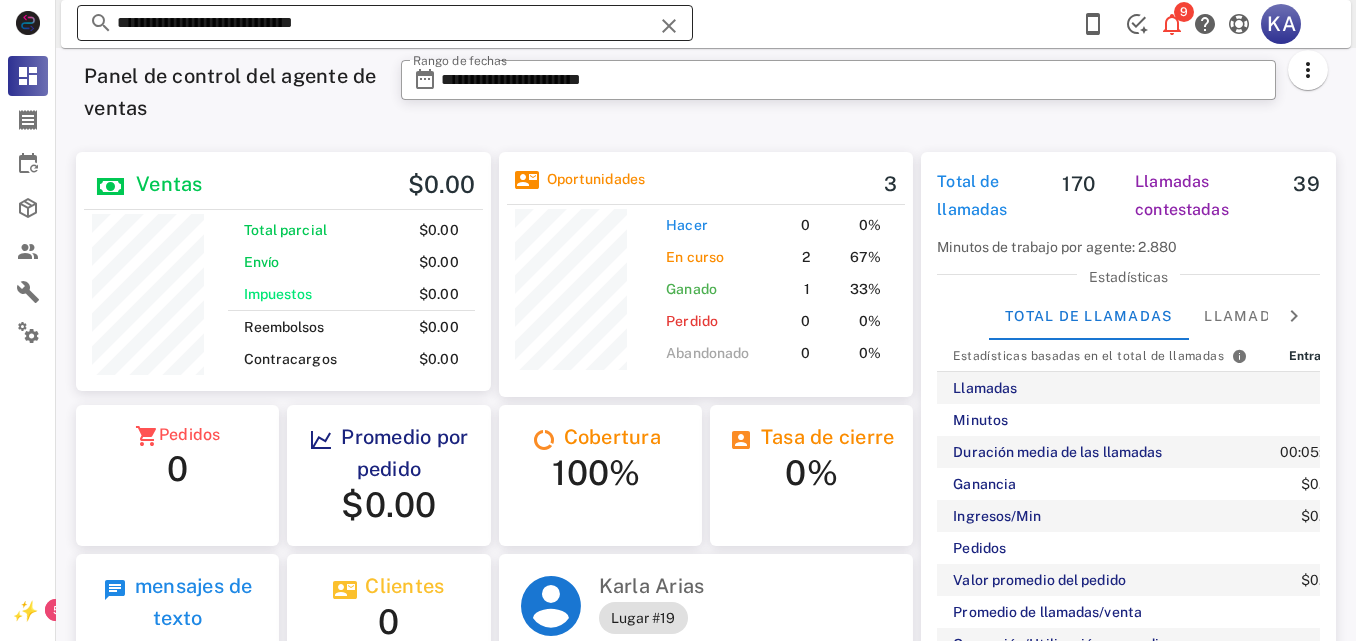 click at bounding box center (669, 26) 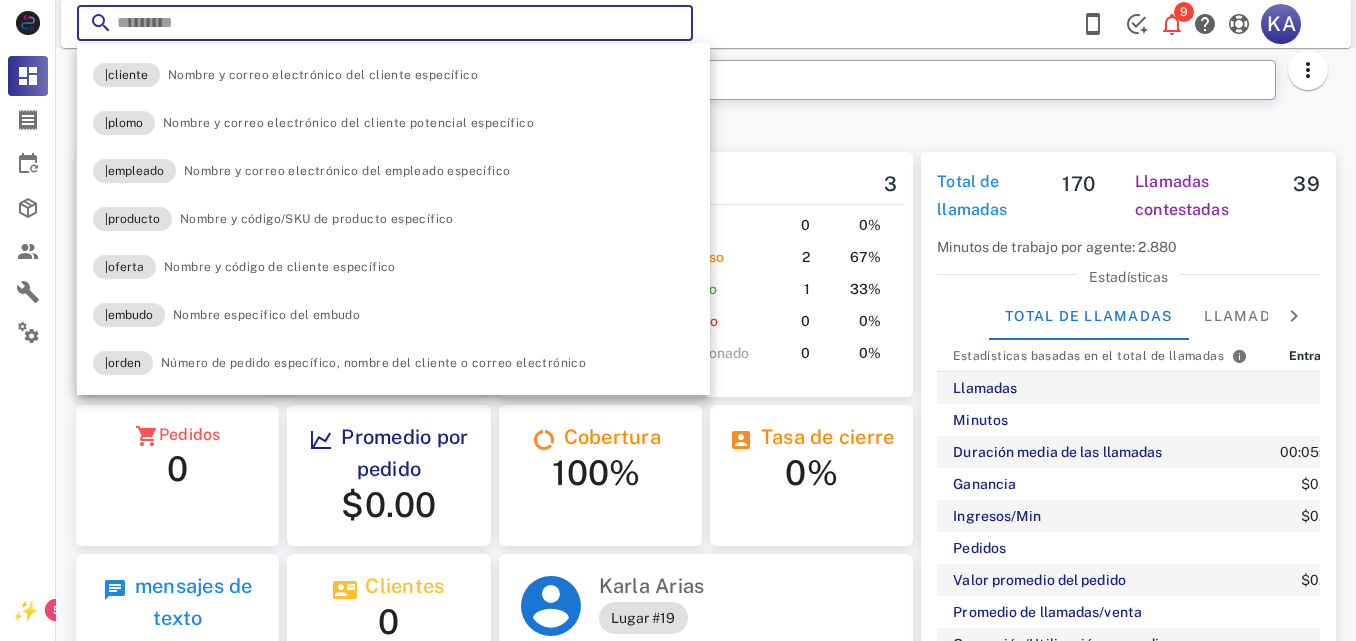 paste on "**********" 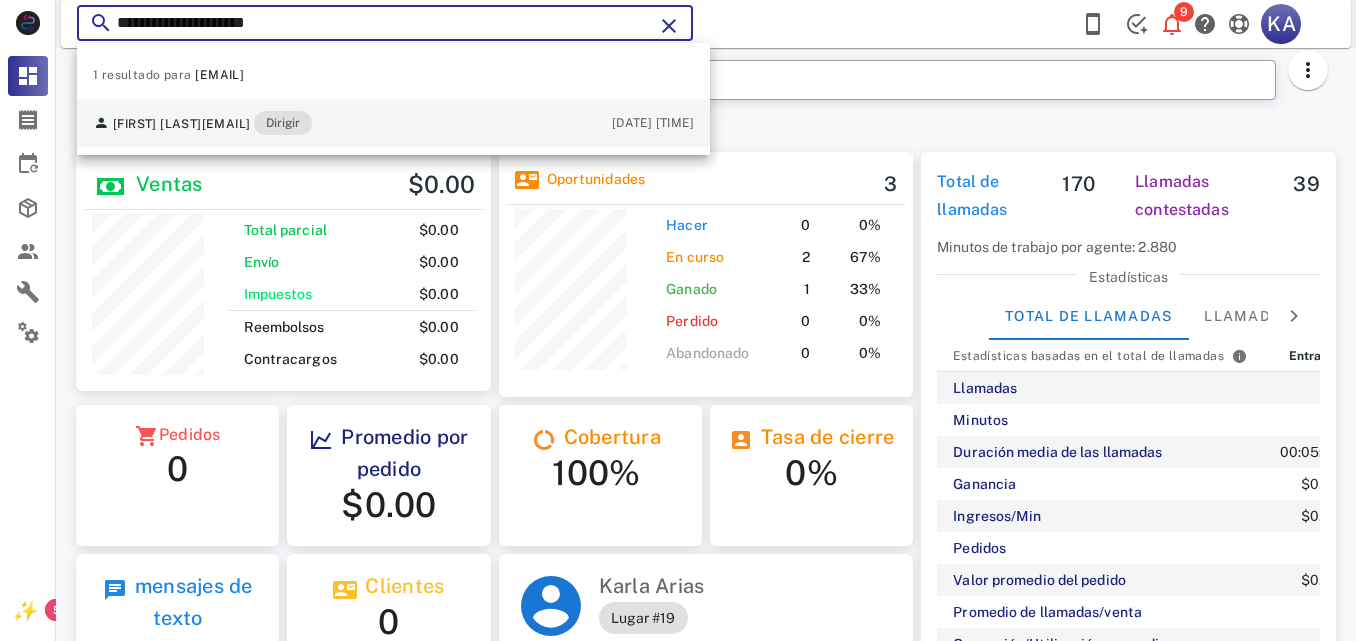 type on "**********" 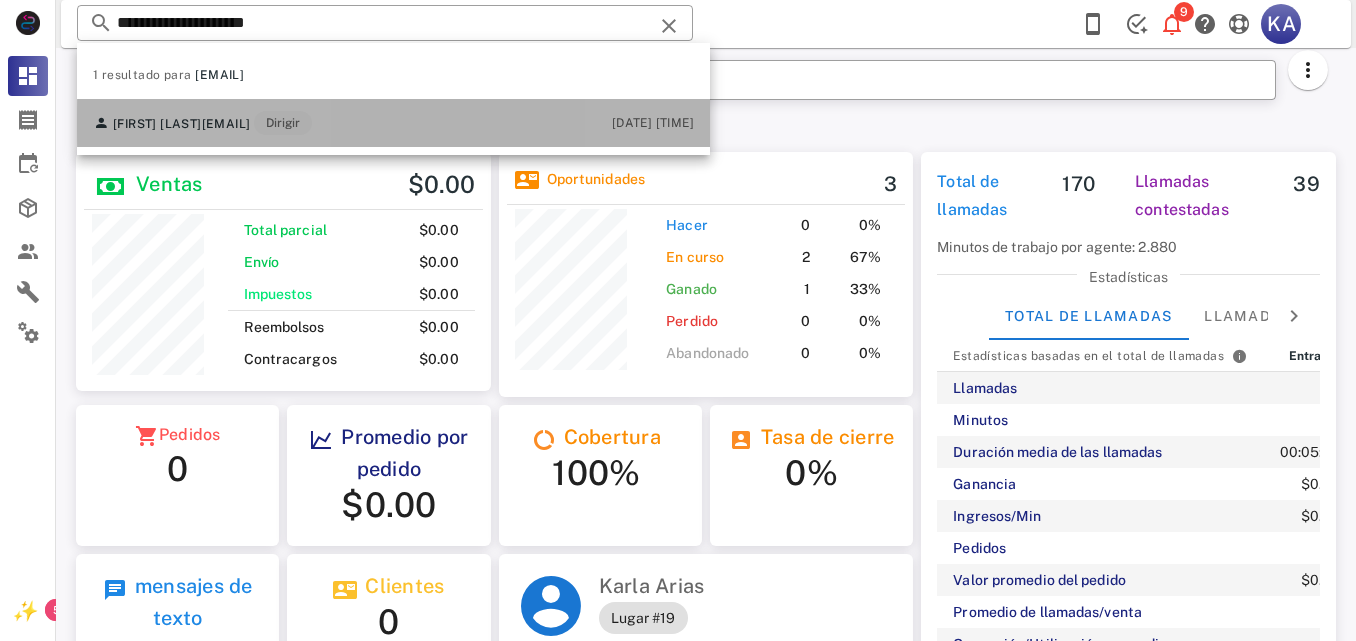 click on "Erika Zimmer  nashely_7@hotmail.com Dirigir 18/07/2025 10:09" at bounding box center [393, 123] 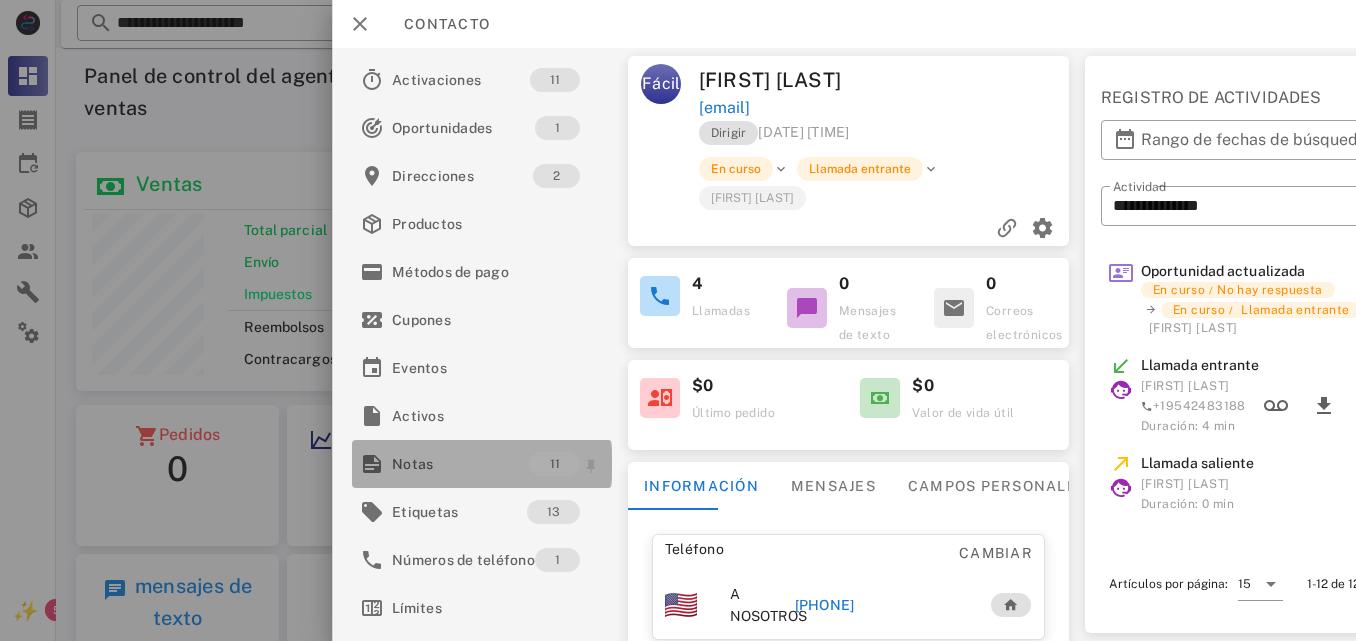 click on "Notas" at bounding box center (461, 464) 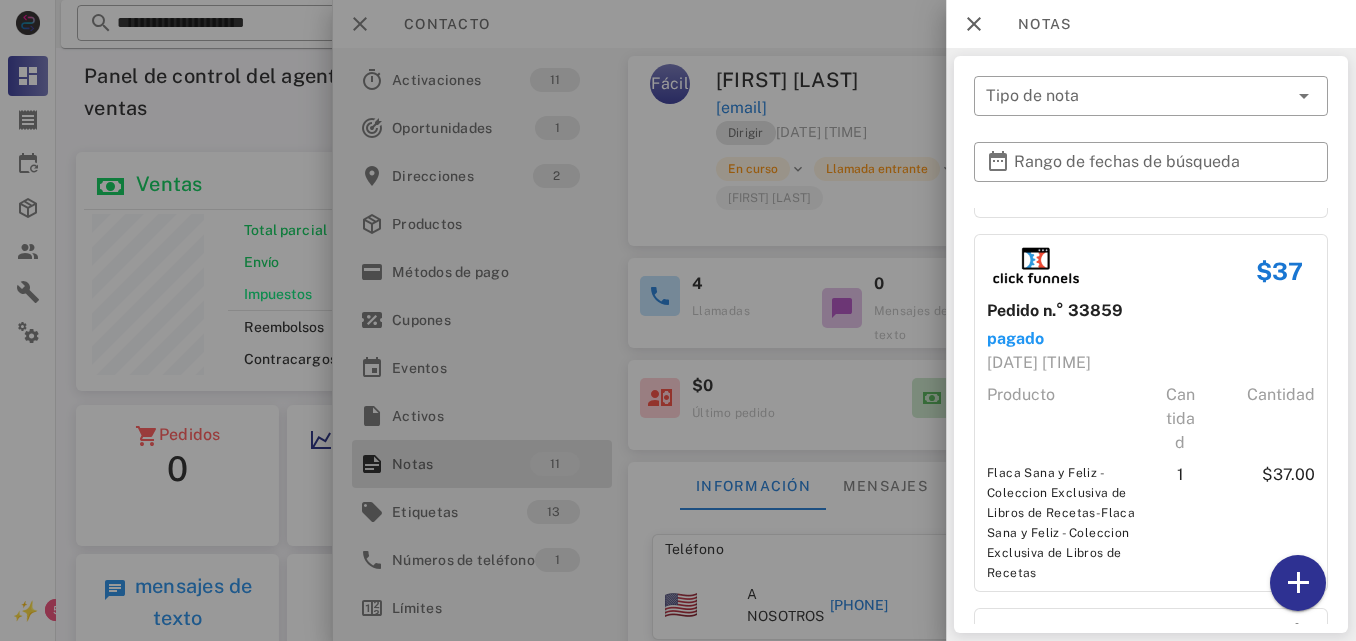 scroll, scrollTop: 3108, scrollLeft: 0, axis: vertical 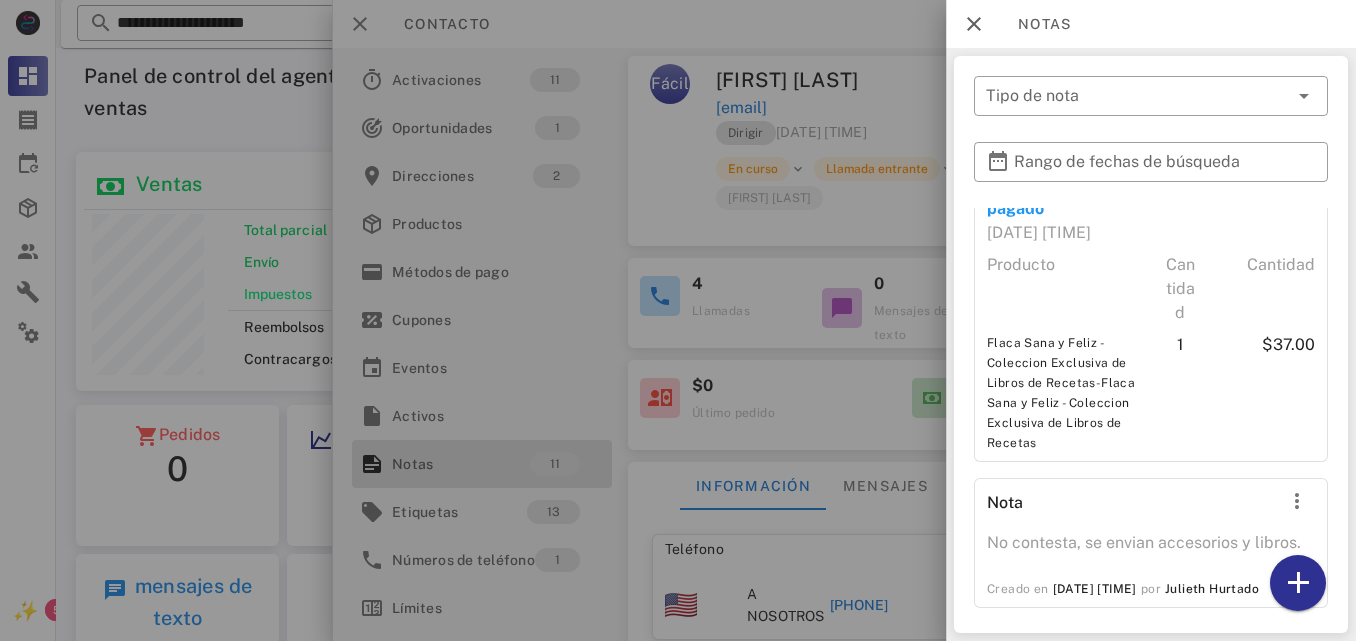 click at bounding box center (678, 320) 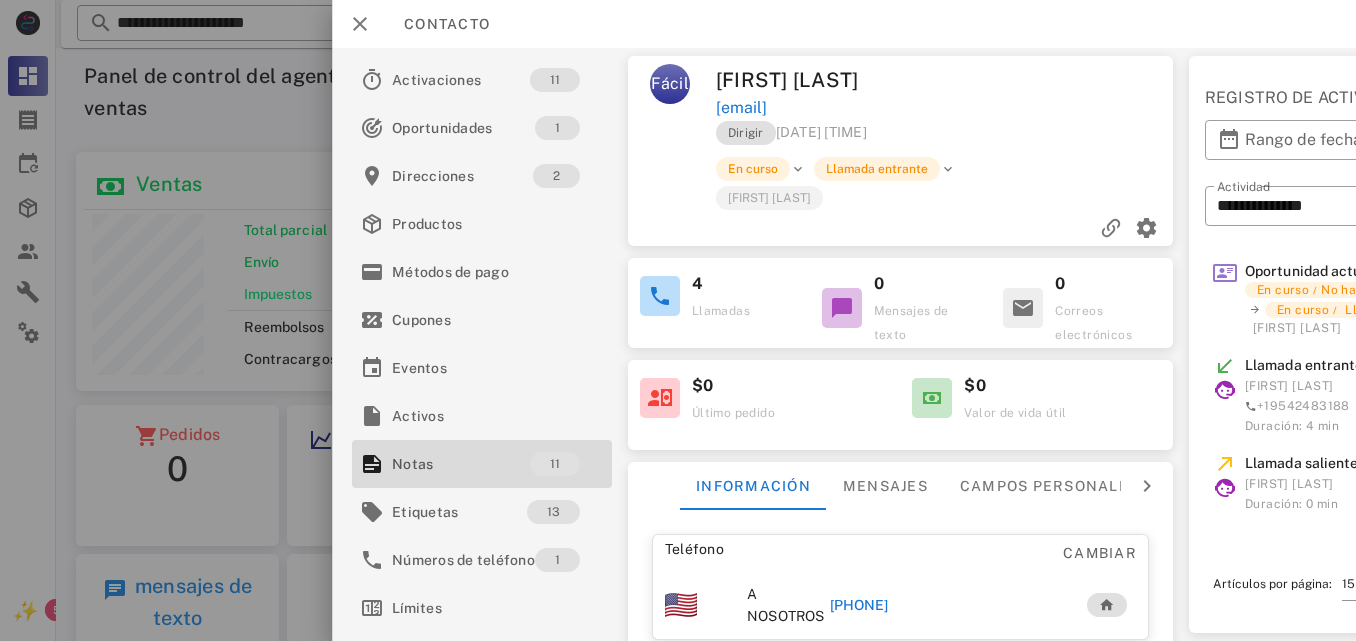 click on "+16262231877" at bounding box center (858, 605) 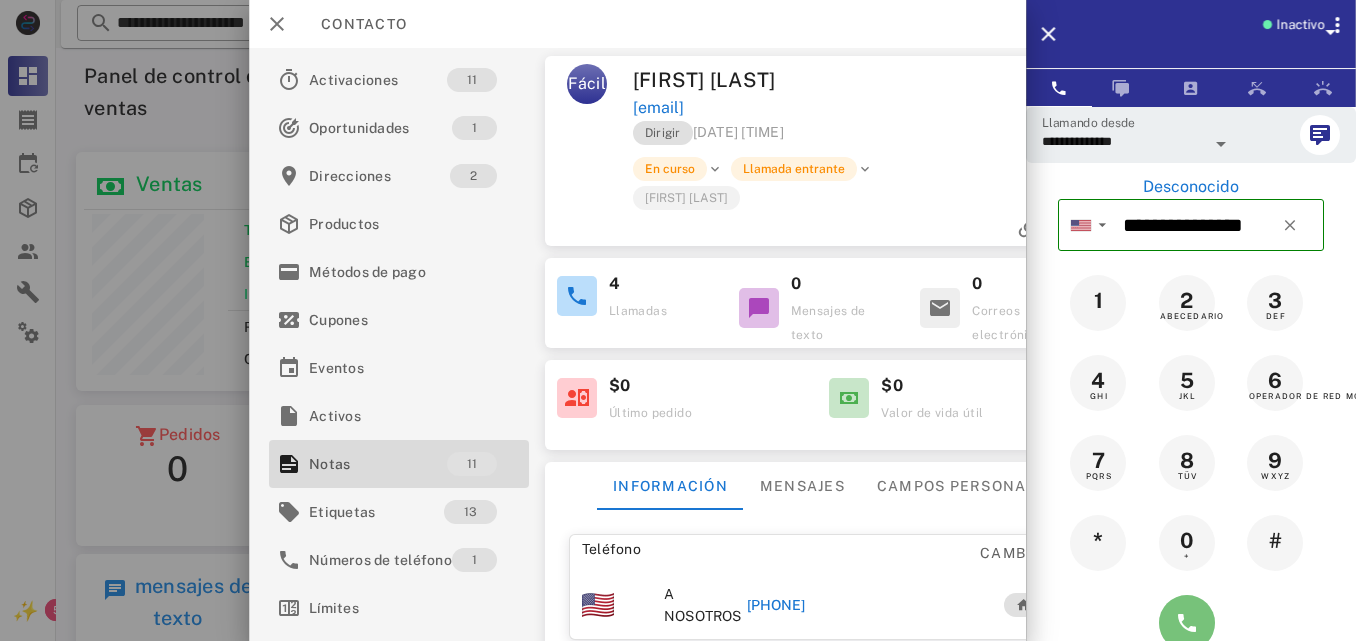 click at bounding box center (1187, 623) 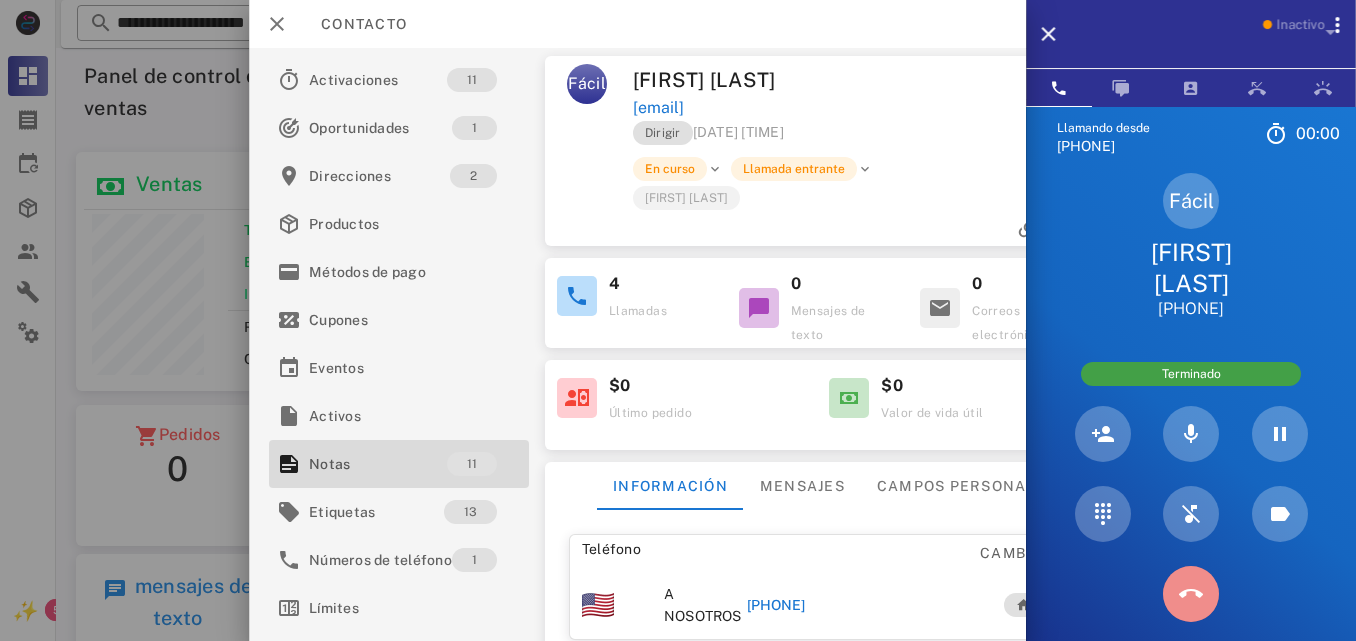 click at bounding box center (1191, 594) 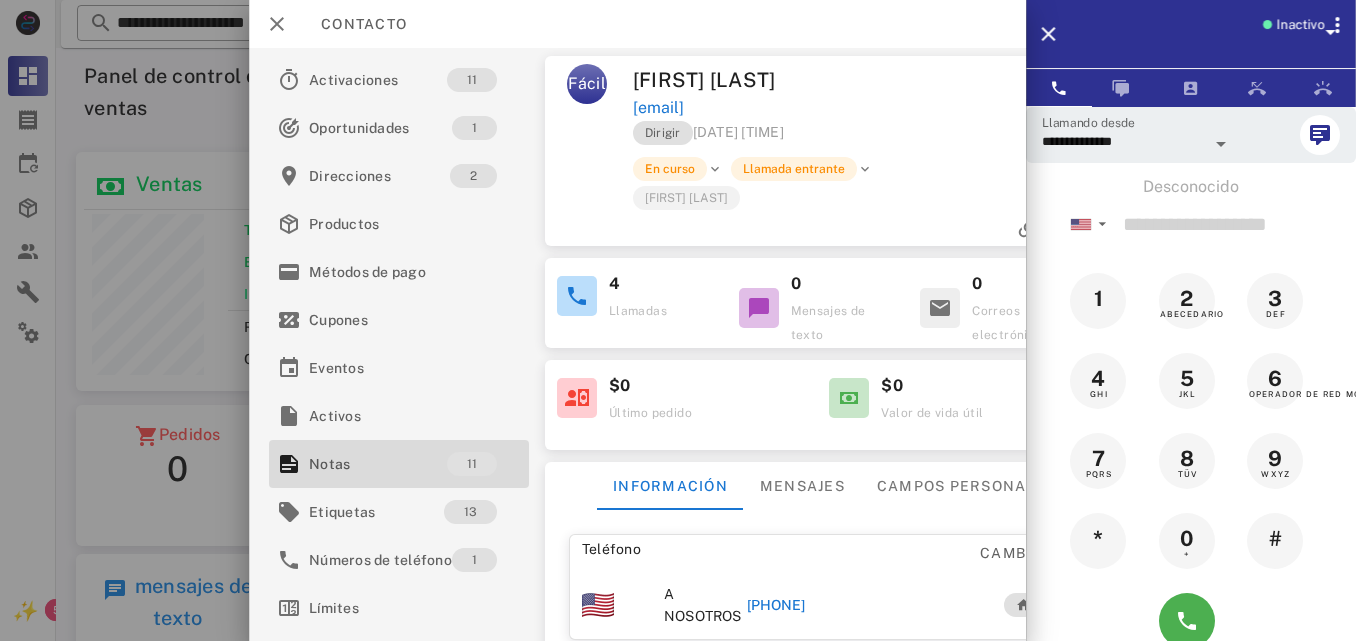 click on "+16262231877" at bounding box center (776, 605) 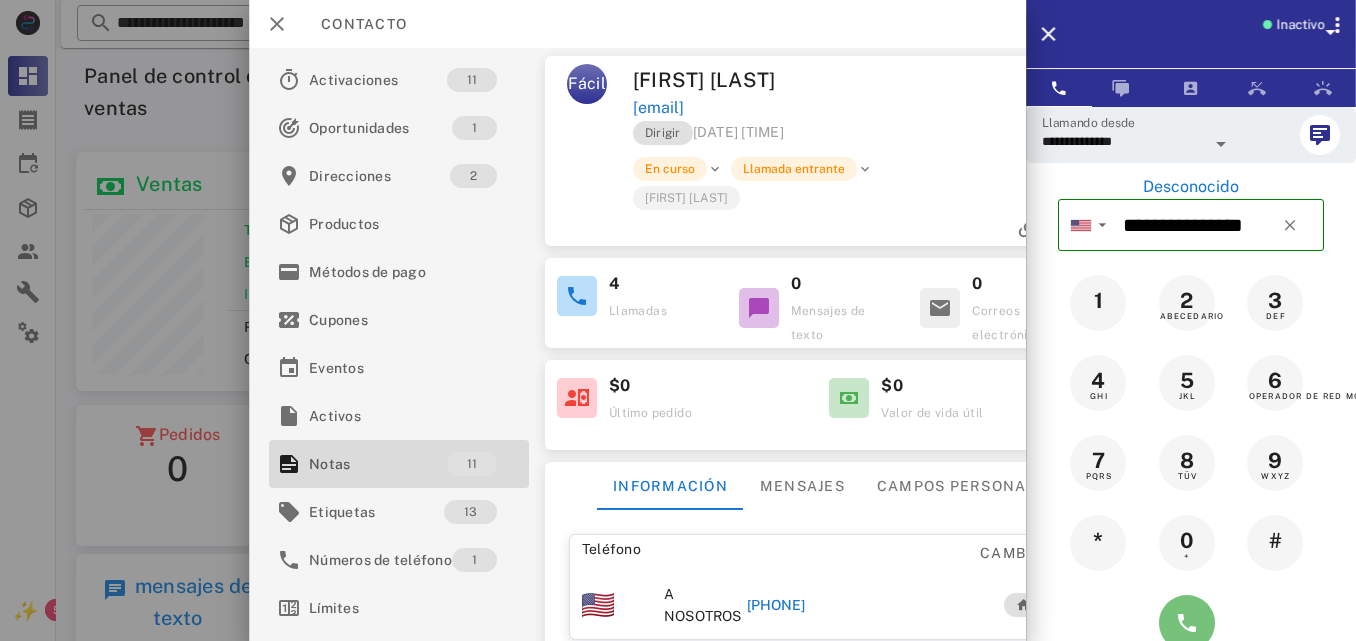 click at bounding box center (1187, 623) 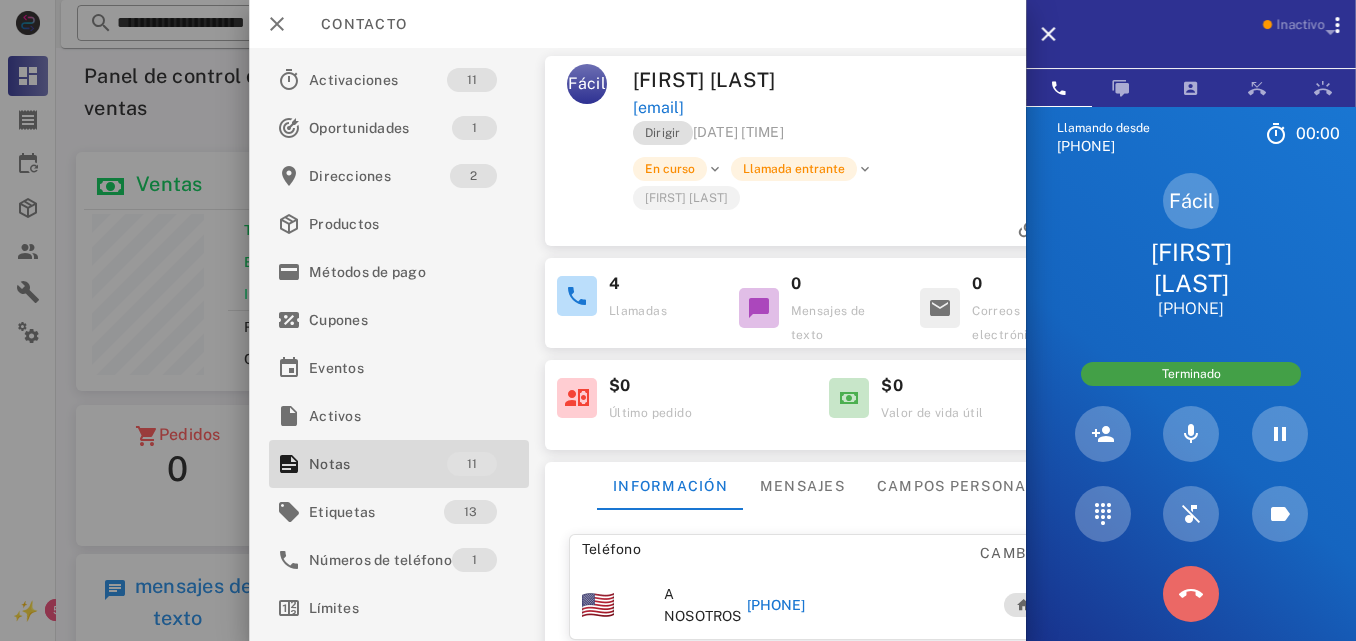 click at bounding box center (1191, 594) 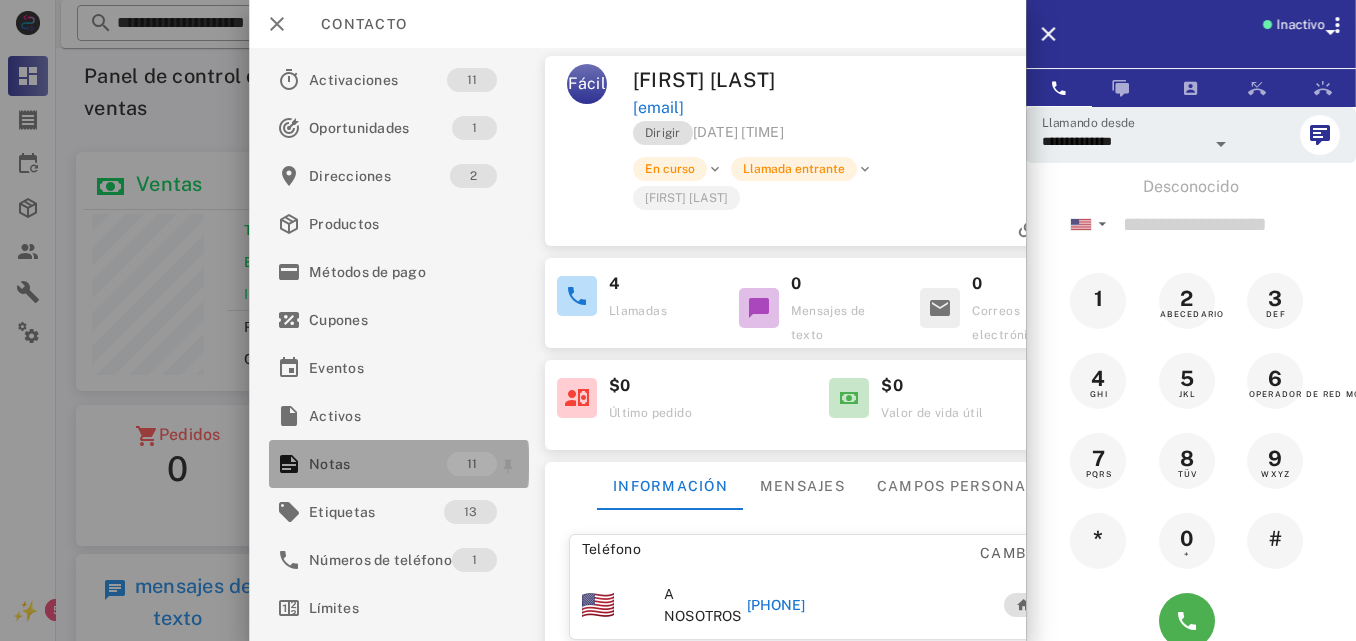 click on "Notas" at bounding box center (378, 464) 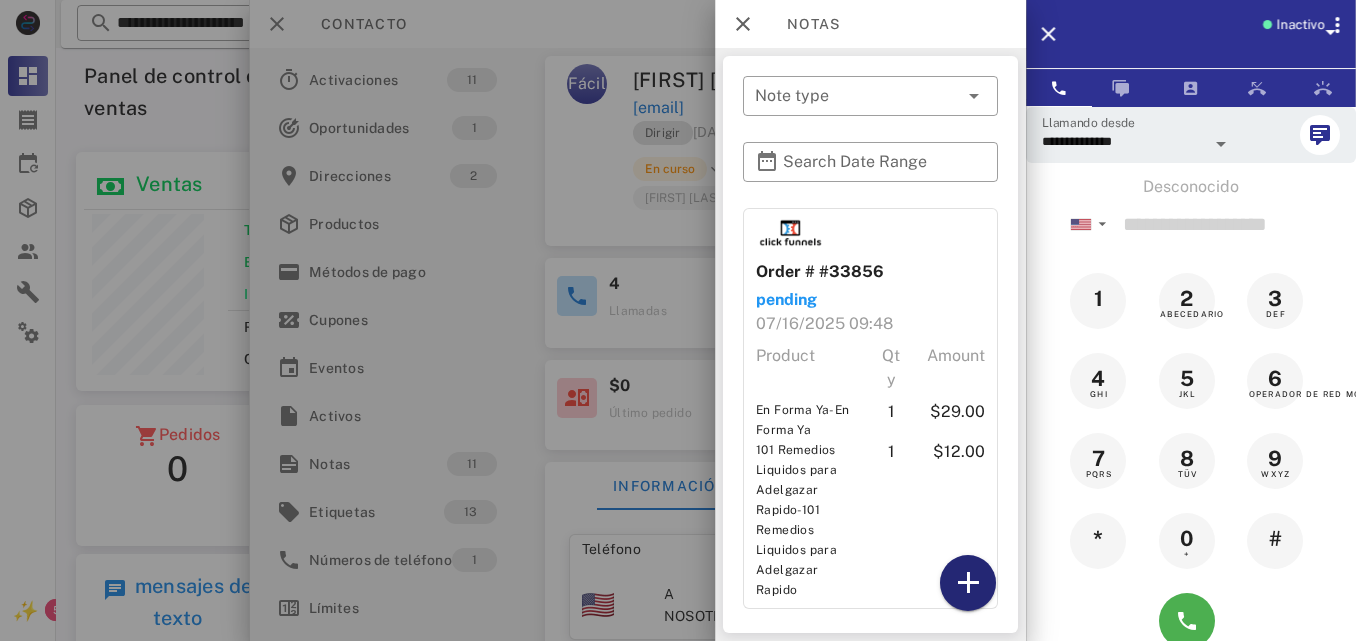 click at bounding box center [968, 583] 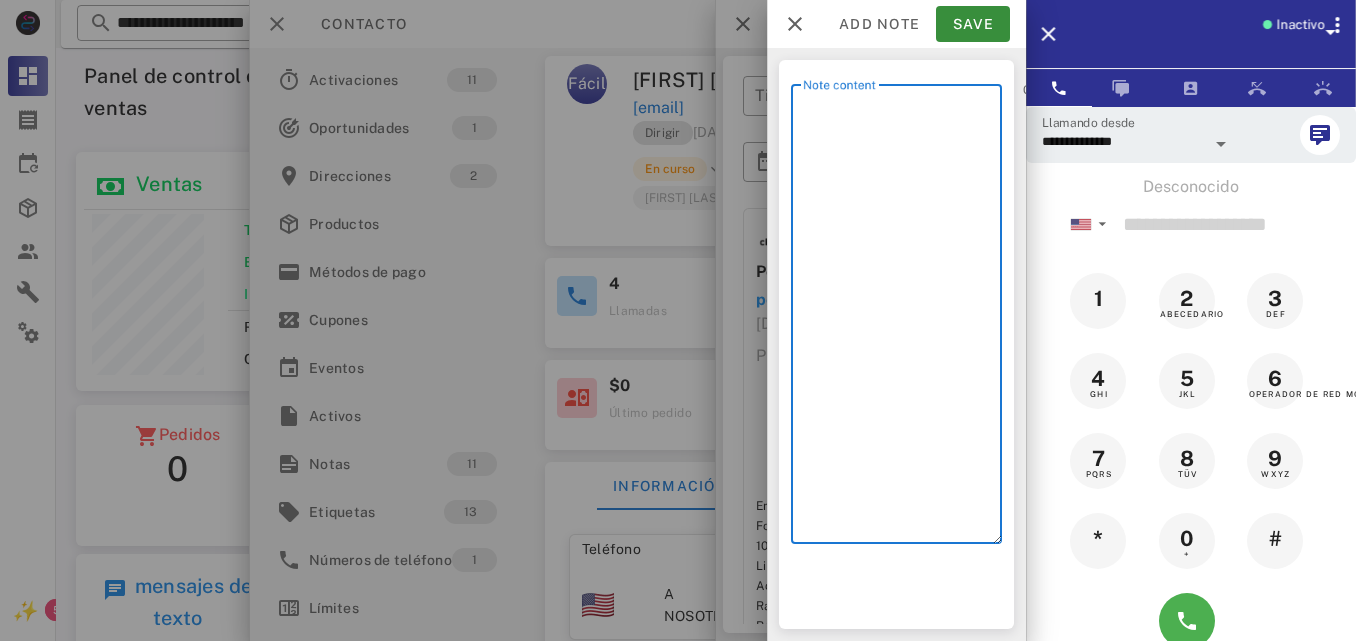 click on "Note content" at bounding box center (902, 319) 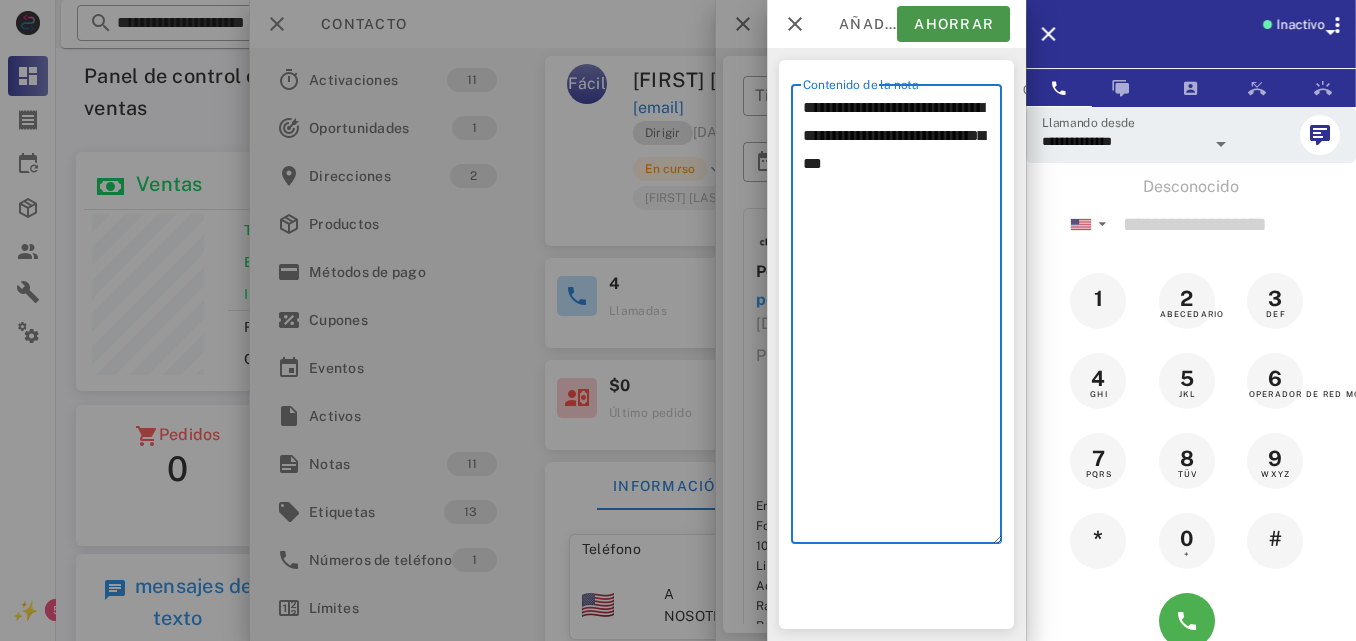 type on "**********" 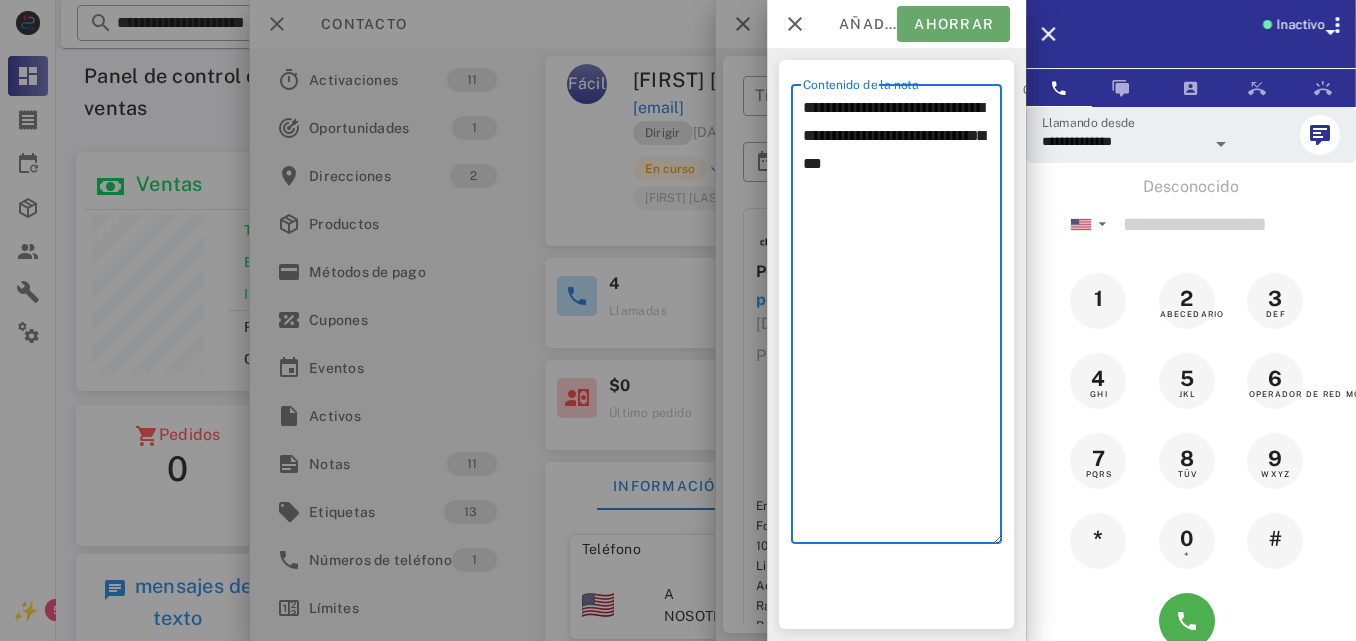 click on "Ahorrar" at bounding box center [953, 24] 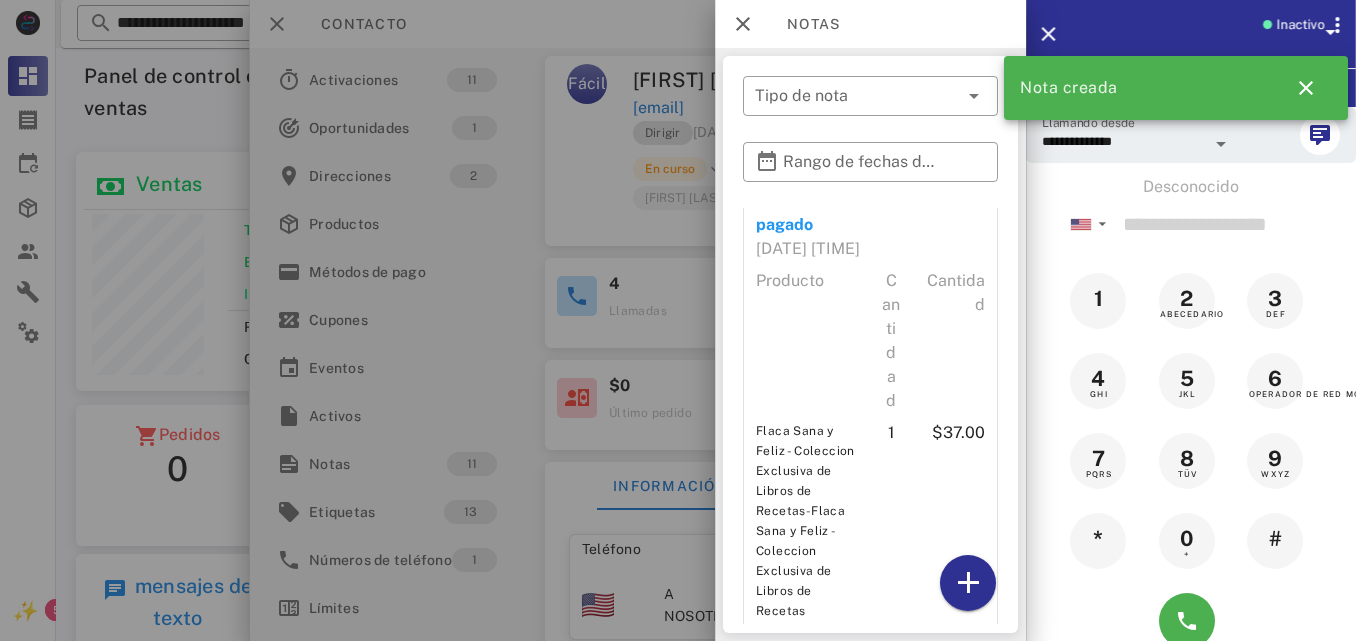 scroll, scrollTop: 4541, scrollLeft: 0, axis: vertical 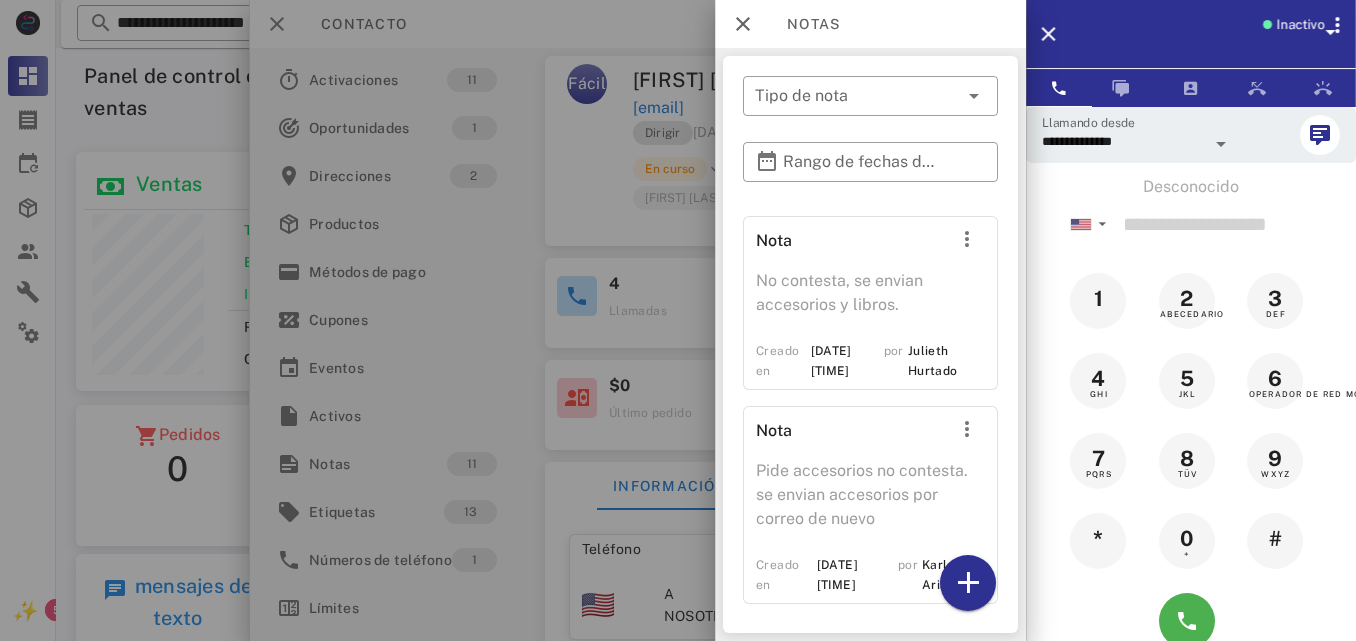 click at bounding box center (678, 320) 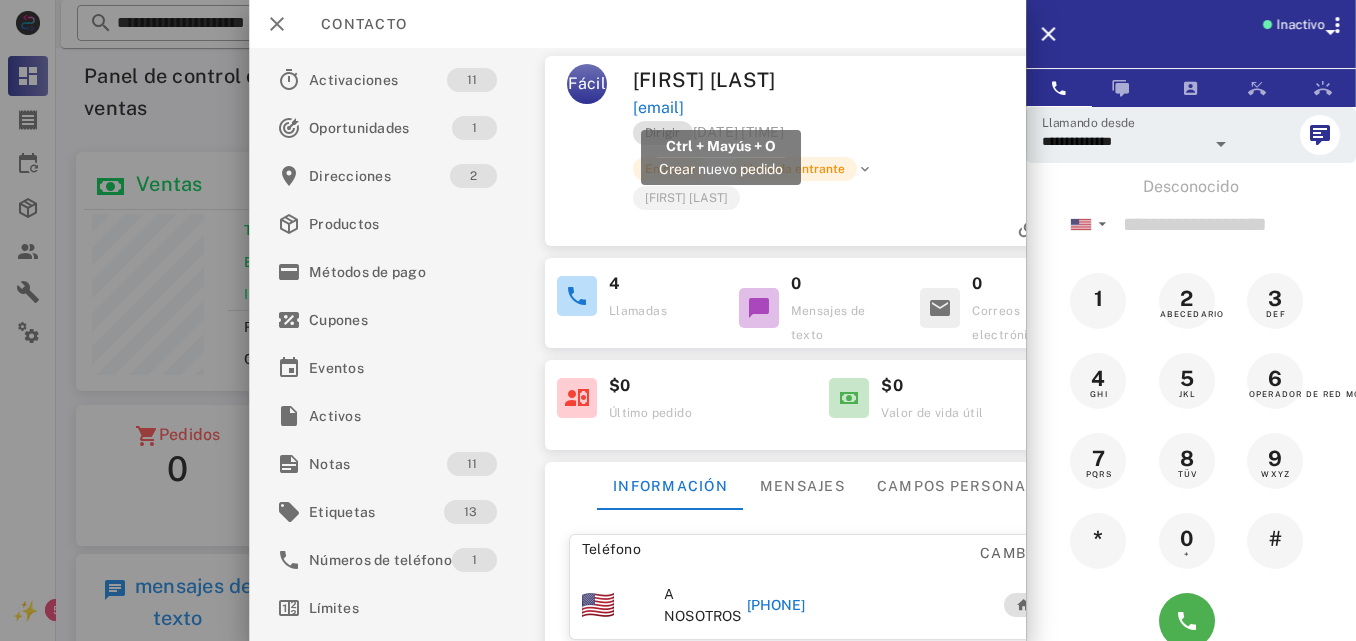 drag, startPoint x: 827, startPoint y: 111, endPoint x: 634, endPoint y: 117, distance: 193.09325 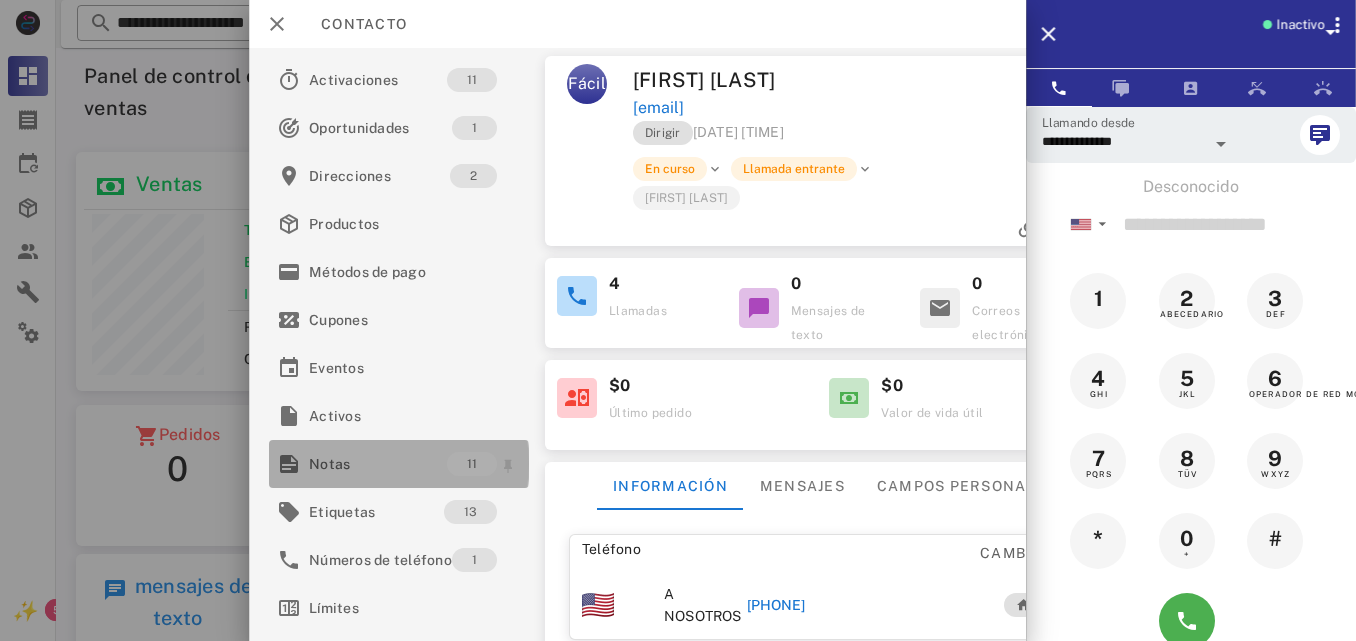 click on "Notas" at bounding box center [378, 464] 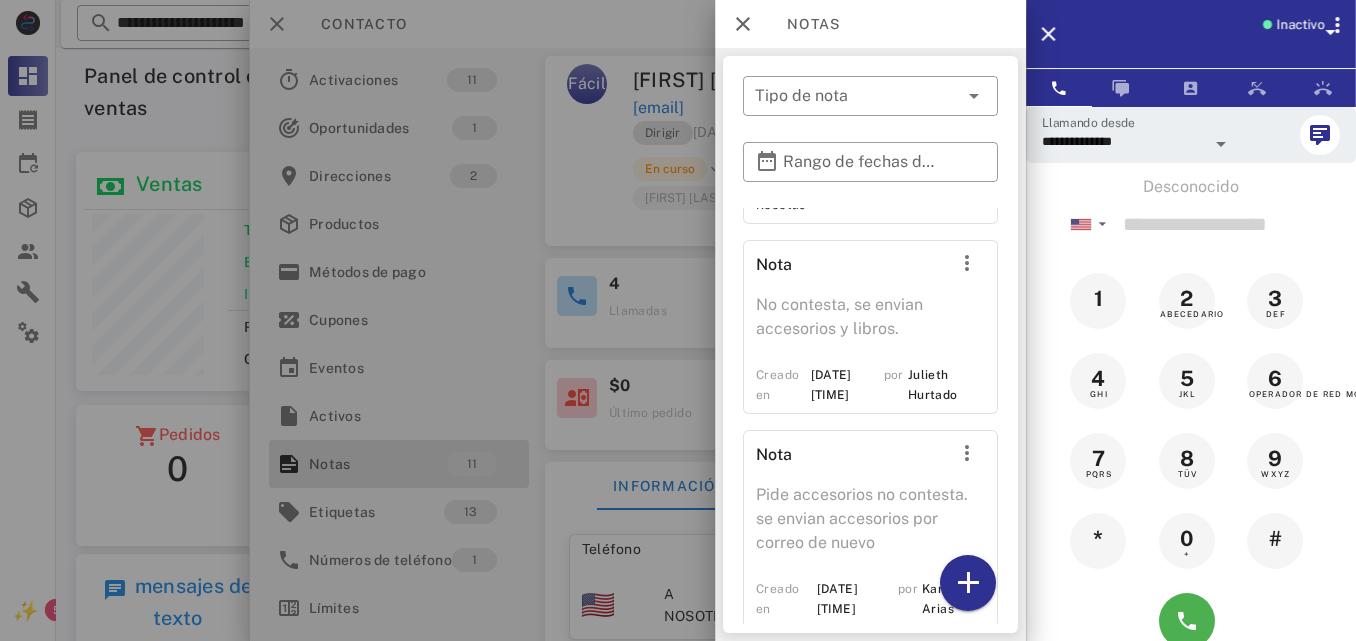 scroll, scrollTop: 4423, scrollLeft: 0, axis: vertical 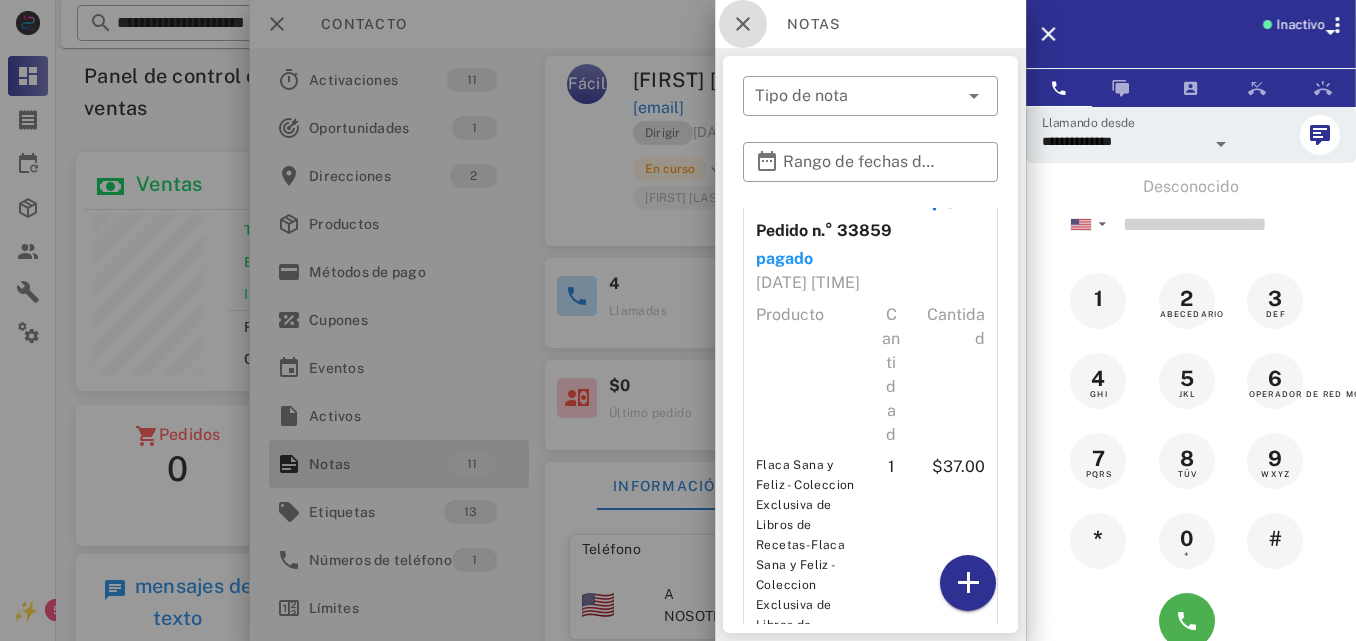 click at bounding box center (743, 24) 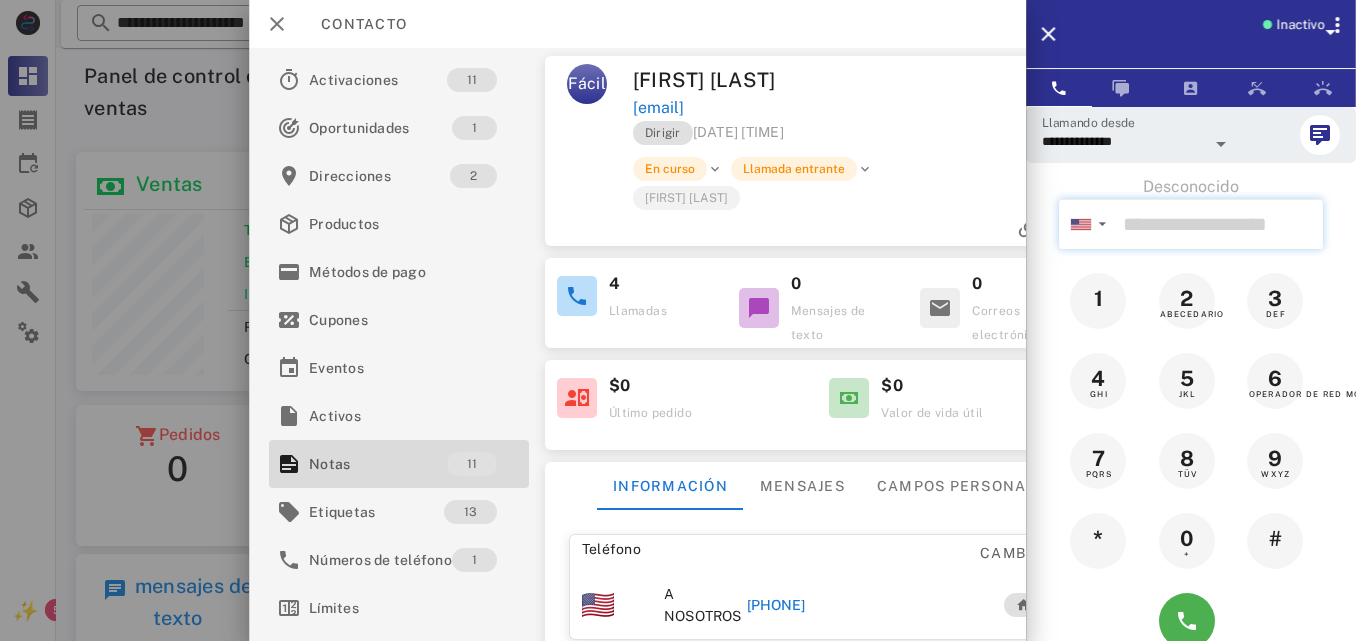 click at bounding box center (1219, 224) 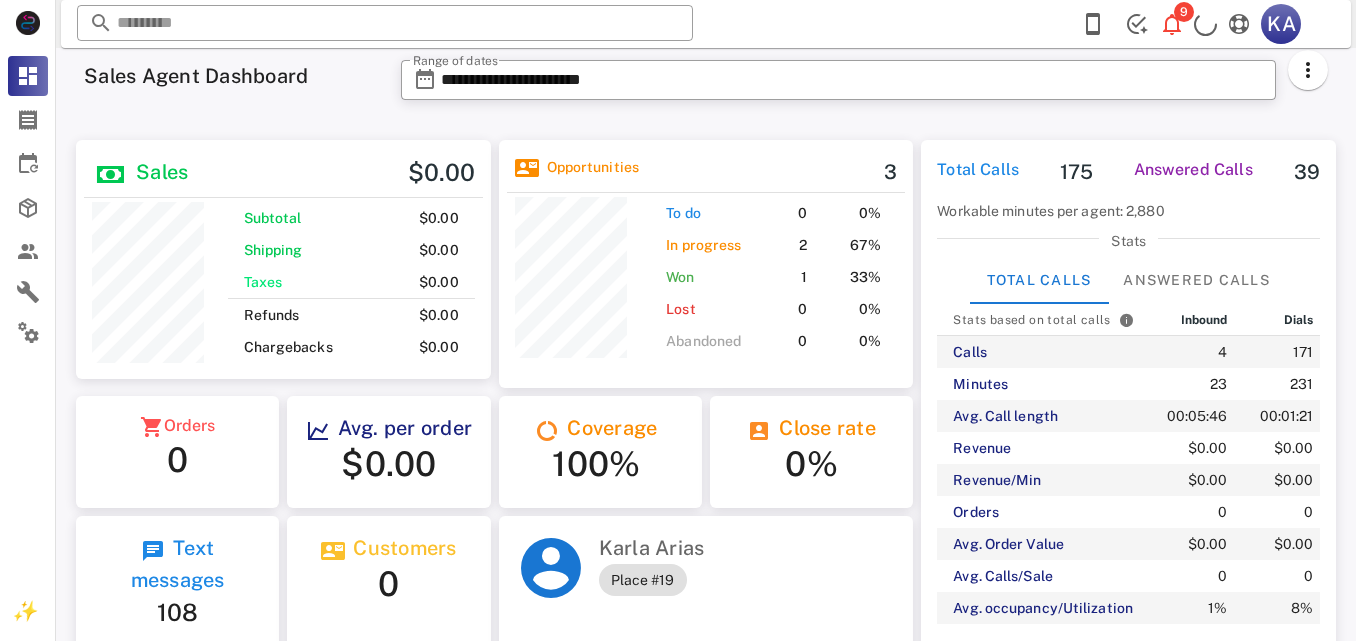 scroll, scrollTop: 0, scrollLeft: 0, axis: both 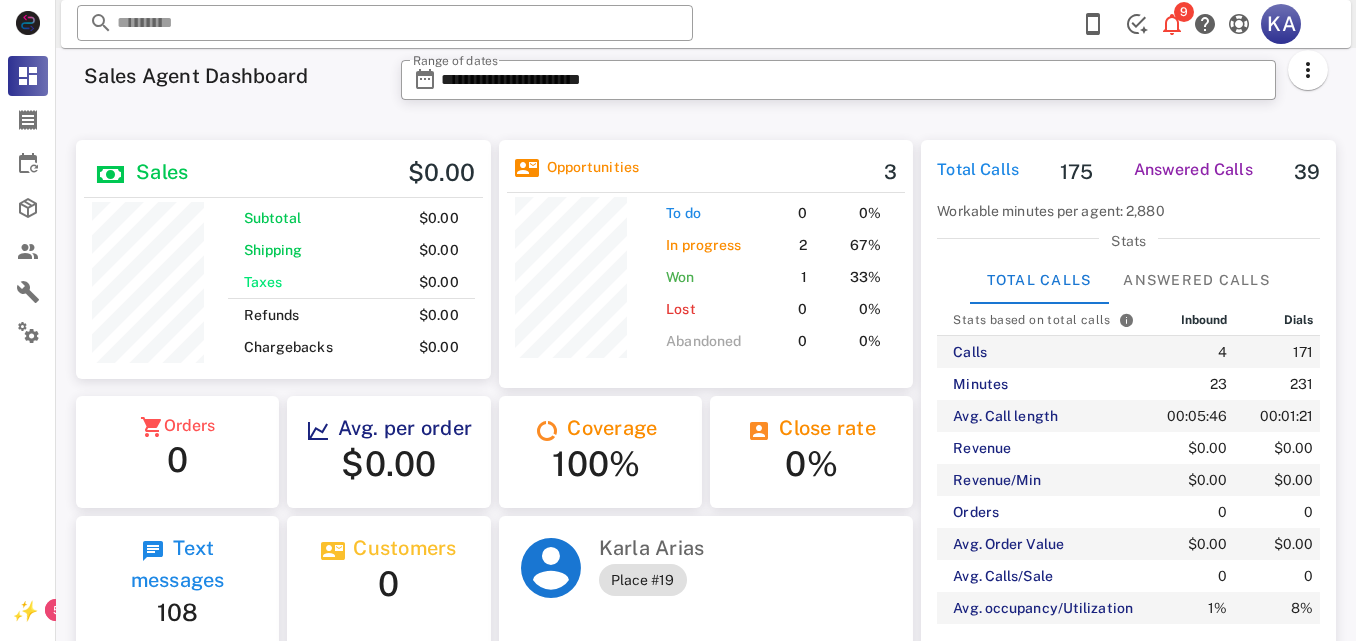 click on "**********" at bounding box center (864, 86) 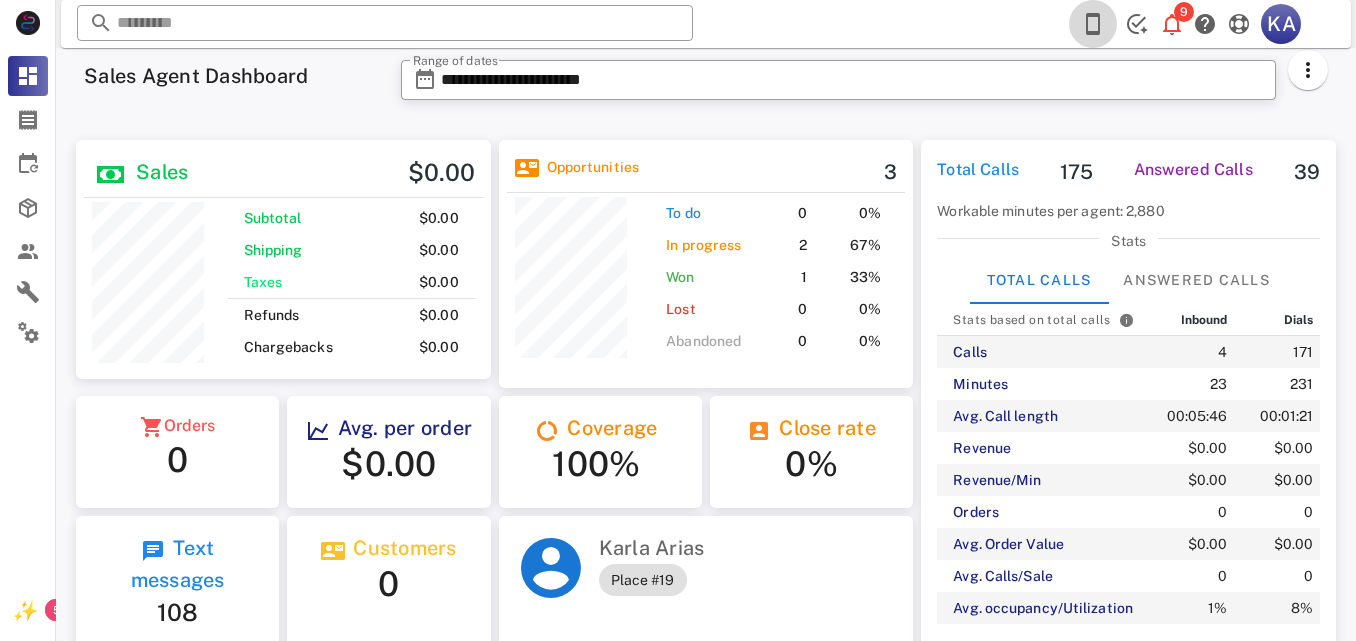 click at bounding box center (1093, 24) 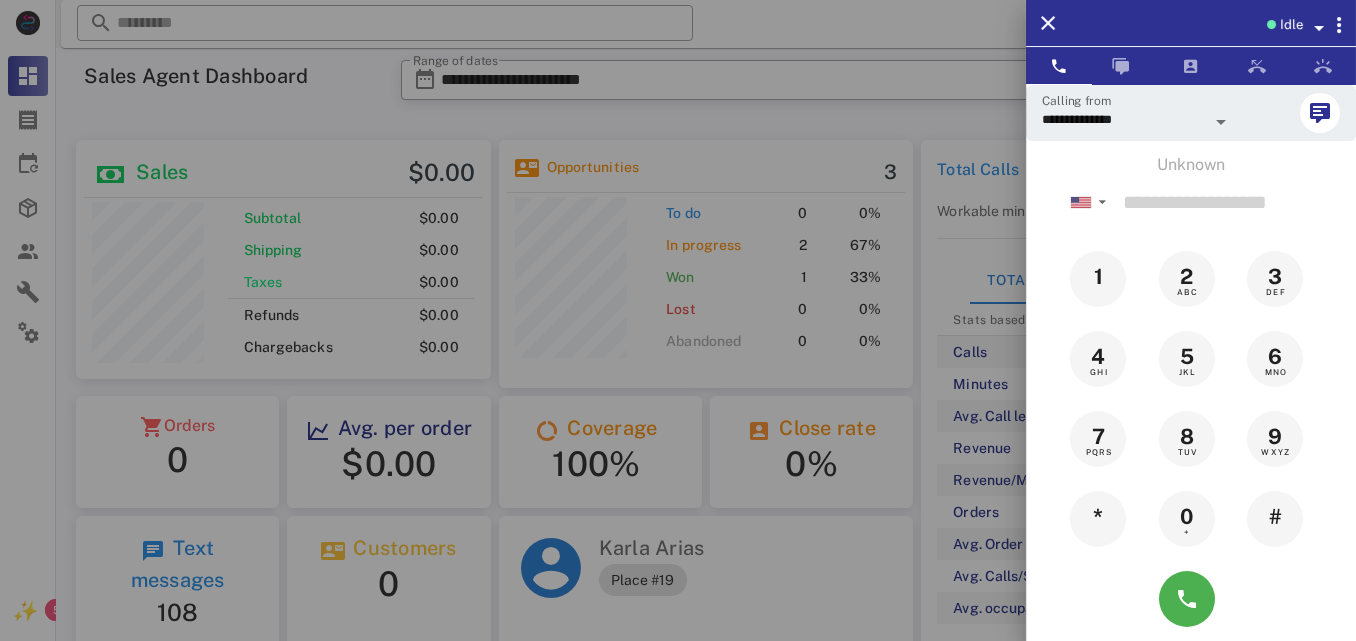 click on "Unknown" at bounding box center (1191, 165) 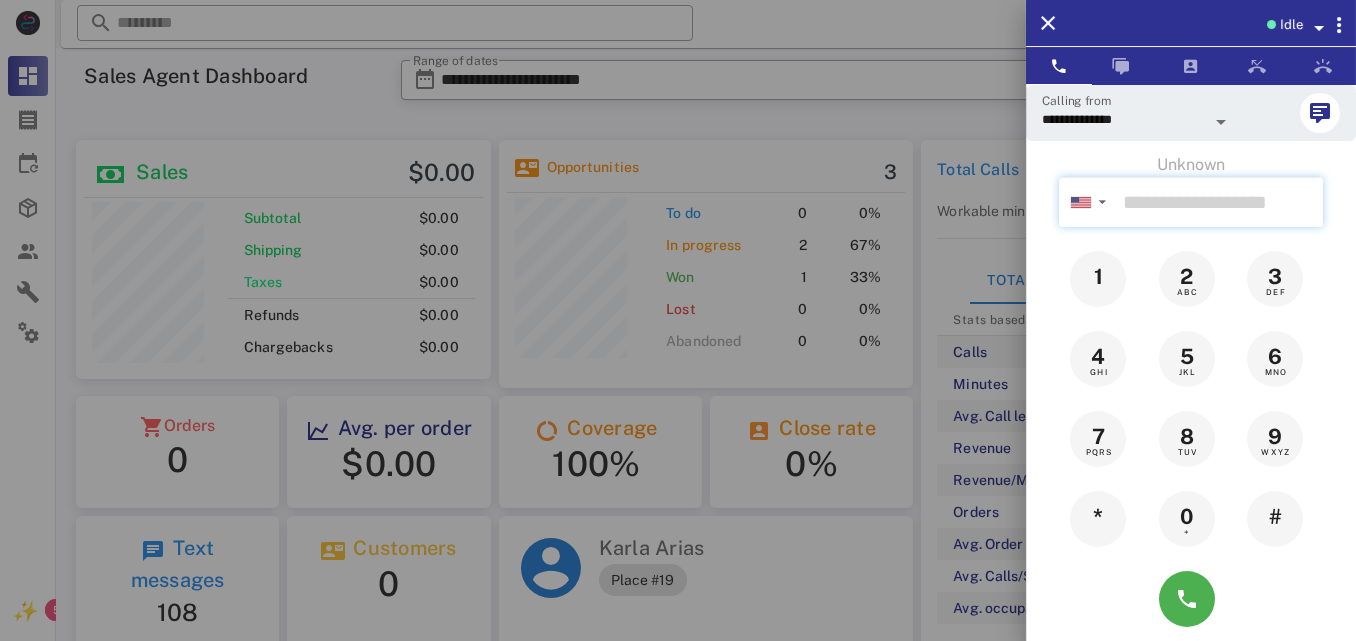 click at bounding box center [1219, 202] 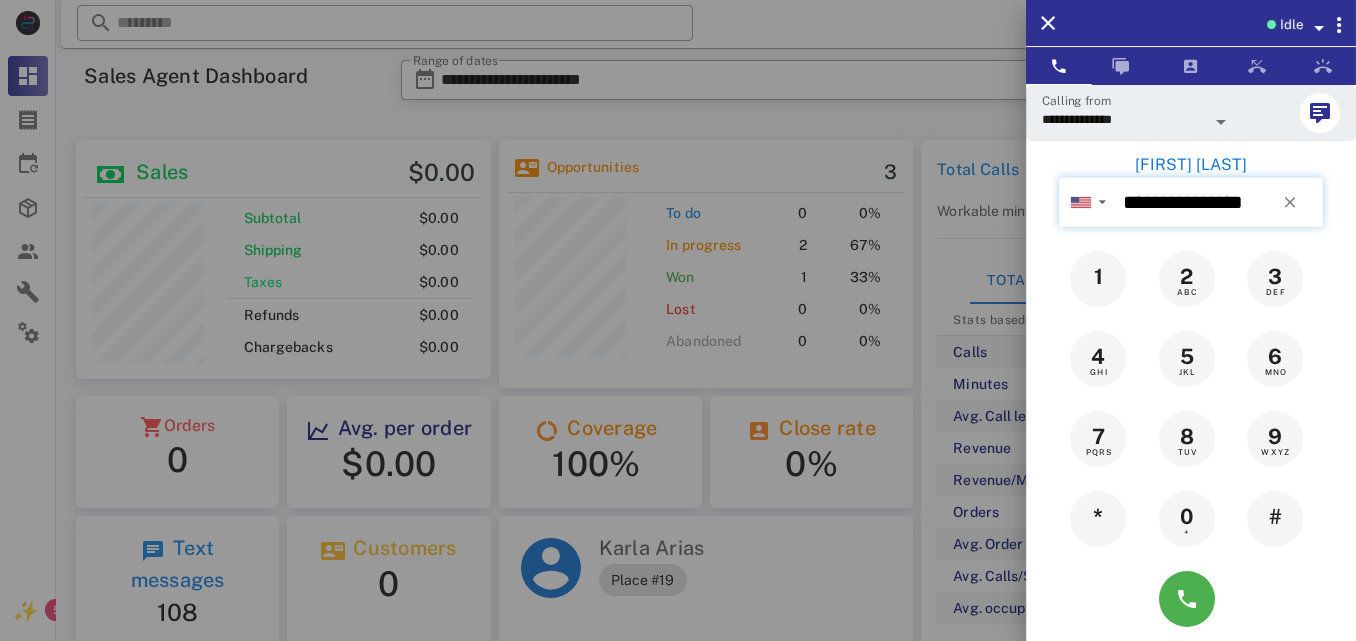 type on "**********" 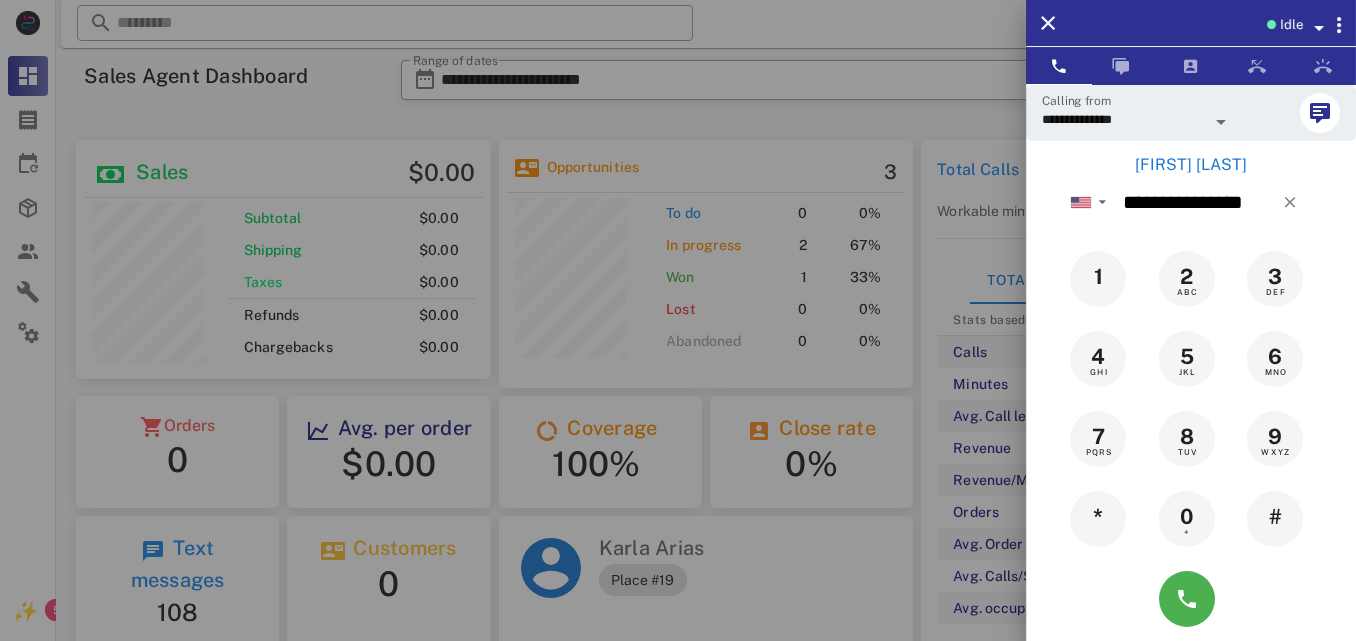 click on "[FIRST] [LAST]" at bounding box center (1191, 165) 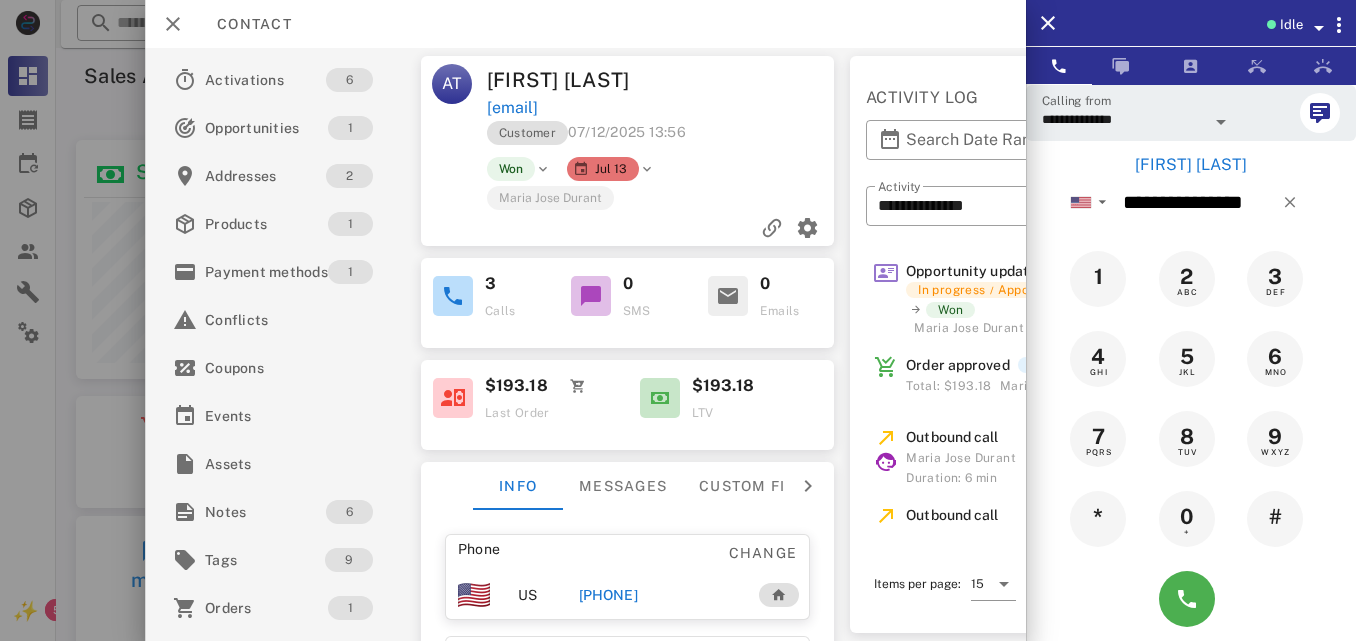 drag, startPoint x: 664, startPoint y: 142, endPoint x: 484, endPoint y: 142, distance: 180 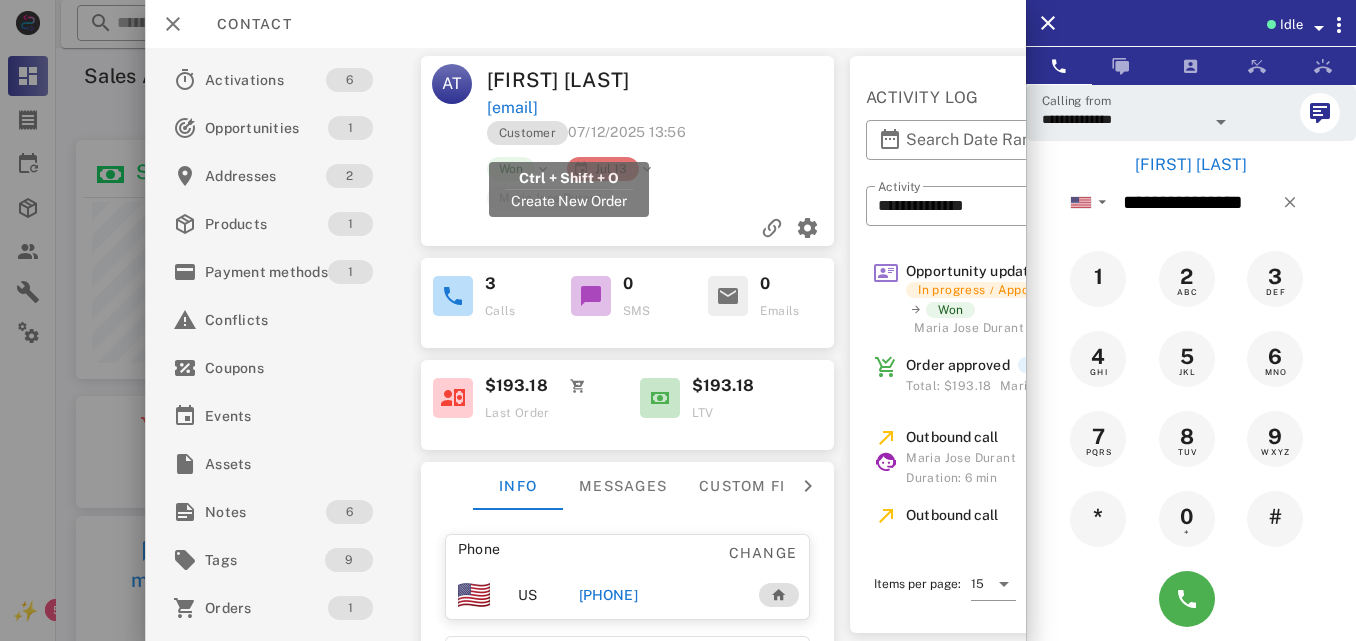 click on "[EMAIL]" at bounding box center [512, 108] 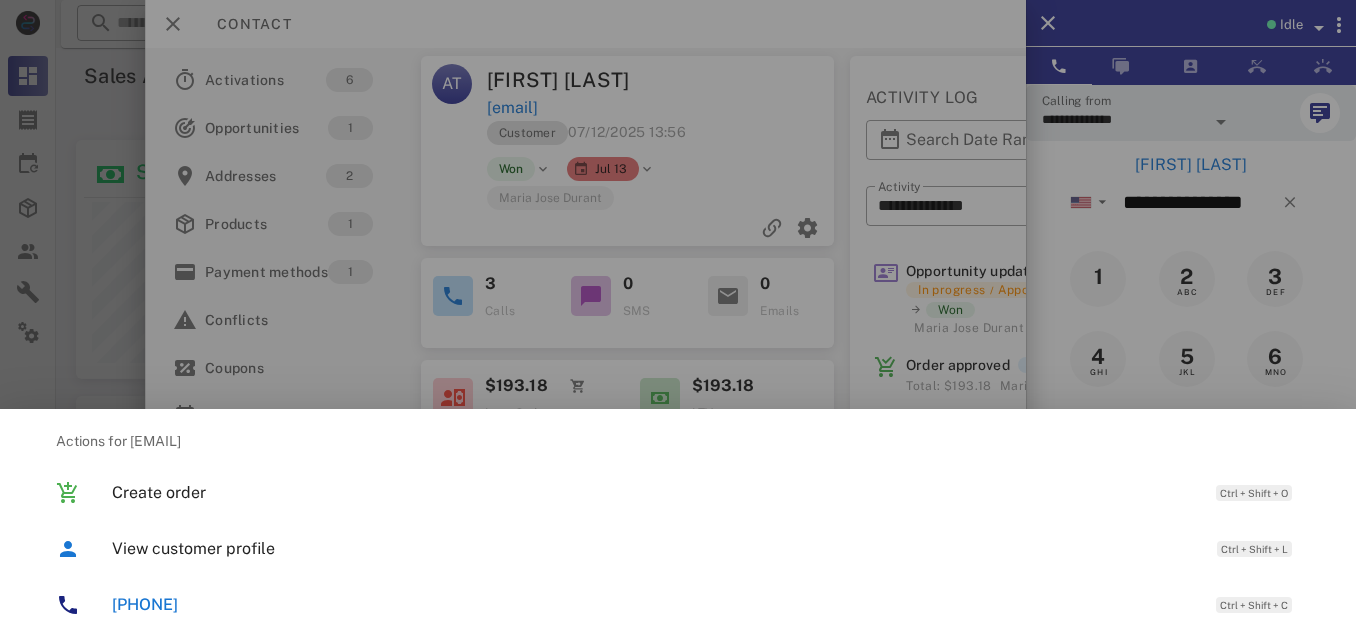 click at bounding box center [678, 320] 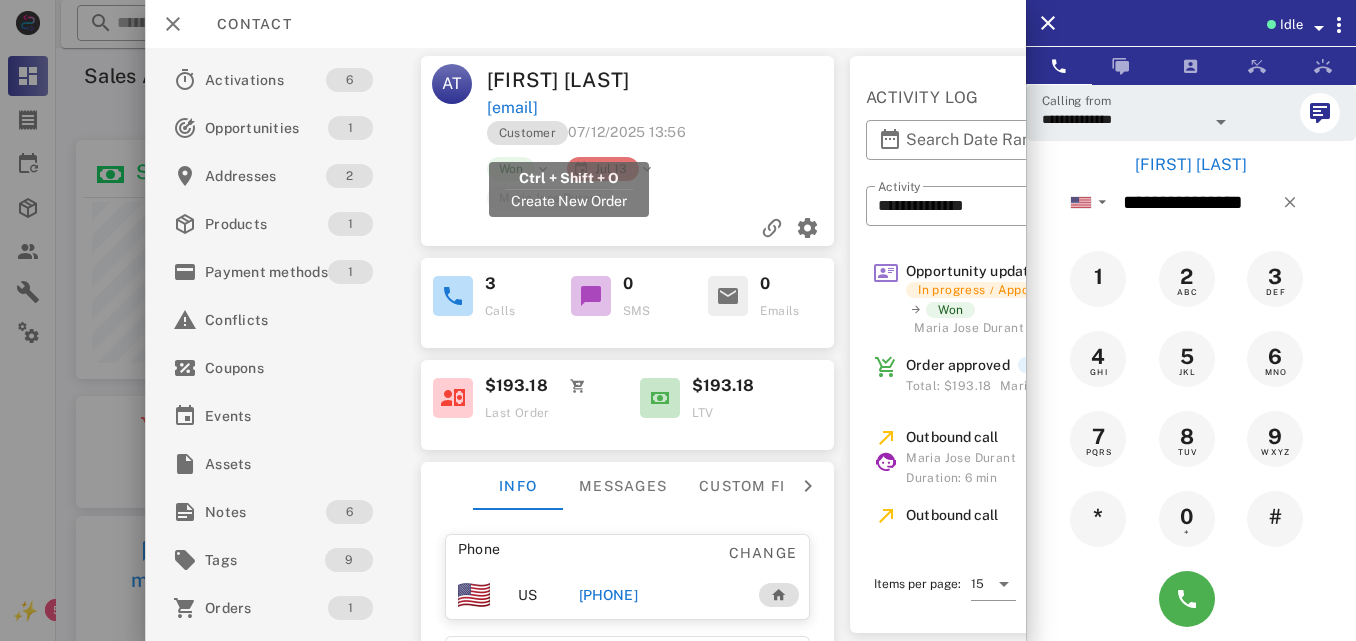 drag, startPoint x: 664, startPoint y: 142, endPoint x: 488, endPoint y: 144, distance: 176.01137 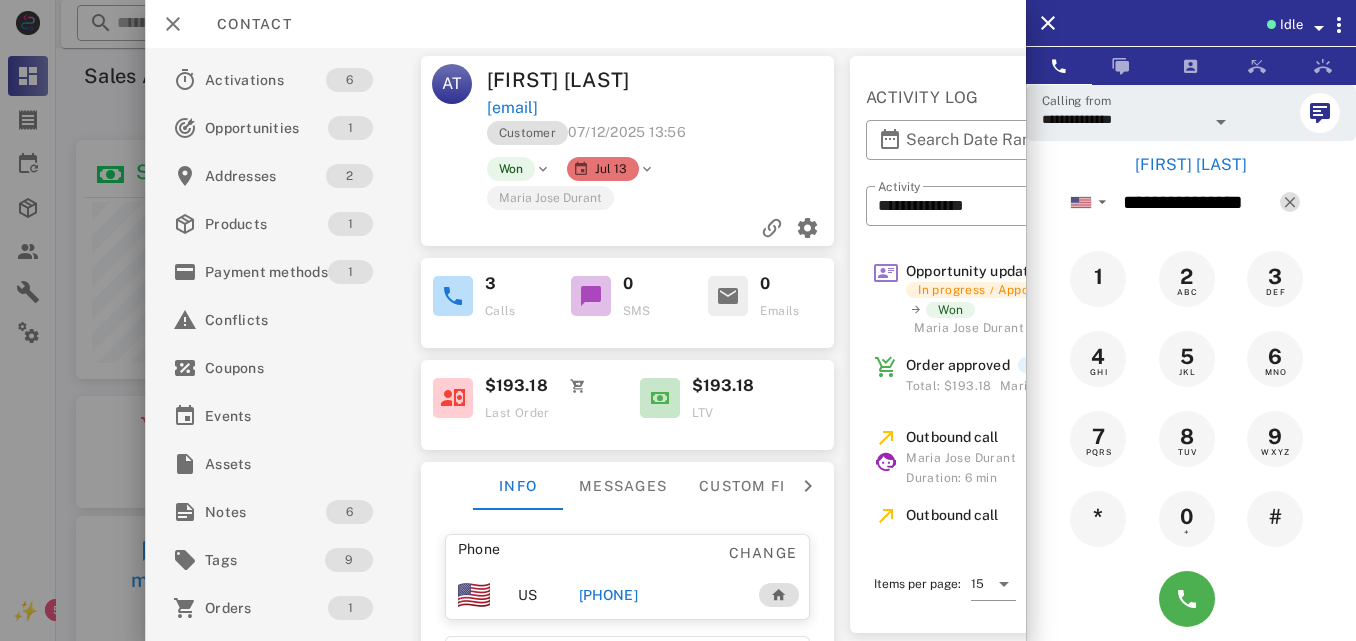 click at bounding box center (1290, 202) 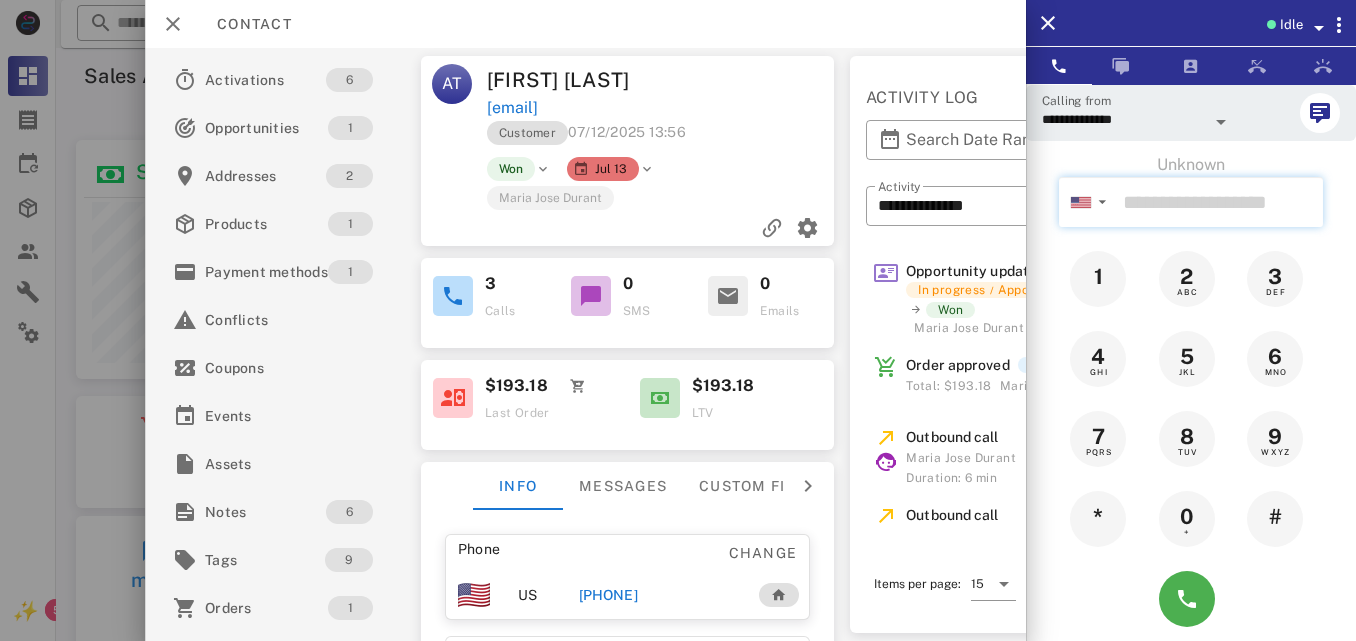 click at bounding box center (1219, 202) 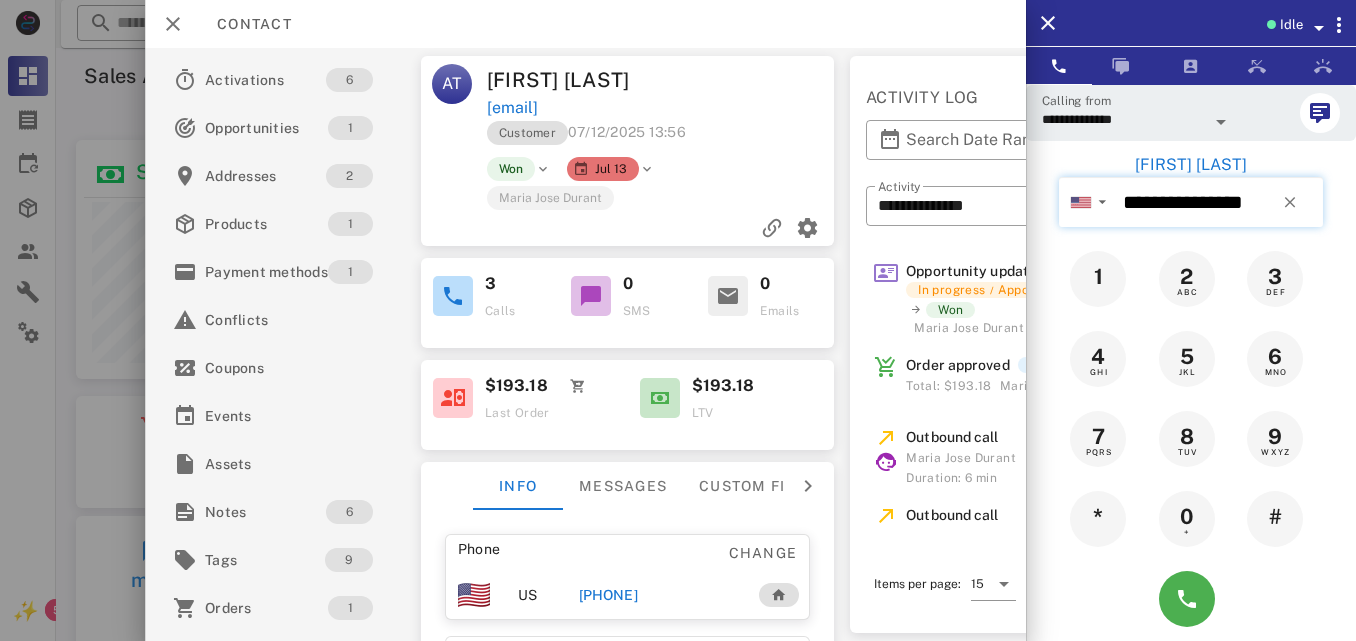 type on "**********" 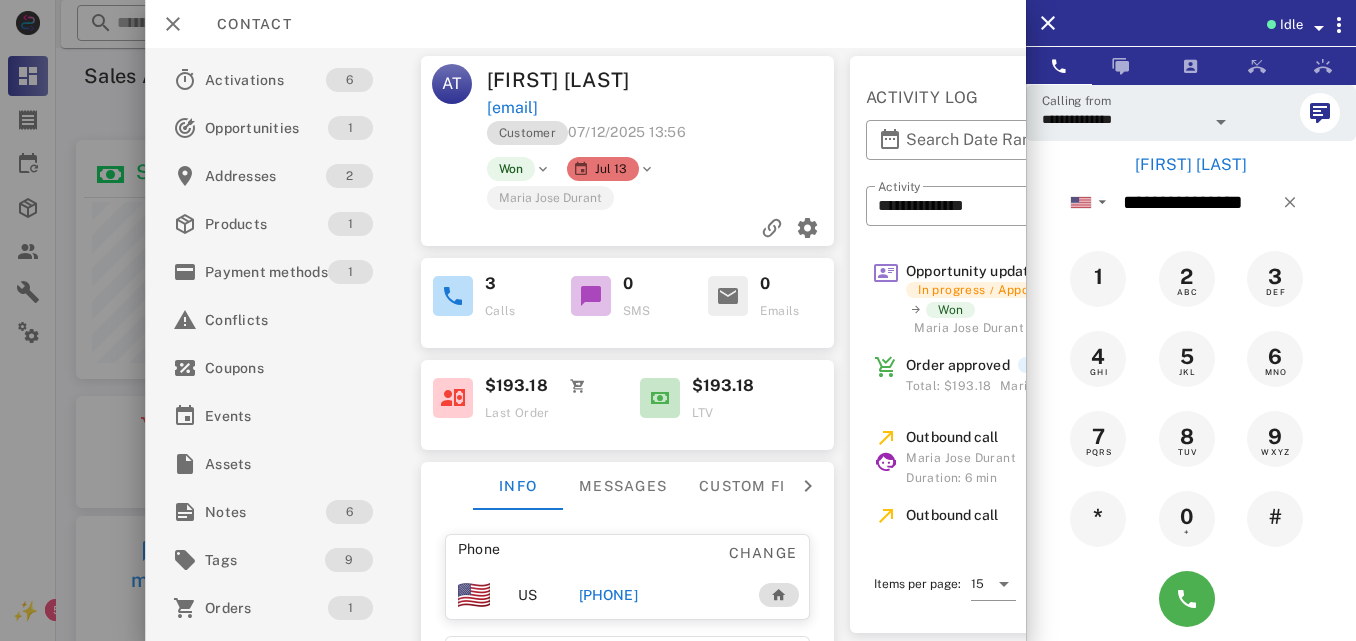 click on "[PHONE]" at bounding box center (608, 595) 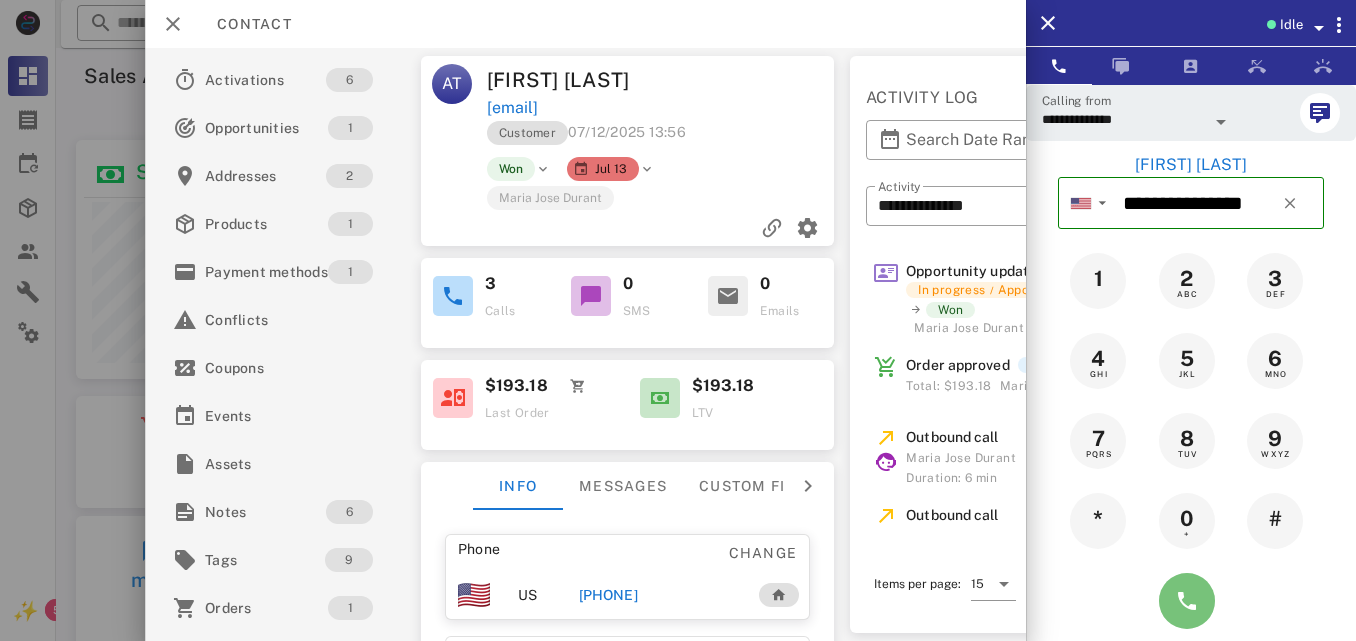 click at bounding box center (1187, 601) 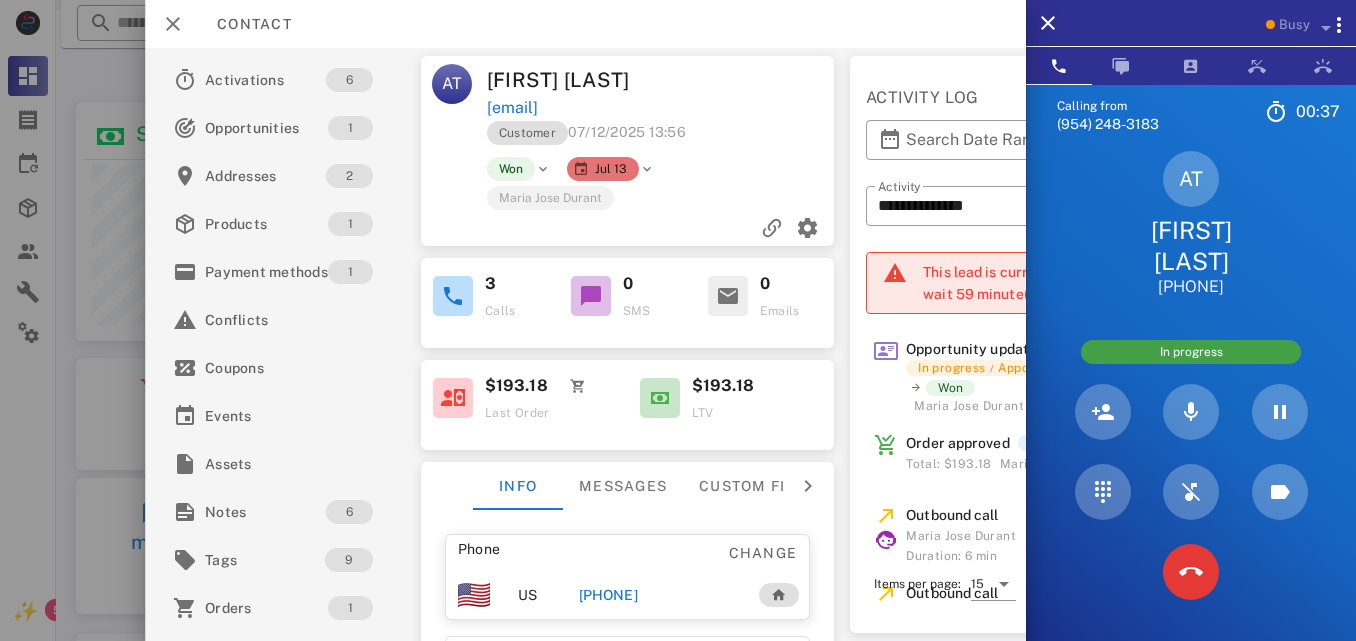 scroll, scrollTop: 40, scrollLeft: 0, axis: vertical 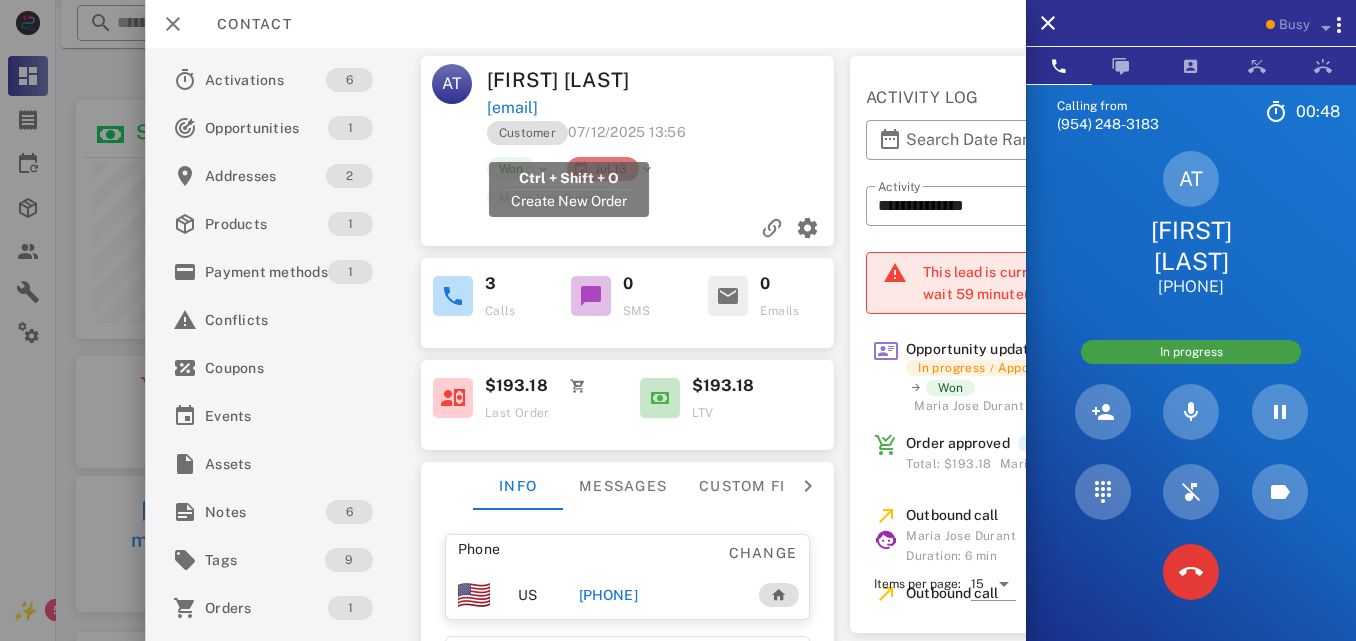 drag, startPoint x: 673, startPoint y: 149, endPoint x: 488, endPoint y: 144, distance: 185.06755 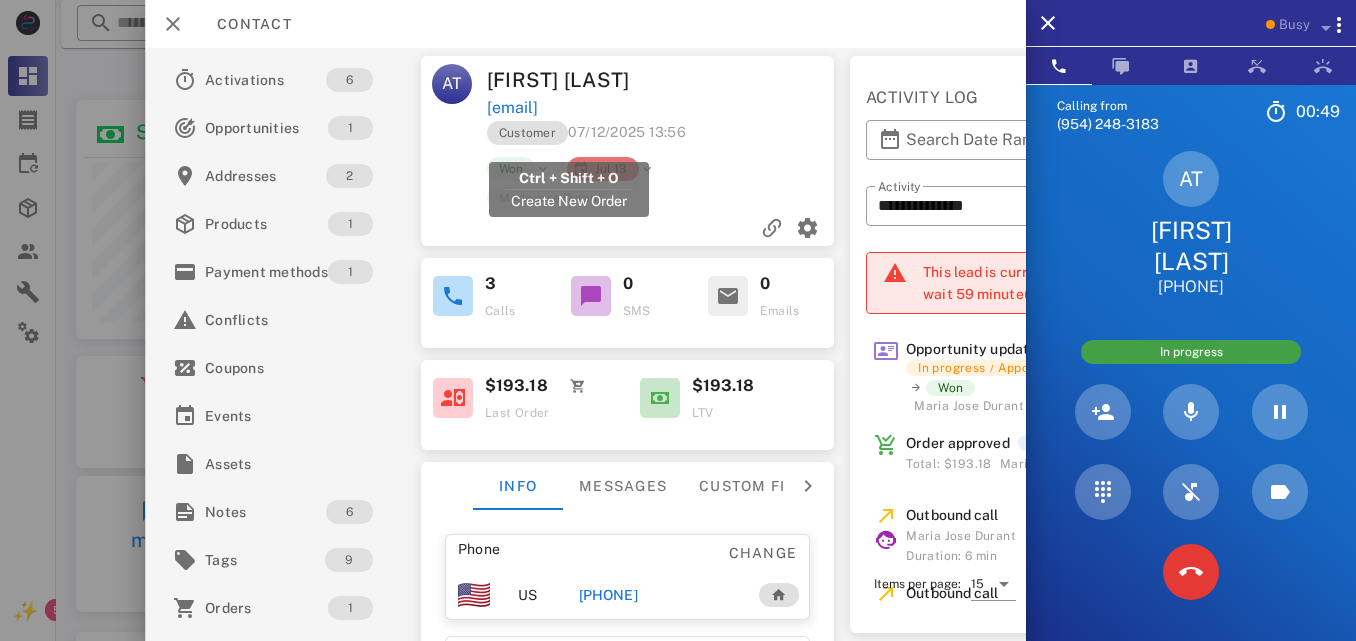 copy on "[EMAIL]" 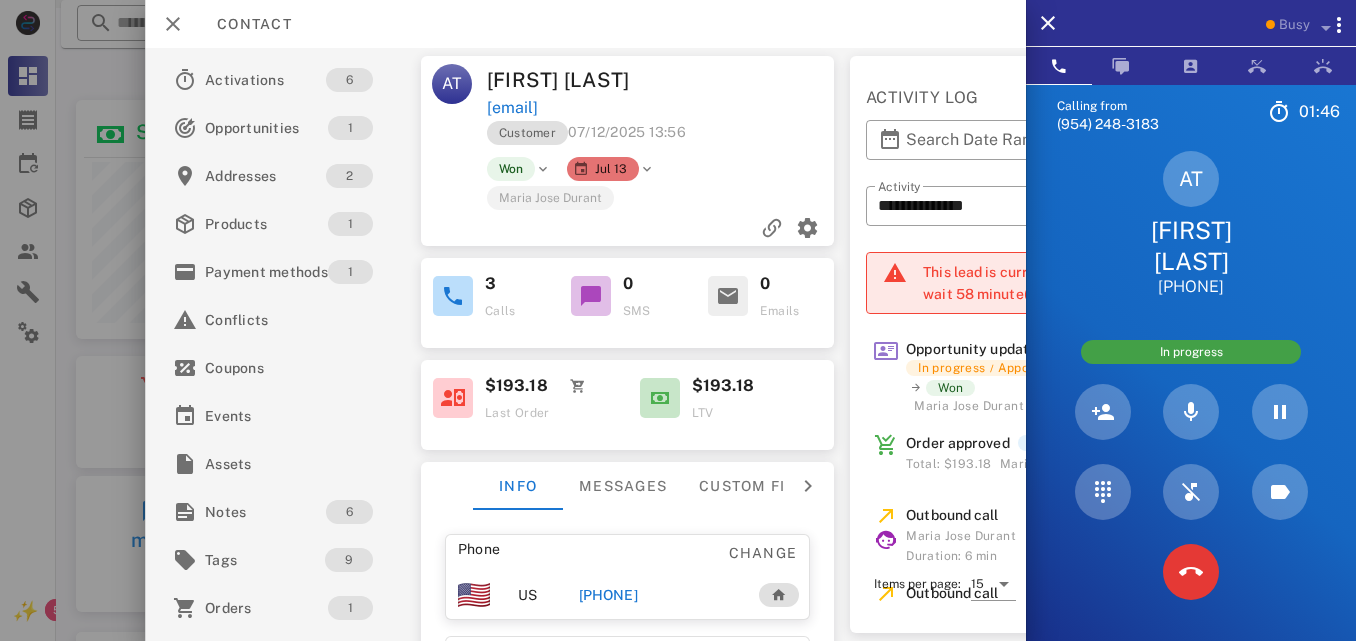 click on "$193.18 LTV" at bounding box center [731, 405] 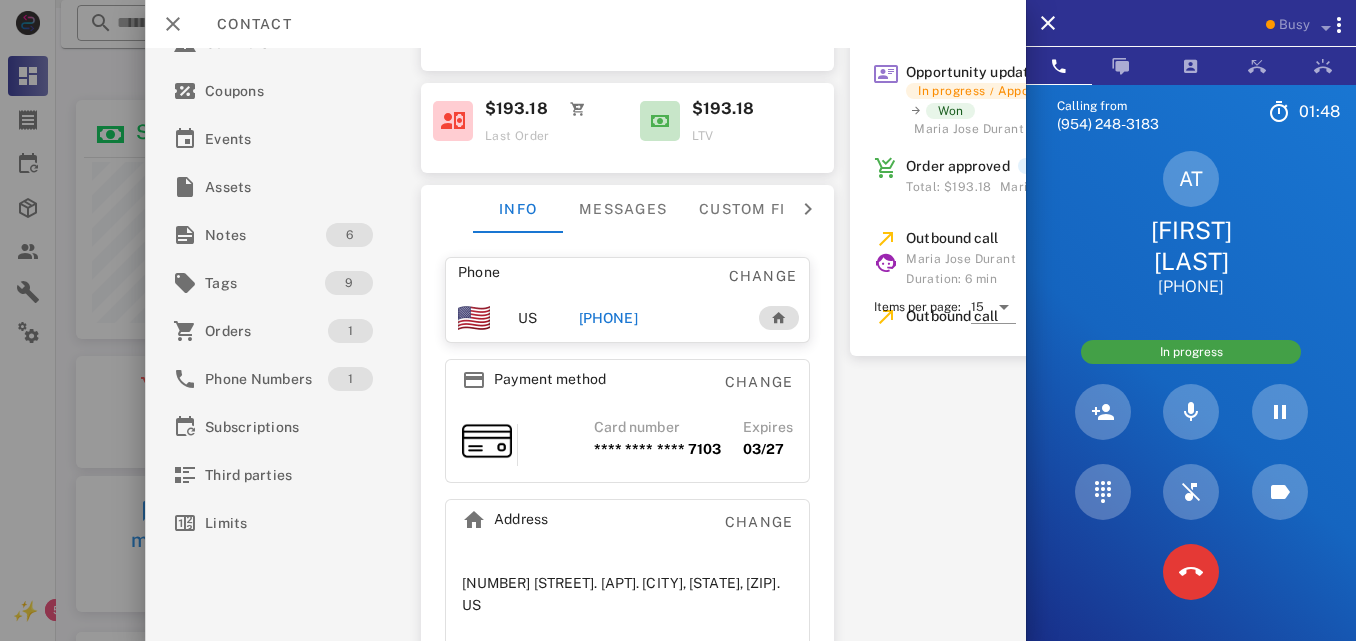 scroll, scrollTop: 351, scrollLeft: 0, axis: vertical 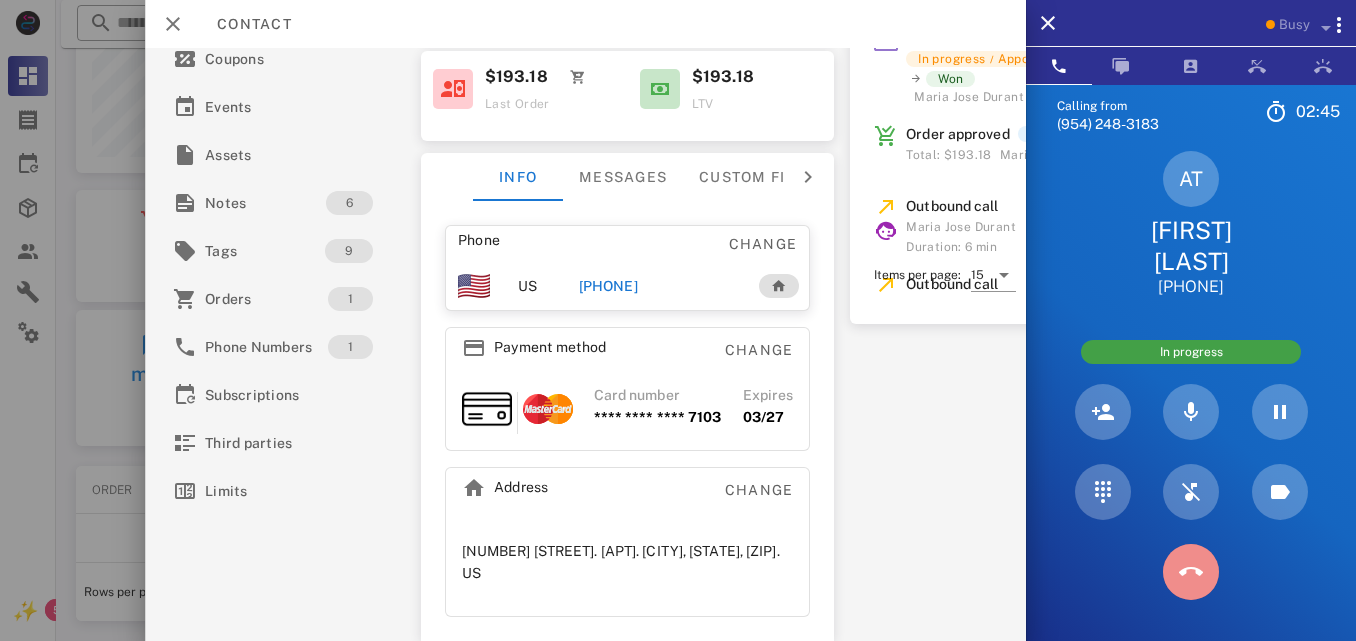 click at bounding box center (1191, 572) 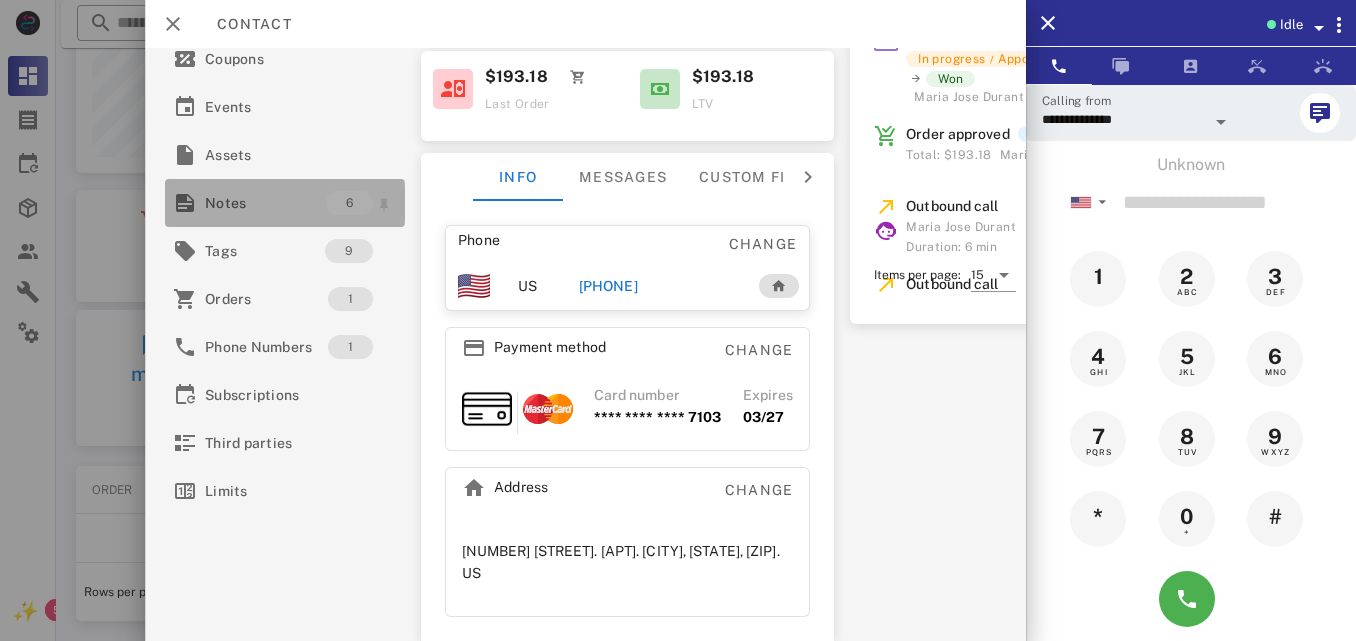 click on "Notes" at bounding box center (265, 203) 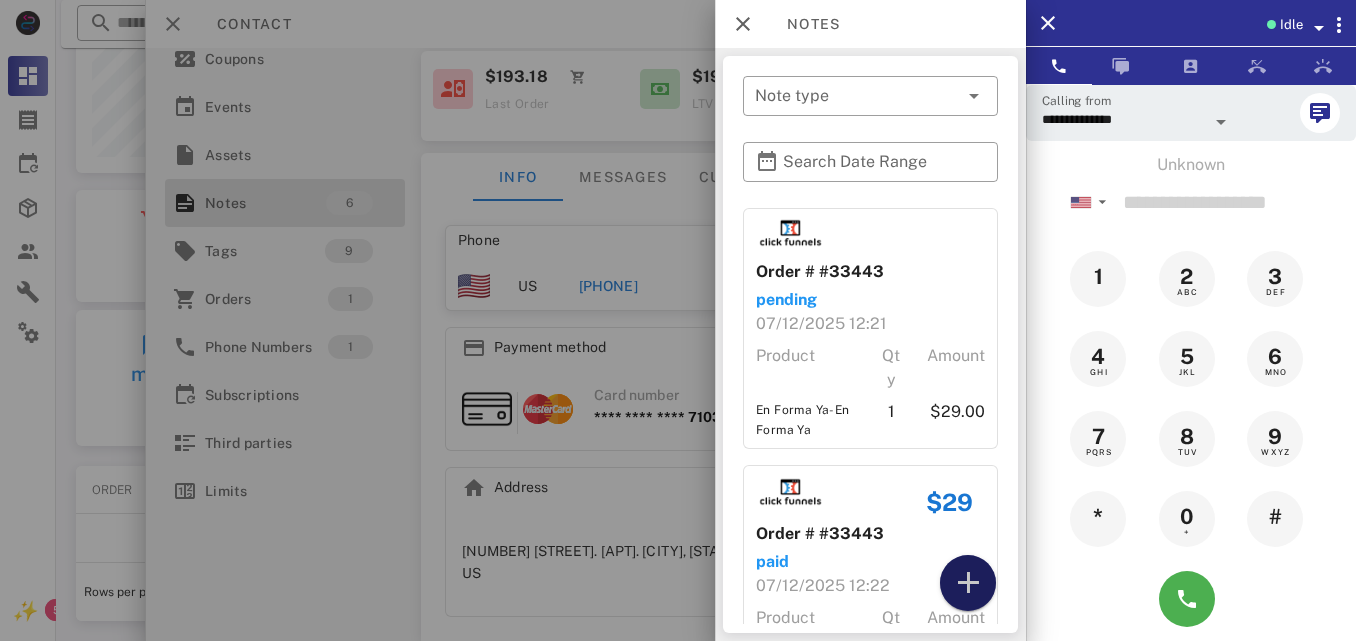 click at bounding box center [968, 583] 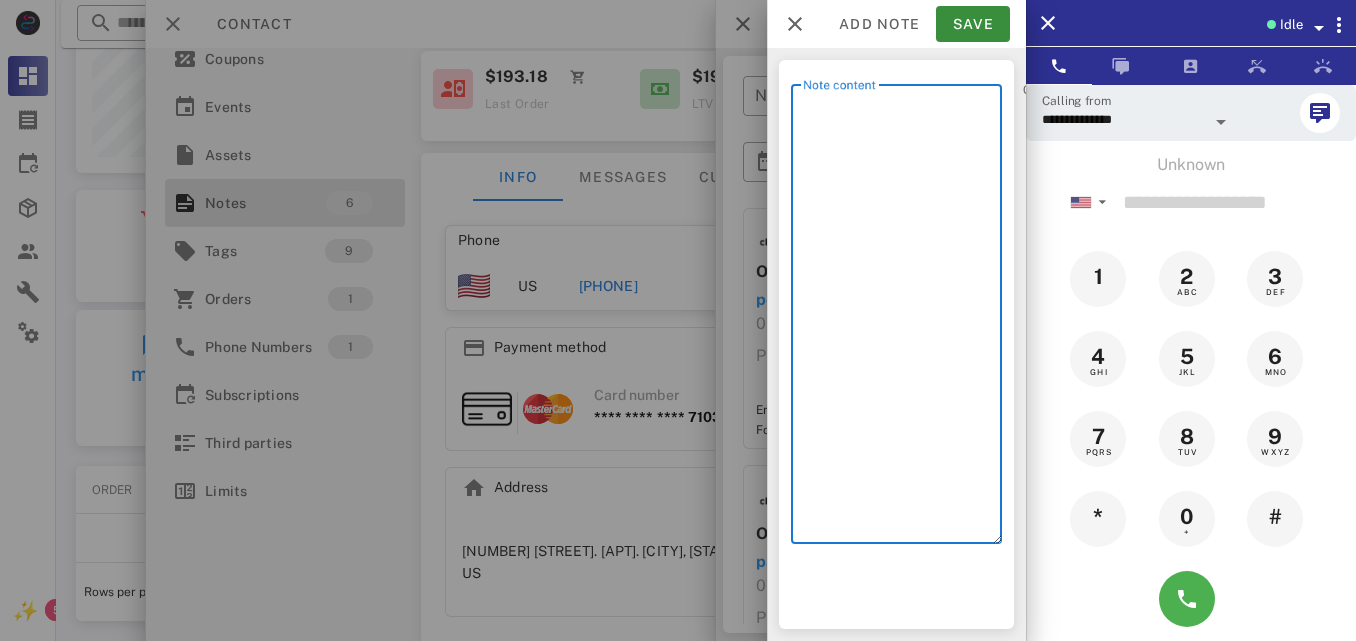 click on "Note content" at bounding box center (902, 319) 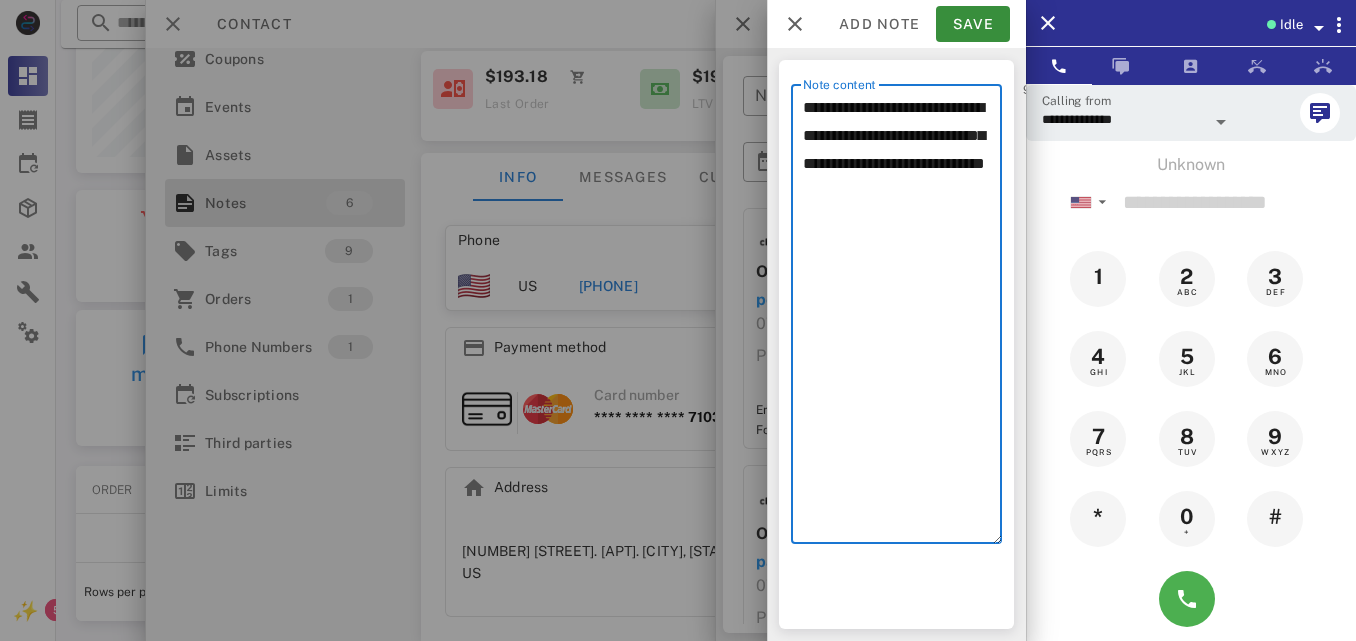 click on "**********" at bounding box center [902, 319] 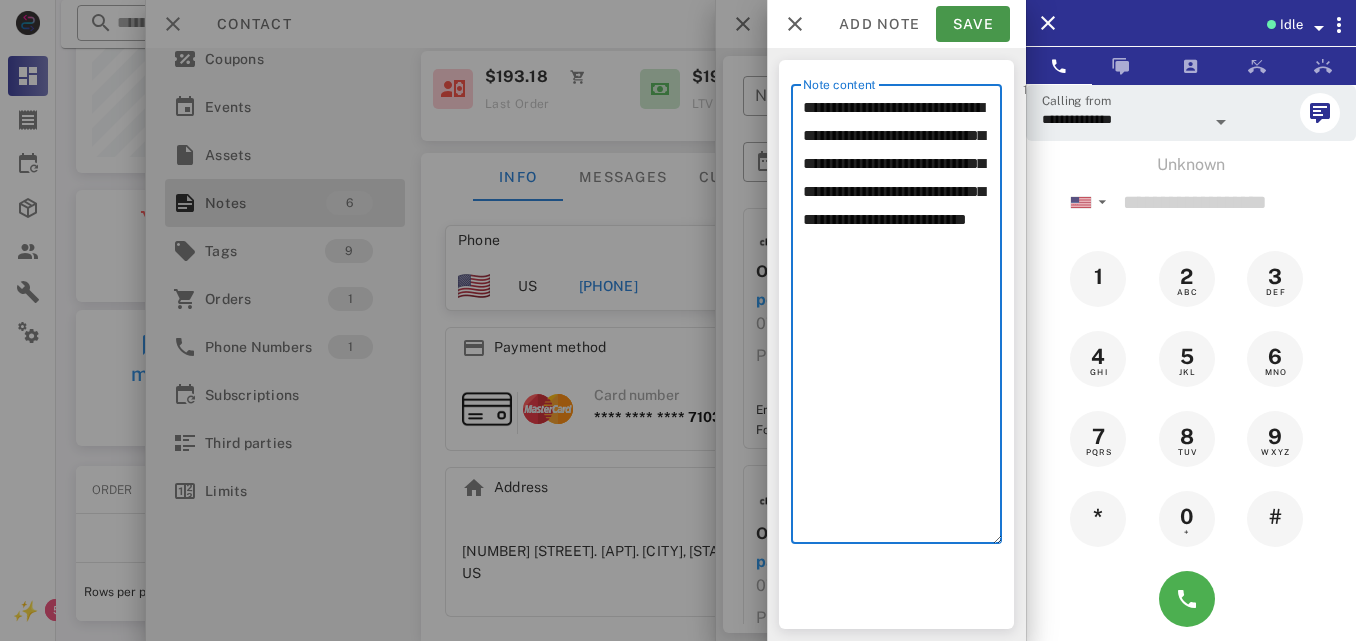 type on "**********" 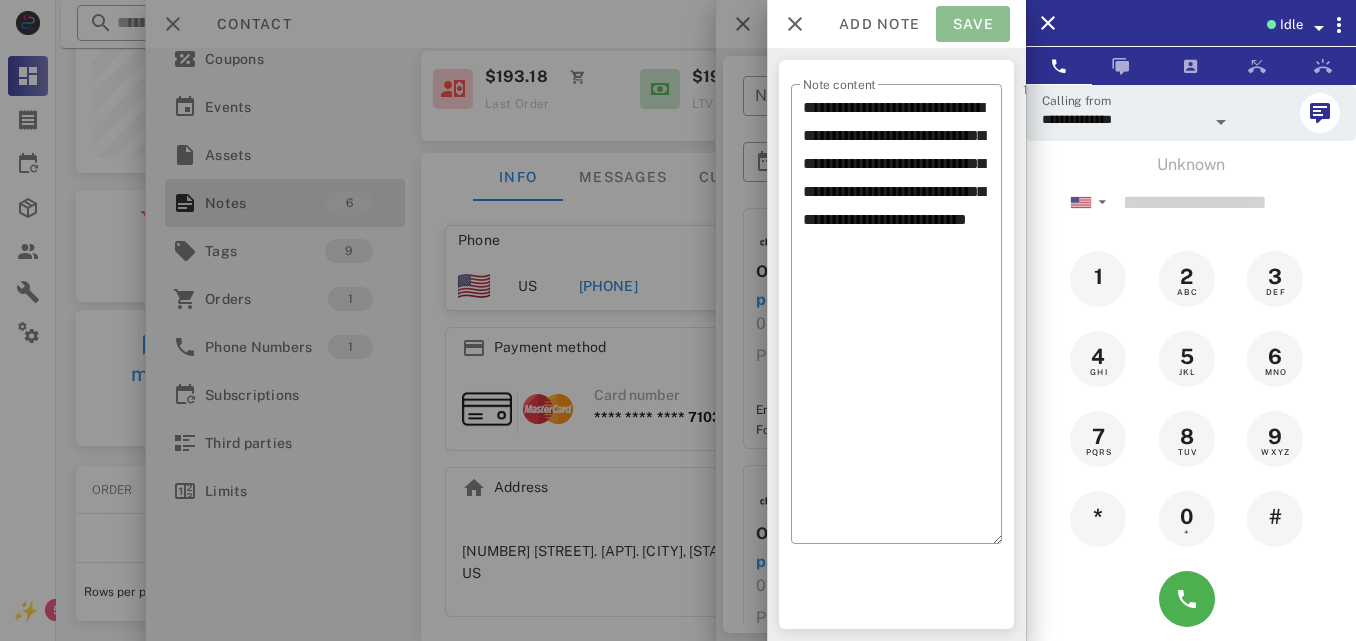click on "Save" at bounding box center (973, 24) 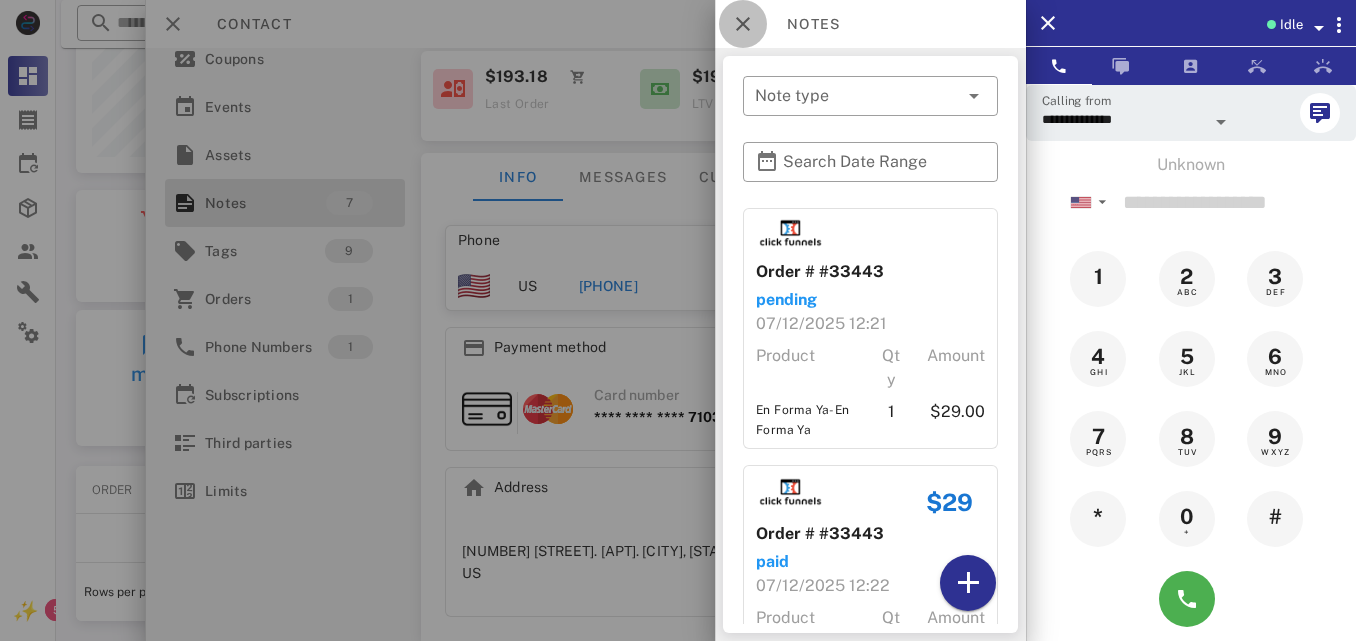 click at bounding box center [743, 24] 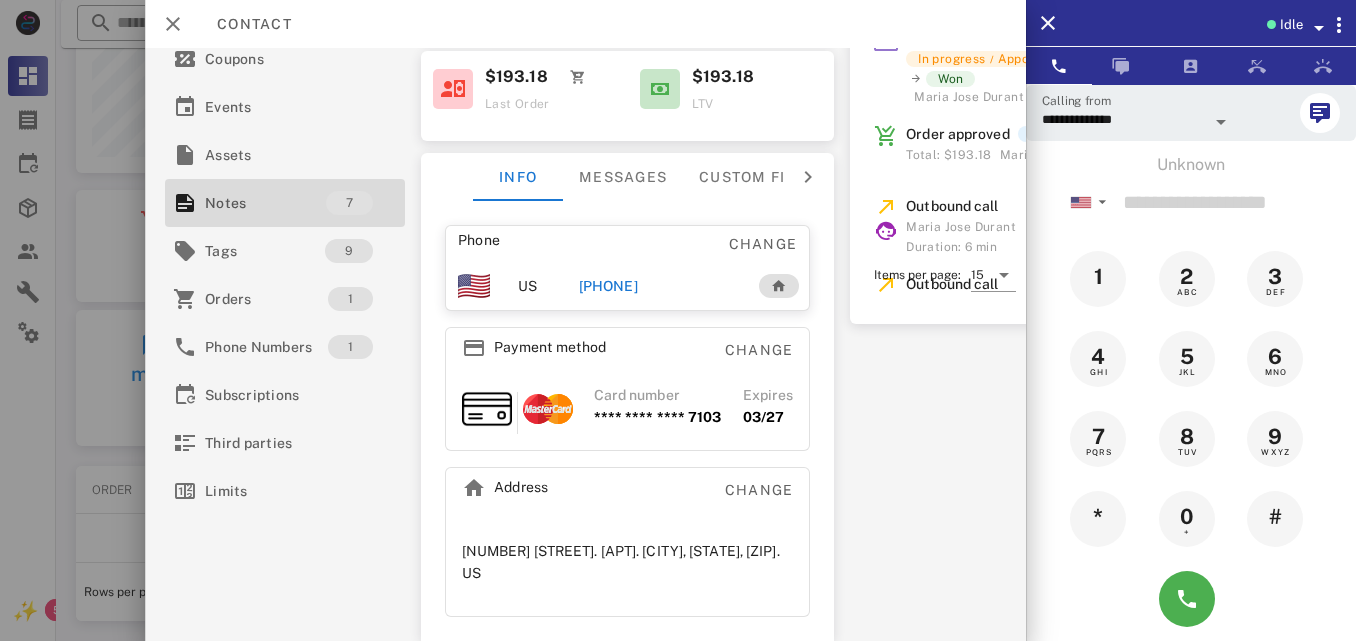 click on "**********" at bounding box center [585, 344] 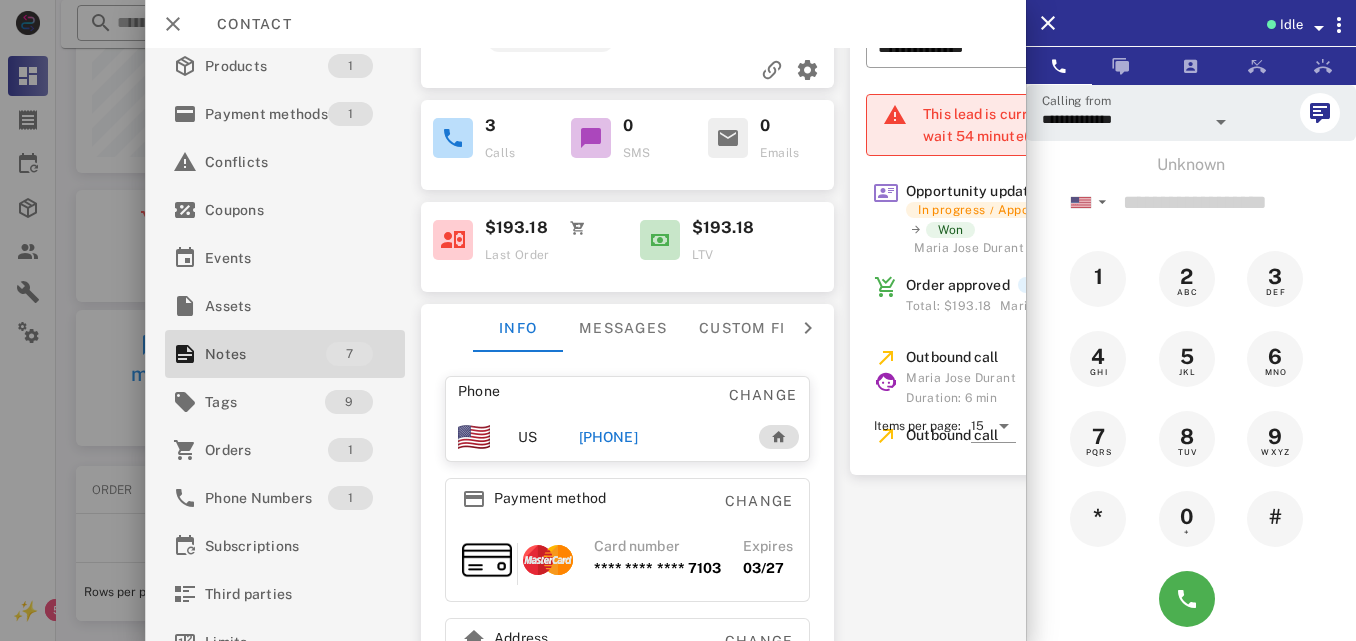 scroll, scrollTop: 14, scrollLeft: 0, axis: vertical 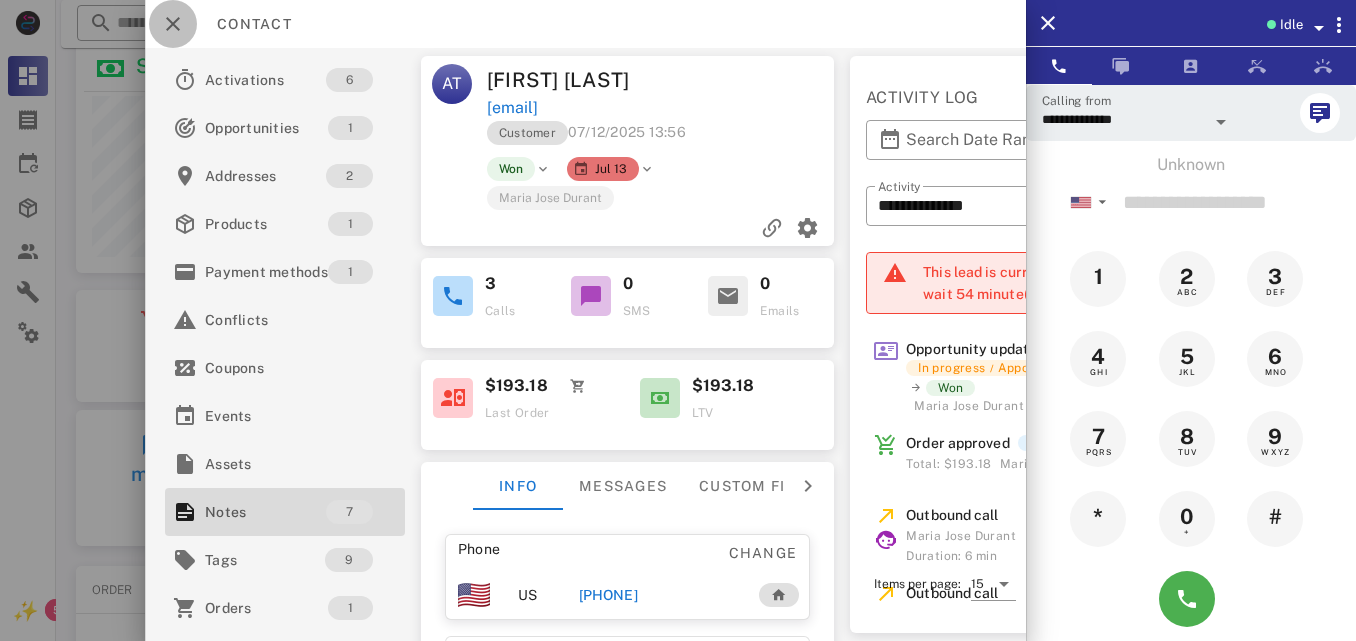 click at bounding box center (173, 24) 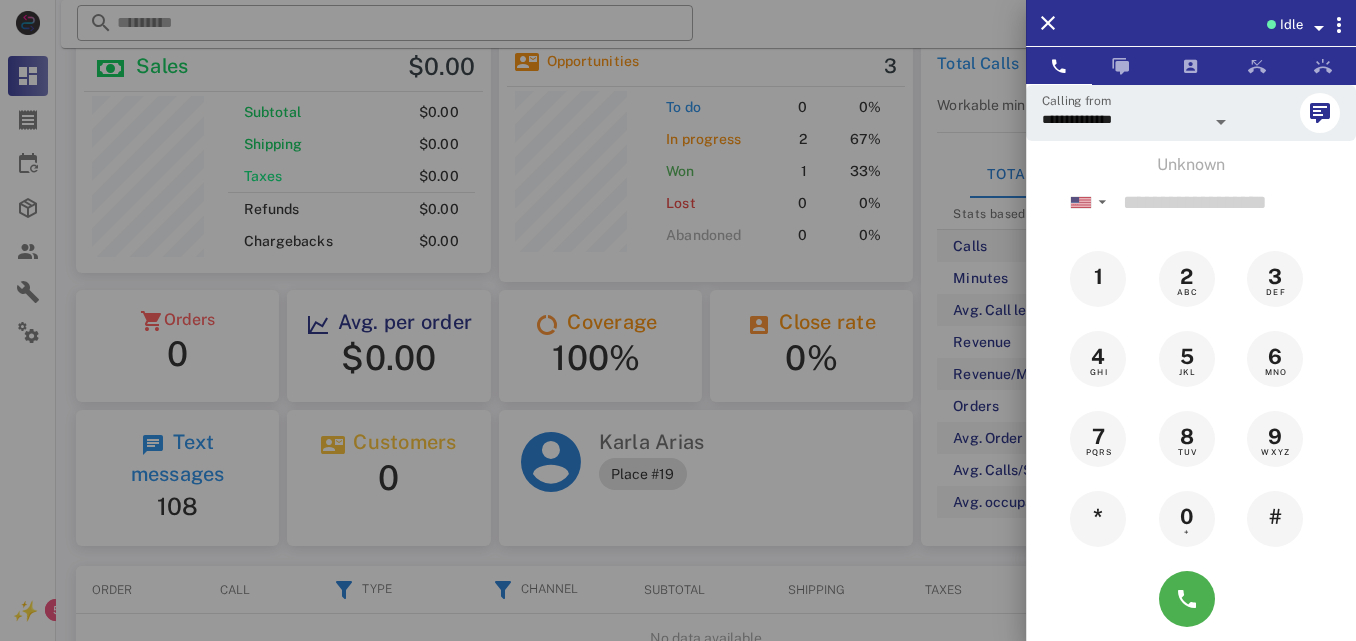 click at bounding box center (678, 320) 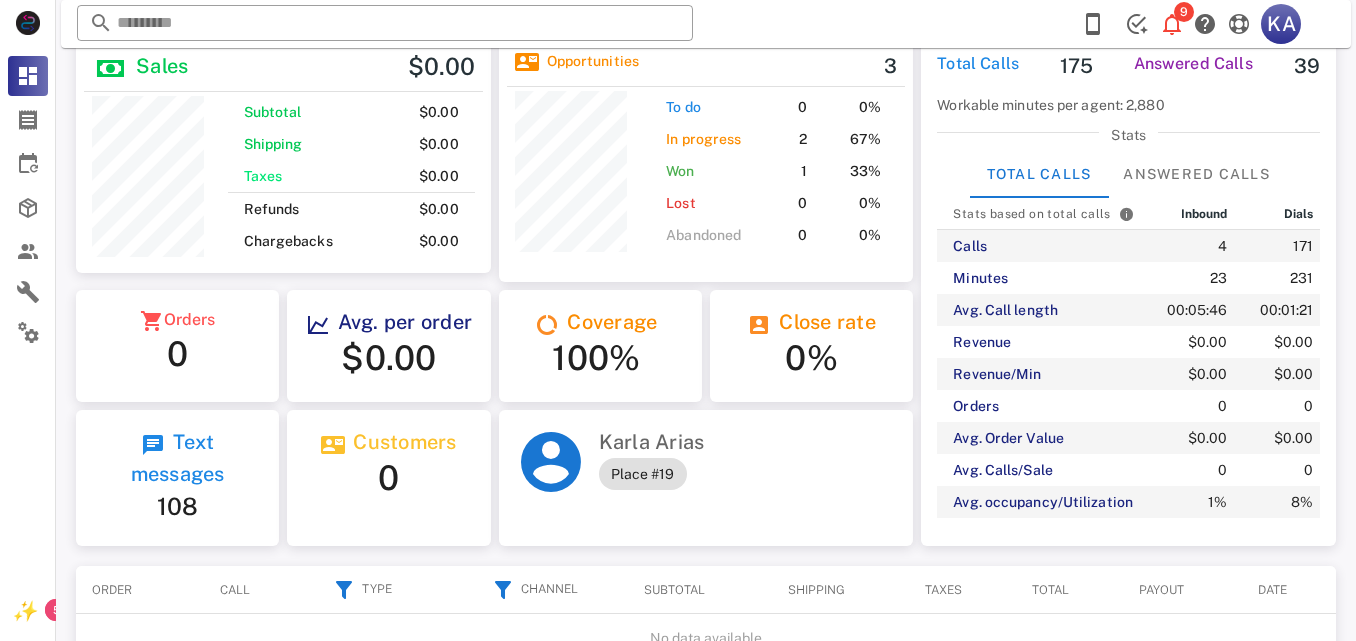click at bounding box center [385, 23] 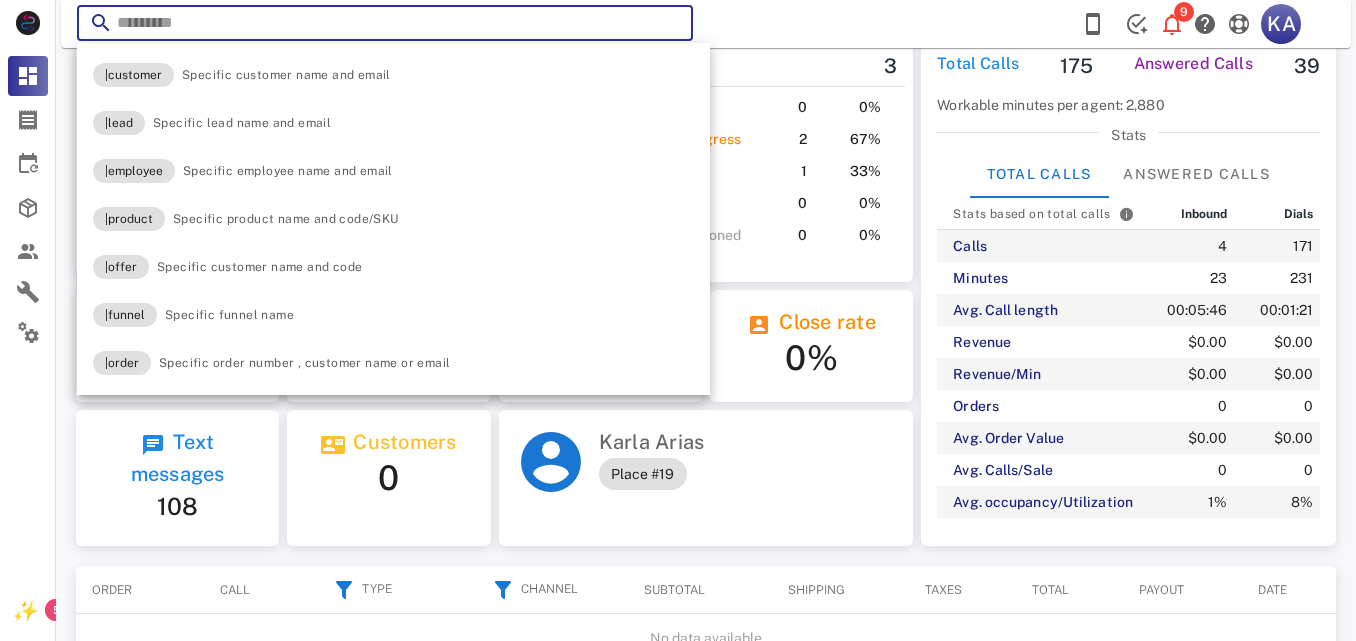 paste on "**********" 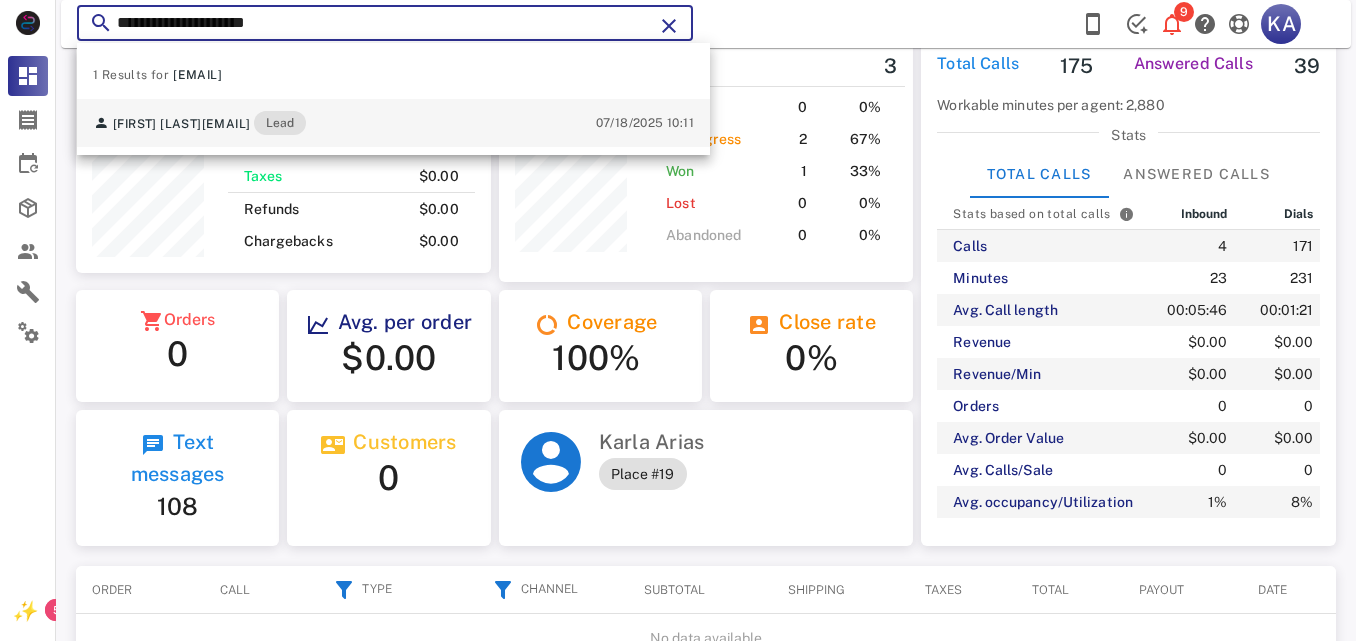 type on "**********" 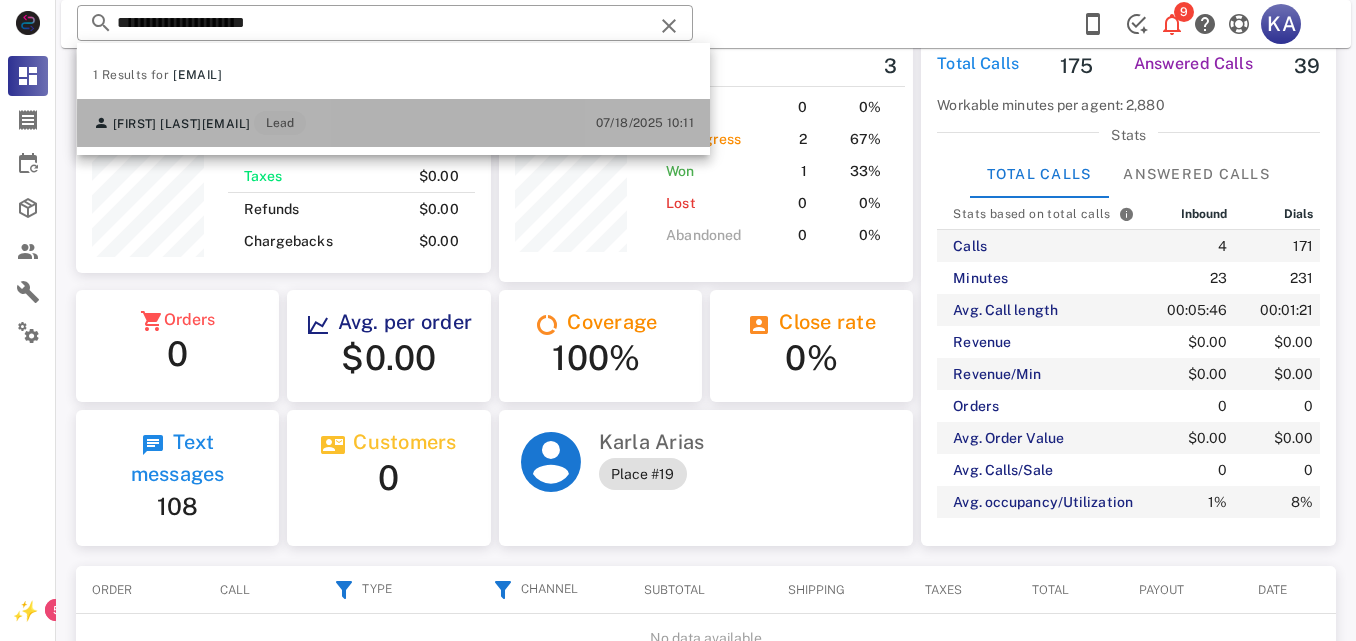 click on "[FIRST] [LAST]   [EMAIL]   Lead   [DATE] [TIME]" at bounding box center (393, 123) 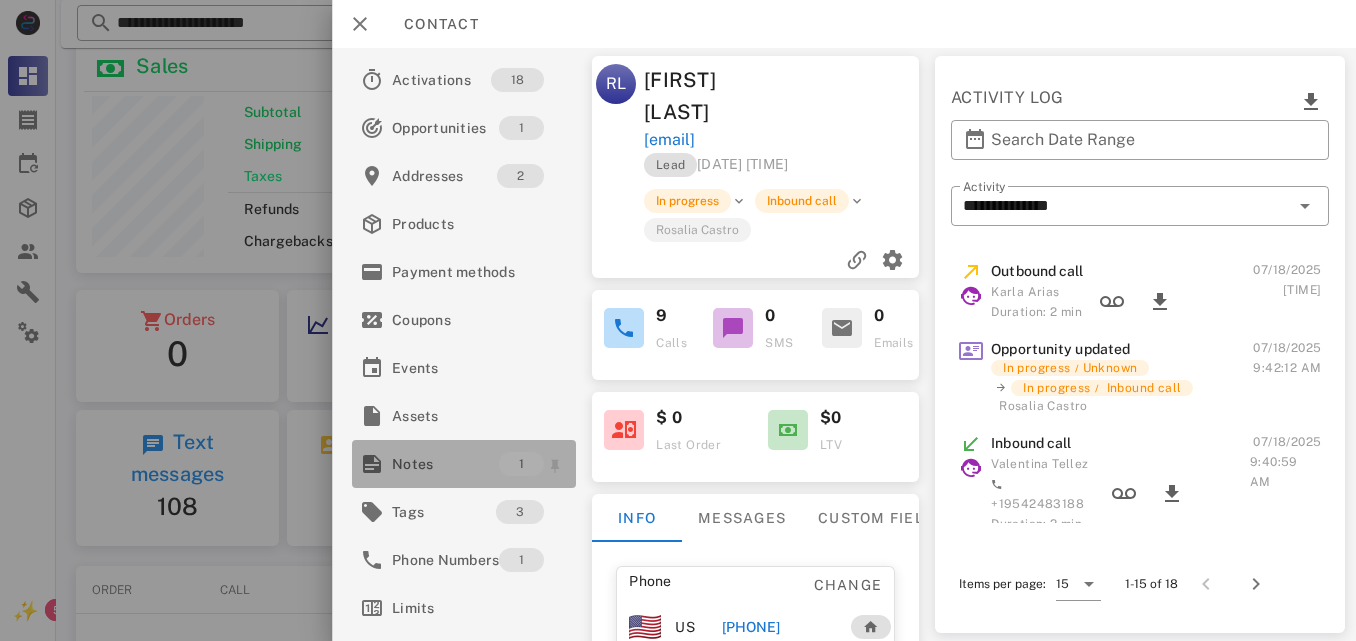click on "Notes" at bounding box center (445, 464) 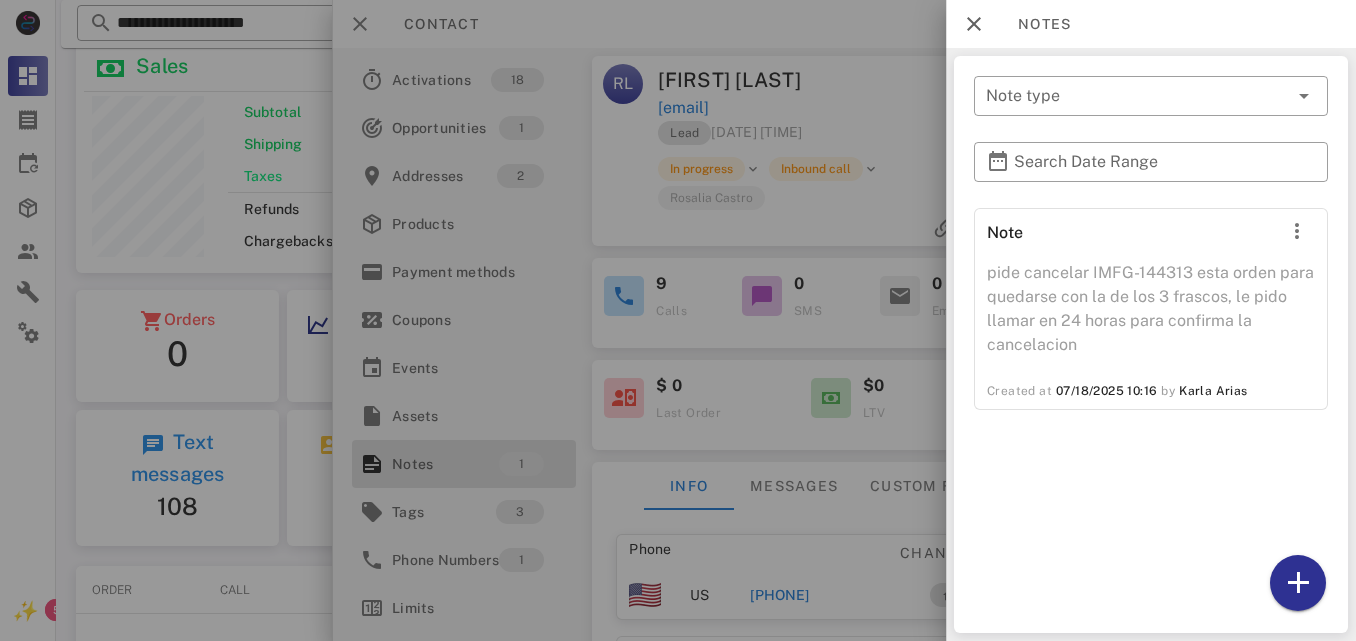 click at bounding box center (678, 320) 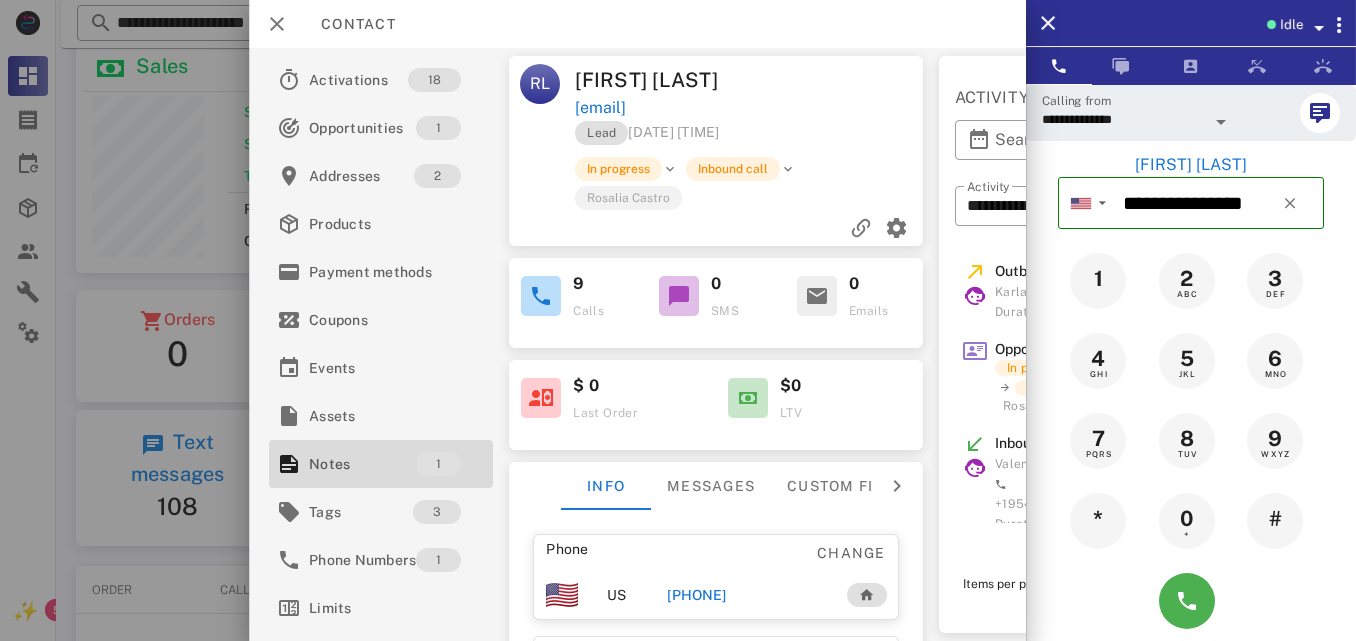 click on "[PHONE]" at bounding box center [696, 595] 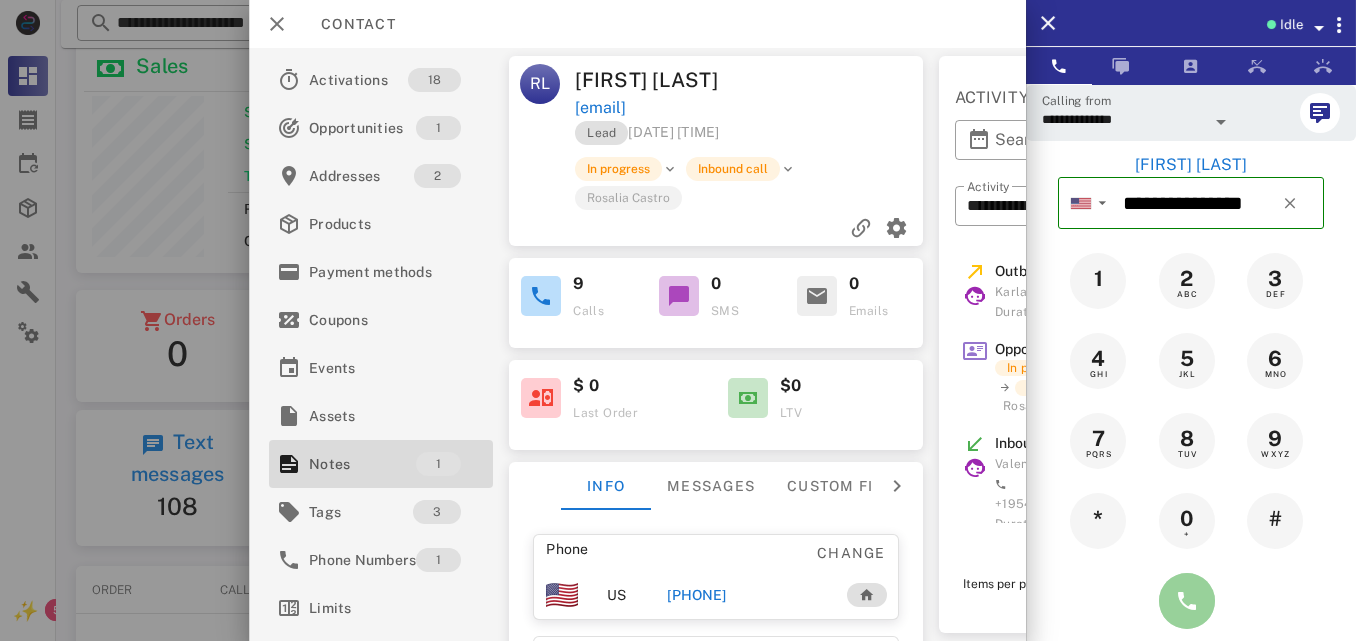 click at bounding box center (1187, 601) 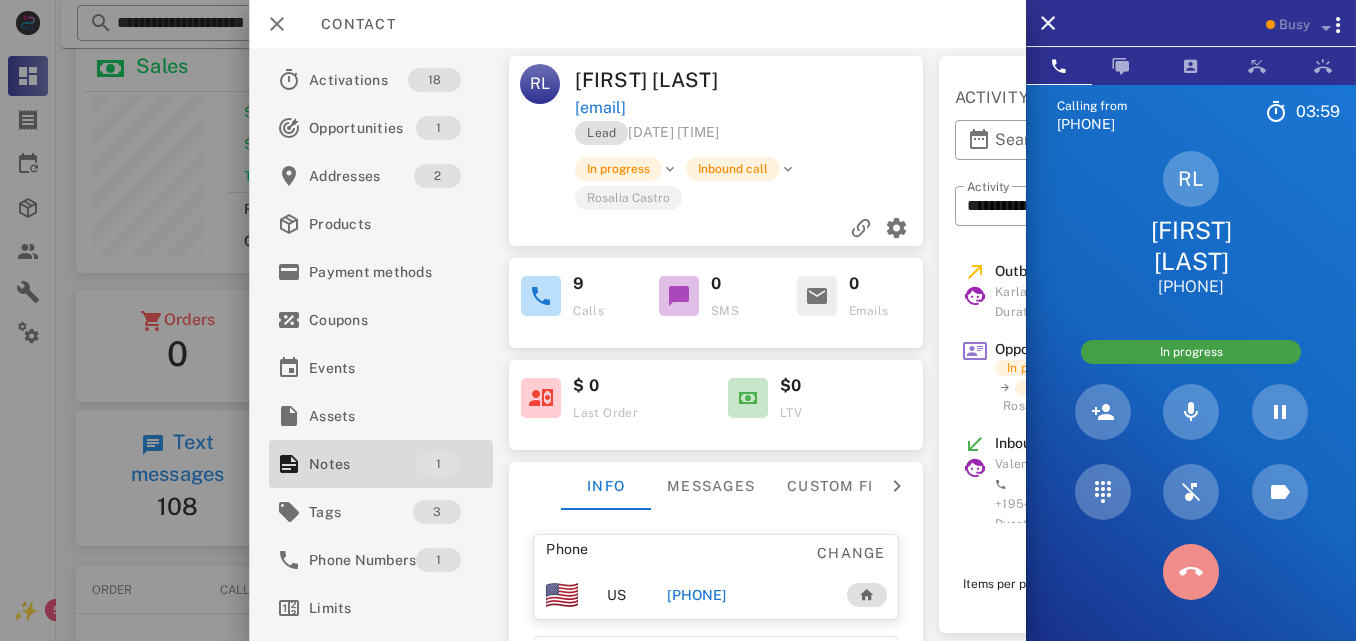 click at bounding box center (1191, 572) 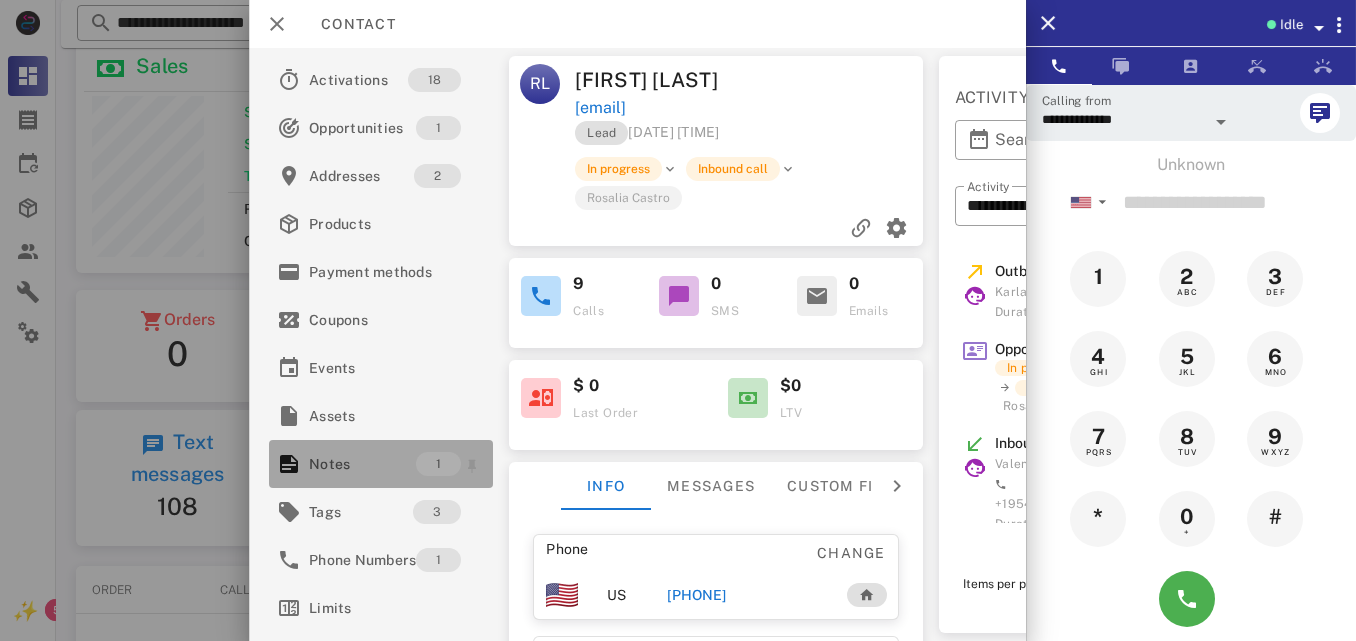 click on "Notes" at bounding box center (362, 464) 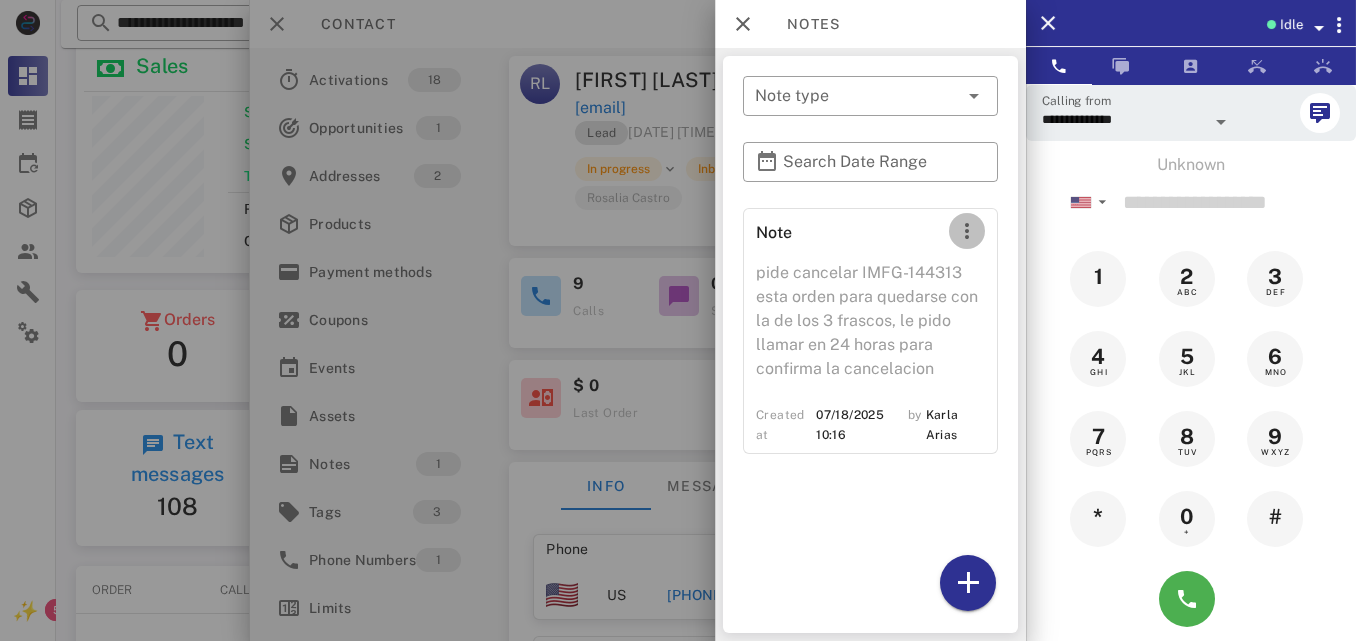 click at bounding box center (967, 231) 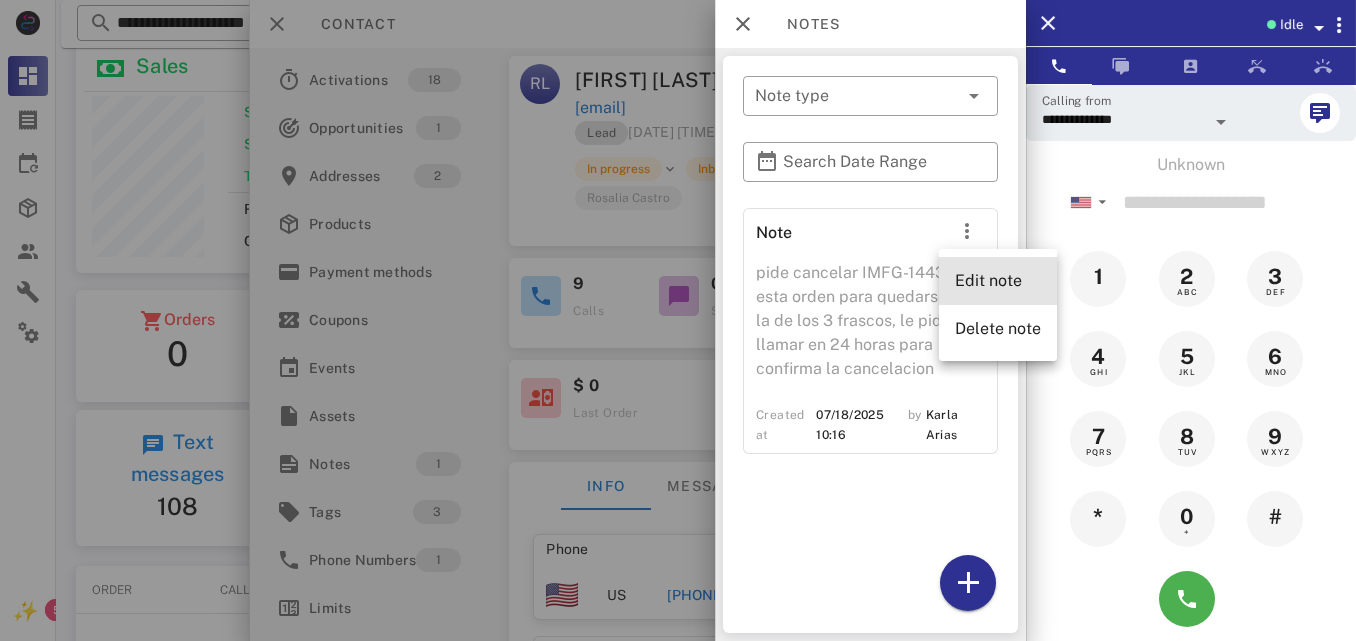 click on "Edit note" at bounding box center [998, 280] 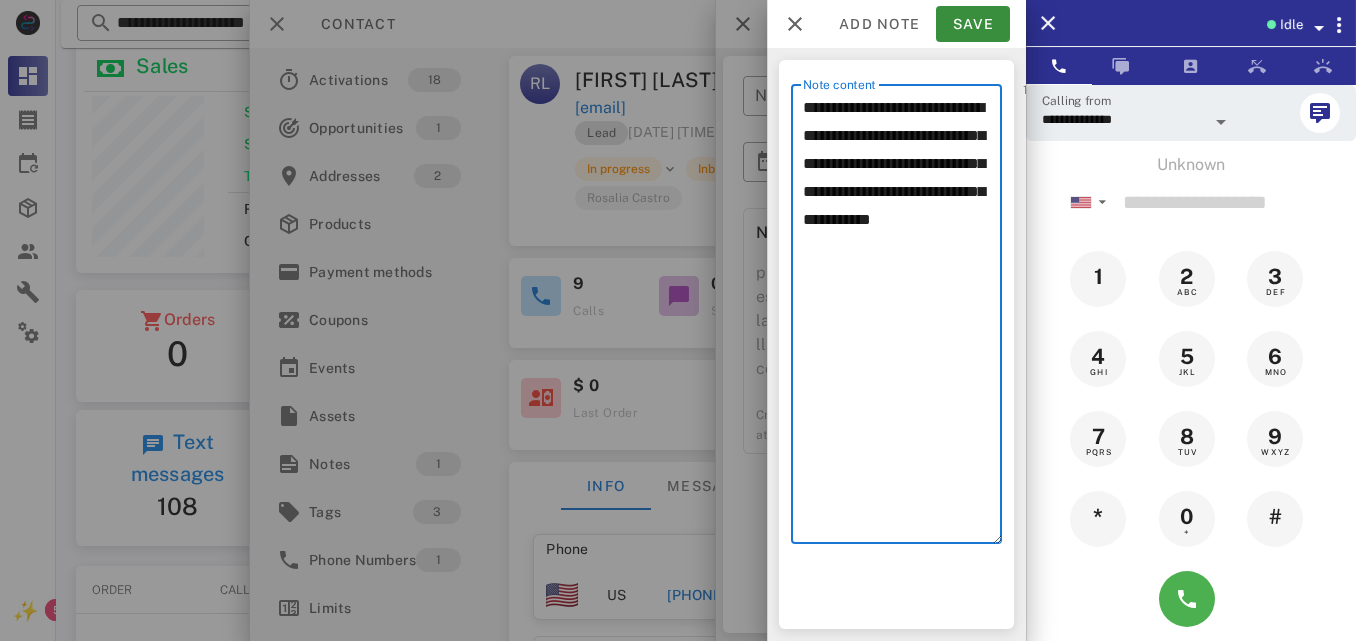drag, startPoint x: 961, startPoint y: 278, endPoint x: 861, endPoint y: 190, distance: 133.2066 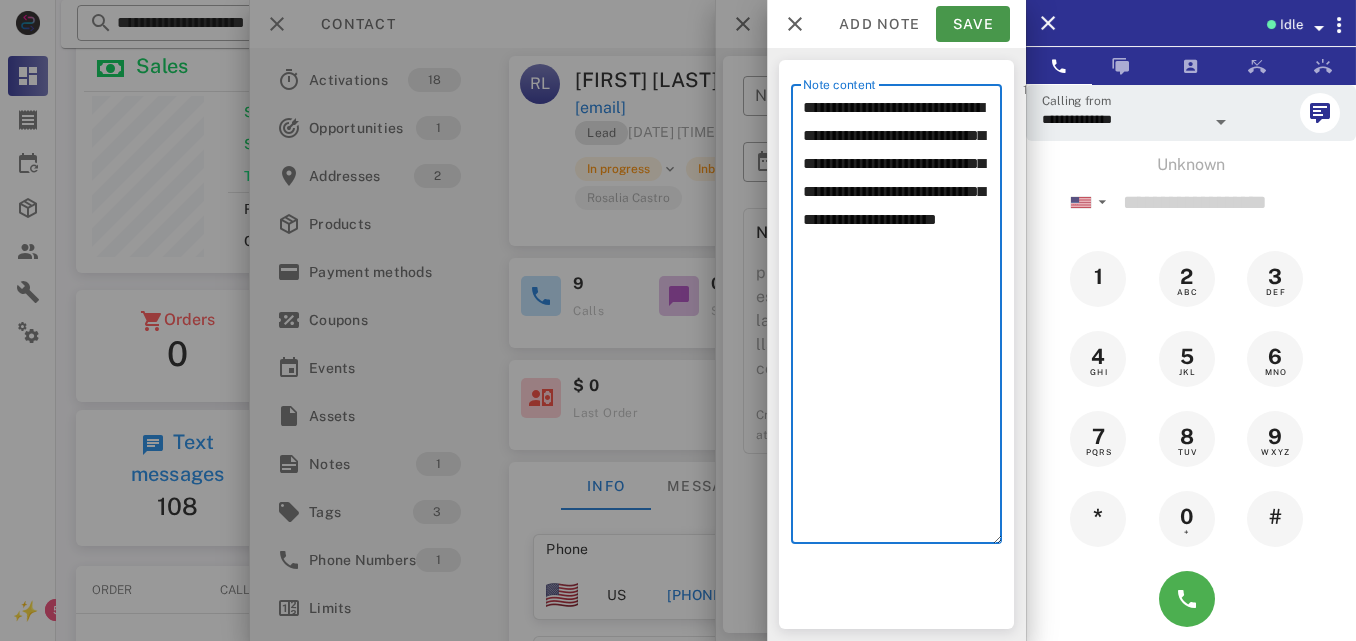 type on "**********" 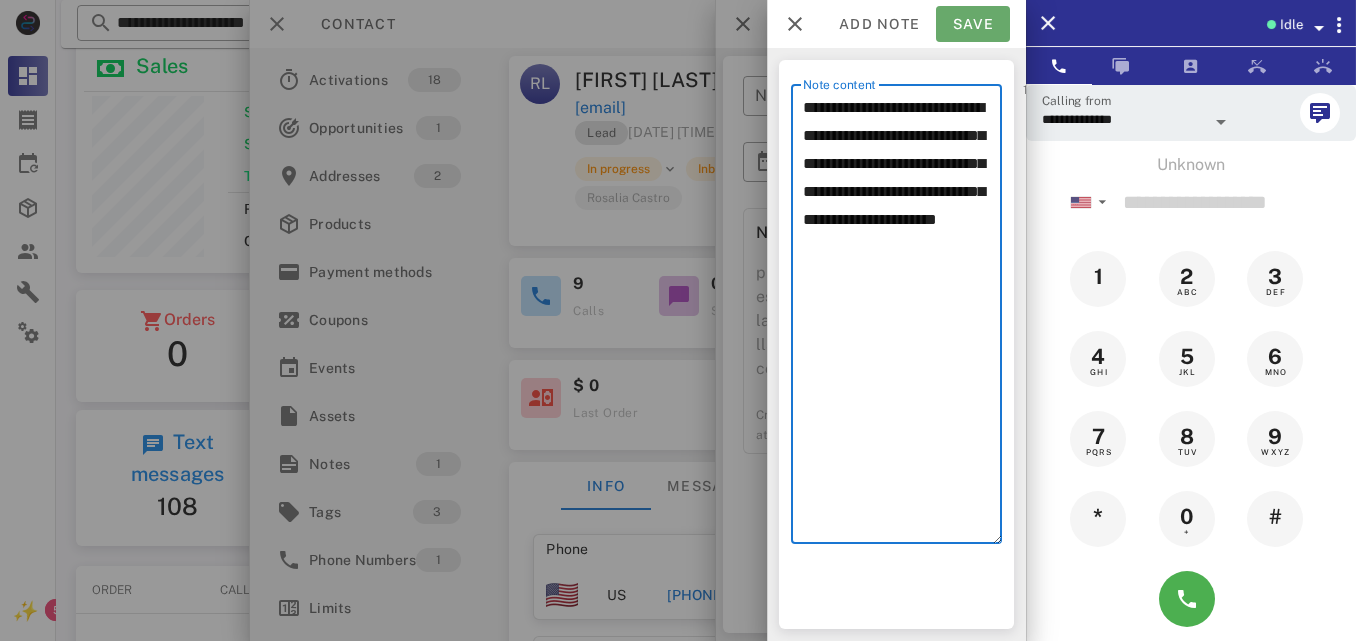 click on "Save" at bounding box center (973, 24) 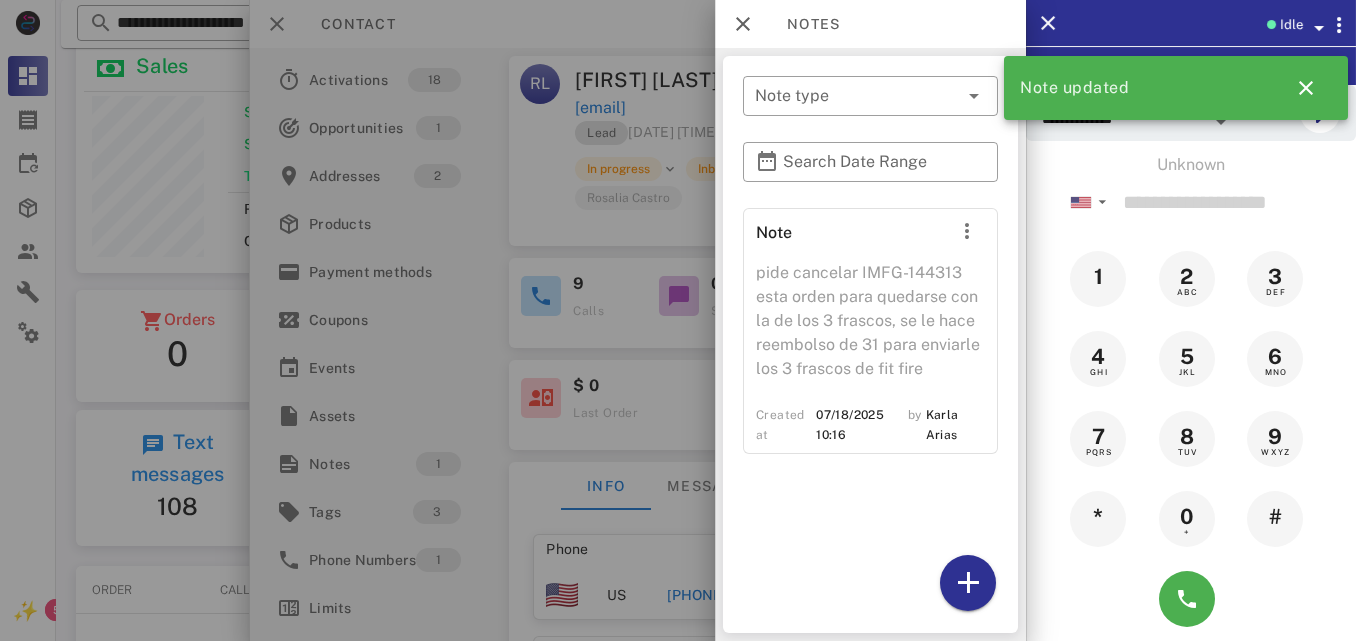 click at bounding box center [678, 320] 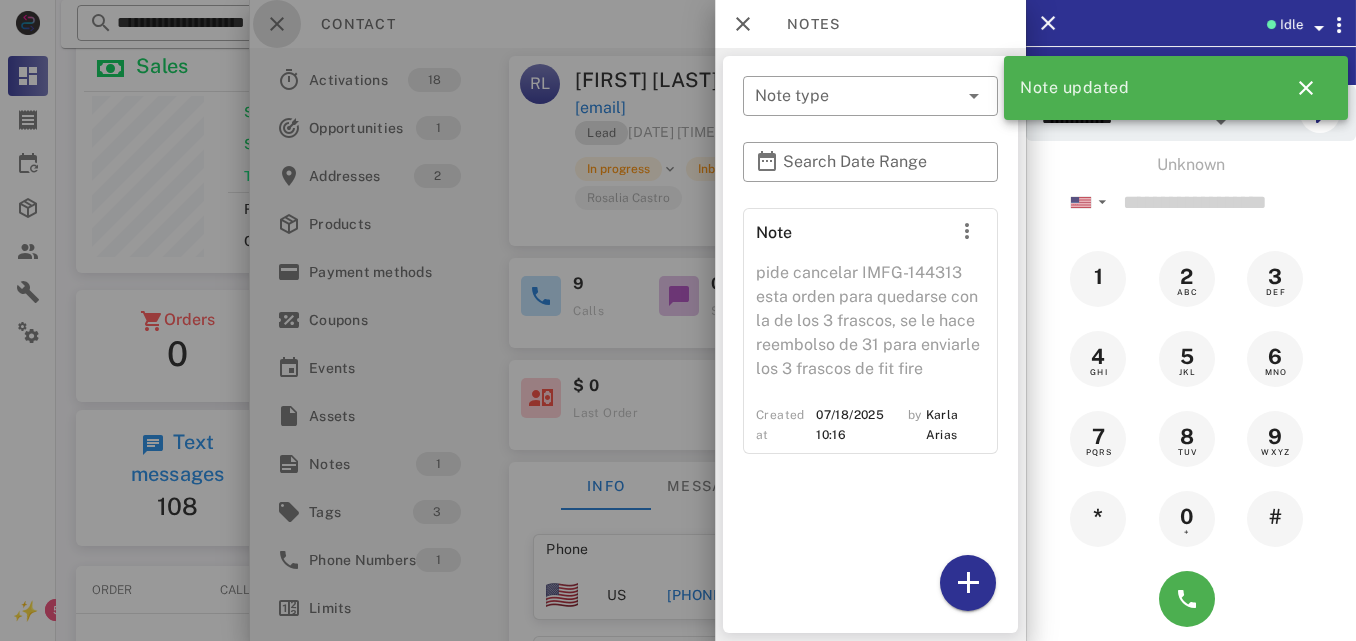 click at bounding box center (277, 24) 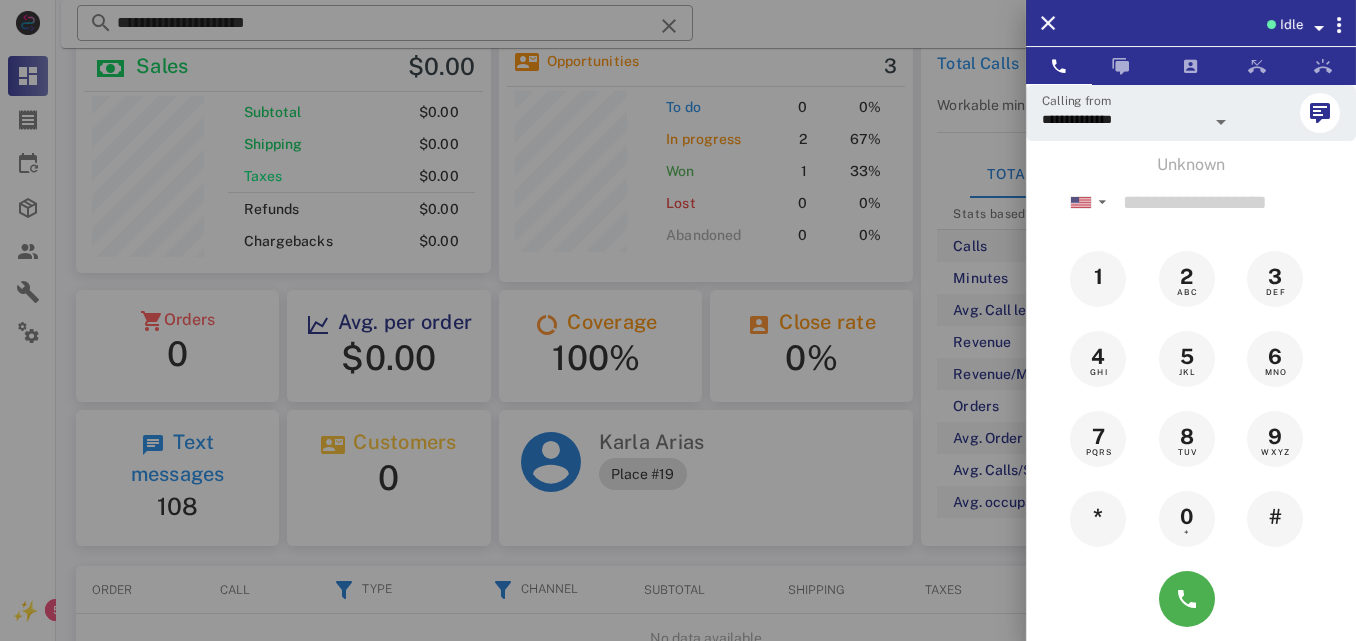 click at bounding box center [678, 320] 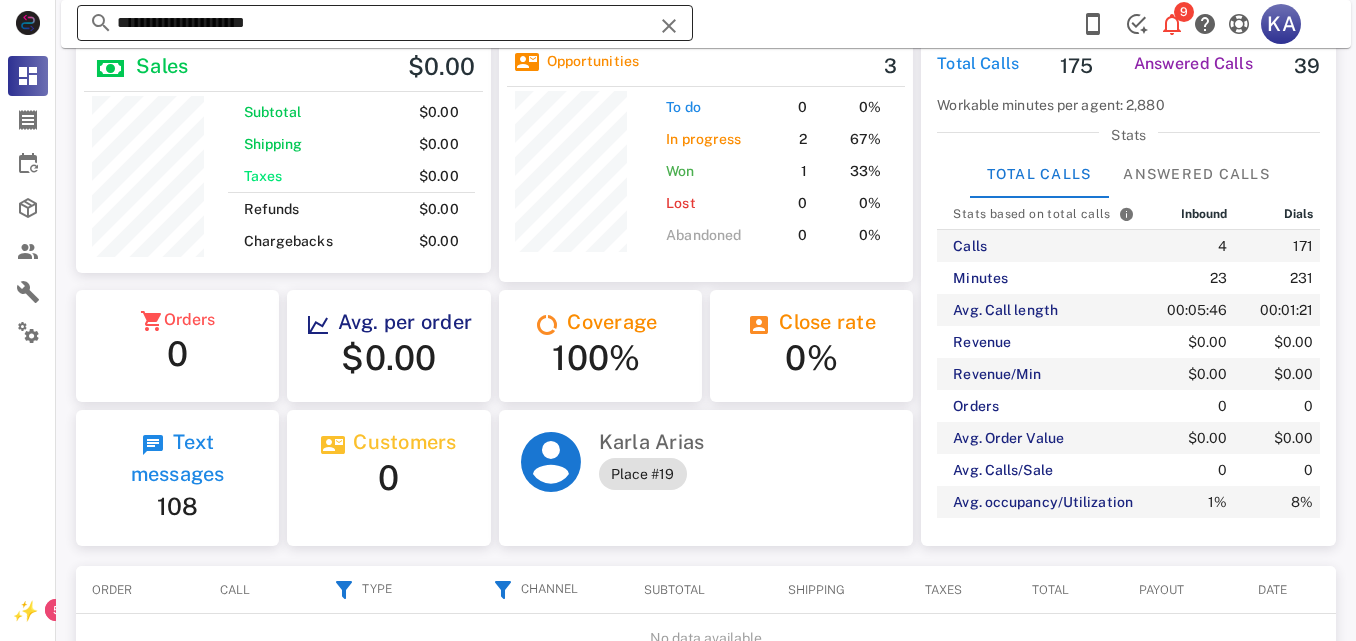 click at bounding box center [669, 26] 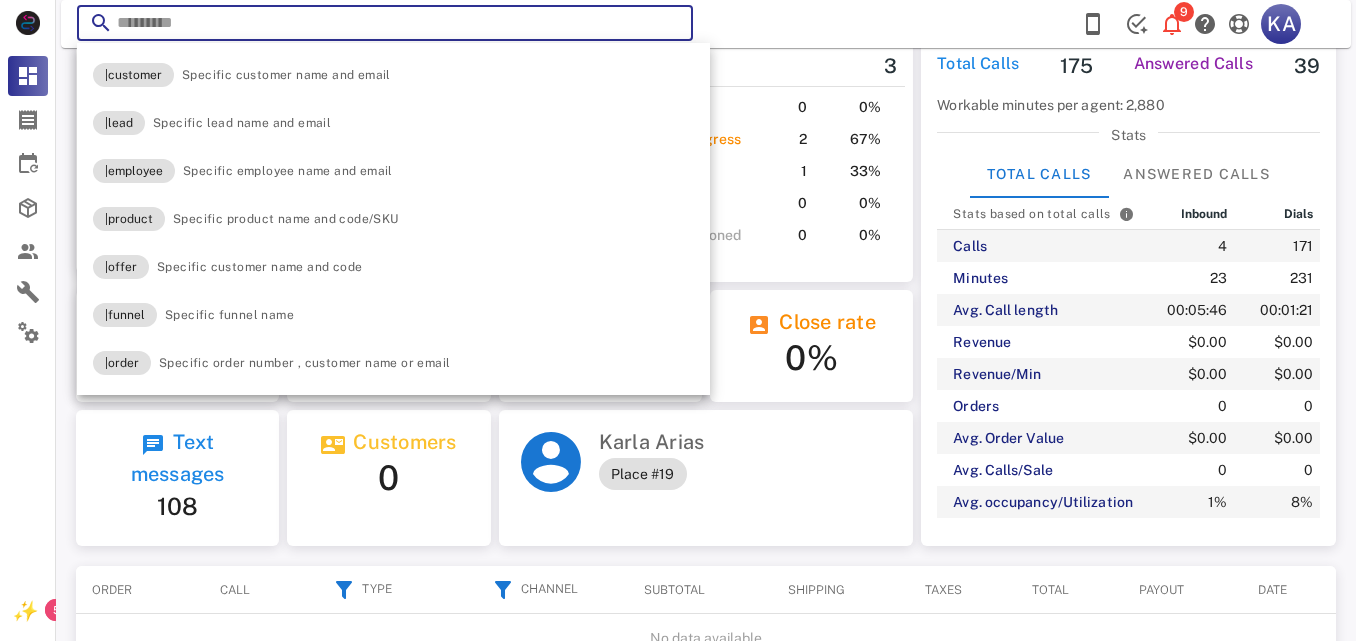 paste on "**********" 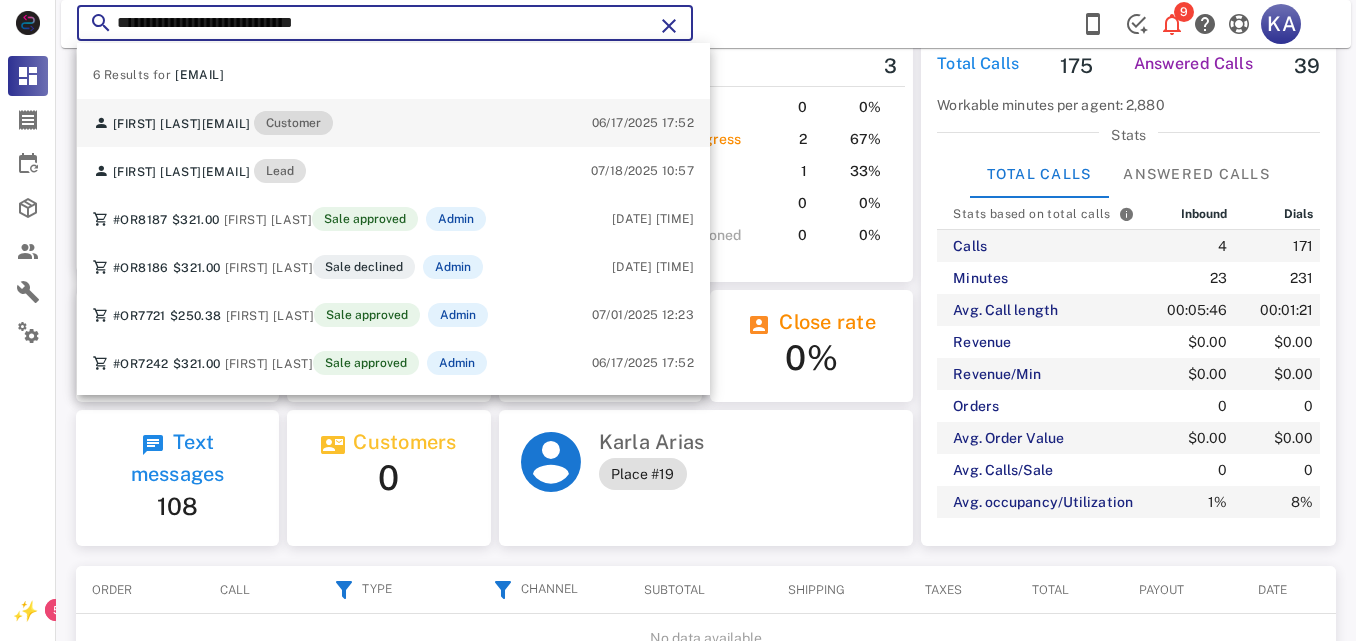 type on "**********" 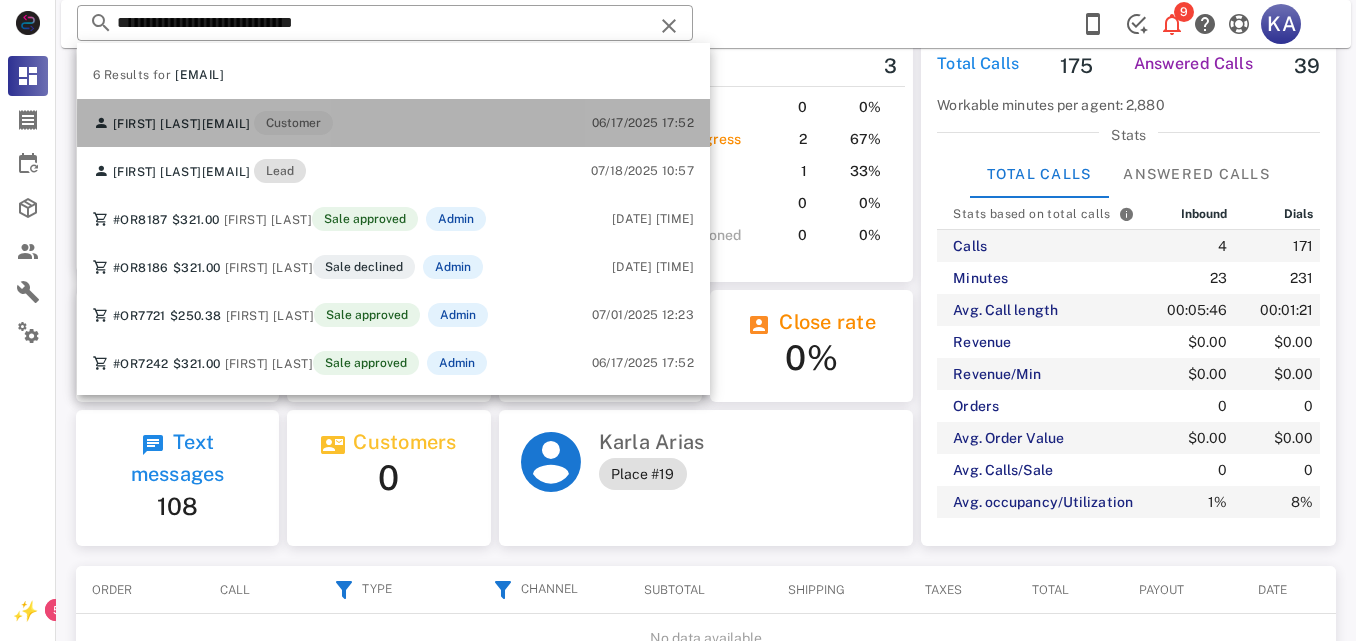 click on "Customer" at bounding box center [293, 123] 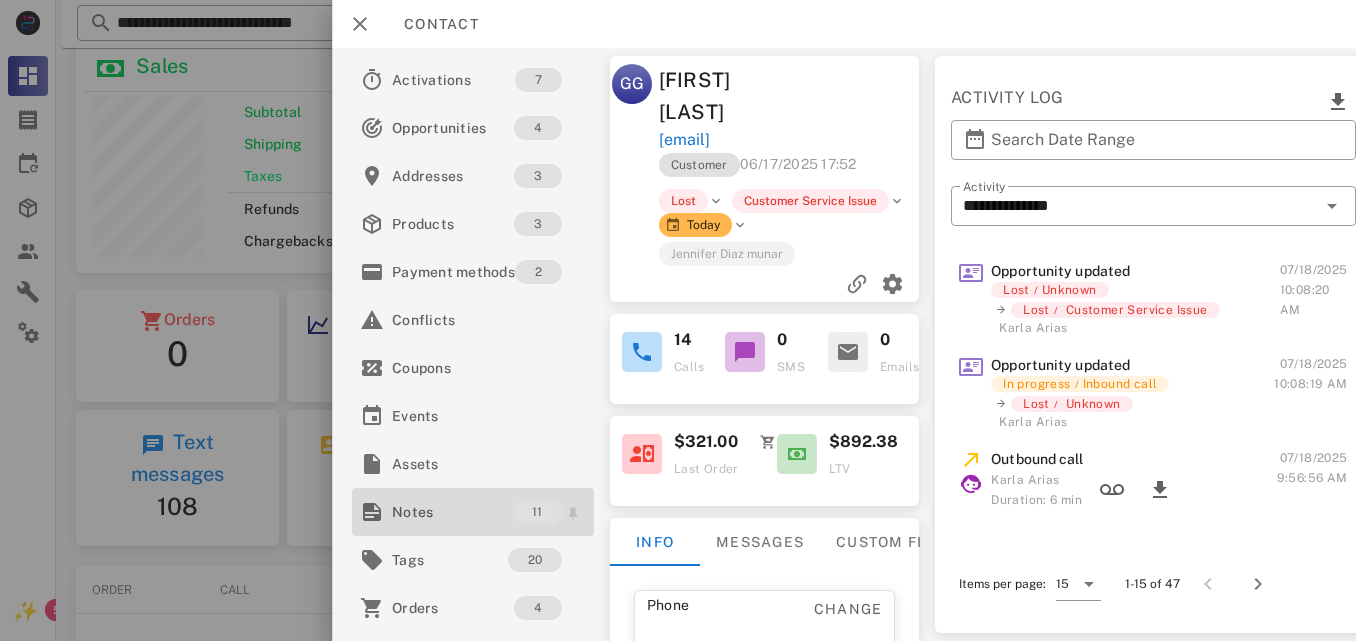 click on "Notes" at bounding box center [452, 512] 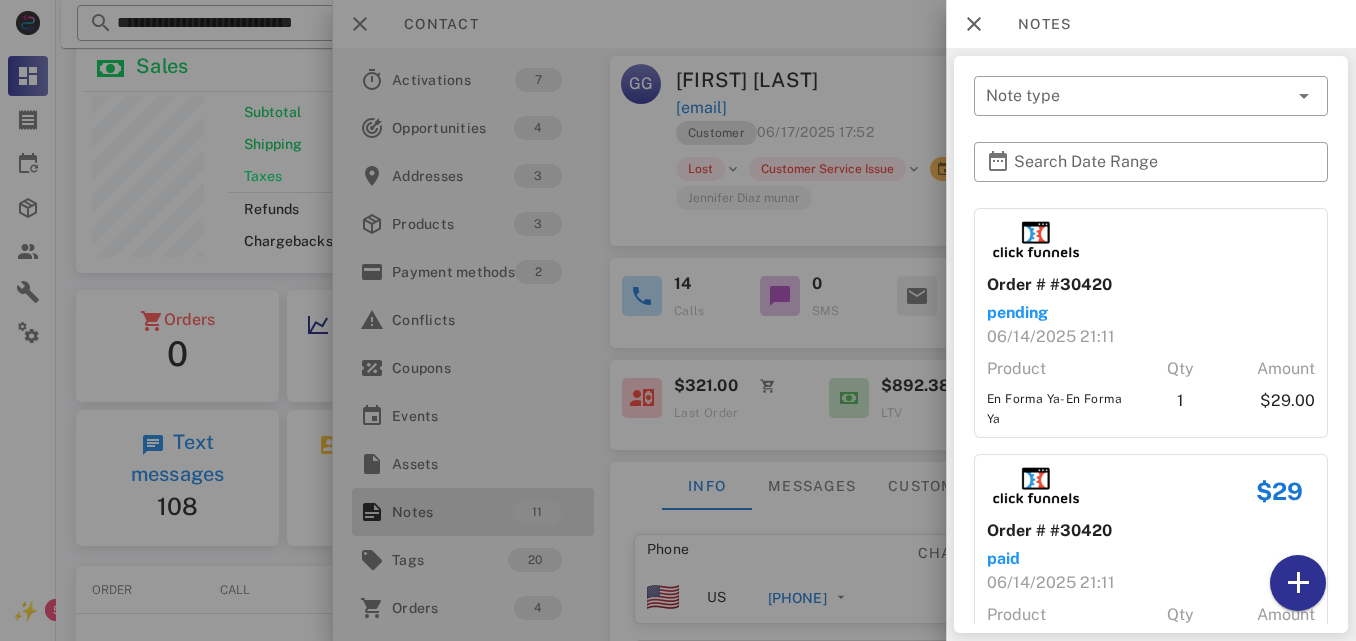 scroll, scrollTop: 2152, scrollLeft: 0, axis: vertical 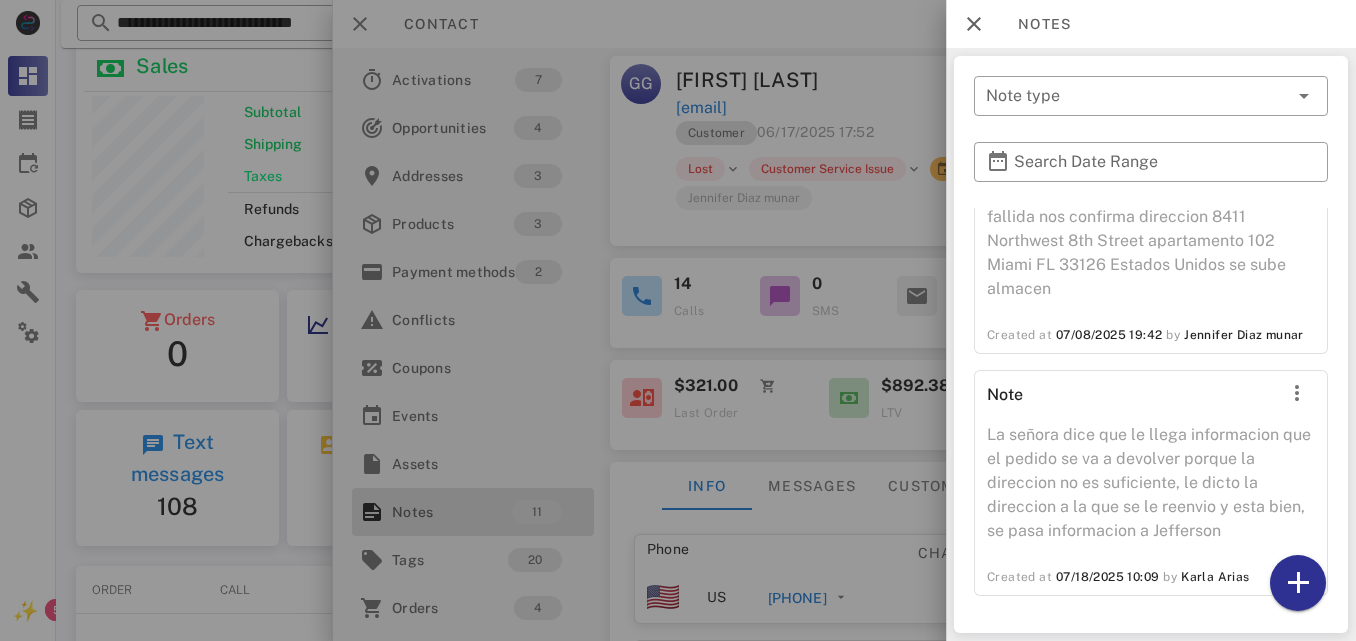 click at bounding box center (678, 320) 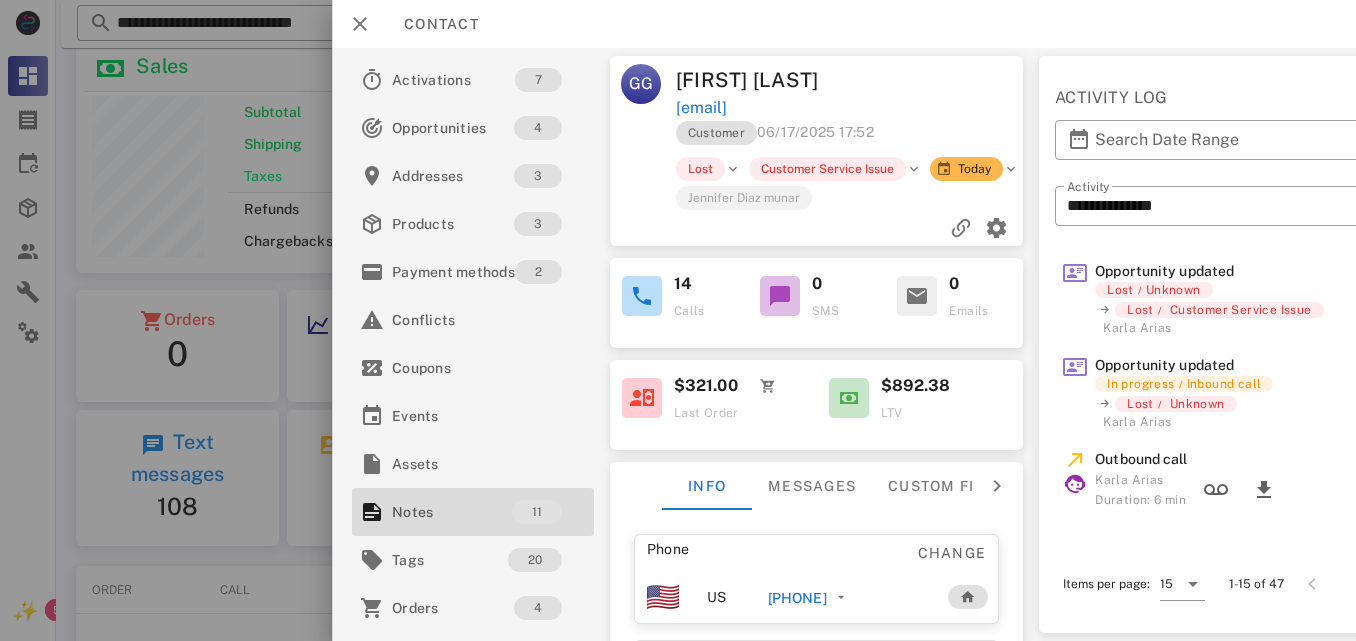 click on "[PHONE]" at bounding box center (796, 598) 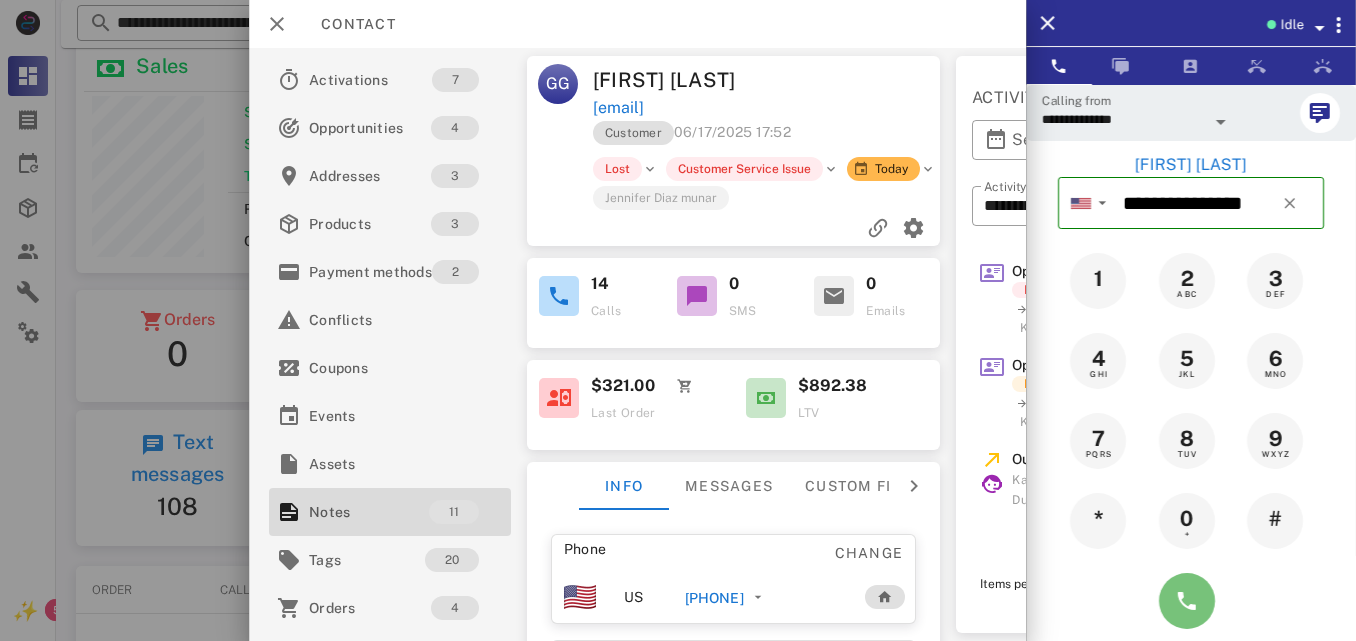 click at bounding box center (1187, 601) 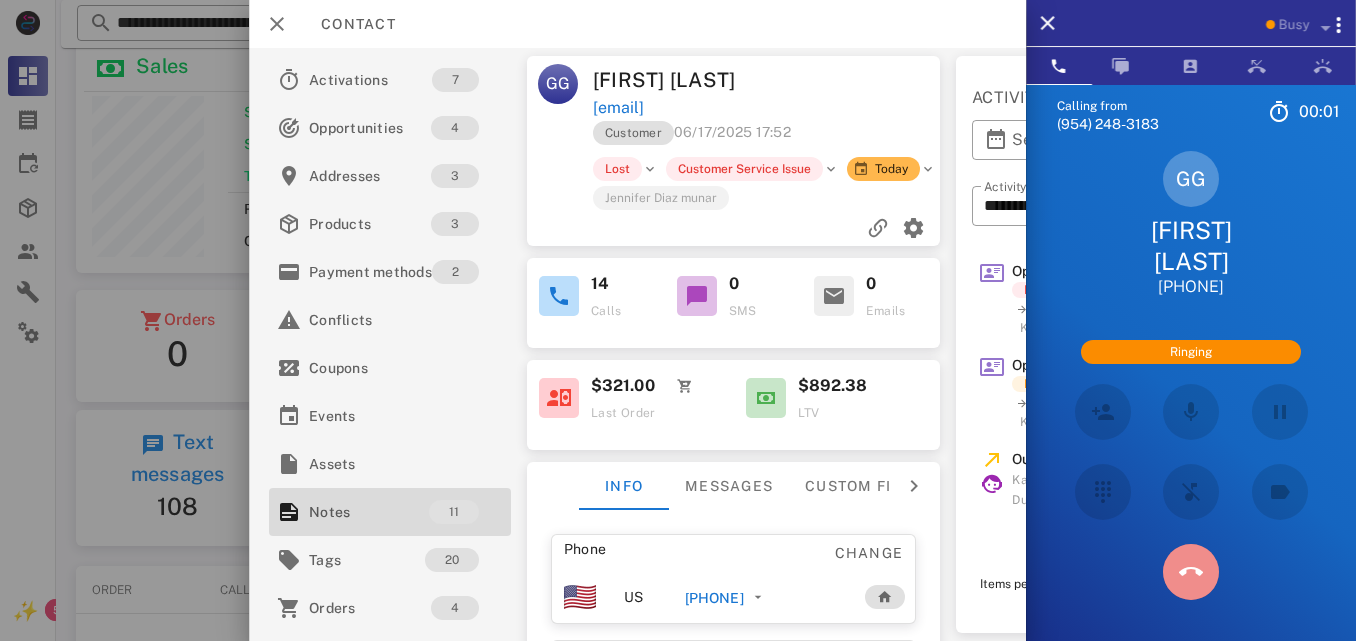 click at bounding box center (1191, 572) 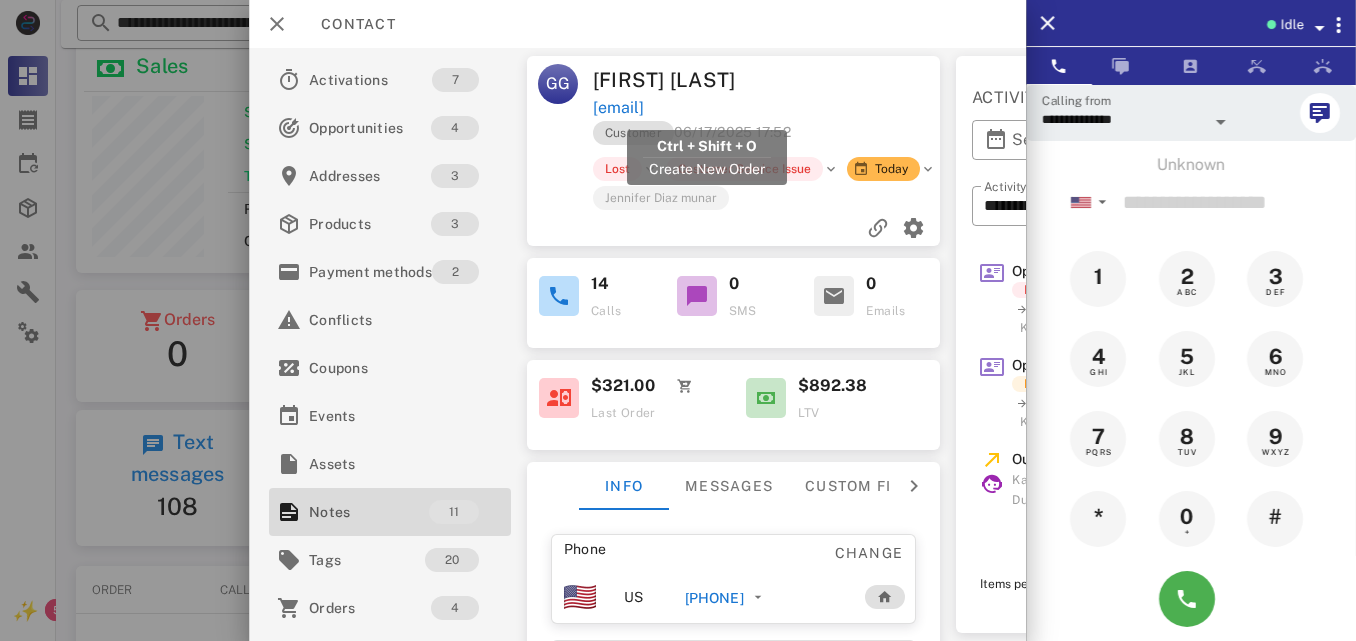 drag, startPoint x: 830, startPoint y: 116, endPoint x: 593, endPoint y: 113, distance: 237.01898 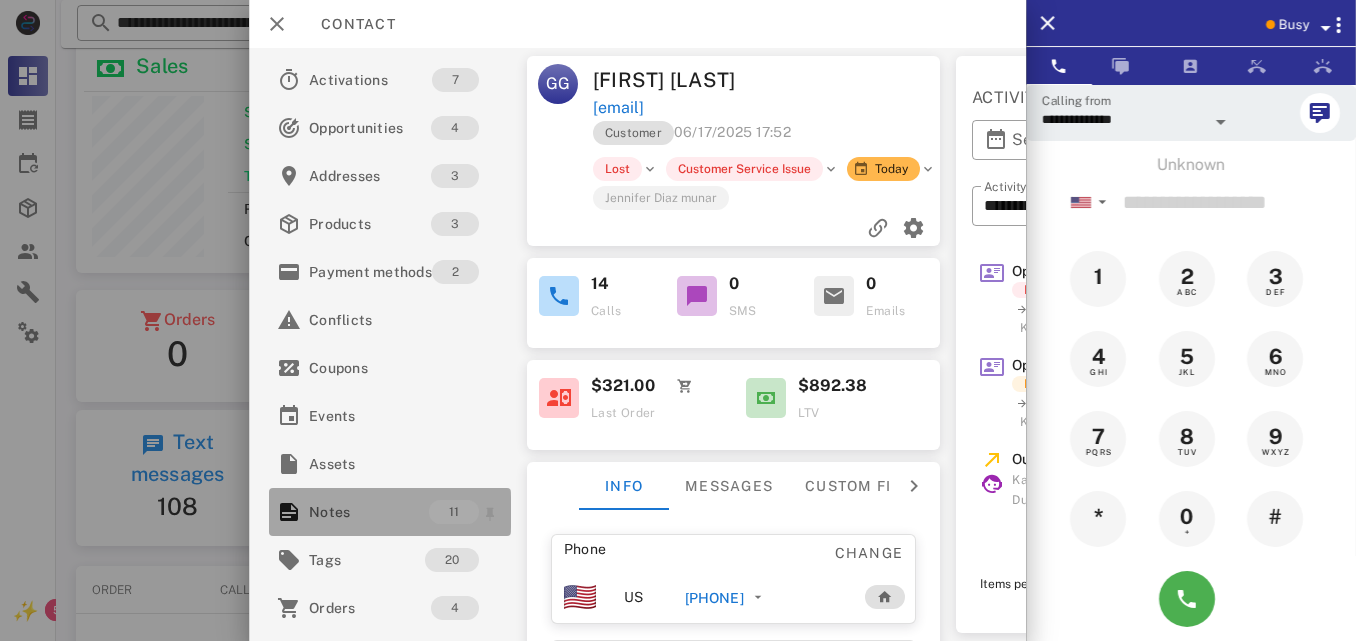 click on "11" at bounding box center (454, 512) 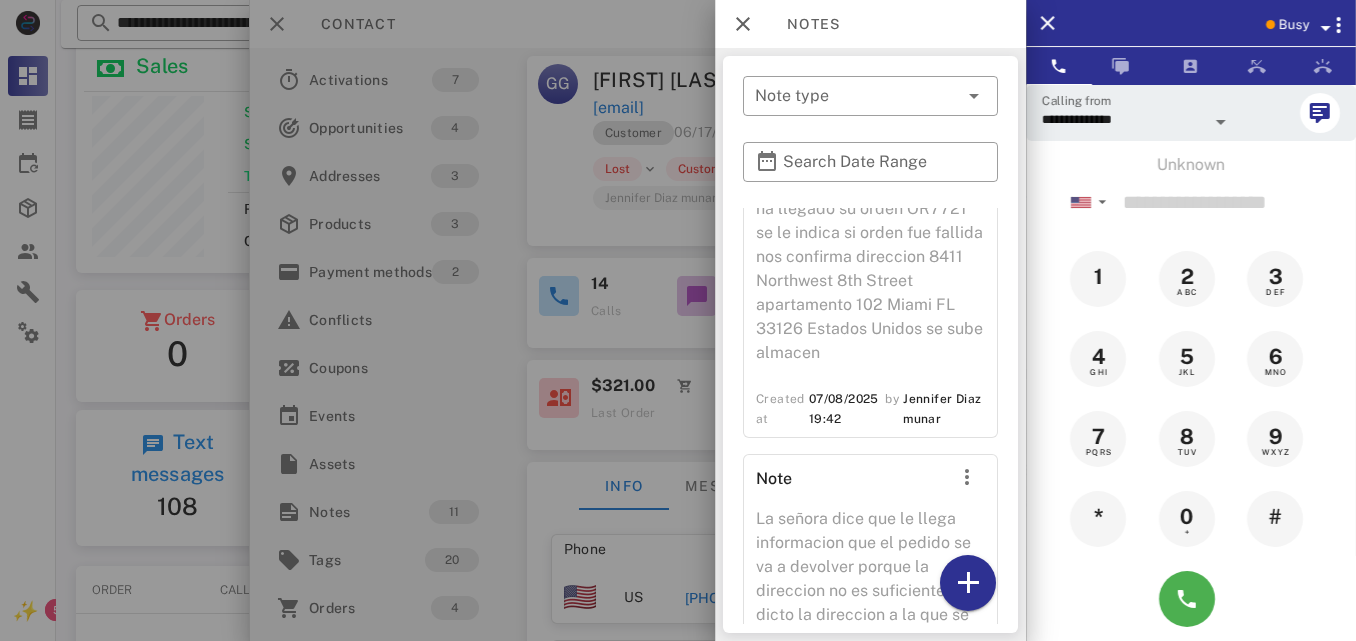 scroll, scrollTop: 2732, scrollLeft: 0, axis: vertical 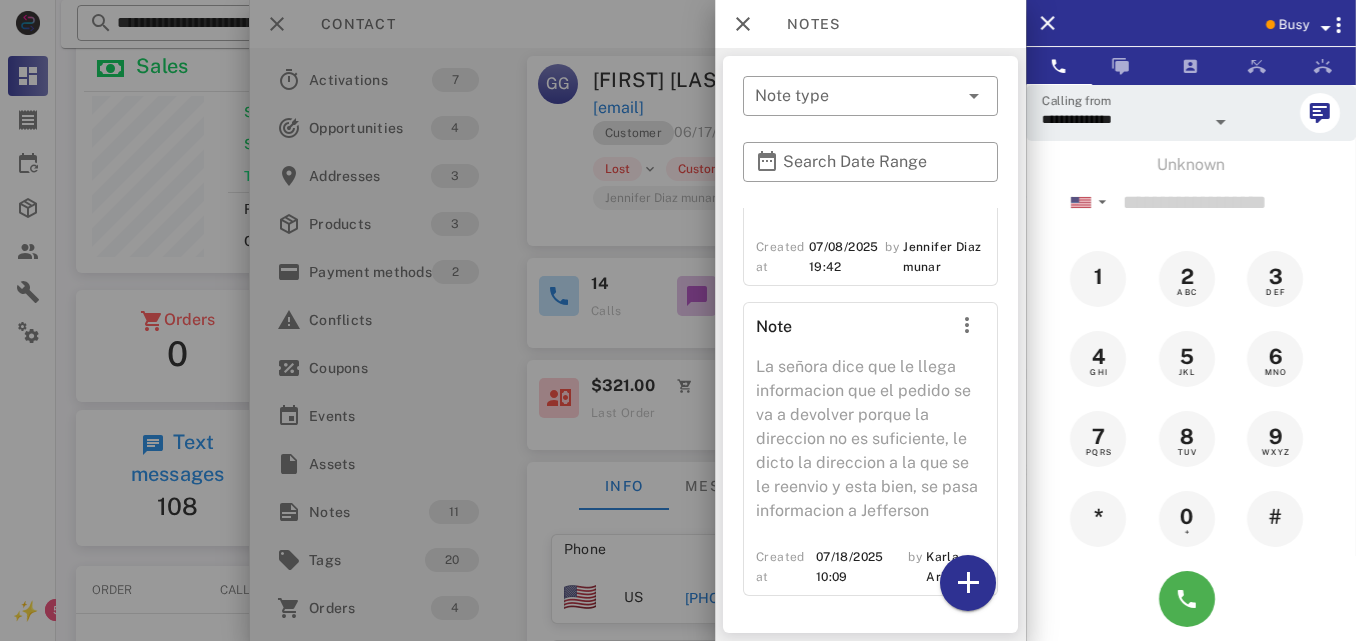 click at bounding box center [1270, 24] 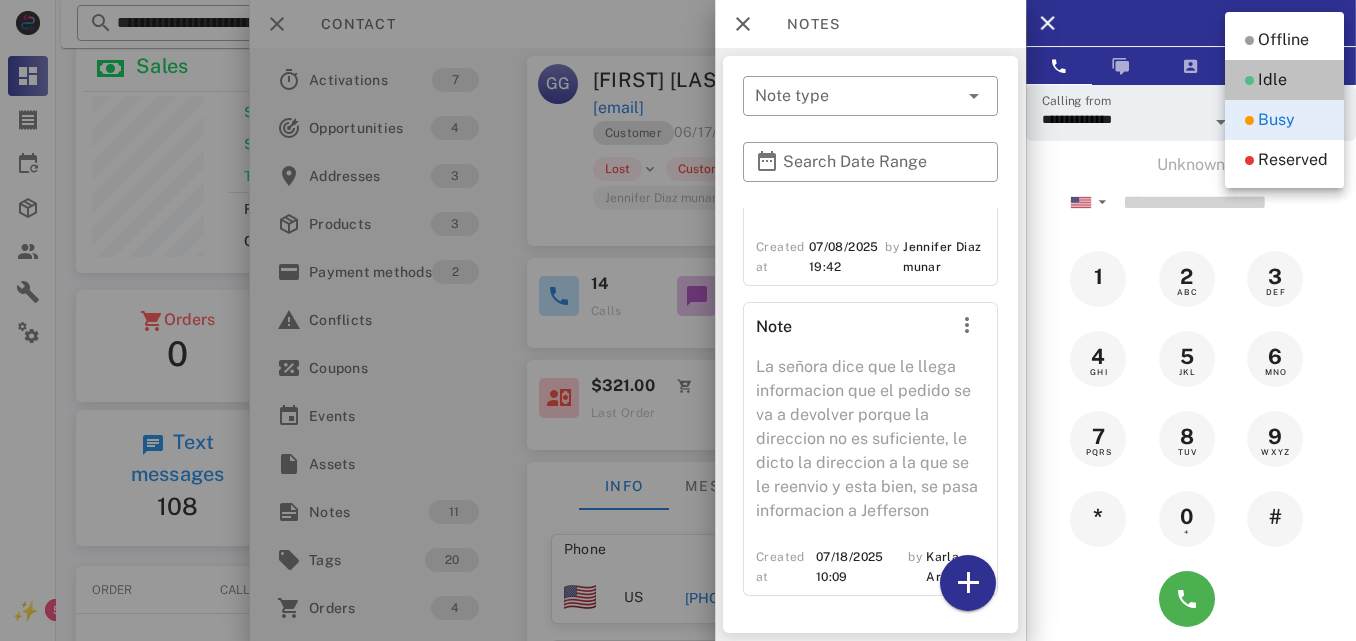 click on "Idle" at bounding box center [1272, 80] 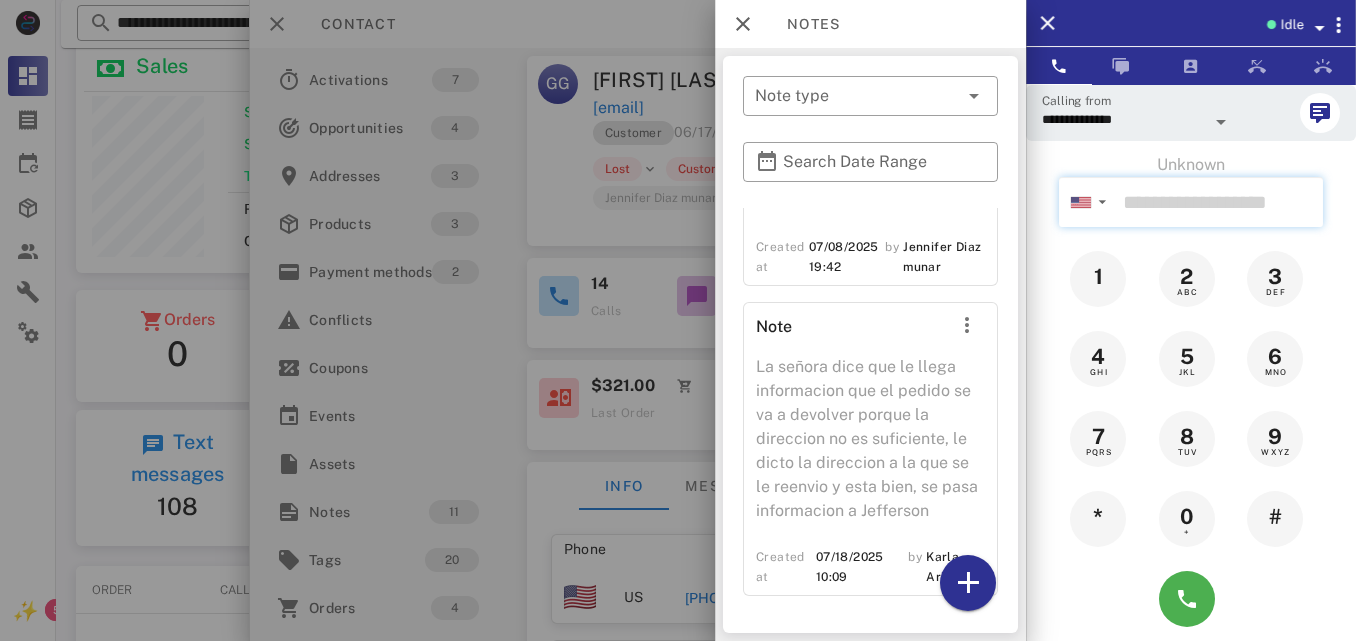 click at bounding box center (1219, 202) 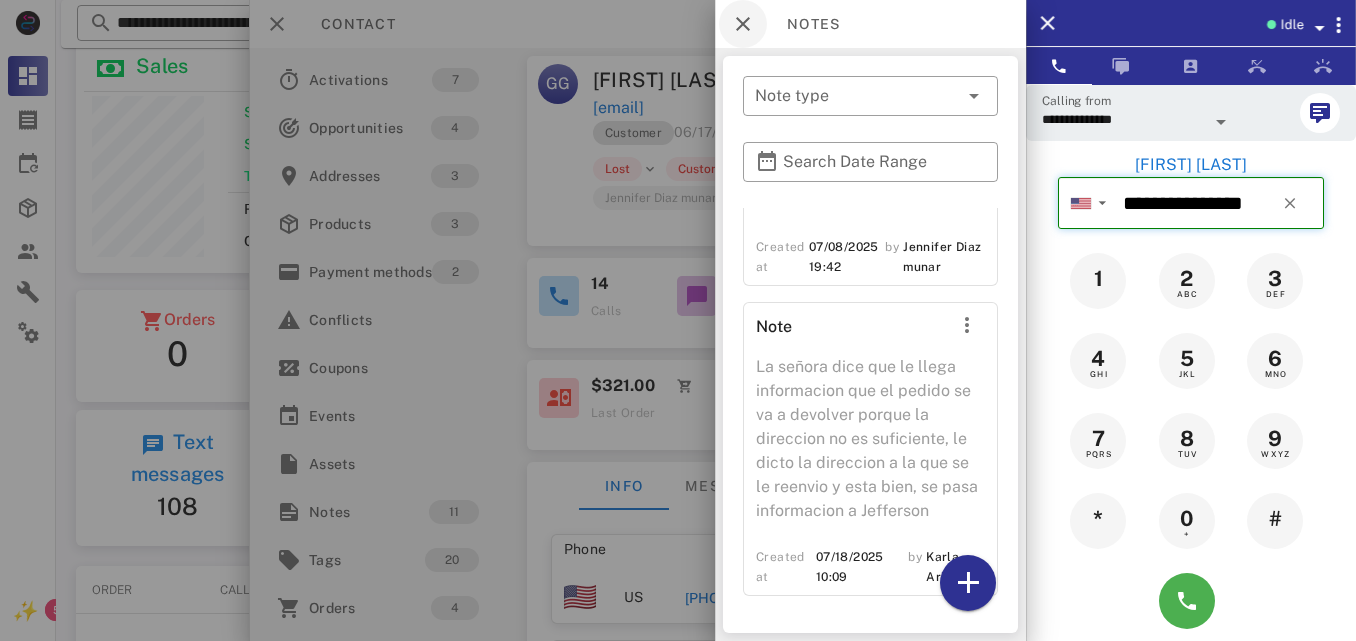 type on "**********" 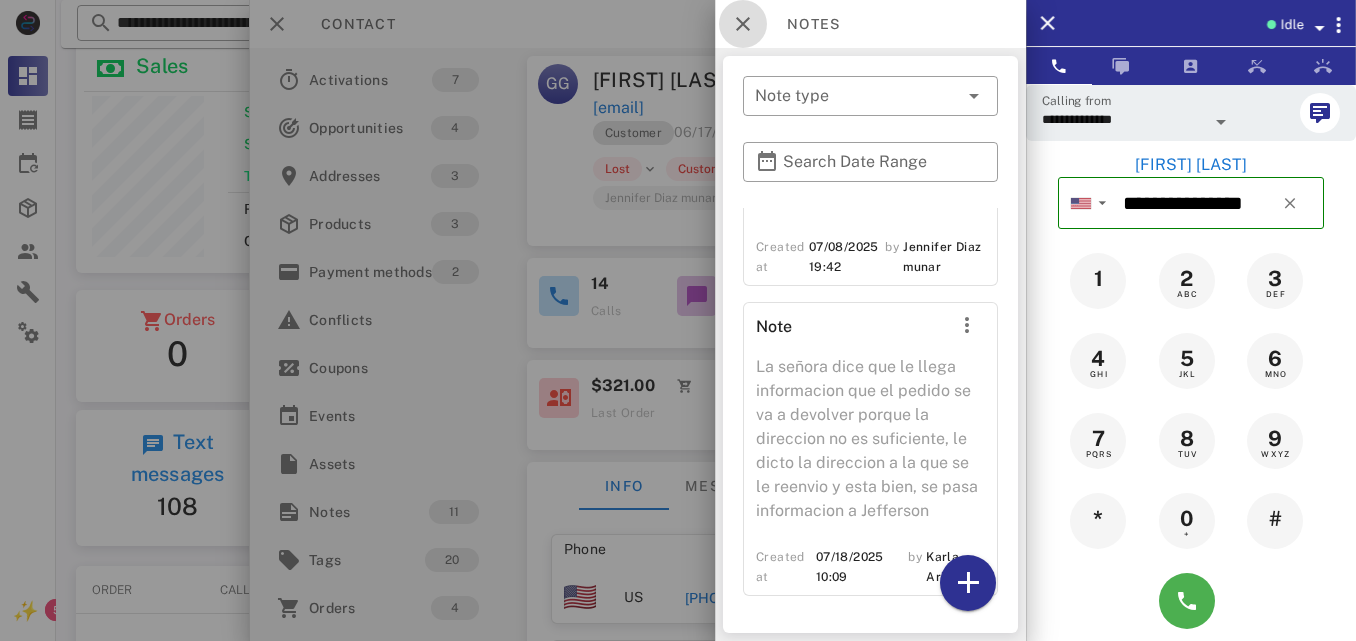 click at bounding box center [743, 24] 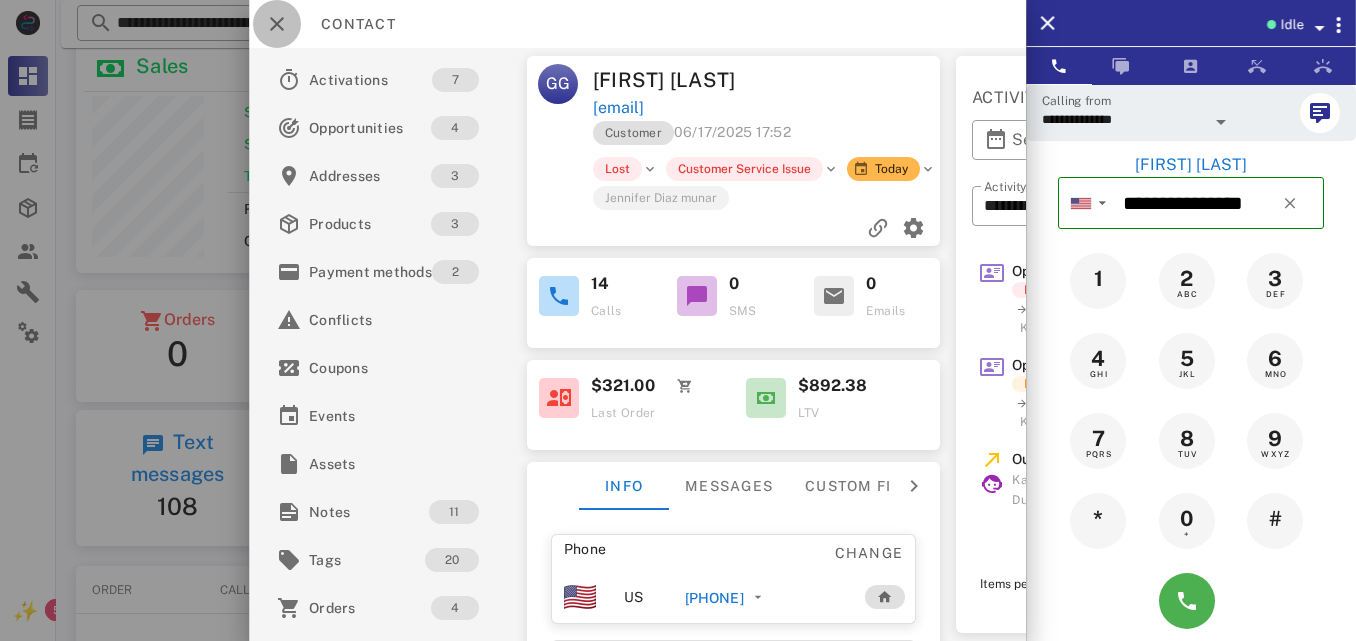 click at bounding box center [277, 24] 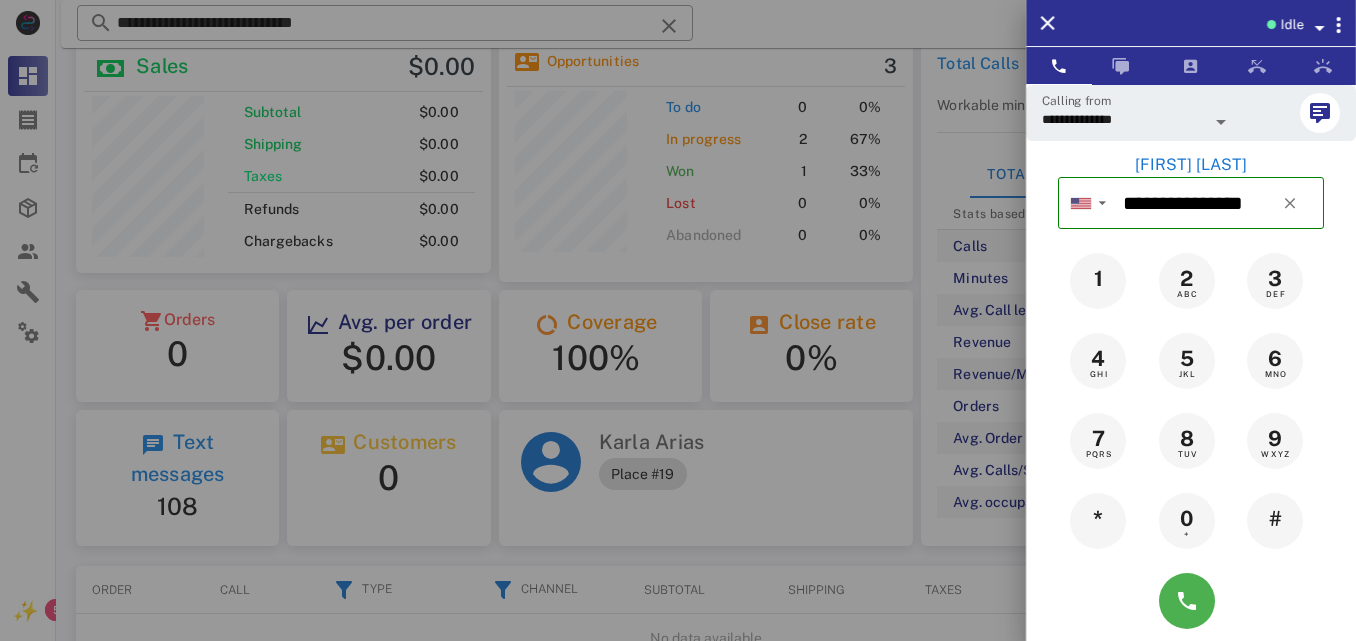 click at bounding box center [678, 320] 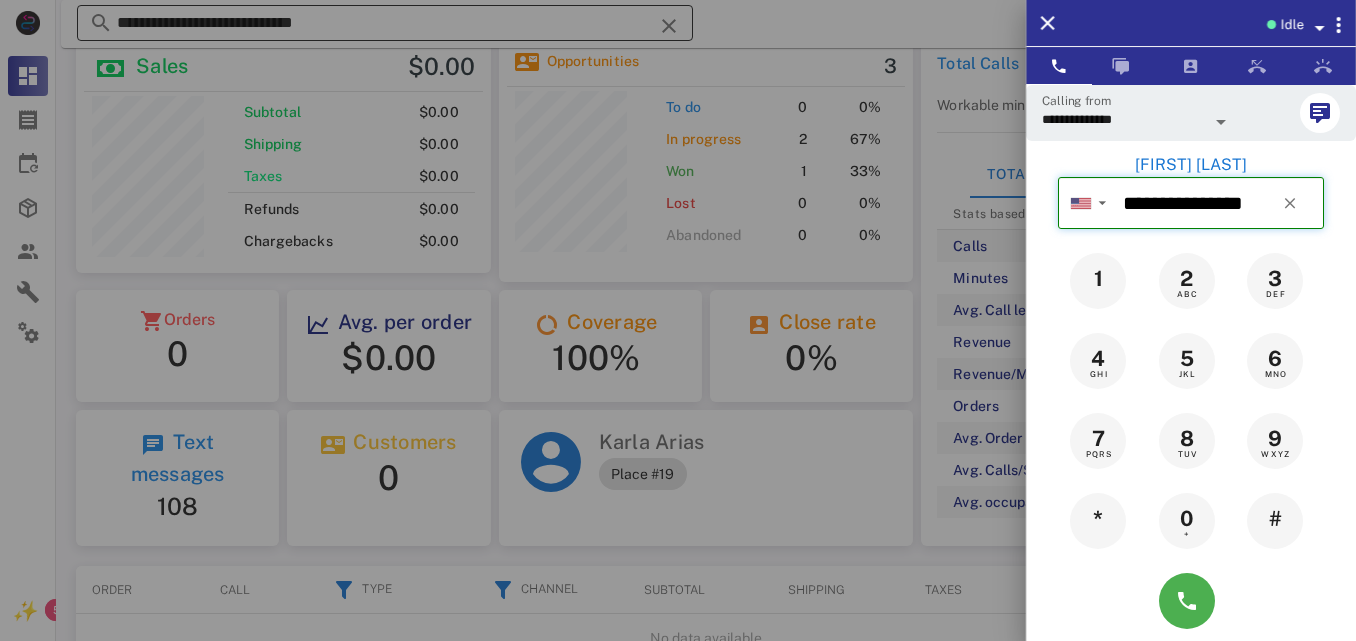 click at bounding box center (669, 26) 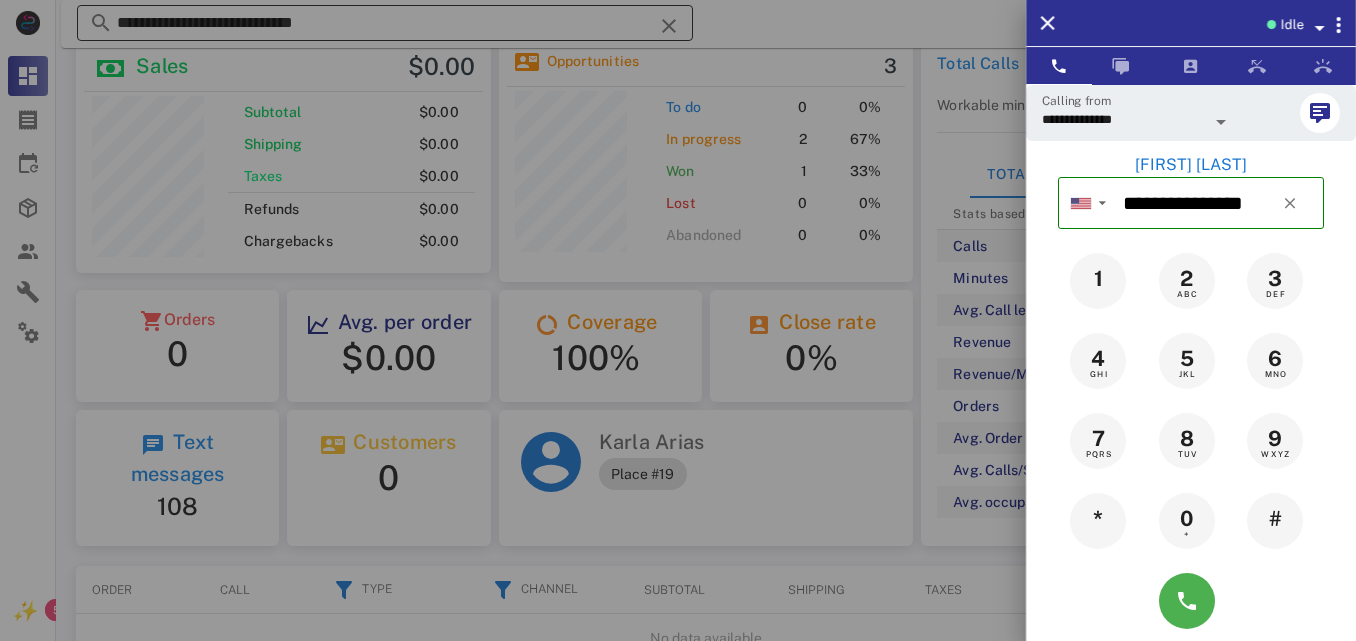type 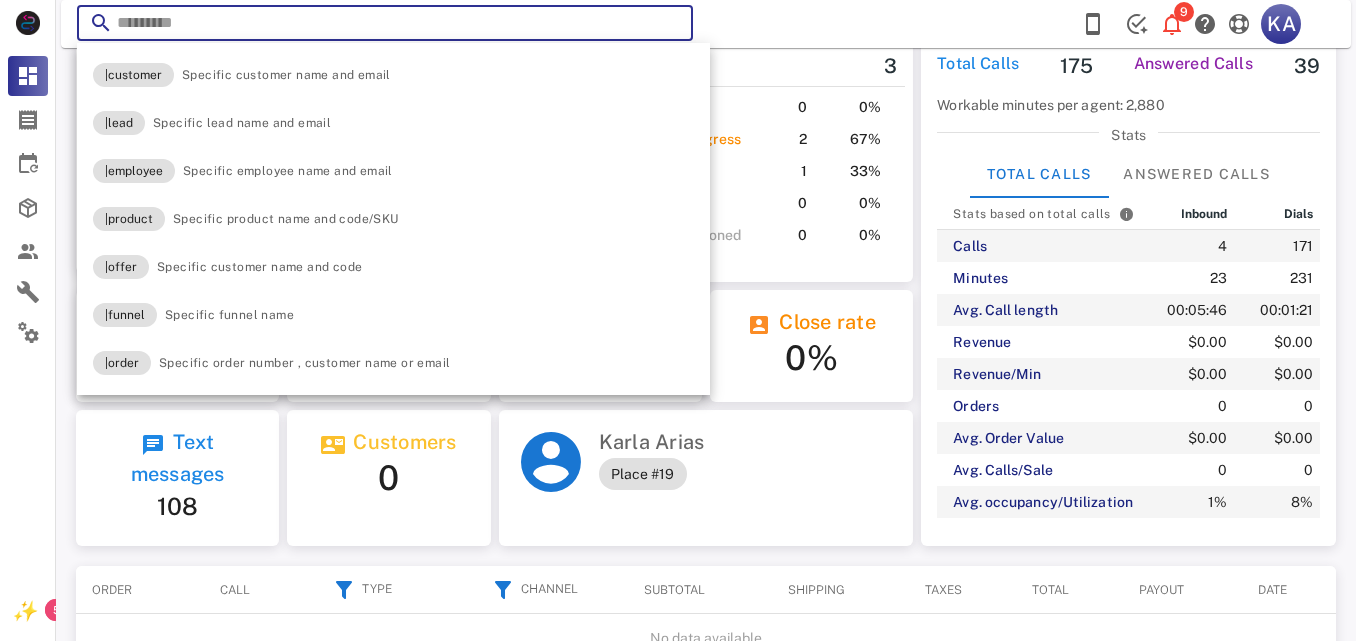 paste on "**********" 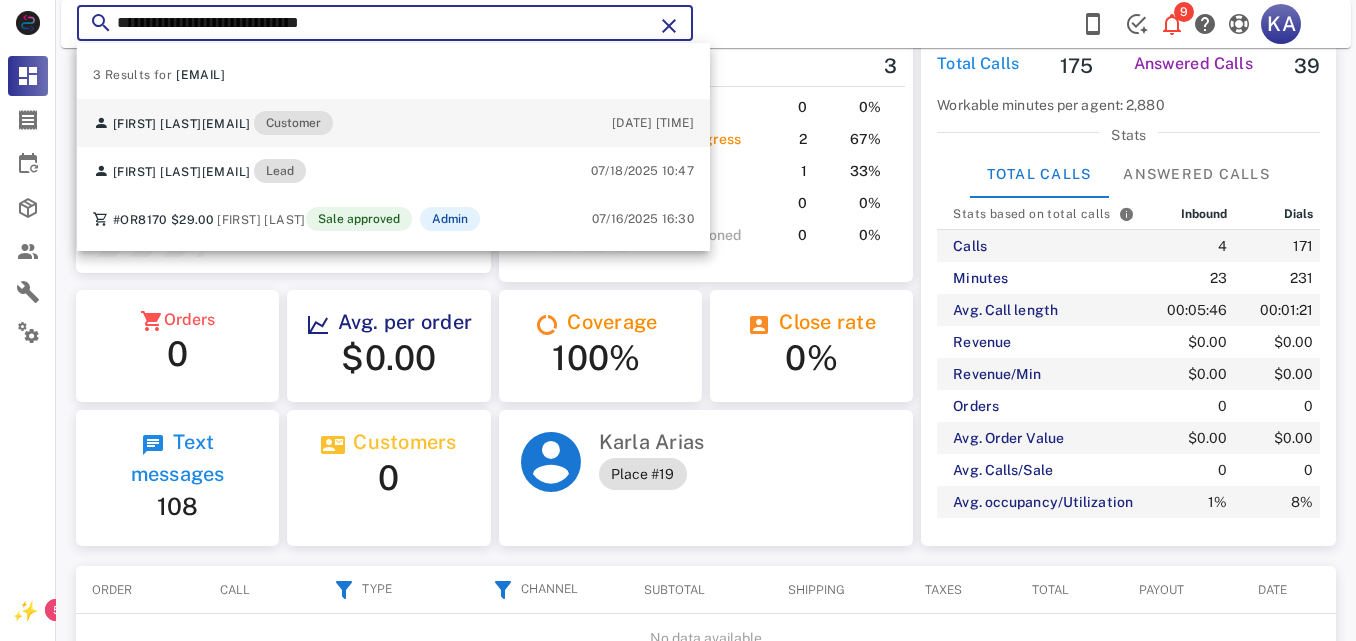 type on "**********" 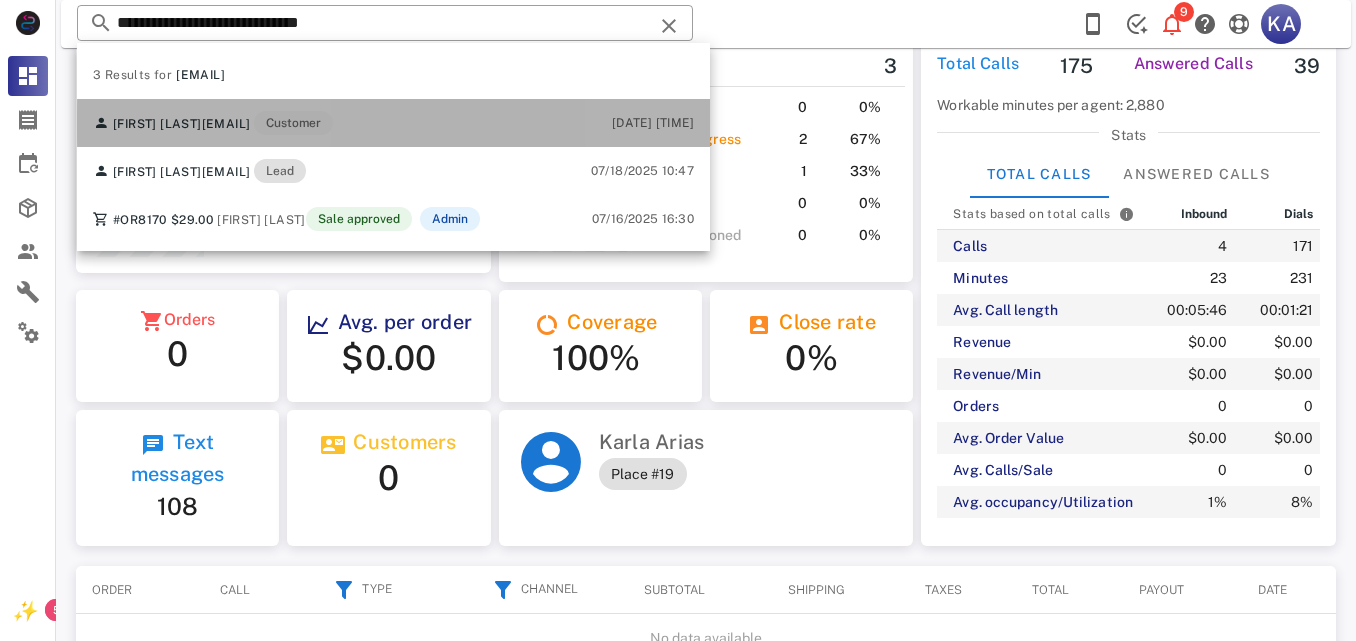 click on "[FIRST] [LAST]   [EMAIL]   Customer   [DATE] [TIME]" at bounding box center (393, 123) 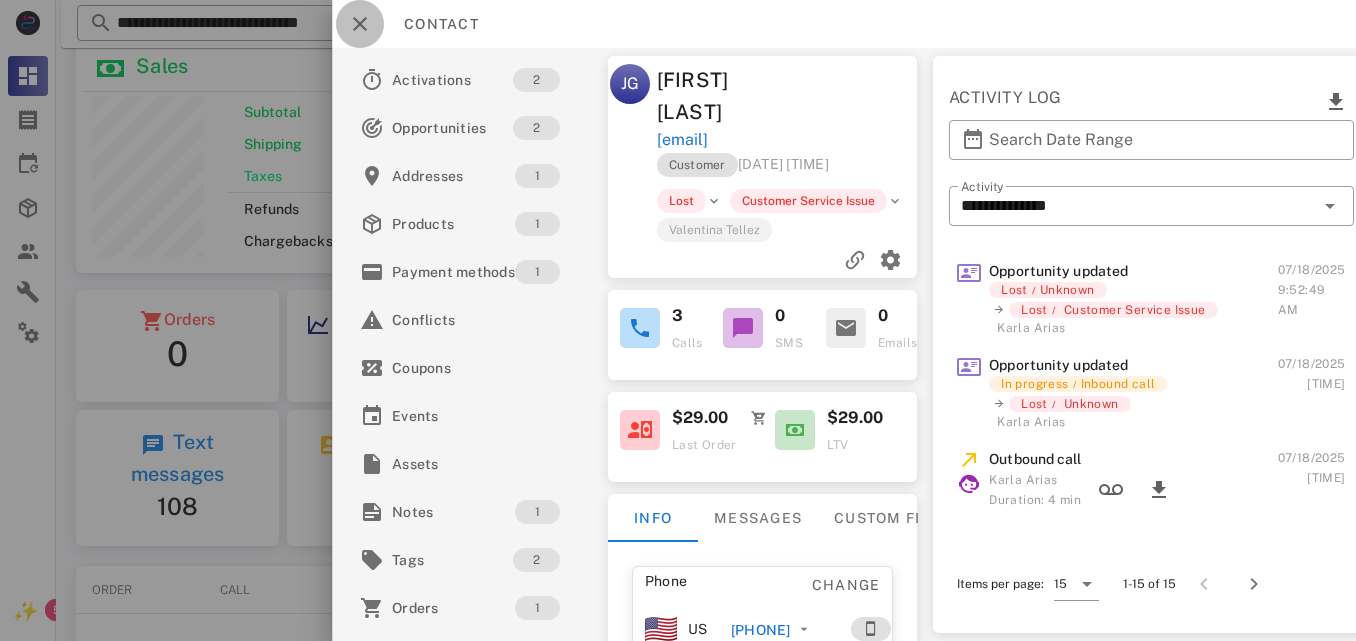 click at bounding box center (360, 24) 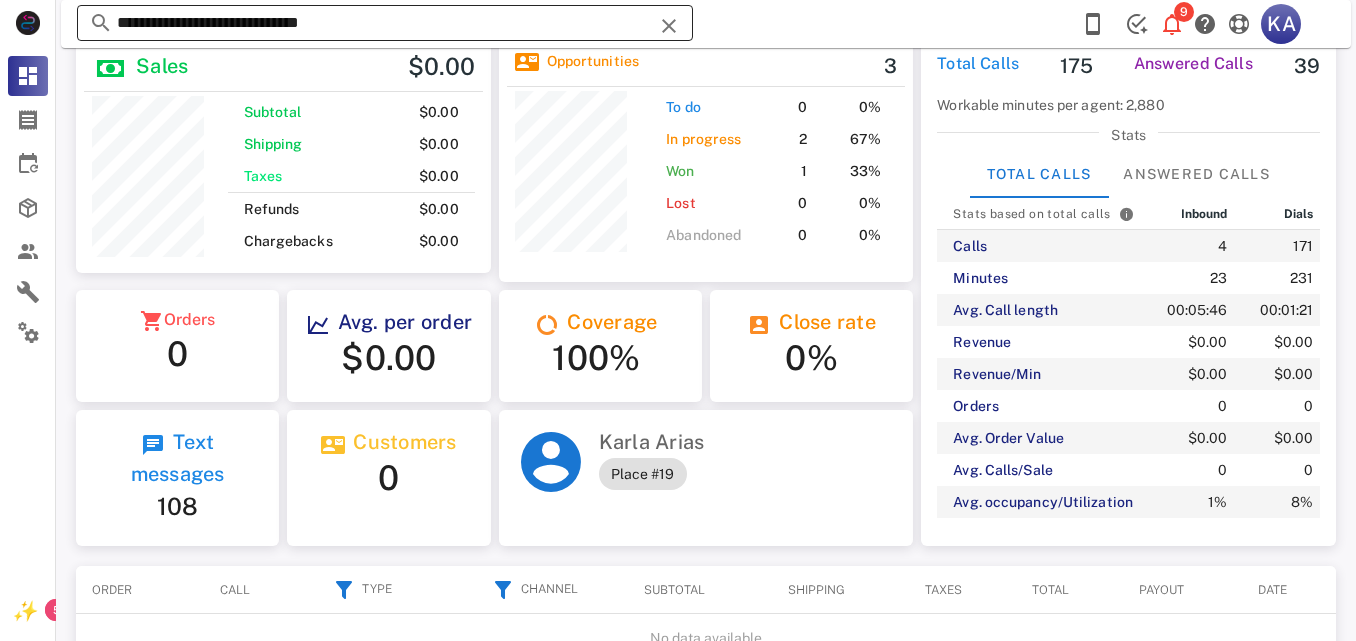 click at bounding box center [669, 26] 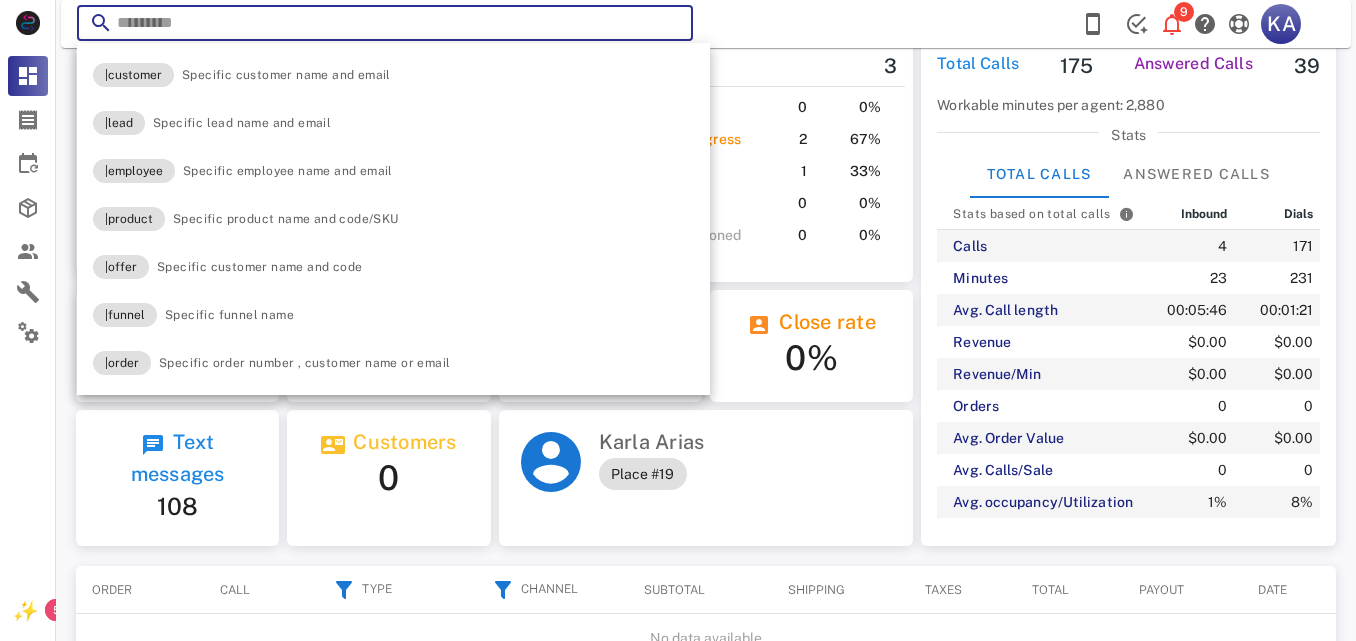 paste on "**********" 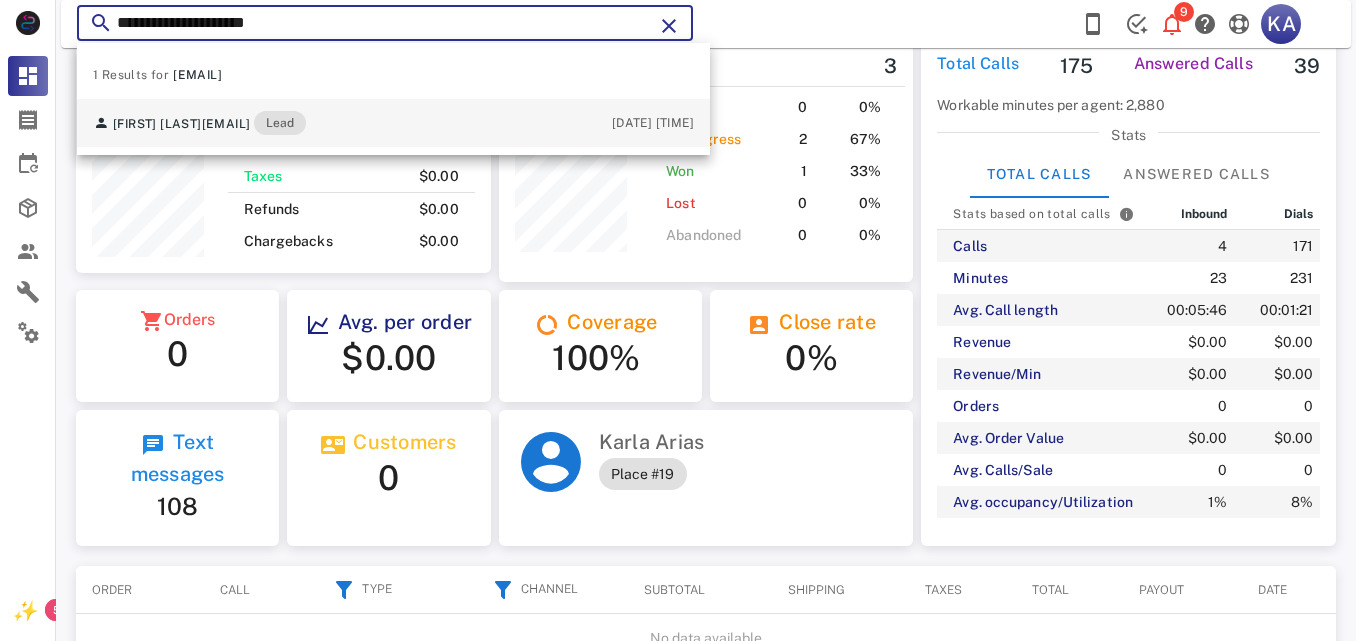 type on "**********" 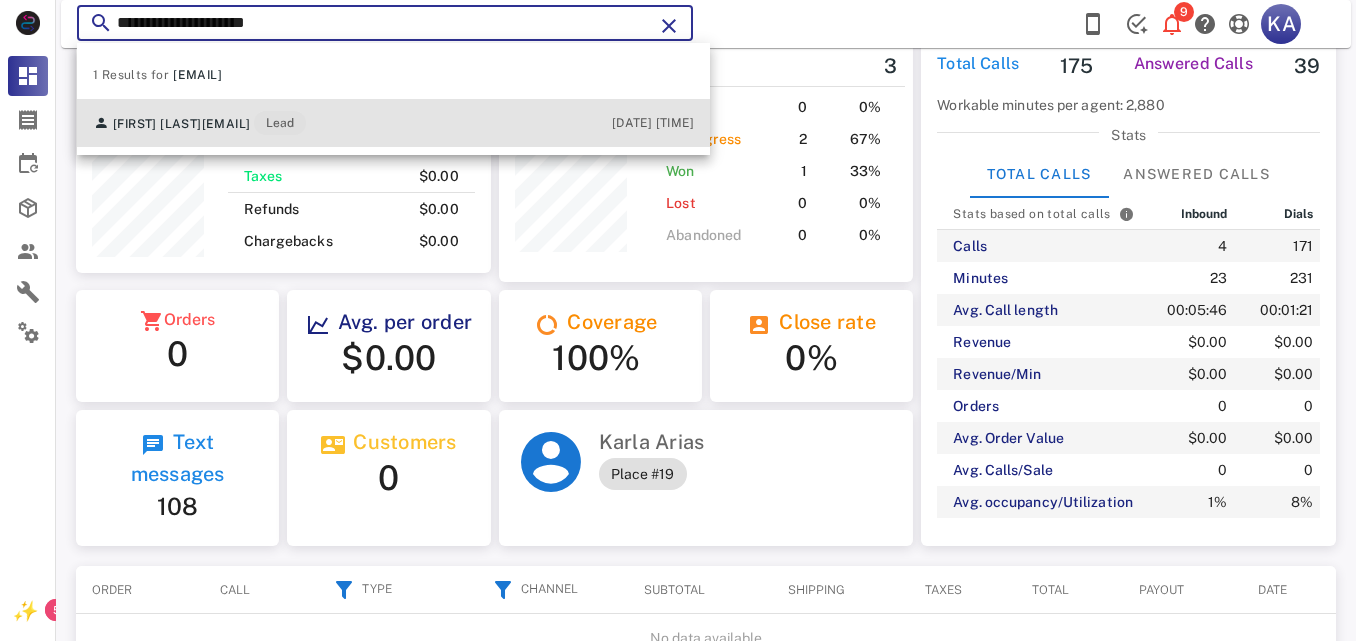 click on "[FIRST] [LAST]   [EMAIL]   Lead   [DATE] [TIME]" at bounding box center [393, 123] 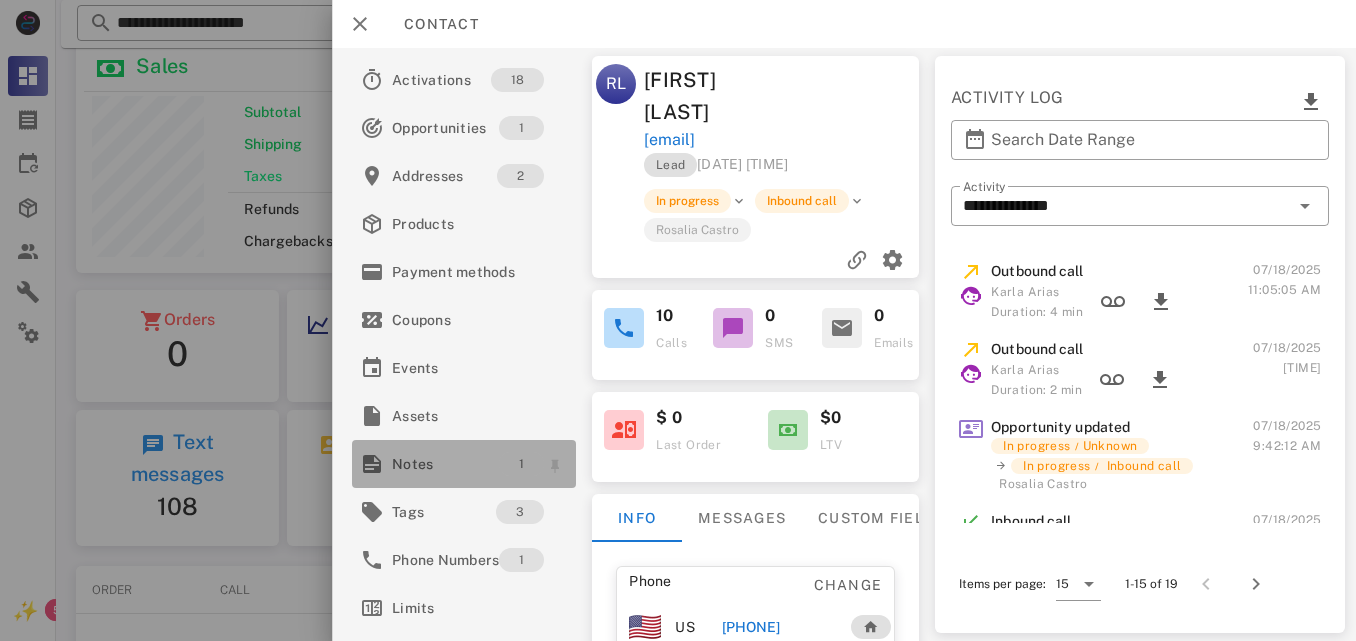 click on "1" at bounding box center [521, 464] 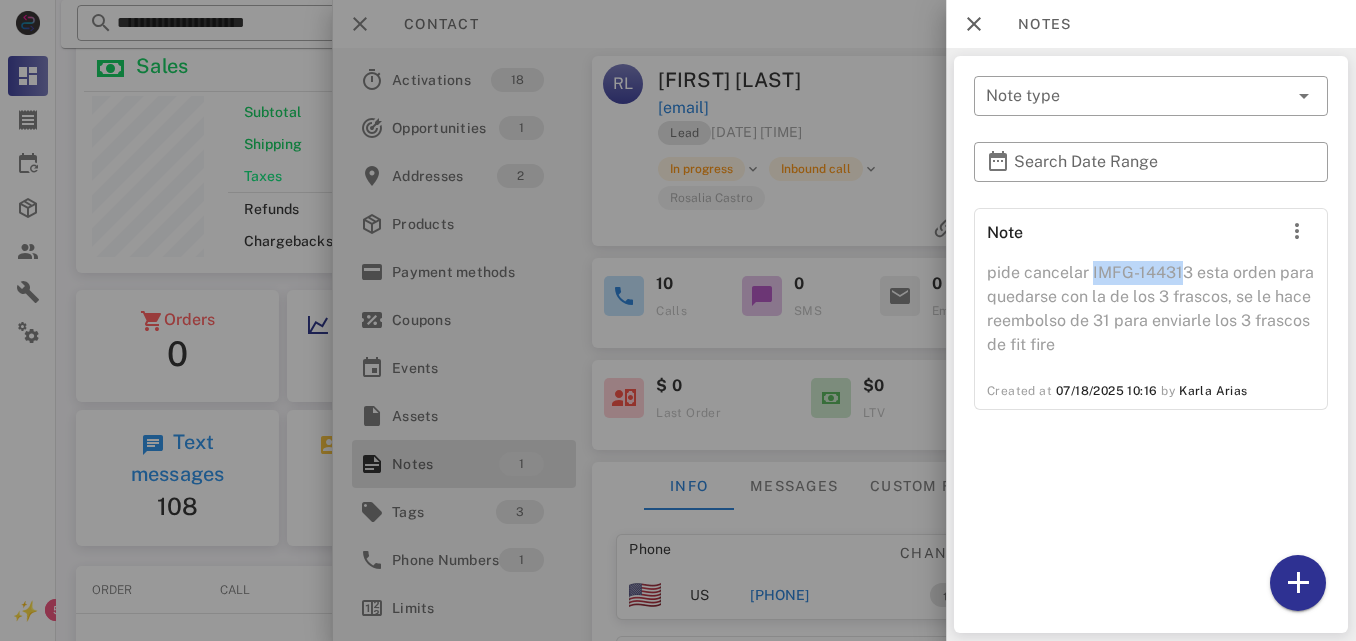 drag, startPoint x: 1180, startPoint y: 273, endPoint x: 1091, endPoint y: 274, distance: 89.005615 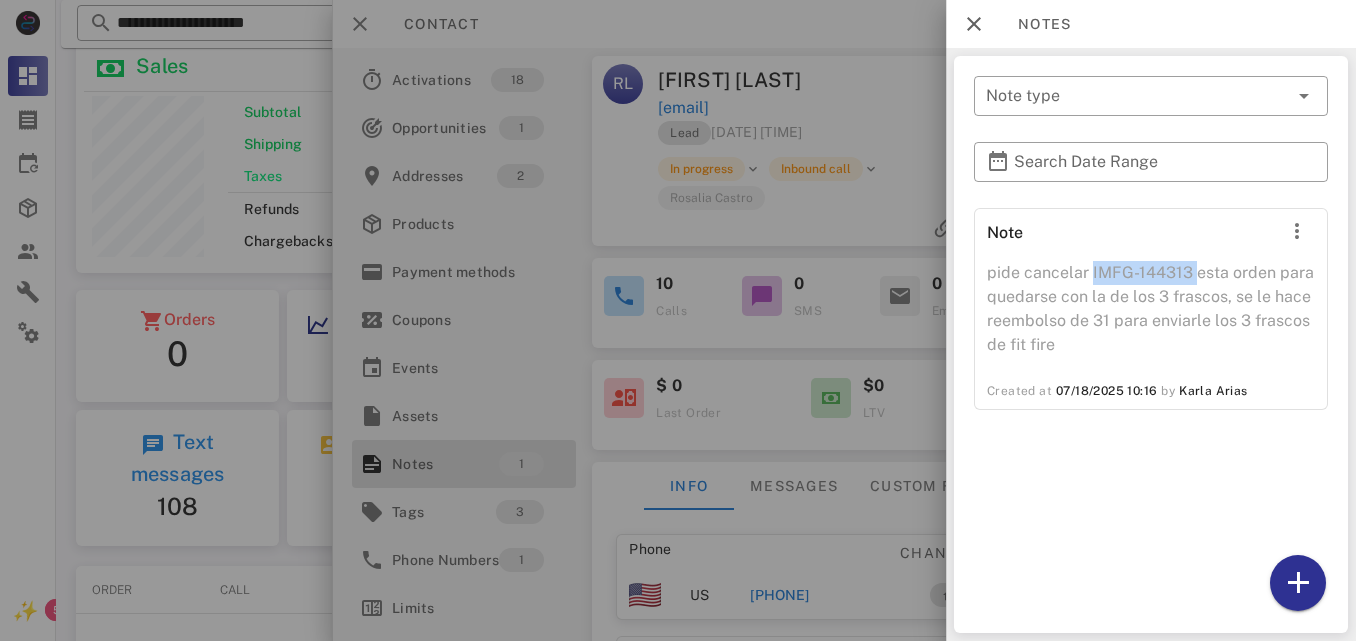 drag, startPoint x: 1195, startPoint y: 273, endPoint x: 1090, endPoint y: 270, distance: 105.04285 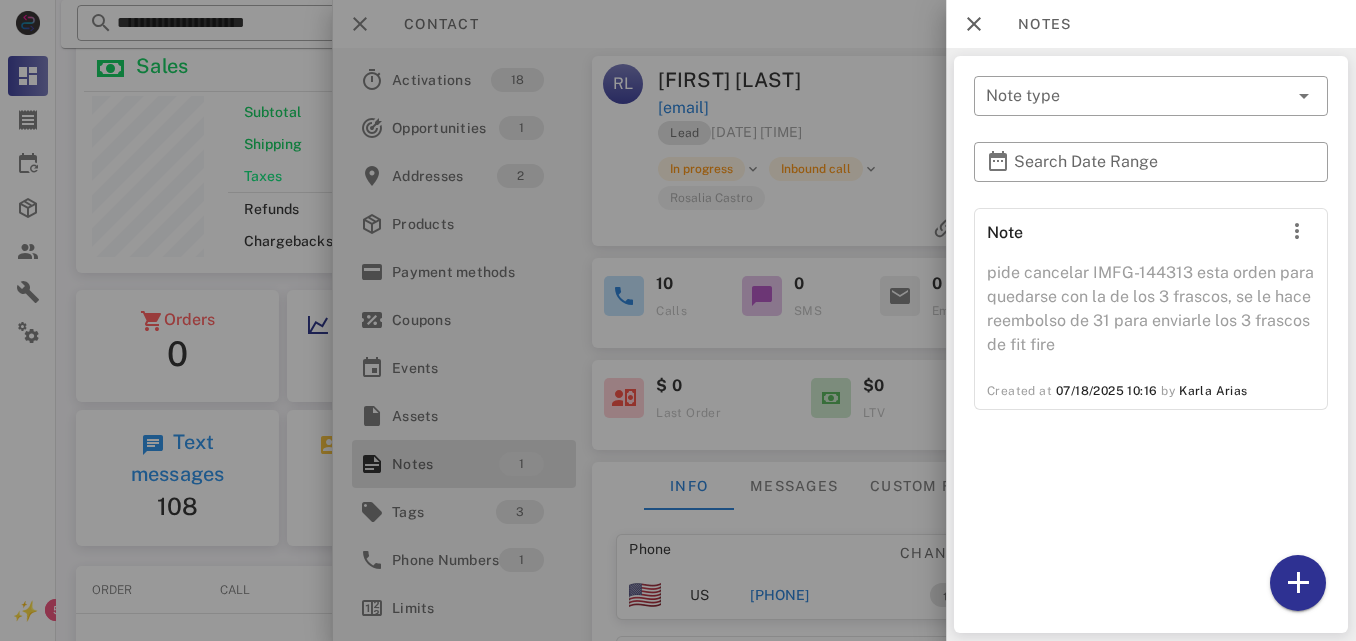 click at bounding box center [678, 320] 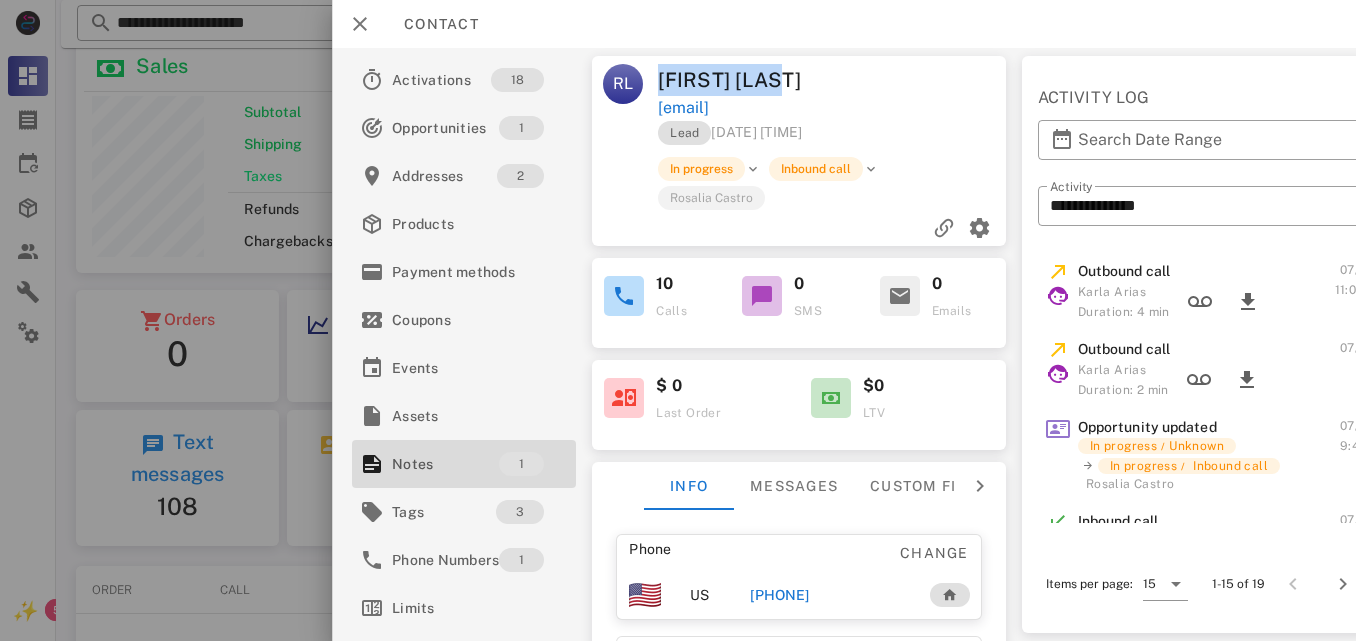 drag, startPoint x: 802, startPoint y: 82, endPoint x: 641, endPoint y: 65, distance: 161.89503 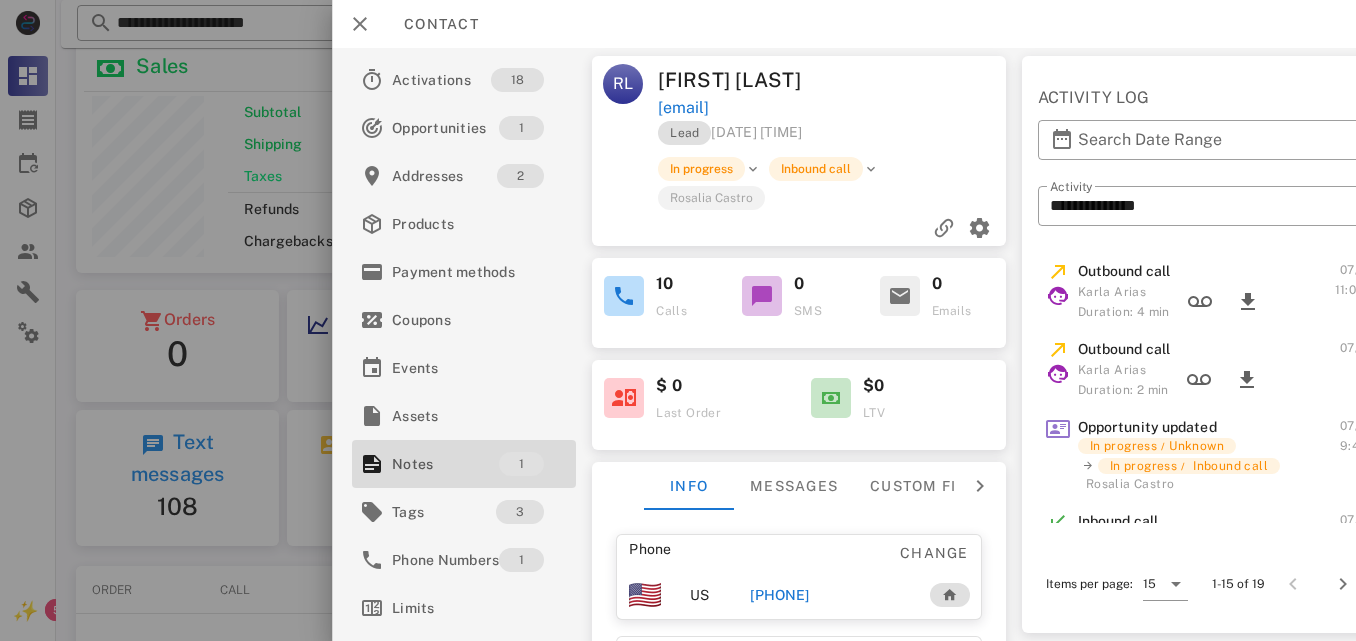 click on "[EMAIL]" at bounding box center [833, 108] 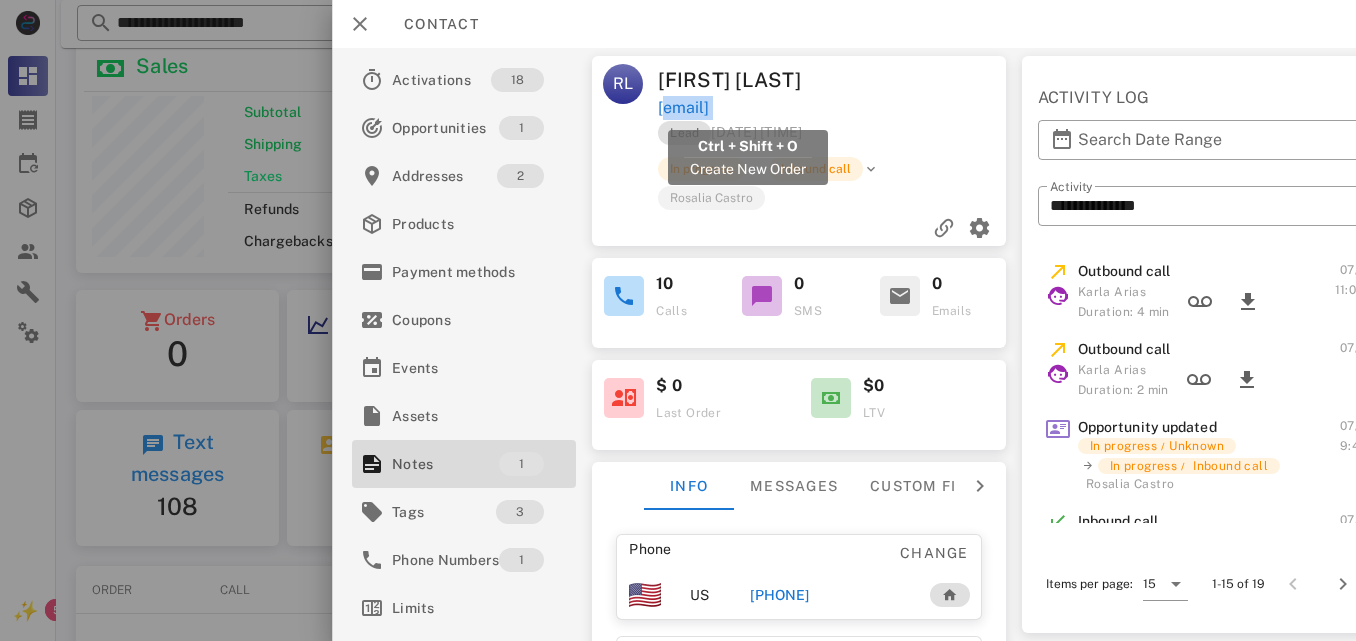 drag, startPoint x: 859, startPoint y: 106, endPoint x: 689, endPoint y: 112, distance: 170.10585 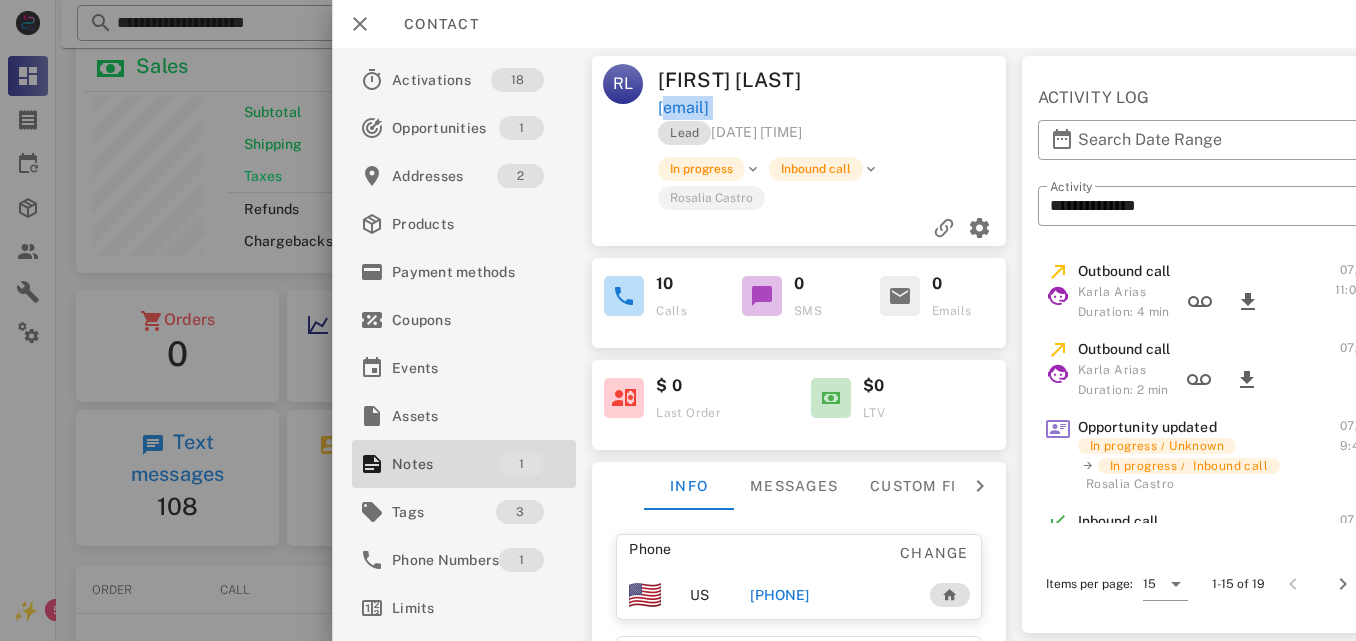 drag, startPoint x: 867, startPoint y: 591, endPoint x: 723, endPoint y: 592, distance: 144.00348 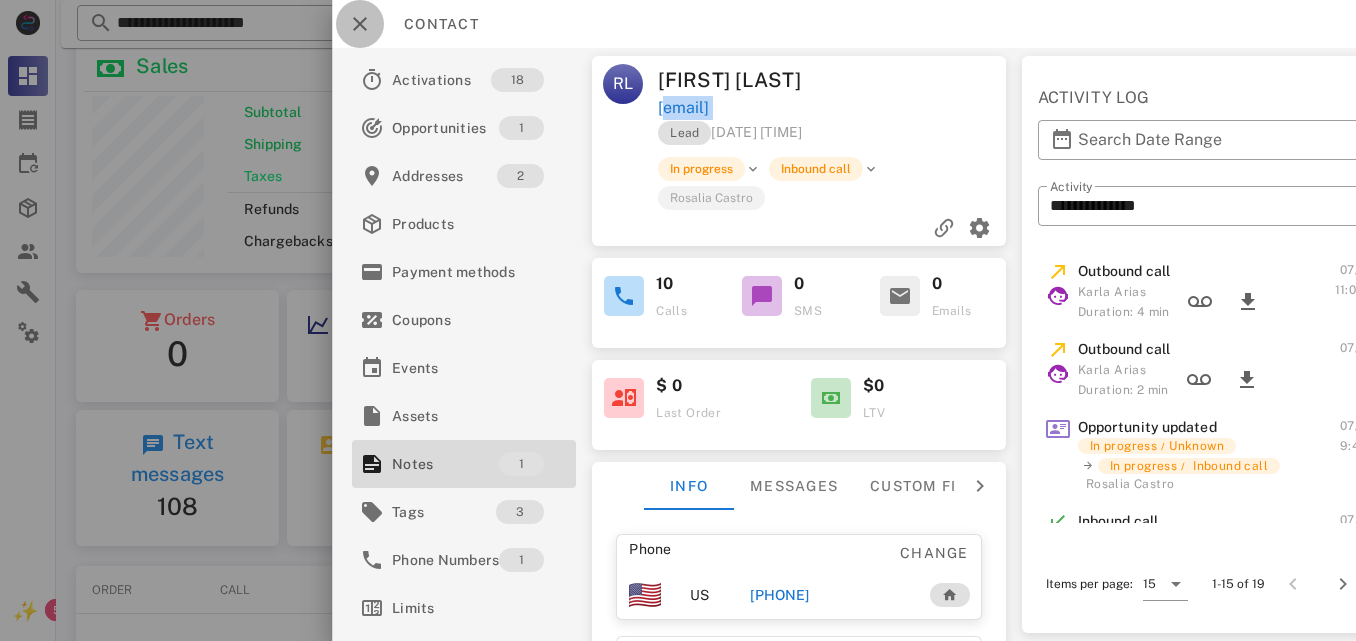 click at bounding box center (360, 24) 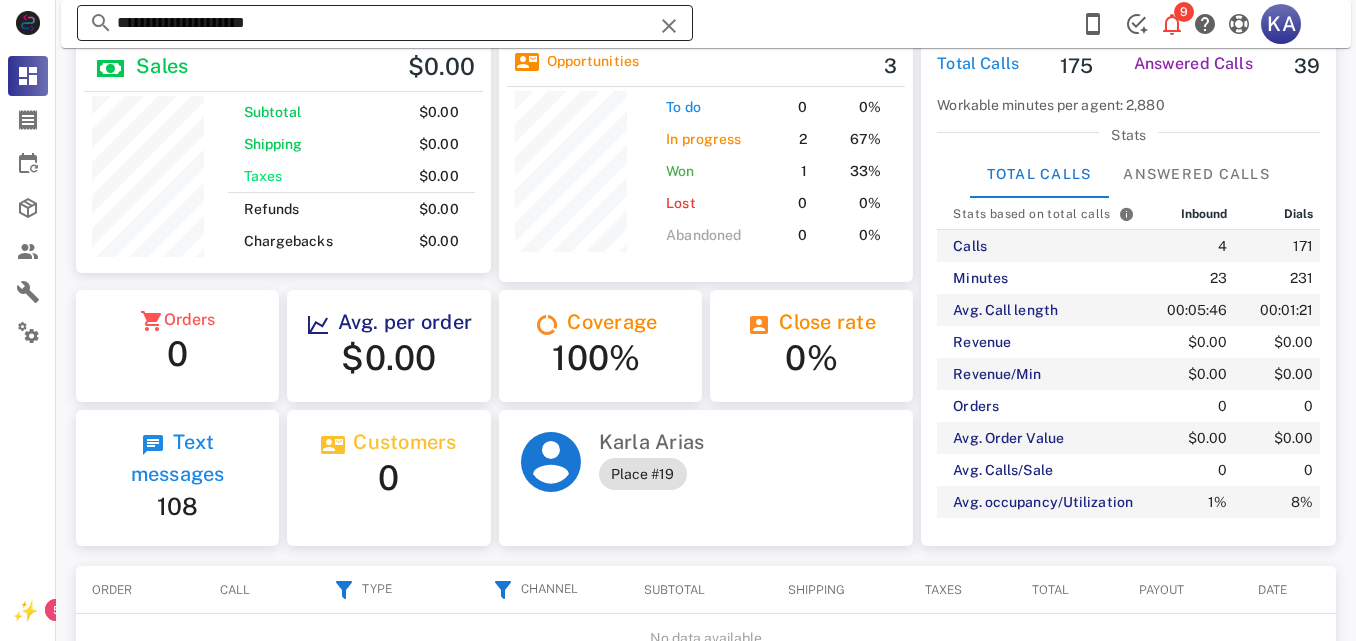 click at bounding box center [669, 26] 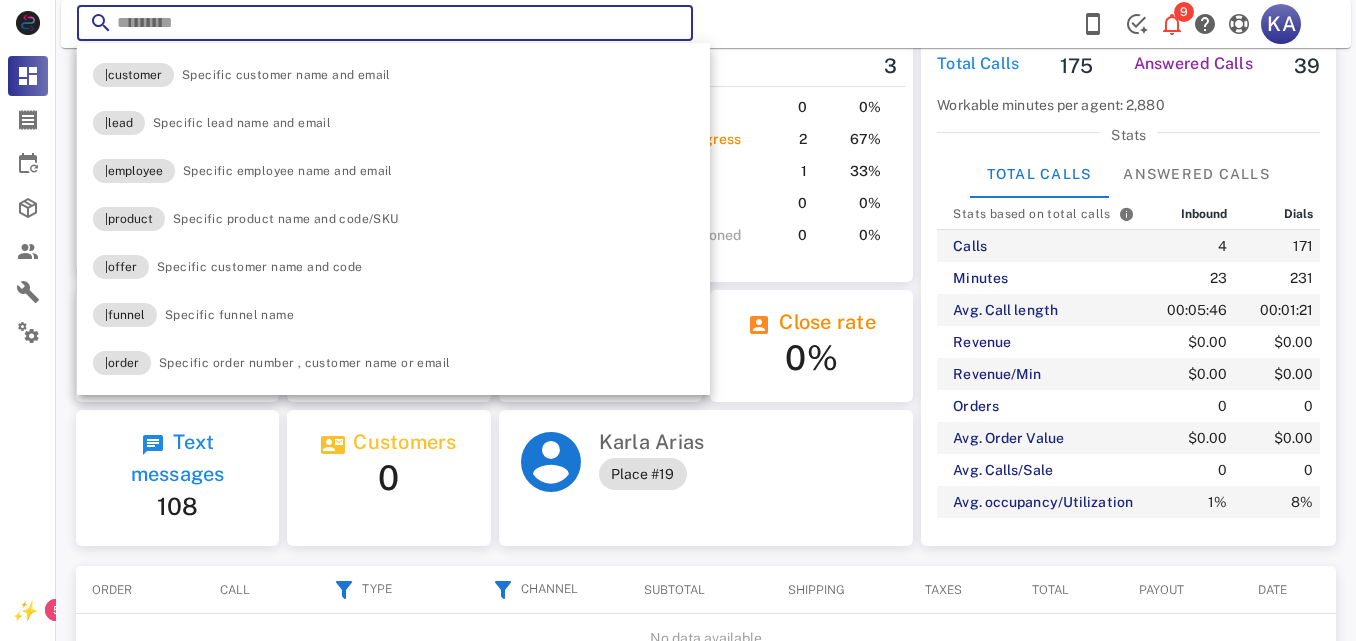 paste on "**********" 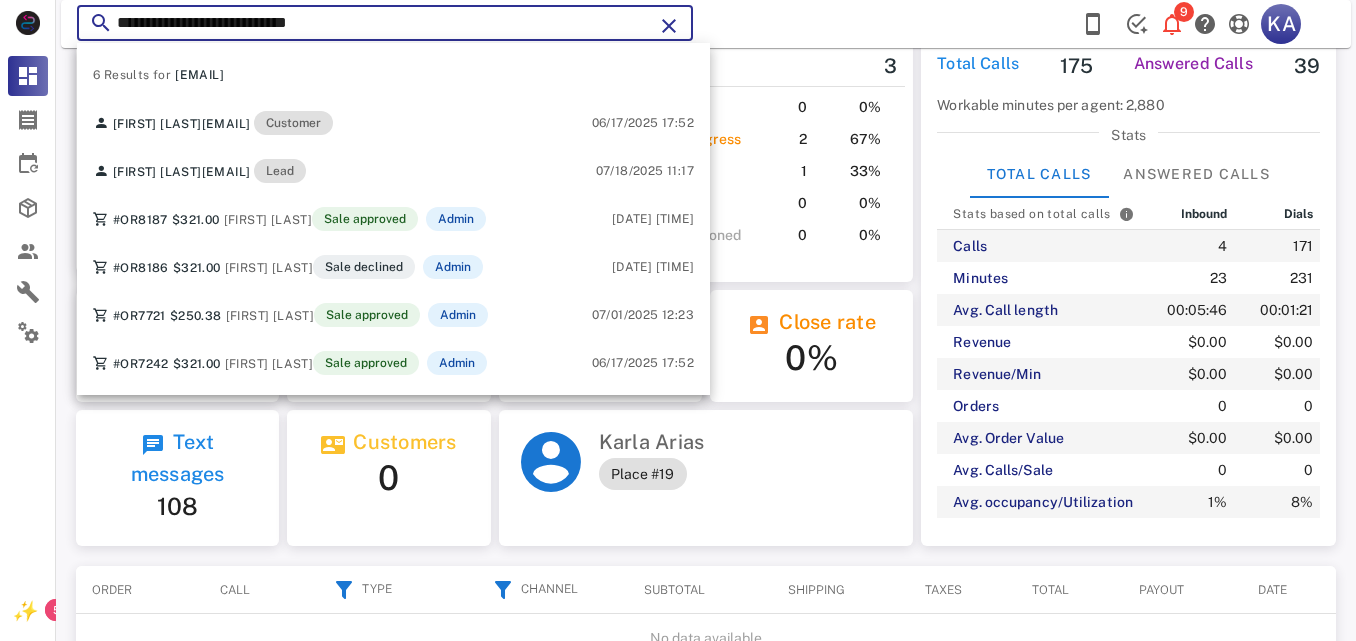 type on "**********" 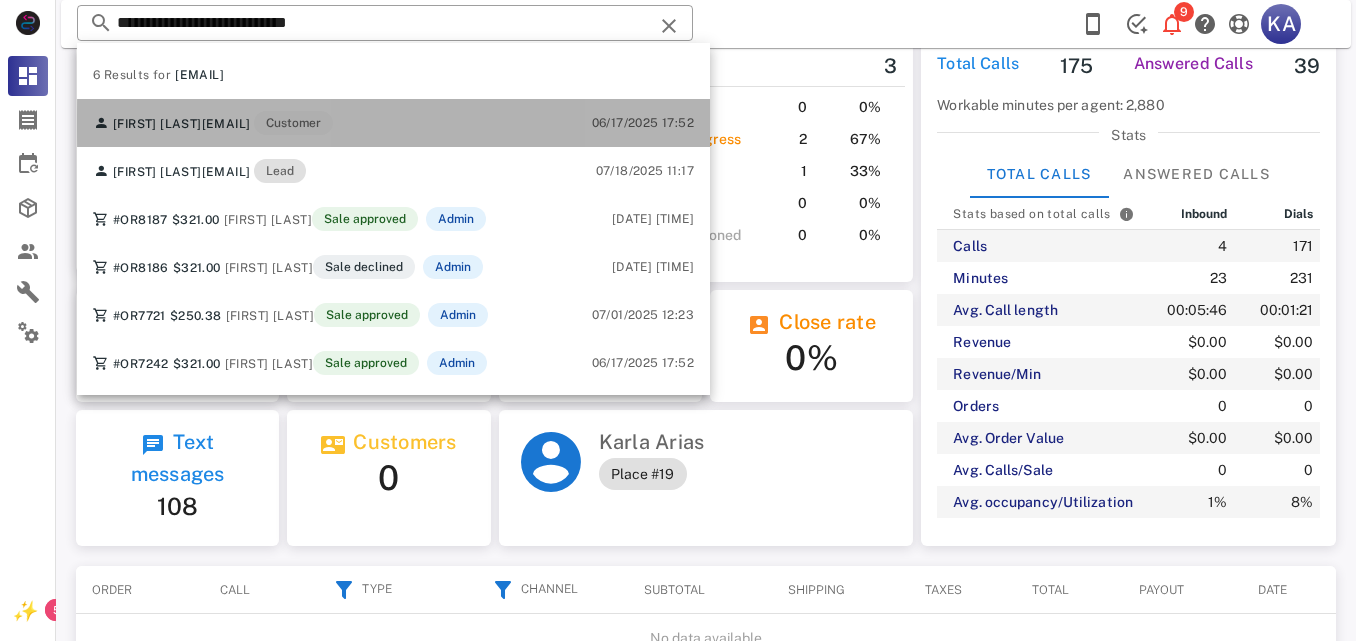 click on "[FIRST] [LAST]   [EMAIL]   Customer" at bounding box center [213, 123] 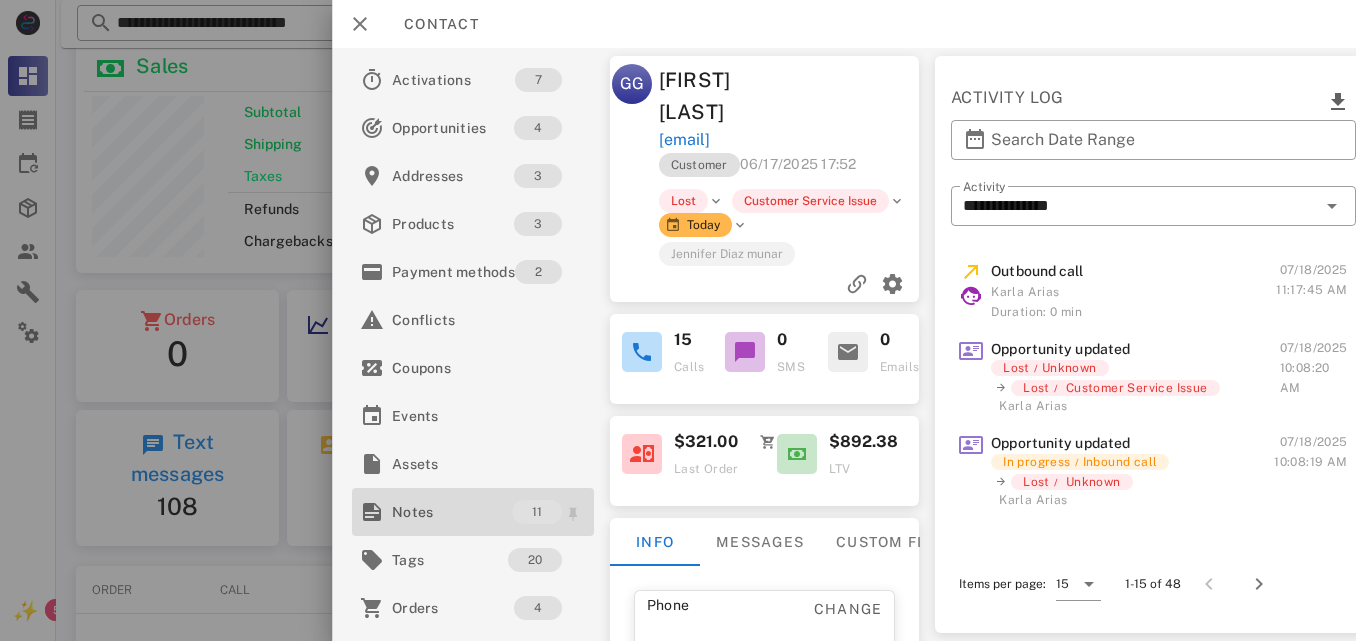 click on "Notes" at bounding box center [452, 512] 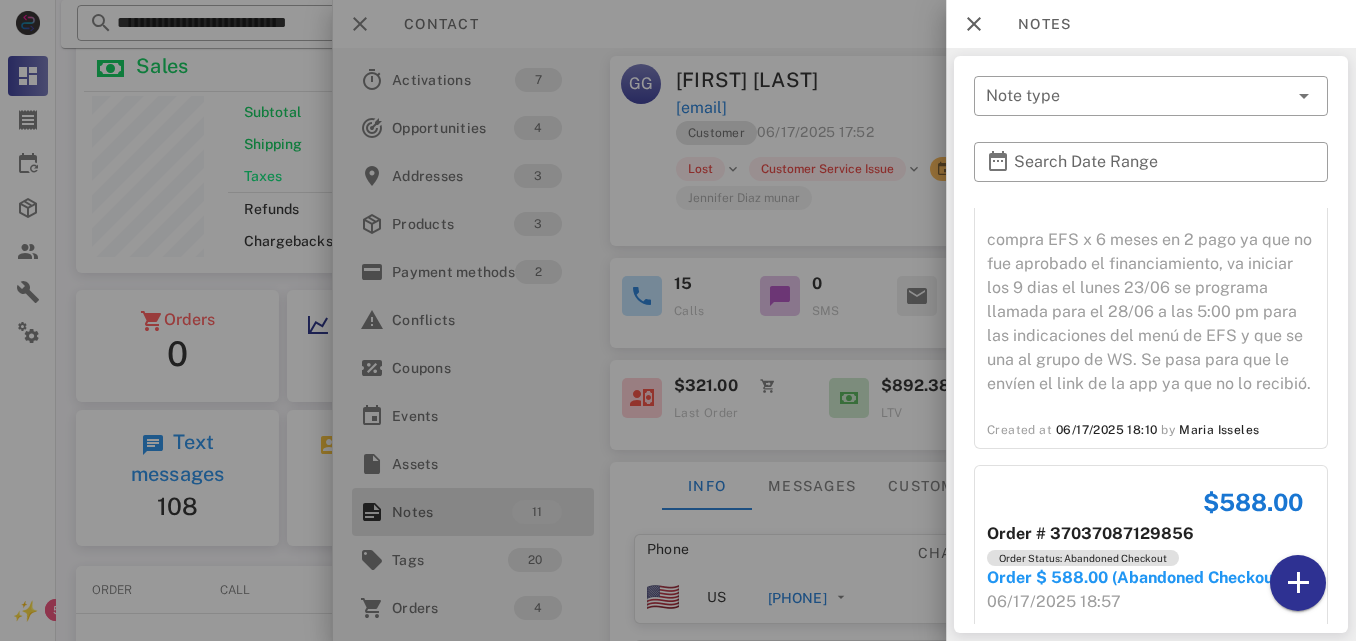 scroll, scrollTop: 2152, scrollLeft: 0, axis: vertical 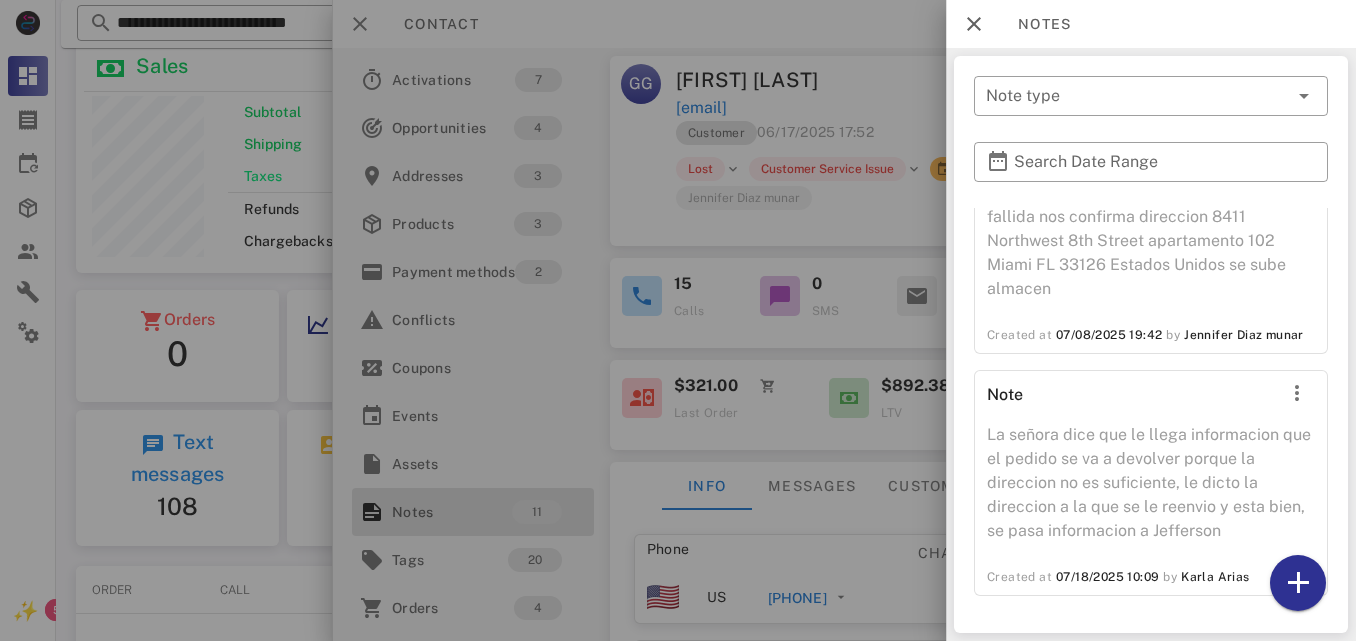 click at bounding box center (678, 320) 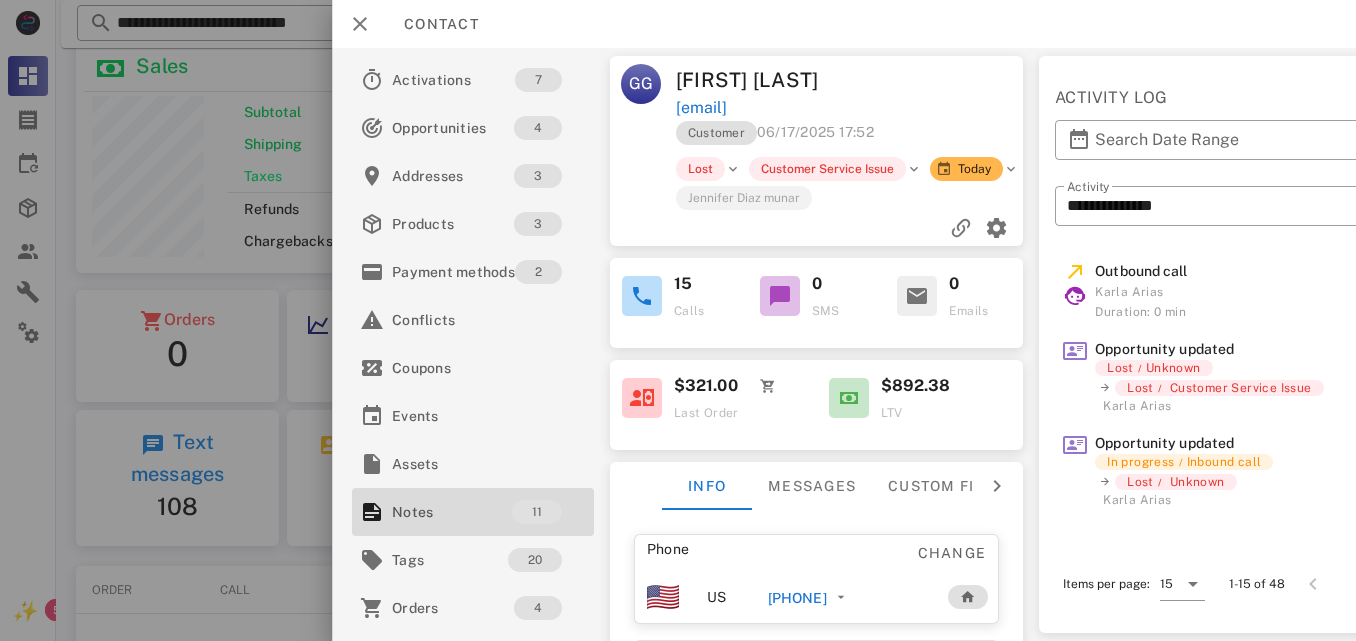click on "[PHONE]" at bounding box center (796, 598) 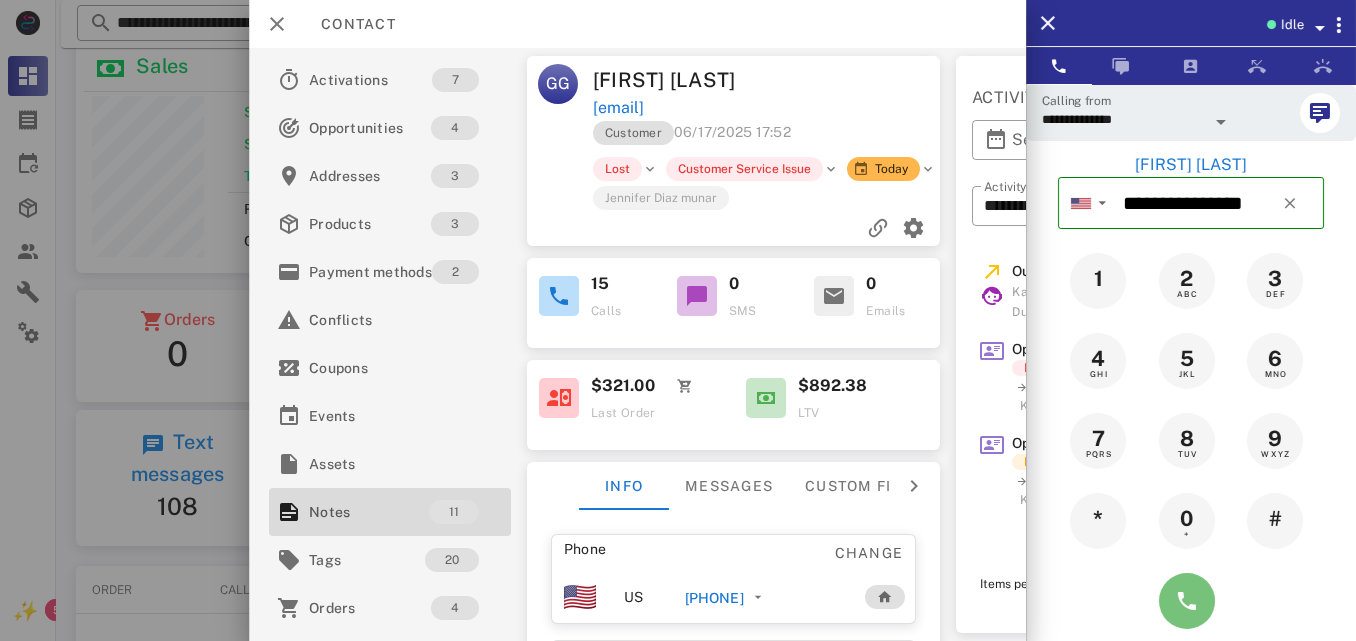 click at bounding box center (1187, 601) 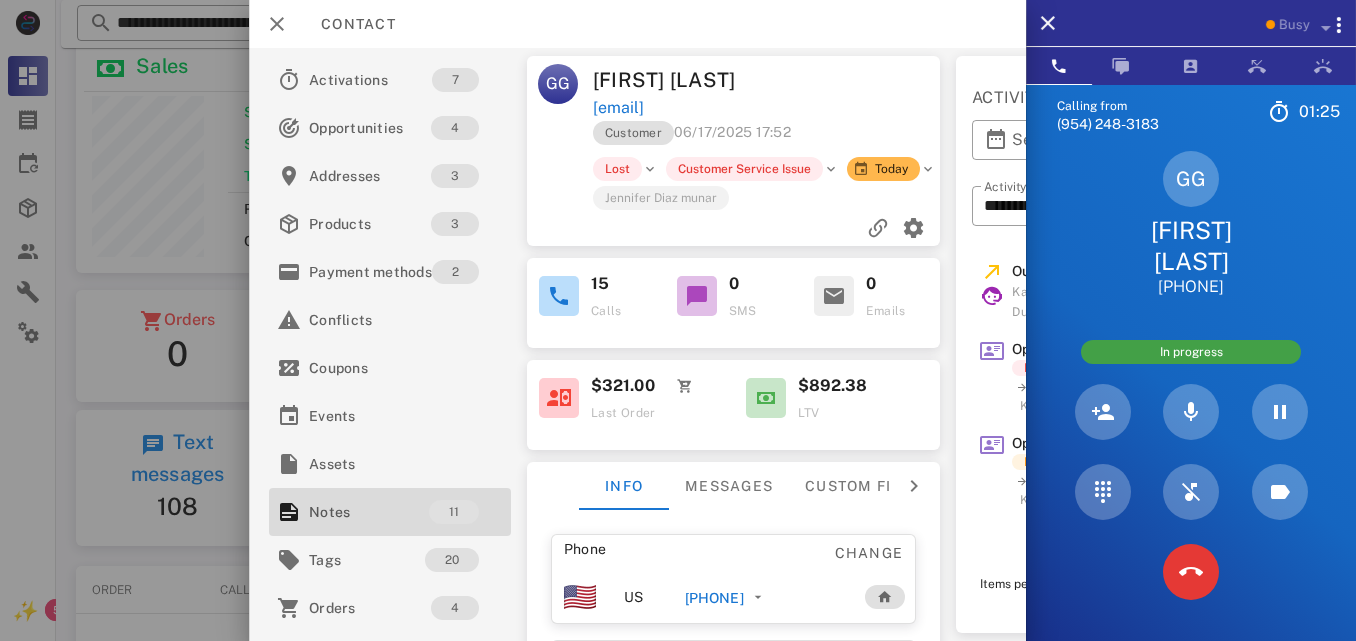 click on "**********" at bounding box center (637, 344) 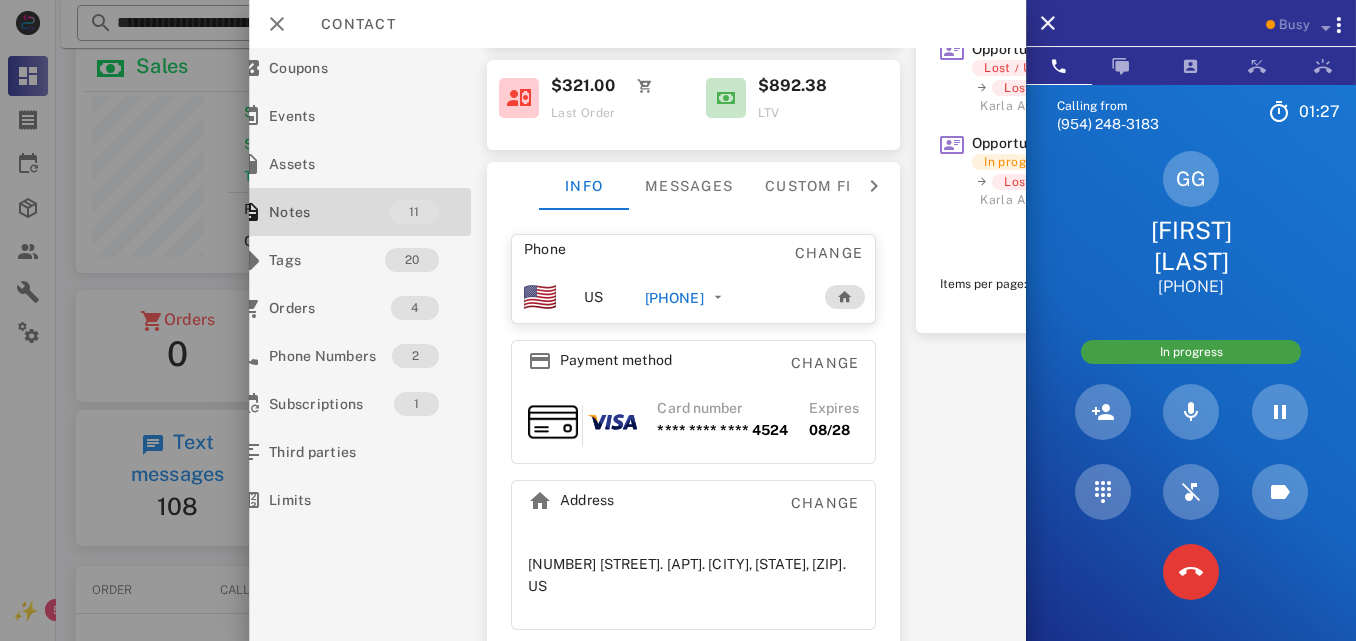scroll, scrollTop: 301, scrollLeft: 40, axis: both 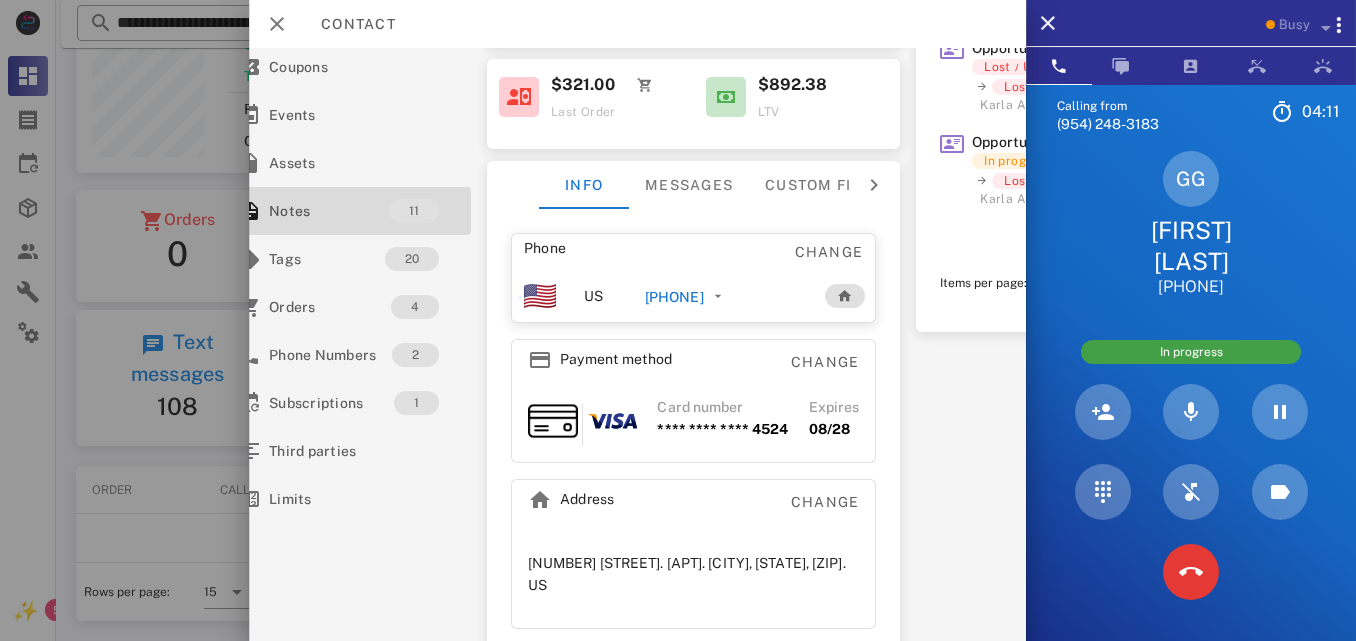 click on "**********" at bounding box center [637, 344] 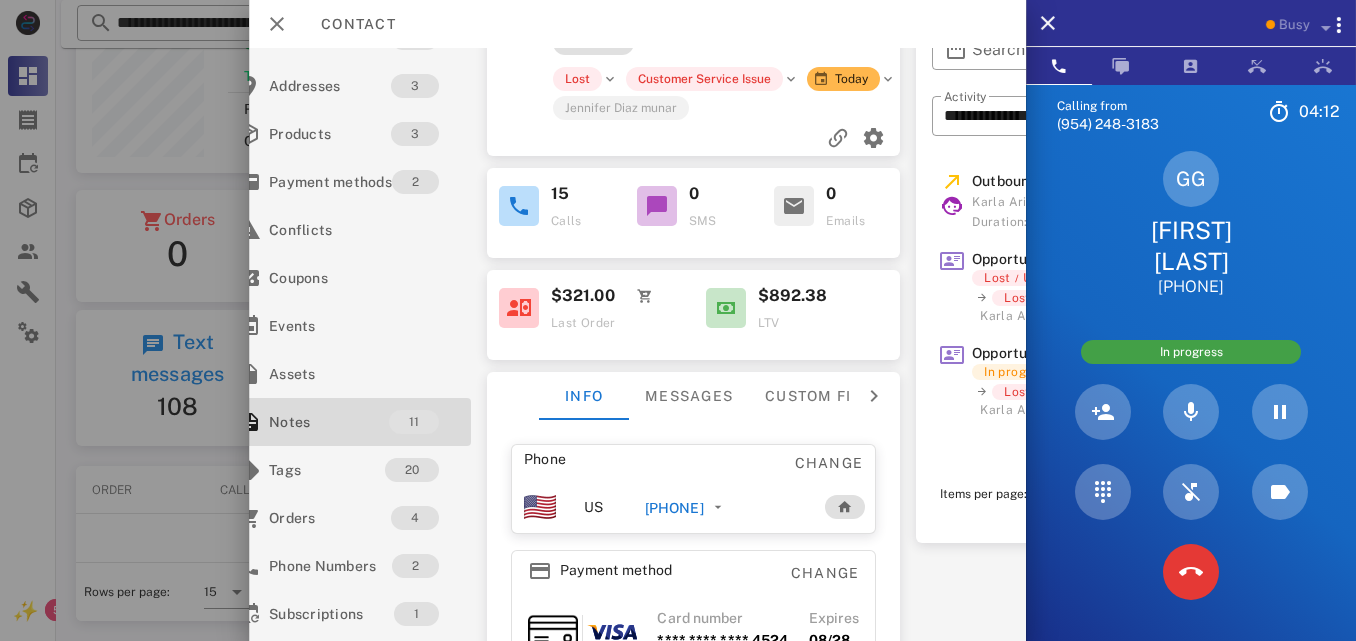 scroll, scrollTop: 1, scrollLeft: 40, axis: both 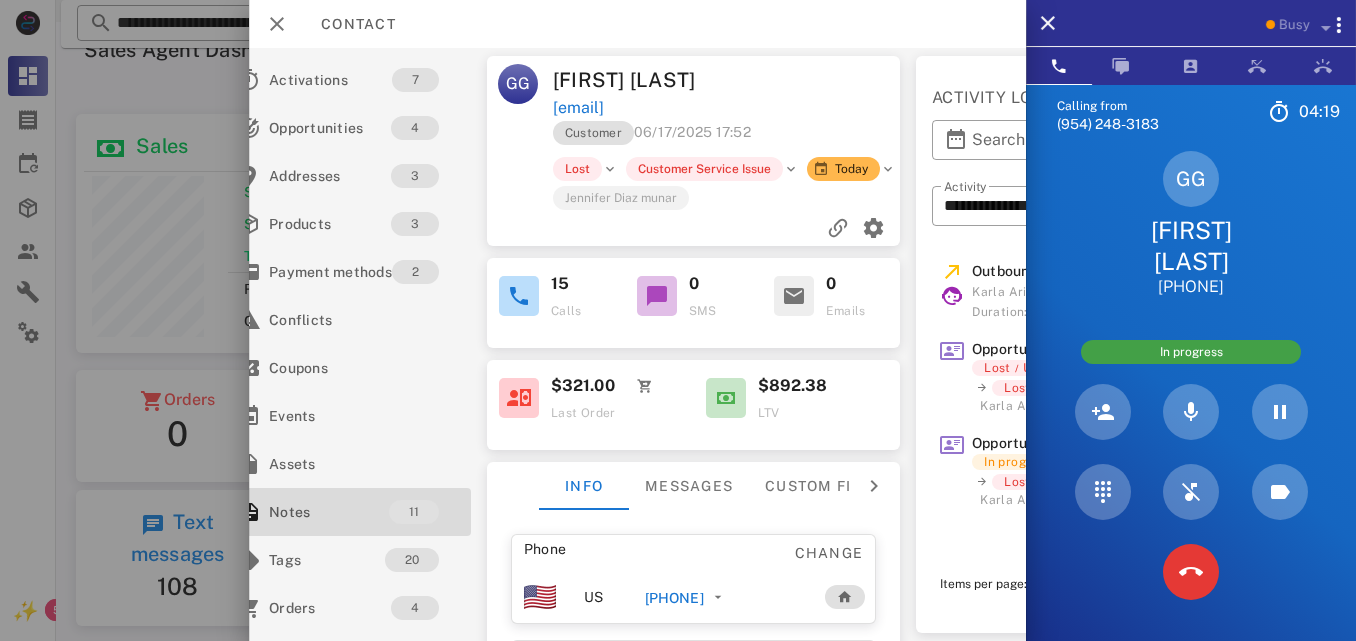 click on "[INITIALS] [FIRST] [LAST]  [EMAIL]   Customer   [DATE] [TIME]   Lost   Customer Service Issue   Today   [FIRST] [LAST]  15 Calls 0 SMS 0 Emails $321.00 Last Order $892.38 LTV  Info   Messages   Custom fields   Phone   Change   US   [PHONE]   Payment method   Change   Card number   **** **** **** 4524   Expires  08/28  Address   Change   [NUMBER] [STREET].
[CITY], [STATE], [ZIP].
US" at bounding box center (694, 344) 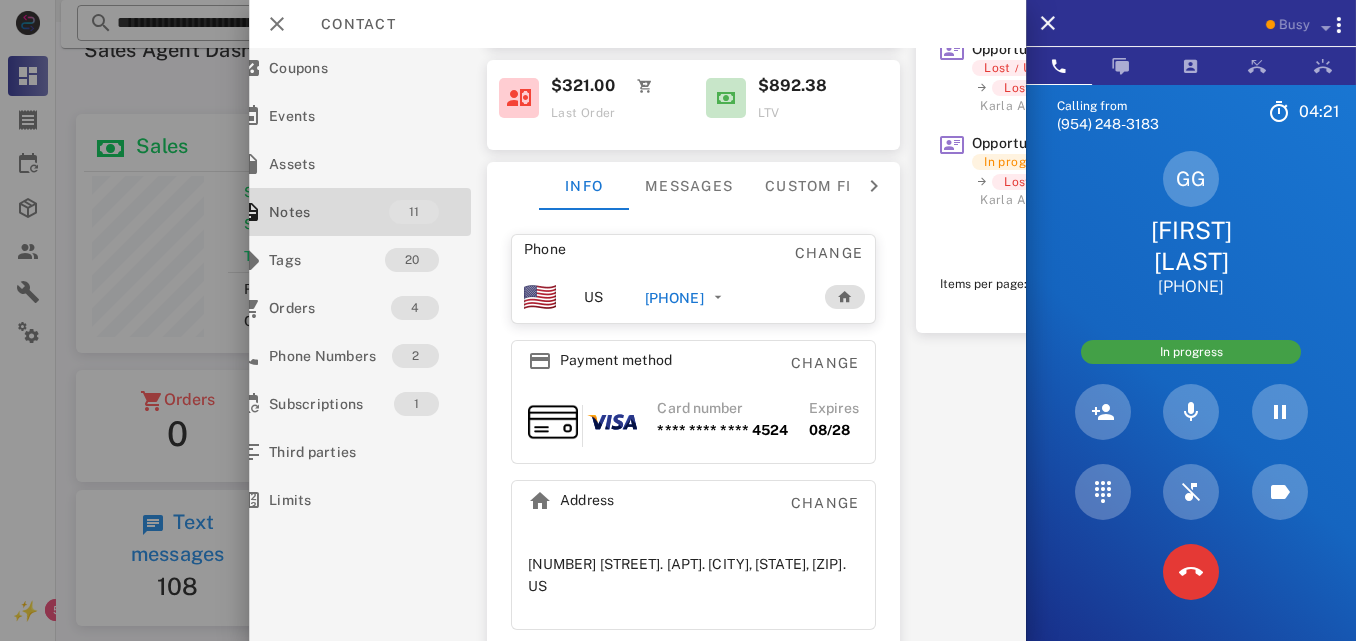 scroll, scrollTop: 301, scrollLeft: 40, axis: both 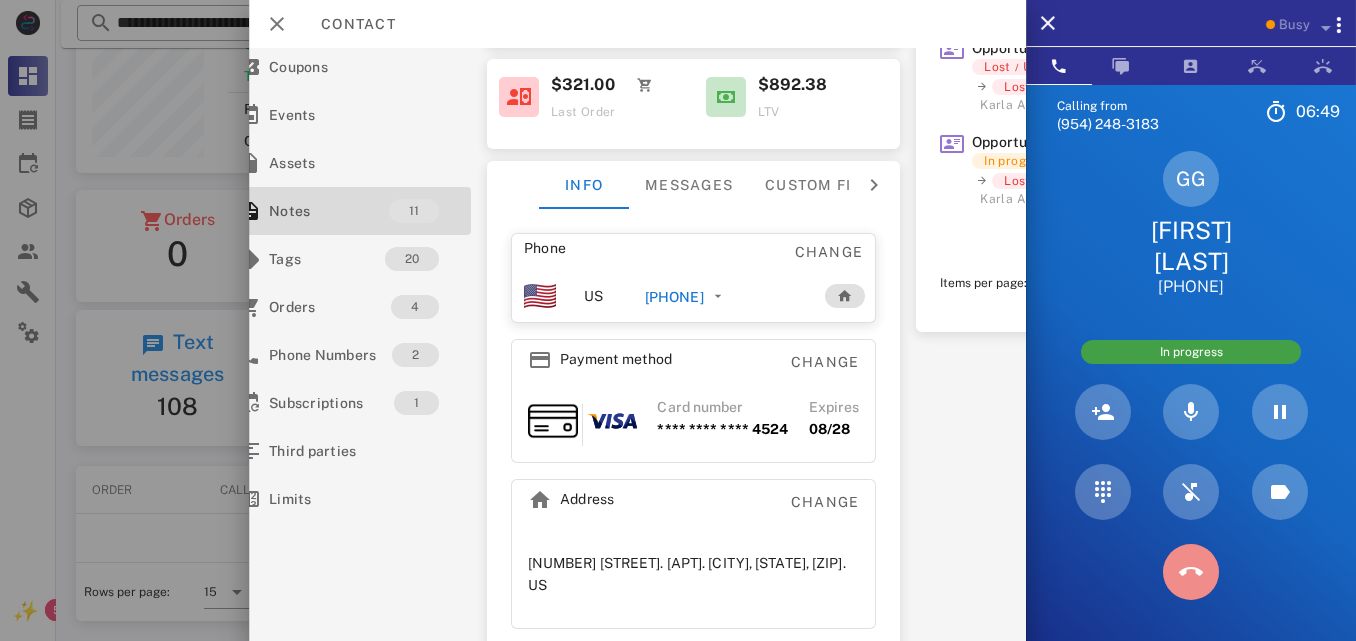 click at bounding box center [1191, 572] 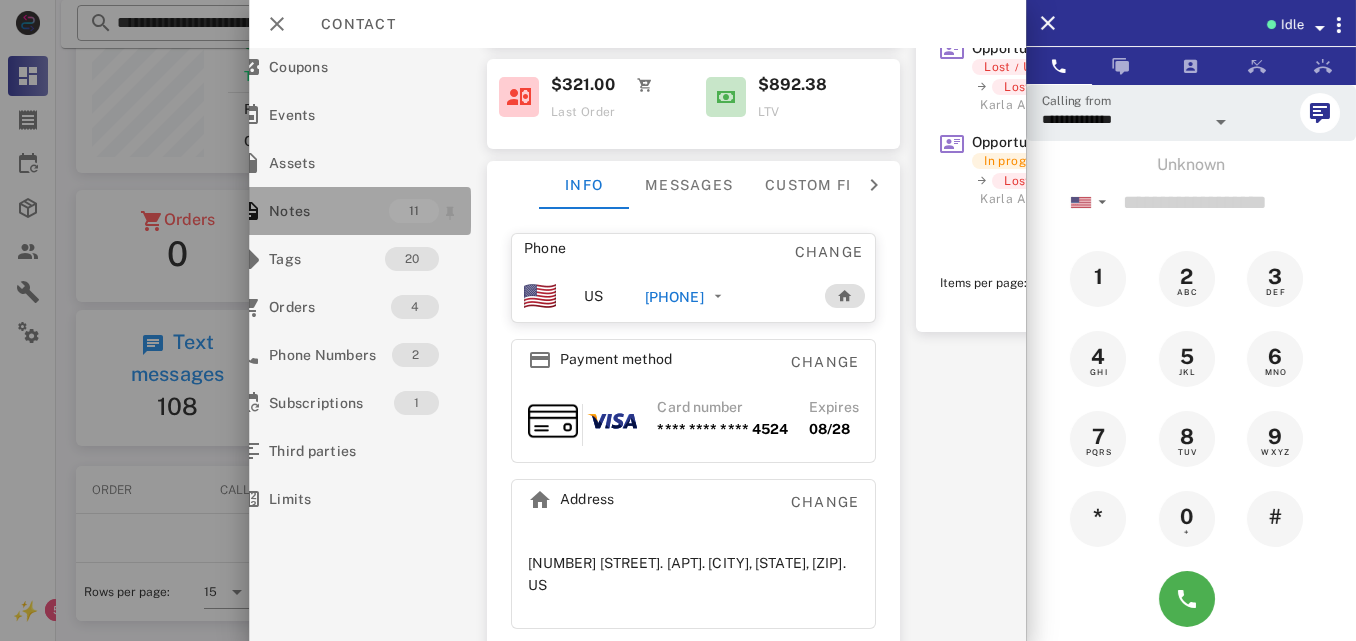 click on "11" at bounding box center (414, 211) 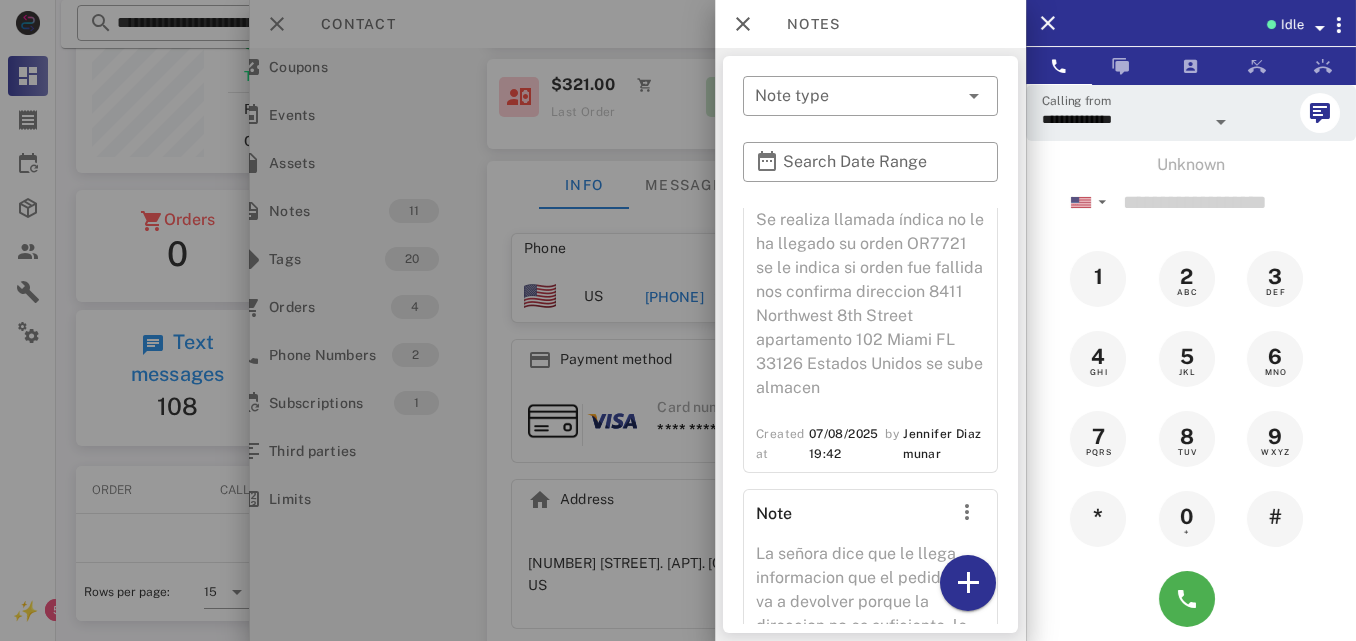 scroll, scrollTop: 2481, scrollLeft: 0, axis: vertical 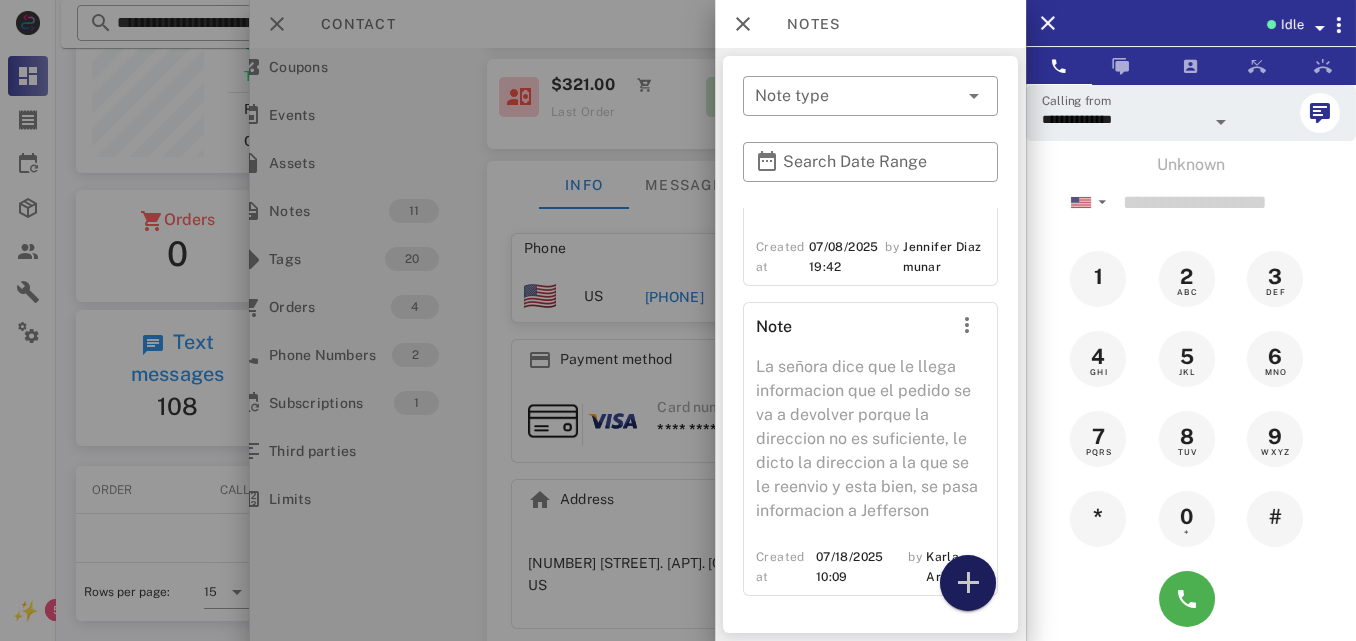 click at bounding box center [968, 583] 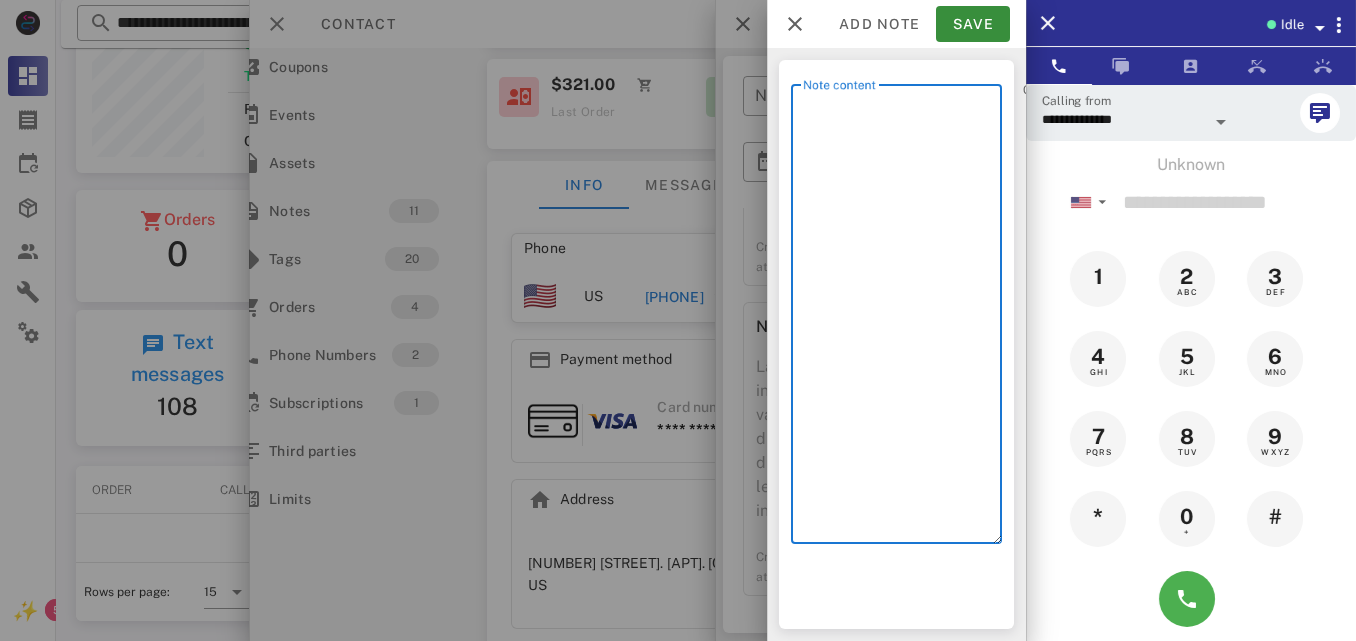 click on "Note content" at bounding box center (902, 319) 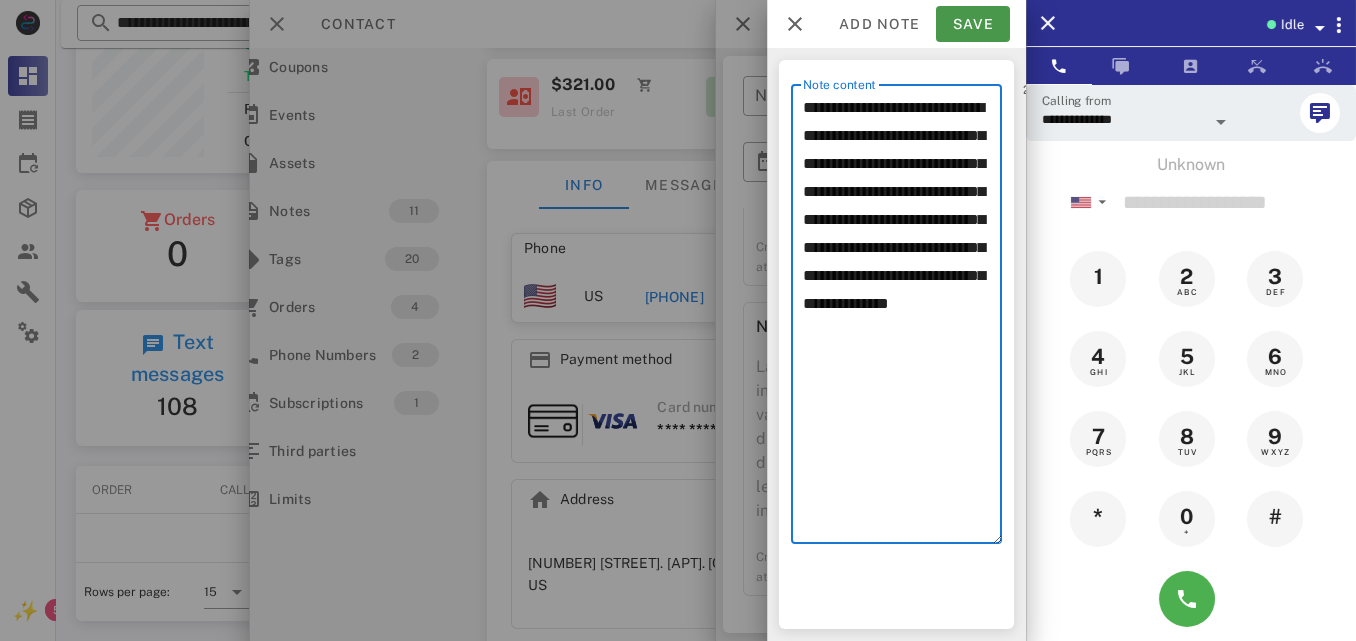 type on "**********" 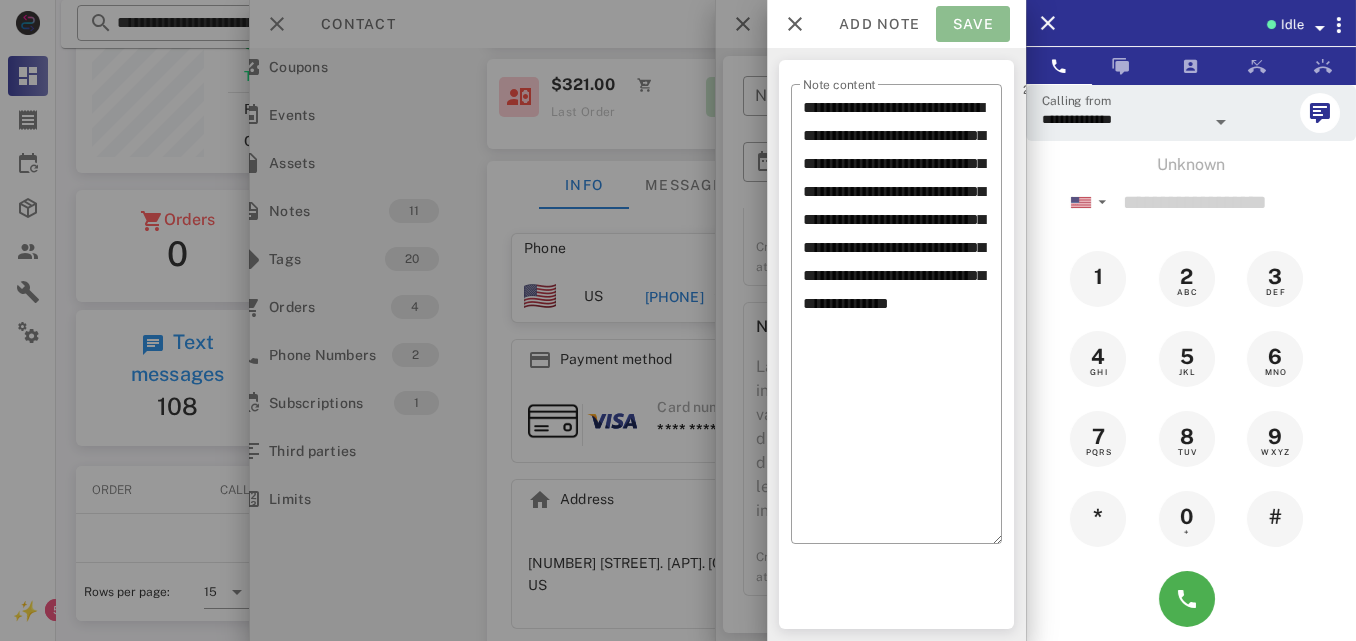 click on "Save" at bounding box center (973, 24) 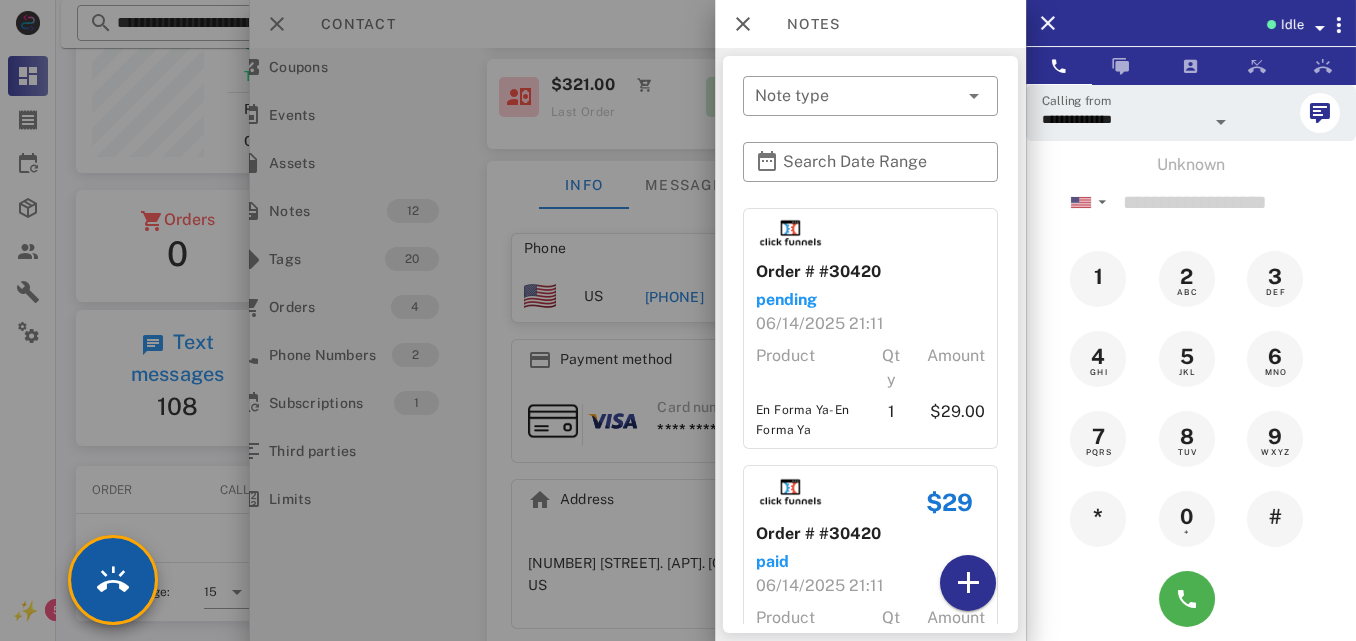 click at bounding box center [113, 580] 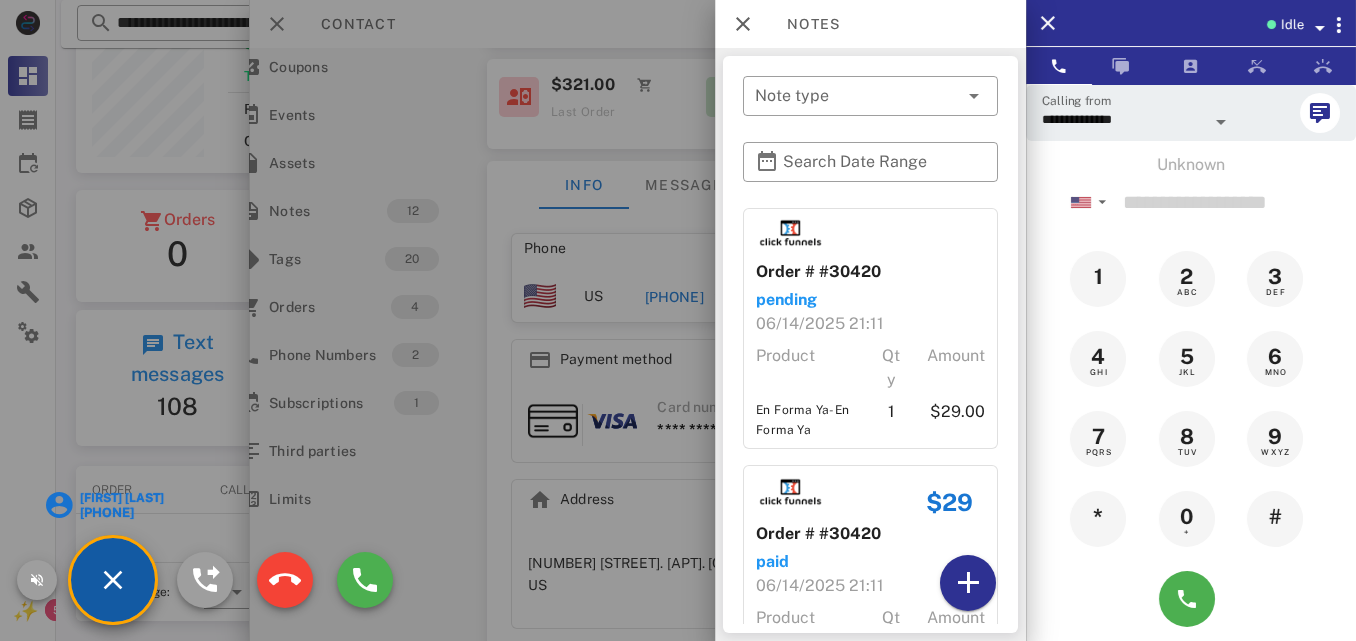 click on "[FIRST] [LAST] [PHONE]" at bounding box center [113, 580] 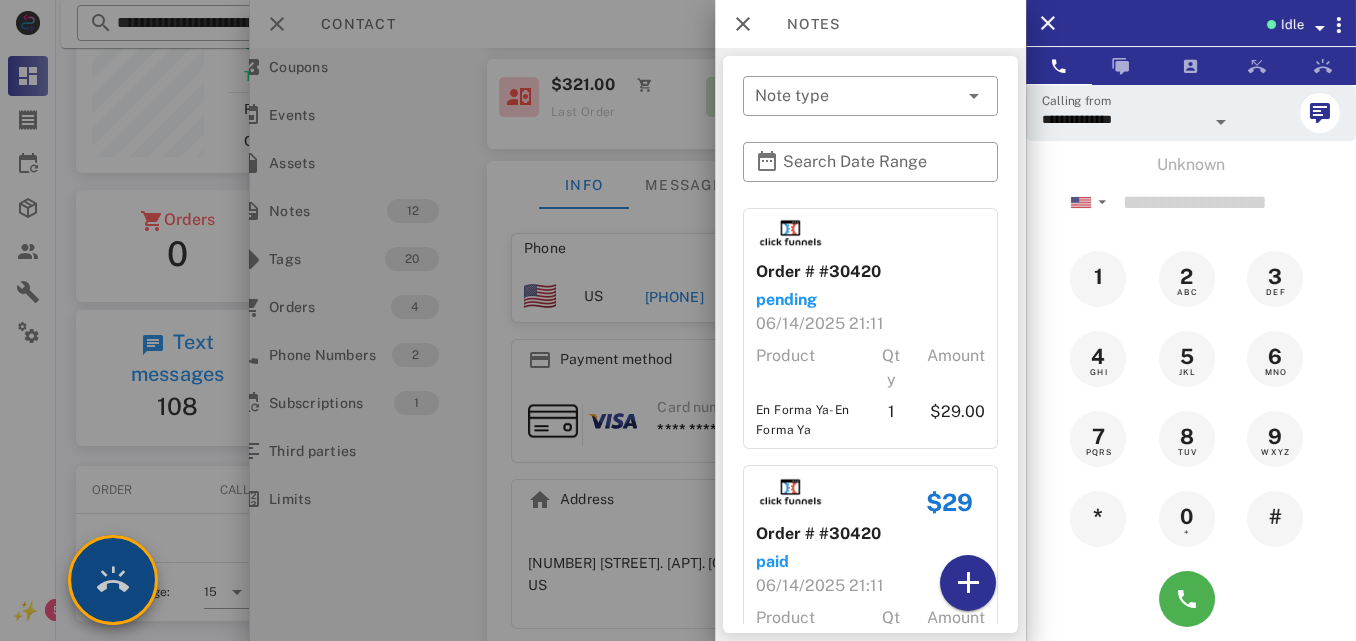 click at bounding box center (113, 580) 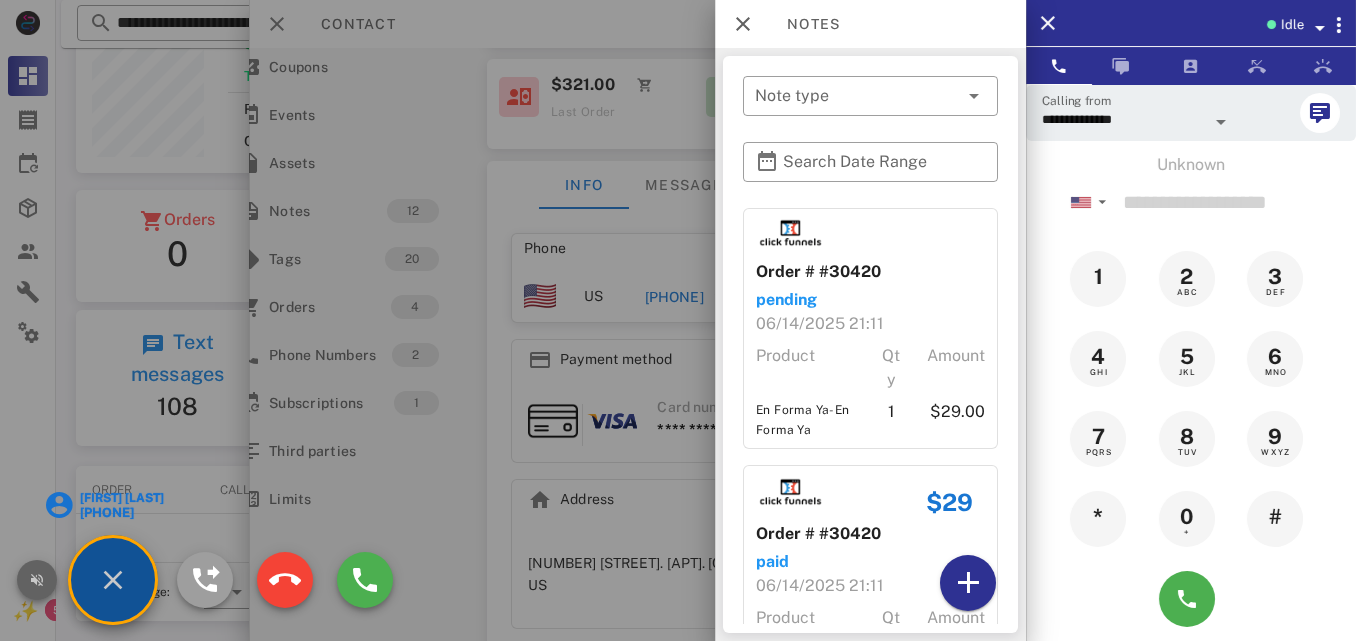click at bounding box center (37, 580) 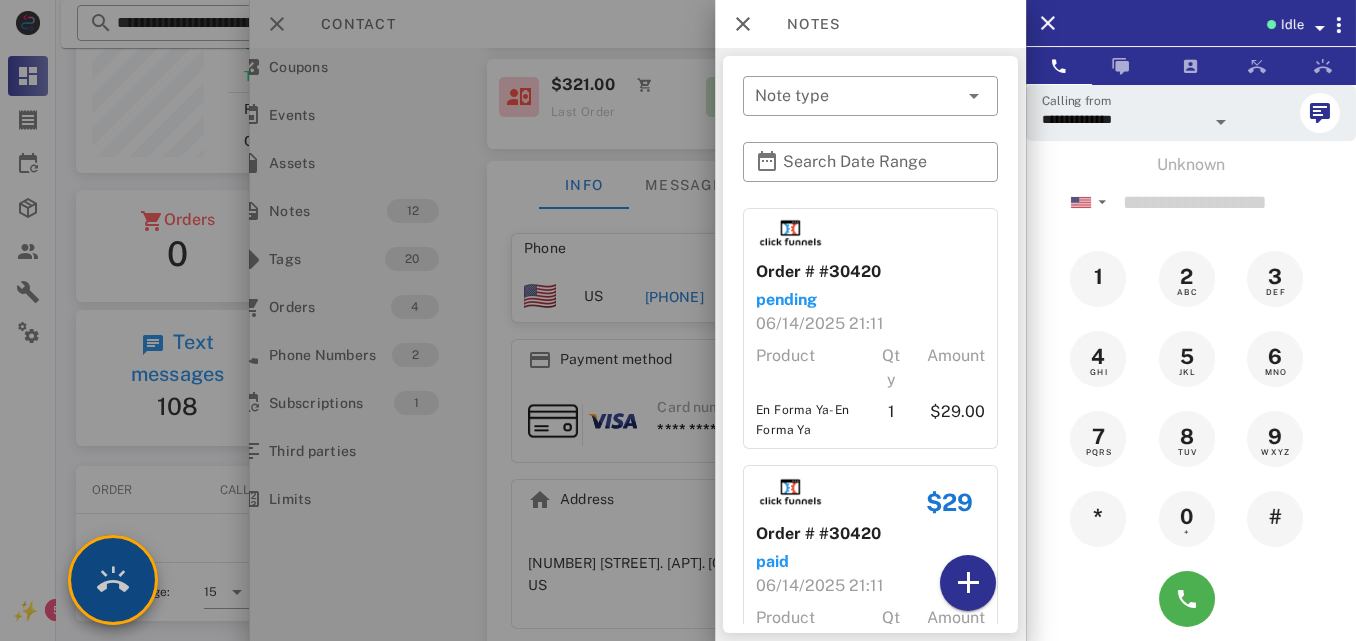click at bounding box center [113, 580] 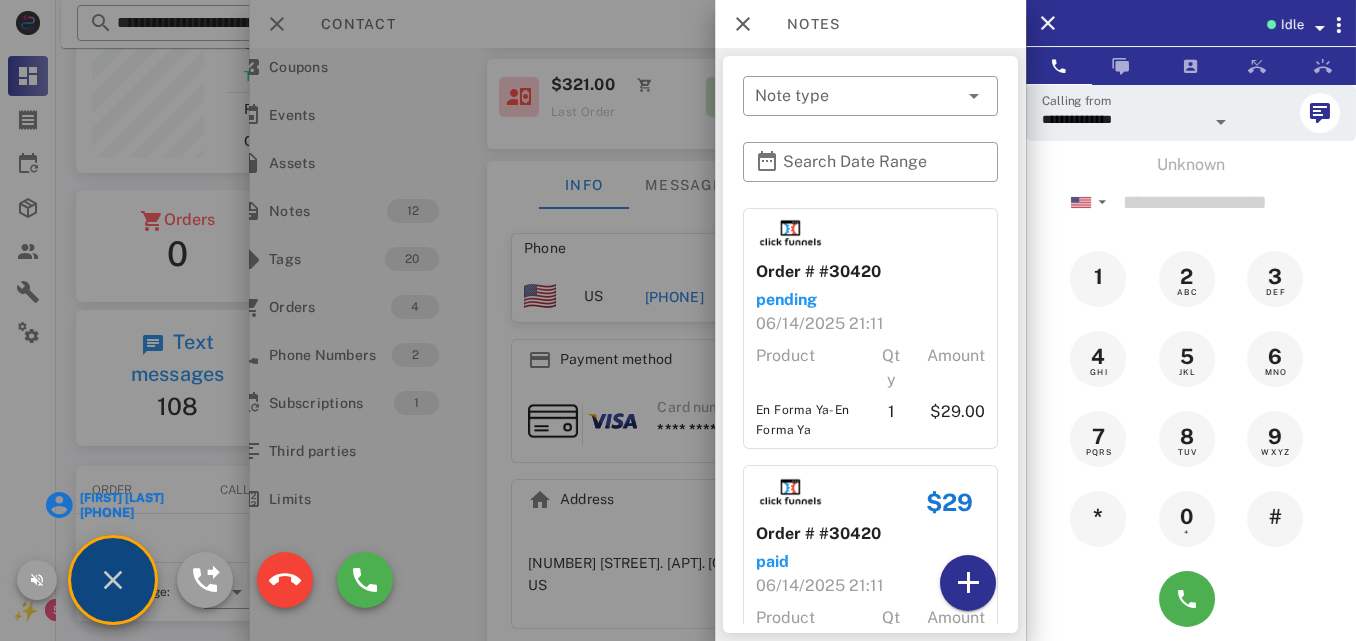 click on "[PHONE]" at bounding box center [121, 512] 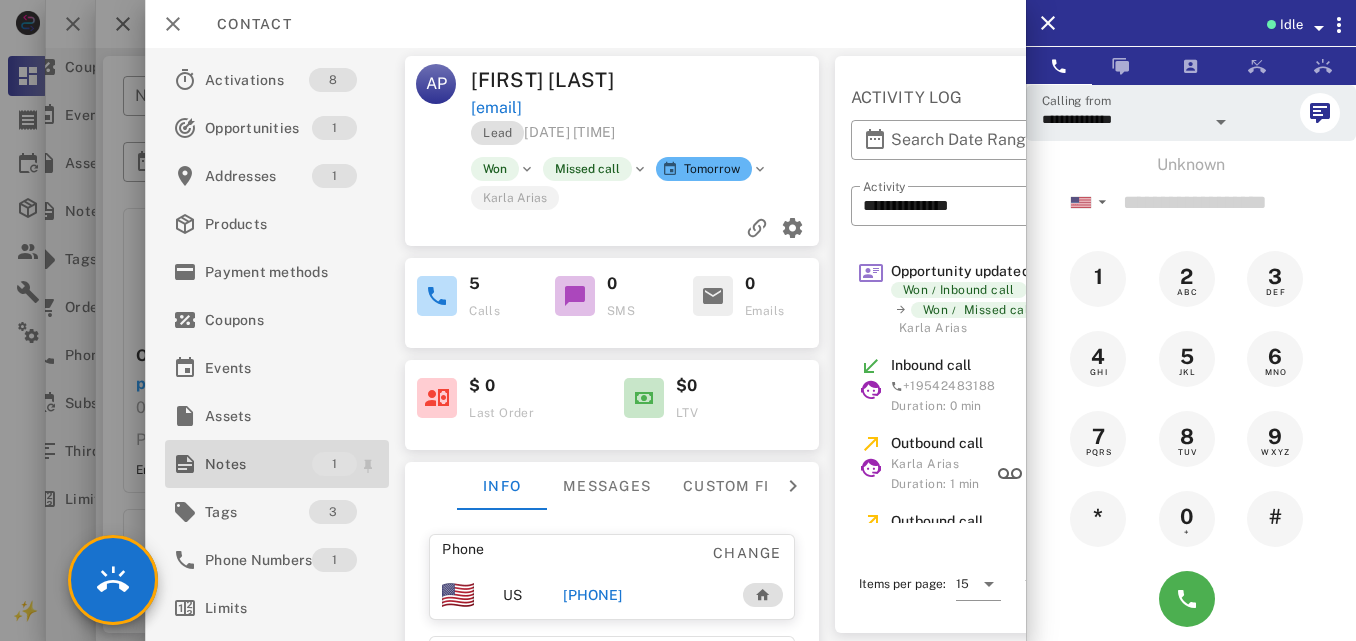 click on "Notes" at bounding box center (258, 464) 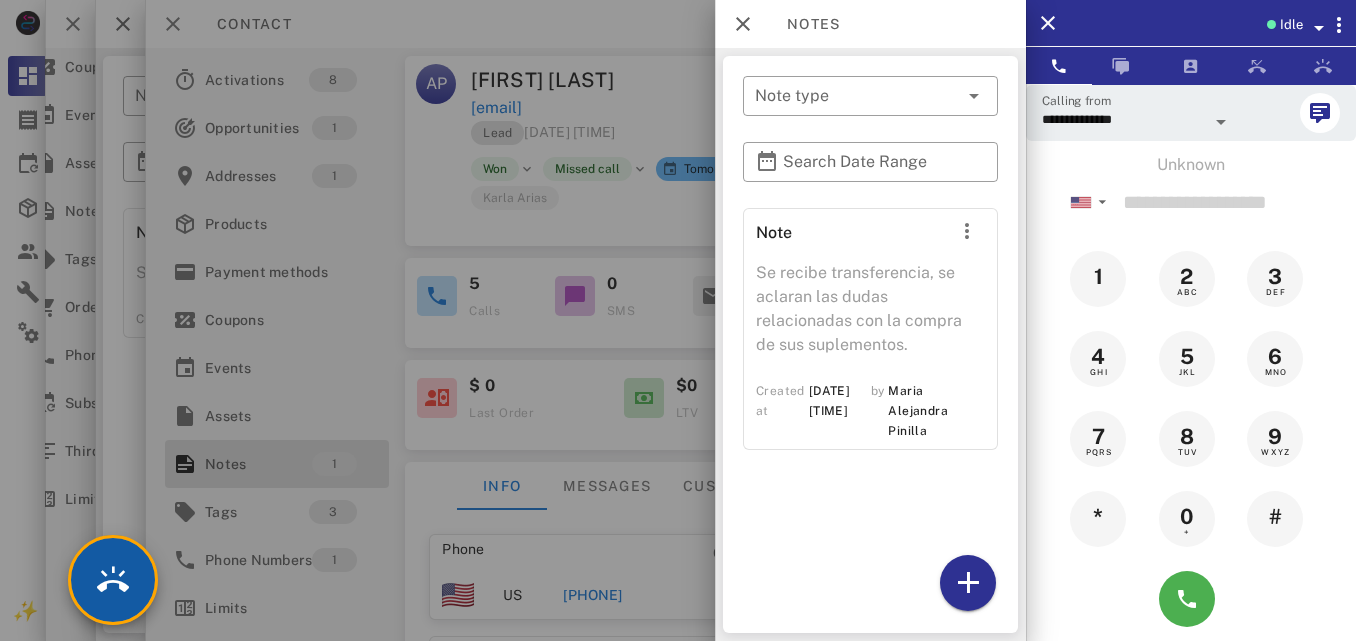 click at bounding box center [113, 580] 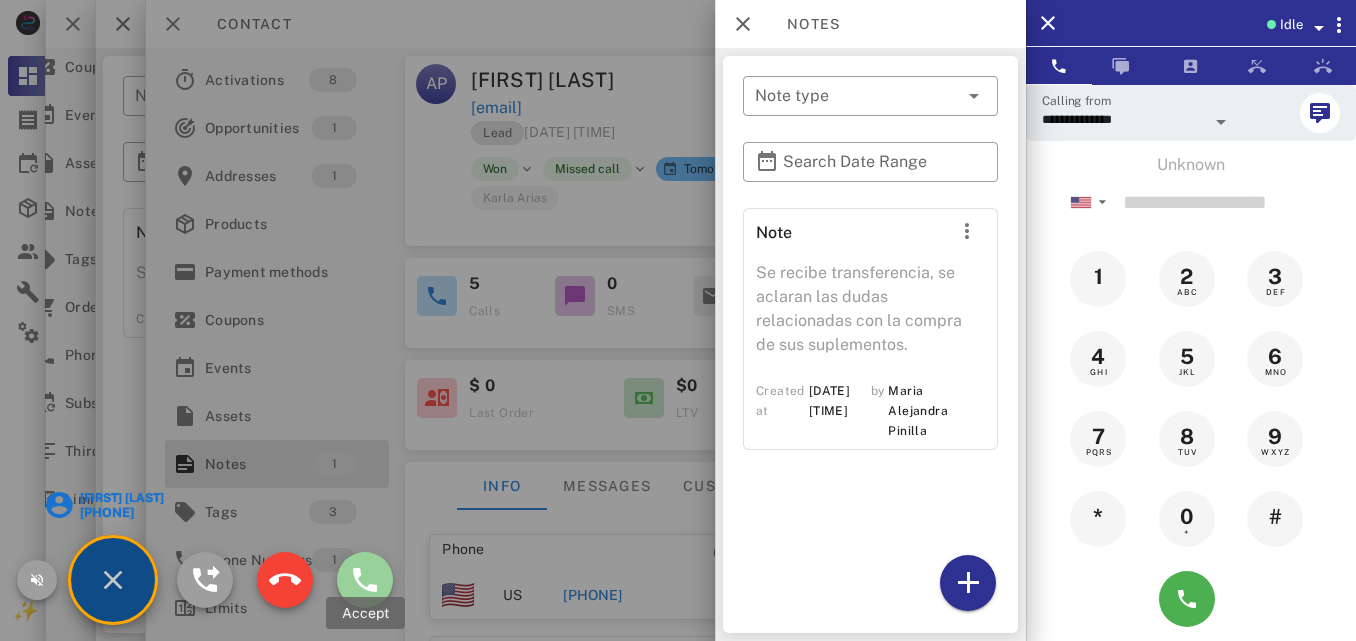 click at bounding box center (365, 580) 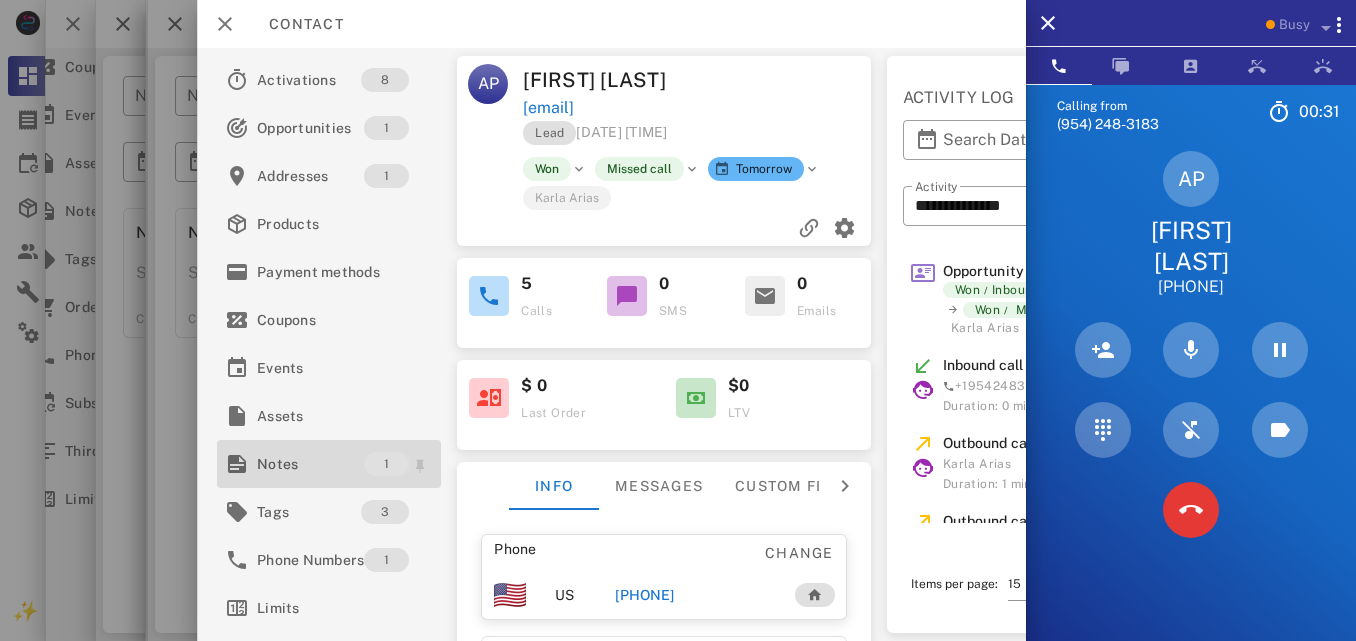 click on "Notes" at bounding box center (310, 464) 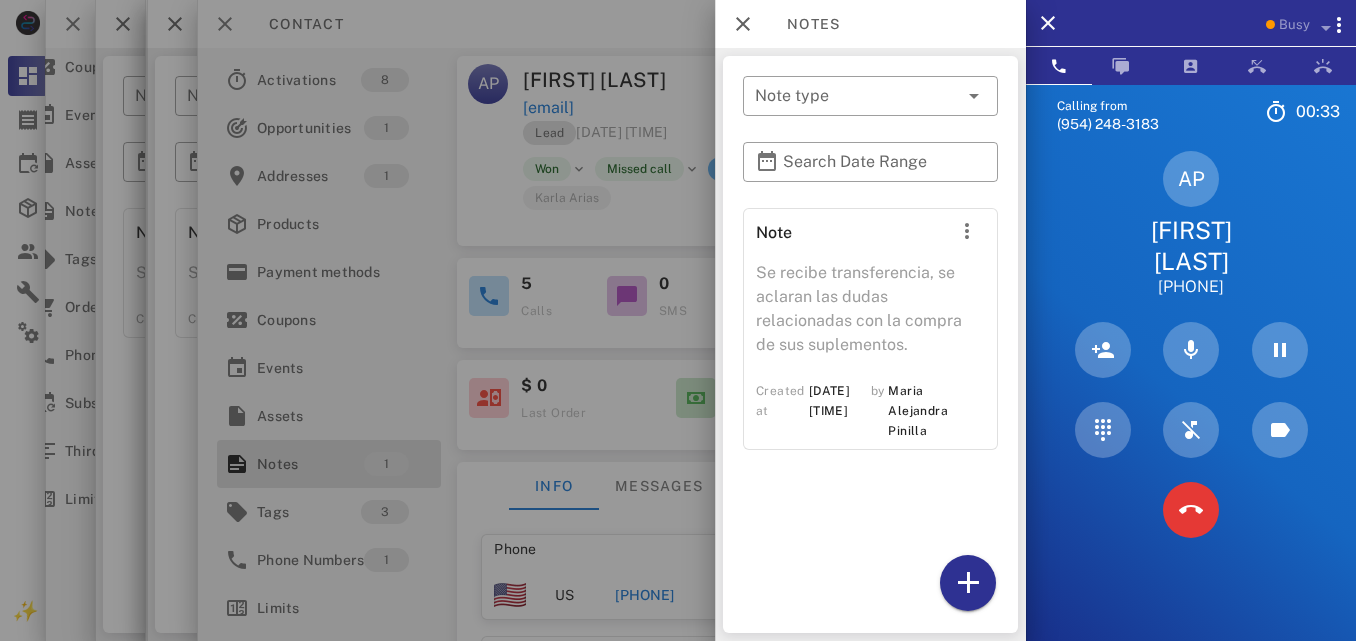 click at bounding box center (678, 320) 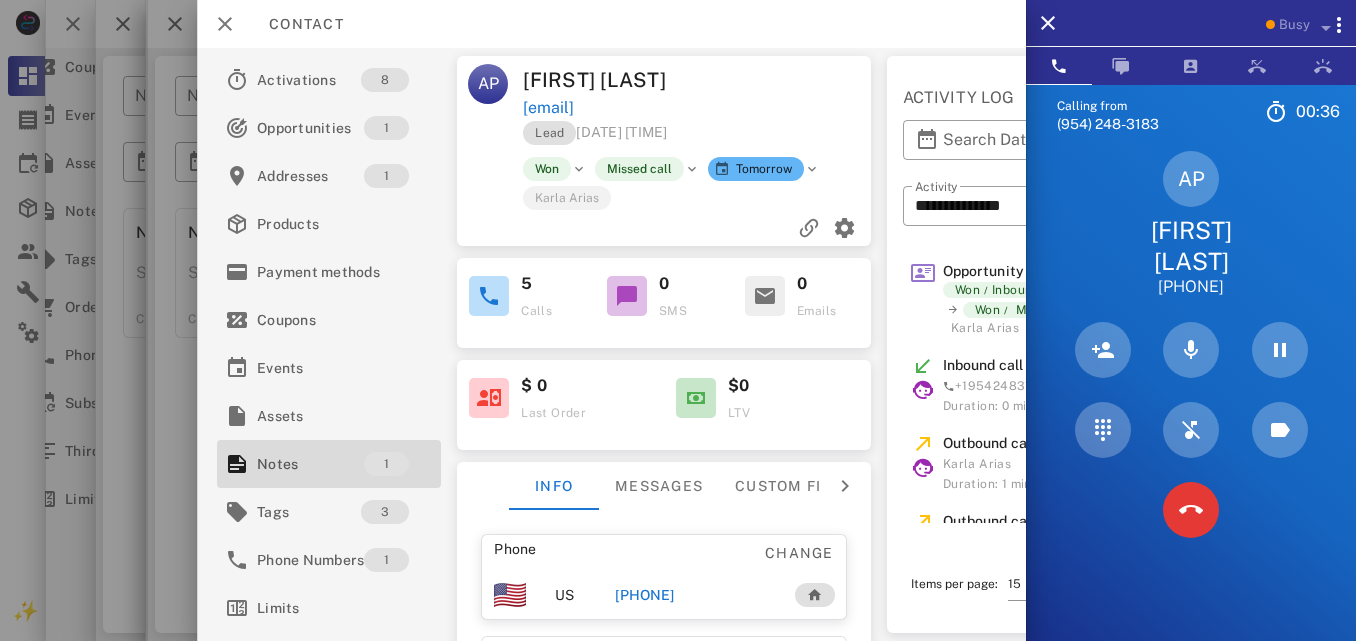 click on "**********" at bounding box center [611, 344] 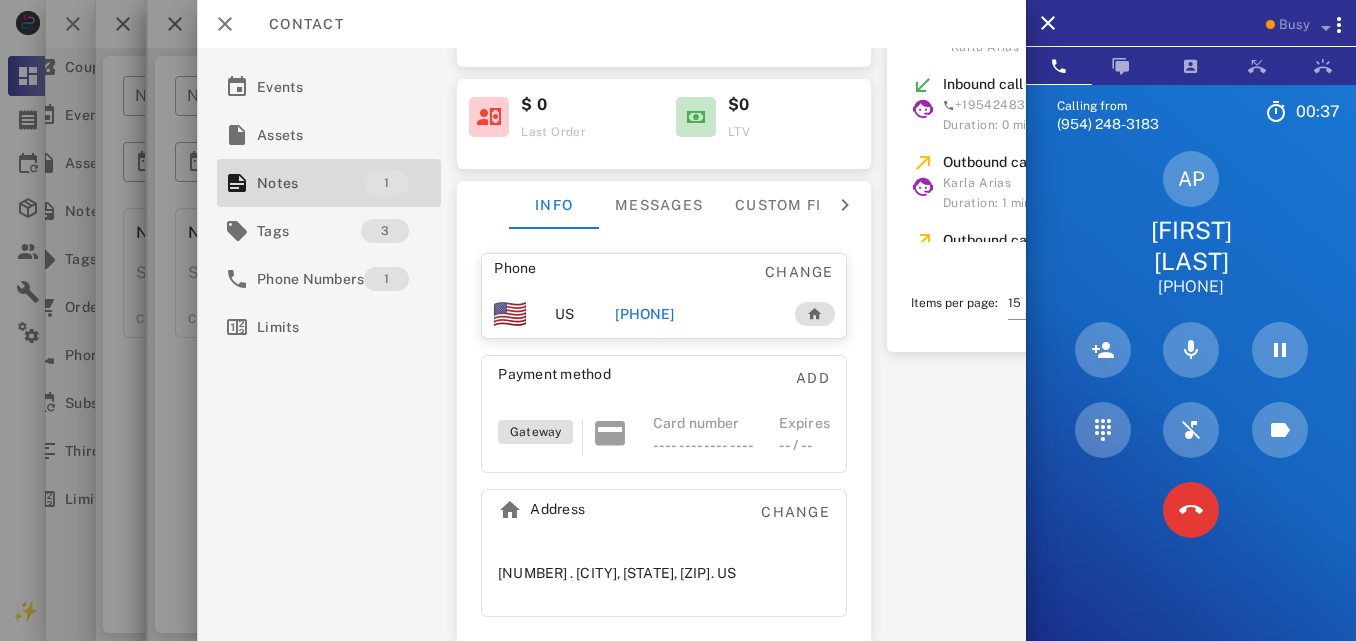 scroll, scrollTop: 291, scrollLeft: 0, axis: vertical 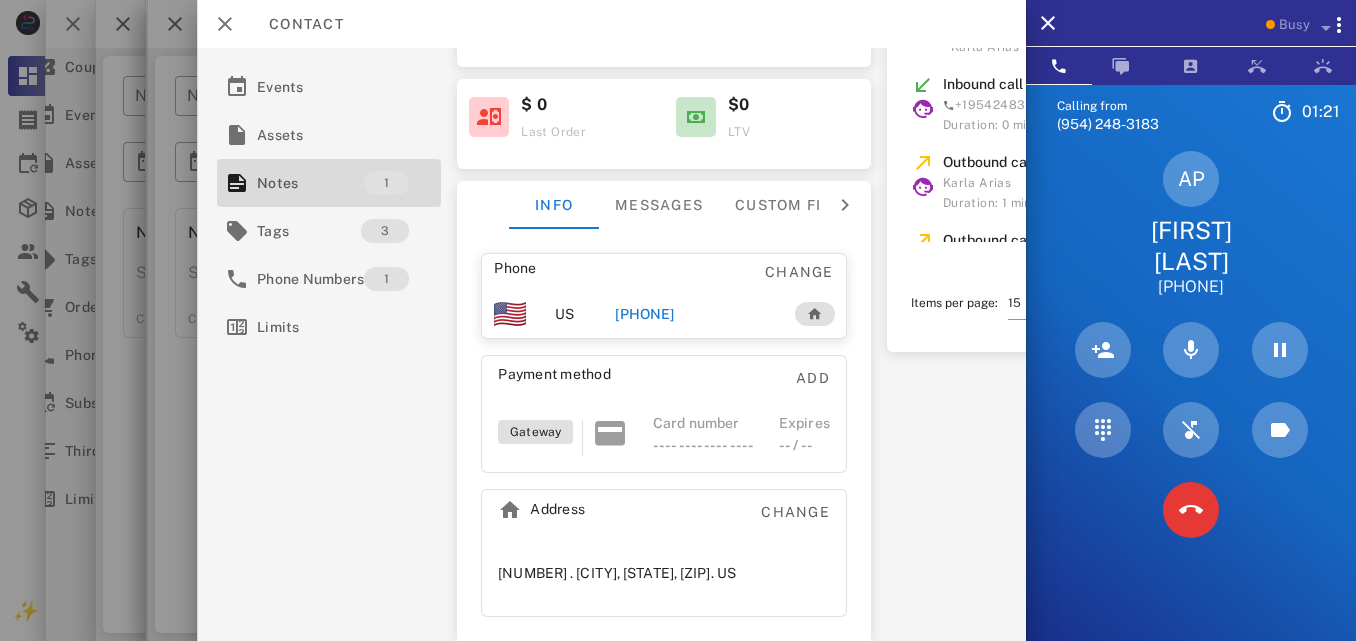 click on "**********" at bounding box center [611, 344] 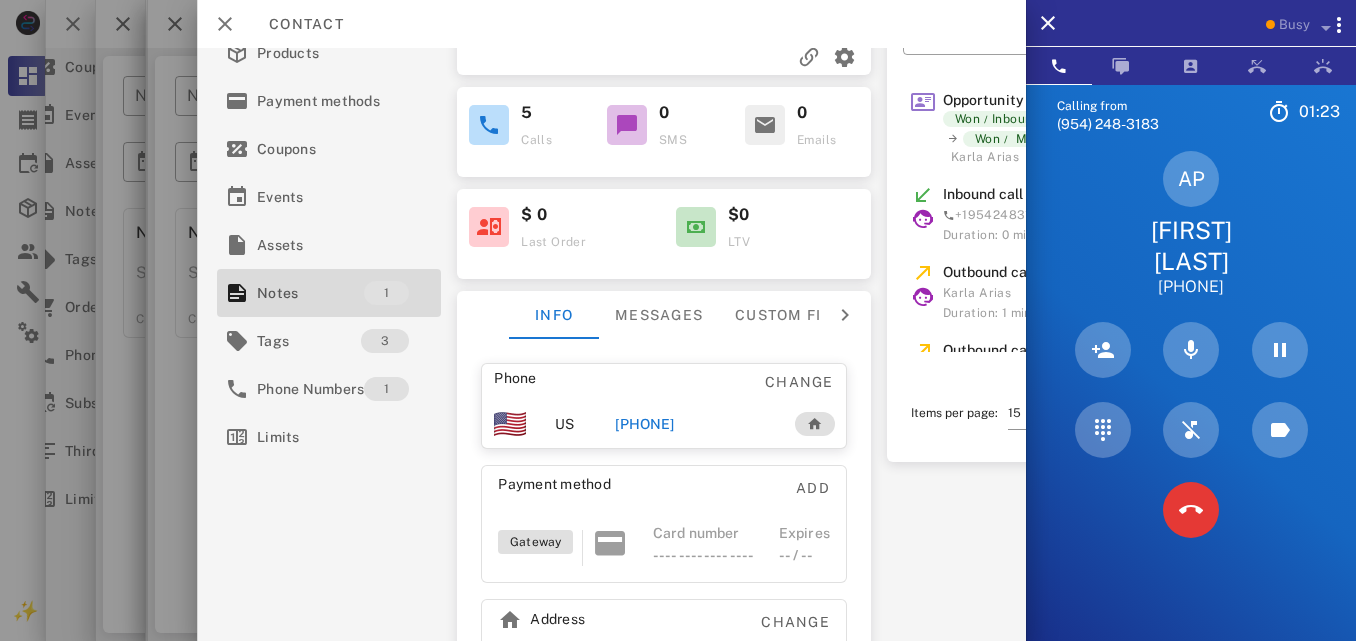 scroll, scrollTop: 2, scrollLeft: 0, axis: vertical 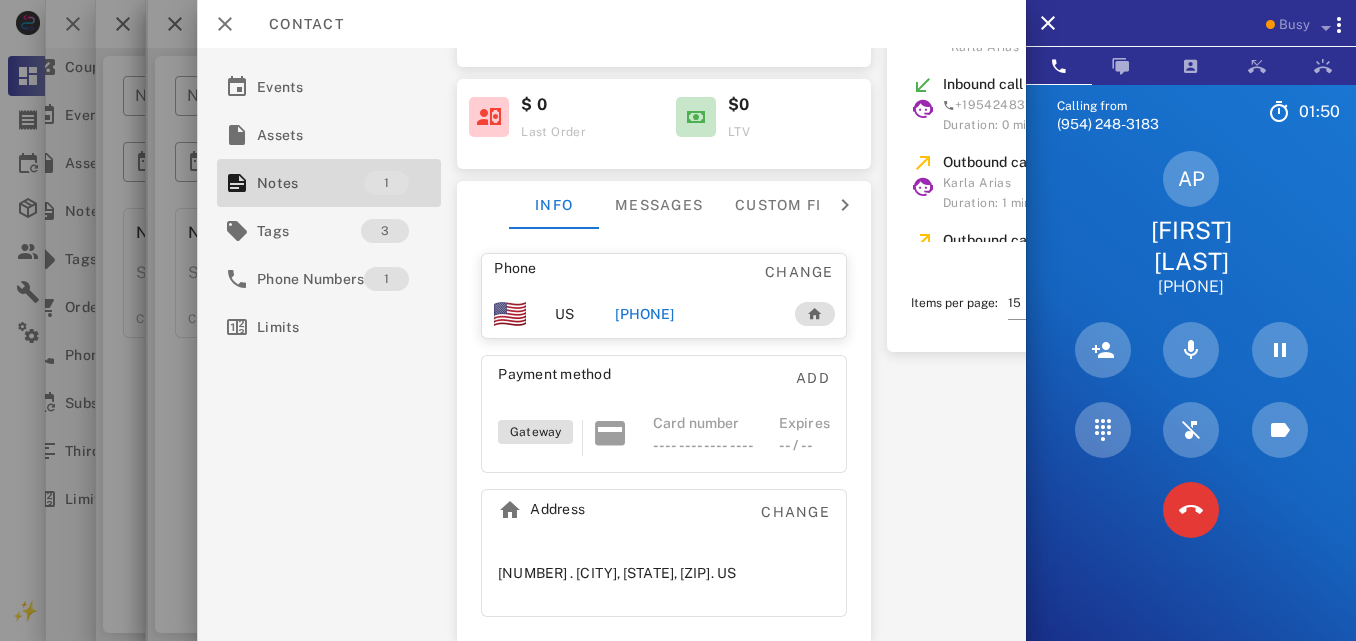 click on "**********" at bounding box center (611, 344) 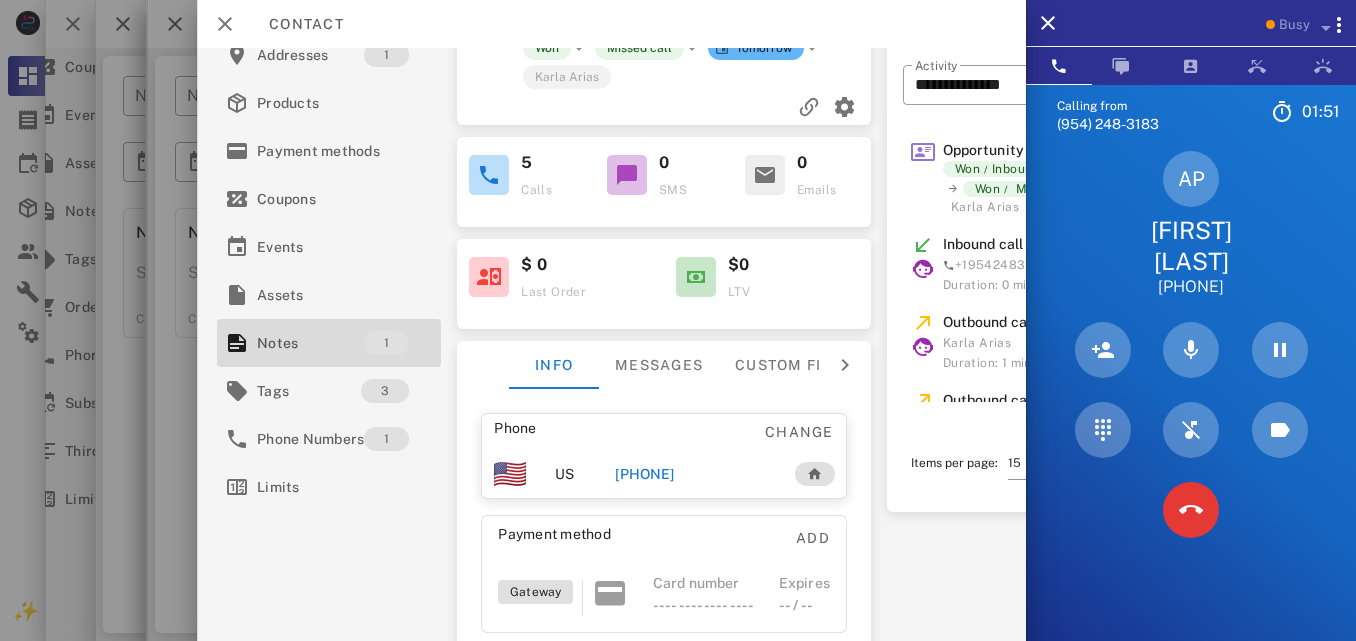 scroll, scrollTop: 0, scrollLeft: 0, axis: both 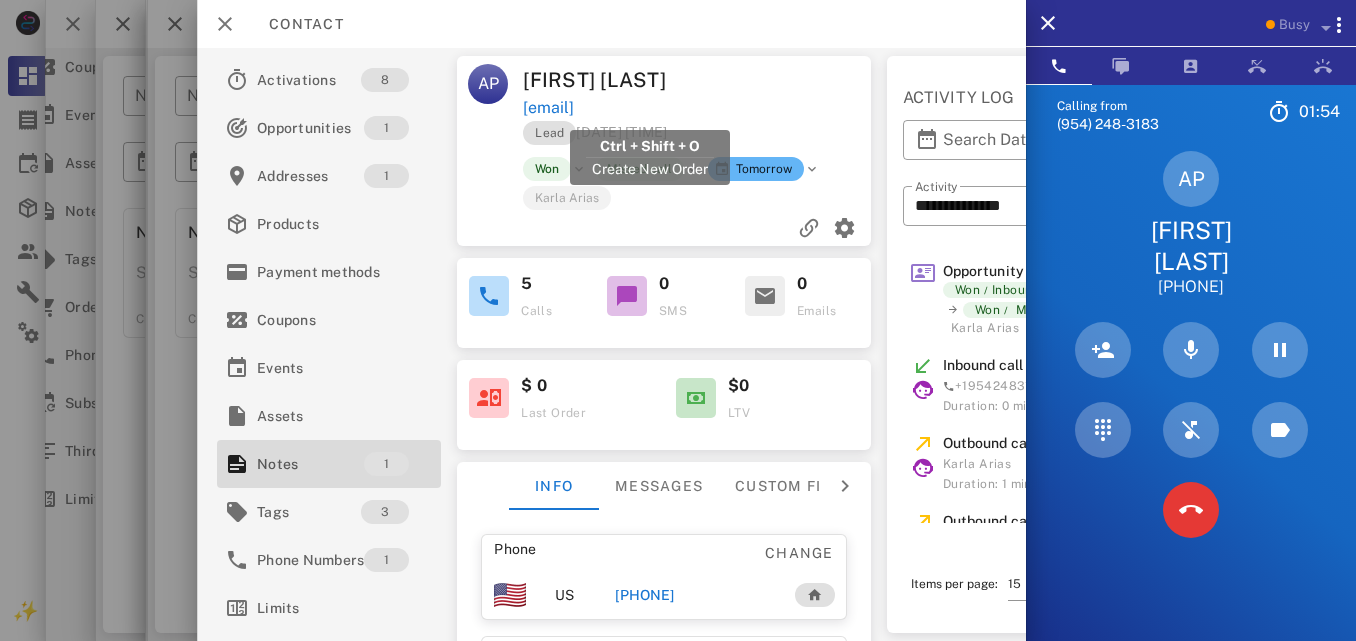 drag, startPoint x: 788, startPoint y: 114, endPoint x: 520, endPoint y: 107, distance: 268.0914 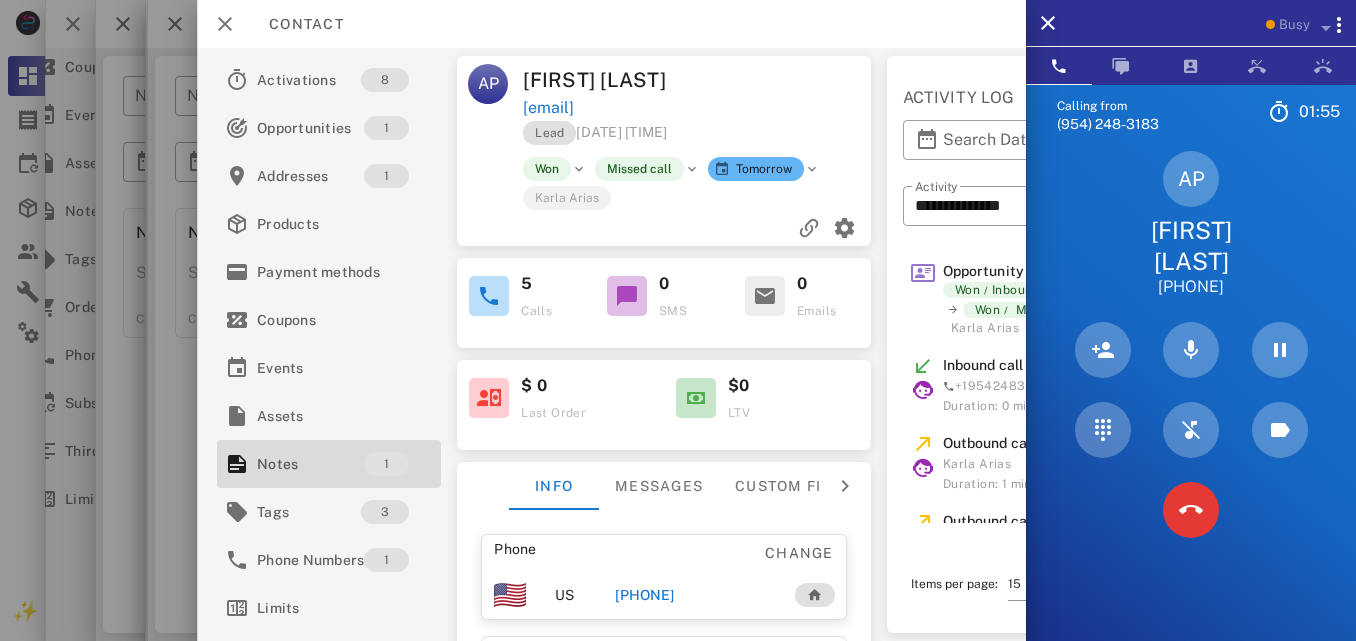 click on "AP" at bounding box center (488, 92) 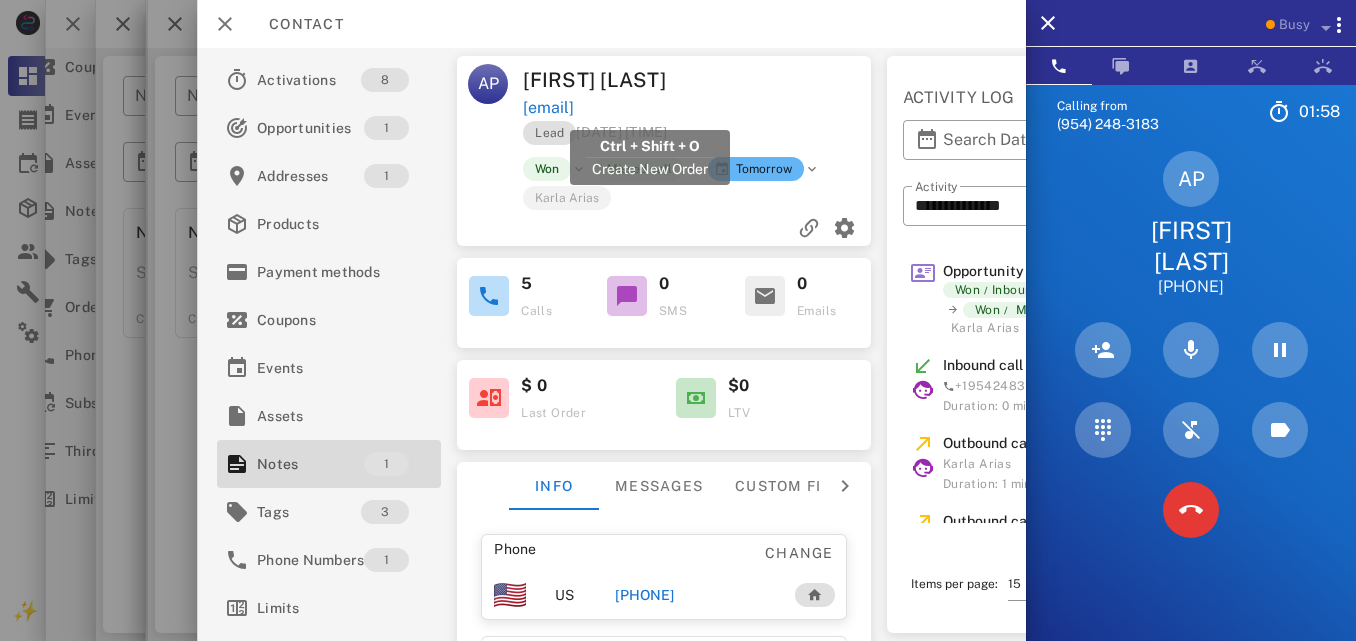 drag, startPoint x: 795, startPoint y: 106, endPoint x: 524, endPoint y: 117, distance: 271.22314 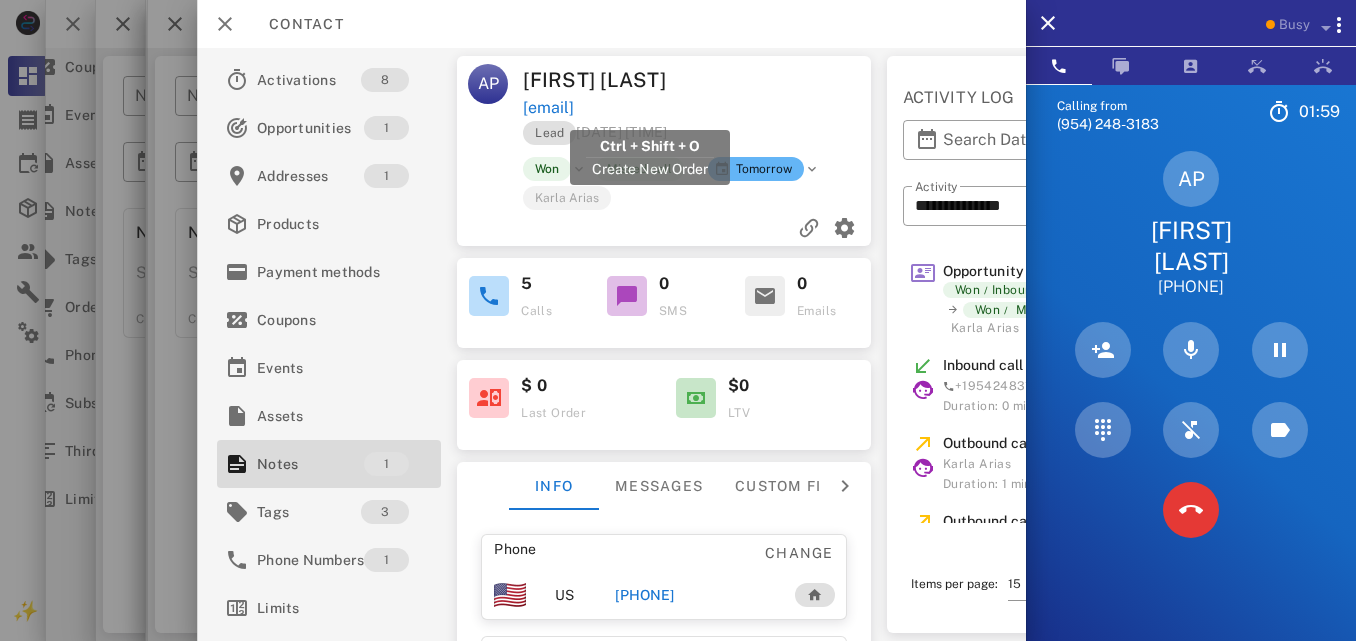 copy on "[EMAIL]" 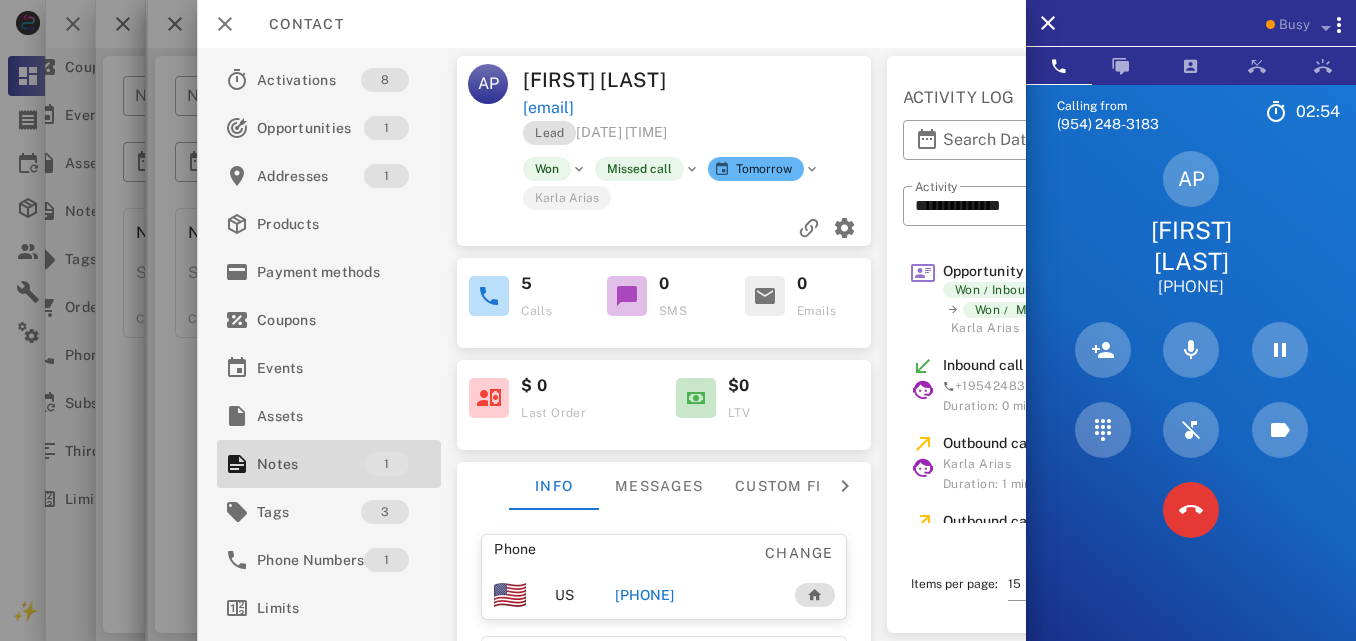 click on "[FIRST] [LAST]  [EMAIL]   Lead   [DATE] [TIME]   Won   Missed call   Tomorrow   [FIRST] [LAST]  5 Calls 0 SMS 0 Emails $ 0 Last Order $0 LTV  Info   Messages   Custom fields   Phone   Change   US   [PHONE]   Payment method   Add  Gateway  Card number  ---- ---- ---- ----  Expires  -- / --  Address   Change   [NUMBER] .
[CITY], [STATE], [ZIP].
US" at bounding box center [664, 344] 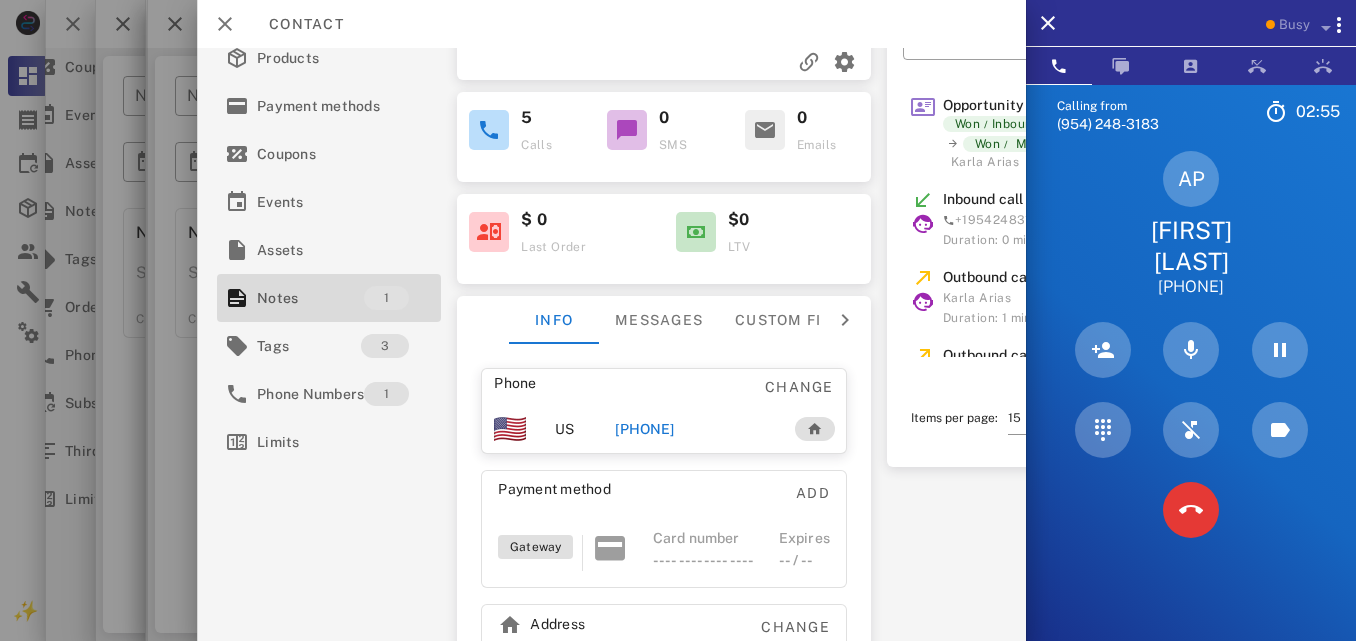 scroll, scrollTop: 291, scrollLeft: 0, axis: vertical 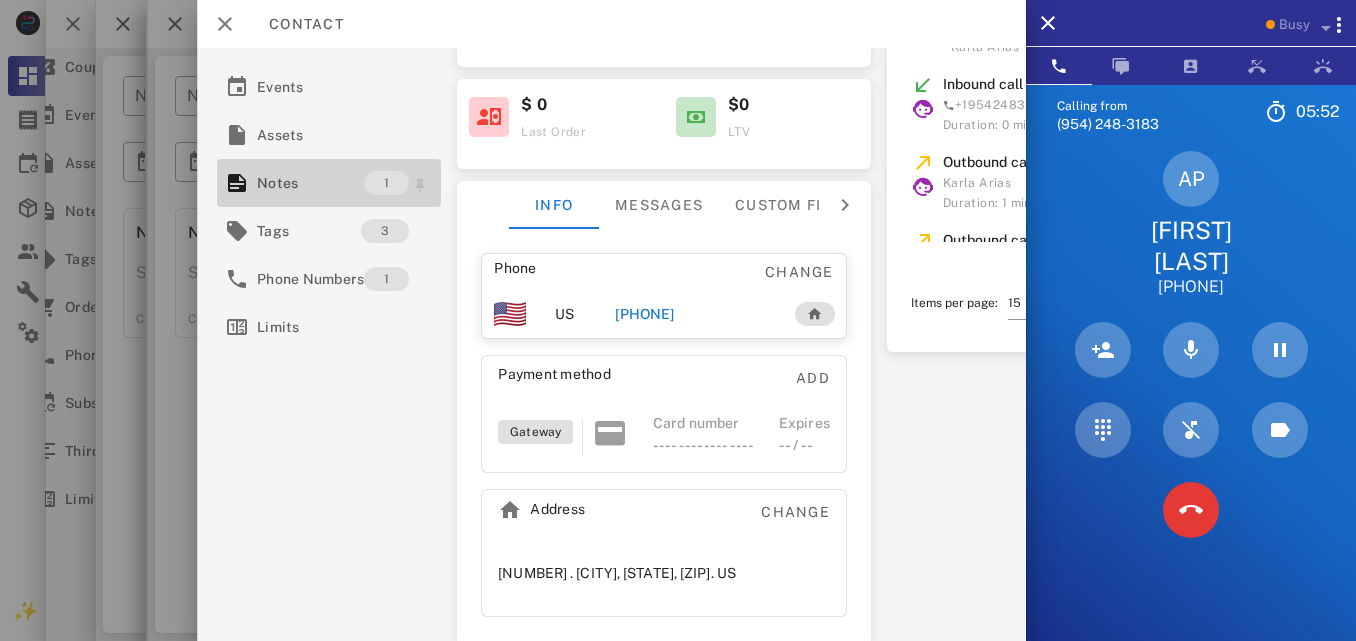 click on "Notes" at bounding box center (310, 183) 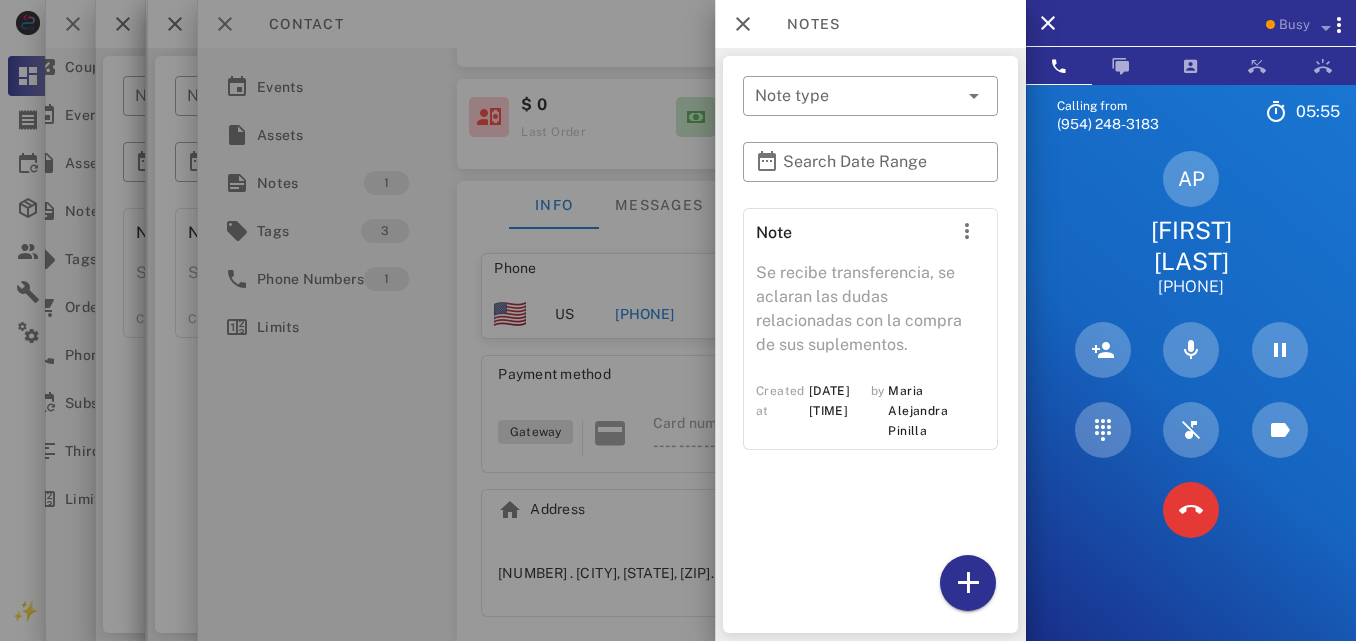 click on "​ Note type ​ Search Date Range  Note  Se recibe transferencia, se aclaran las dudas relacionadas con la compra de sus suplementos.  Created at   [DATE] [TIME]   by   [FIRST] [LAST]" at bounding box center (870, 344) 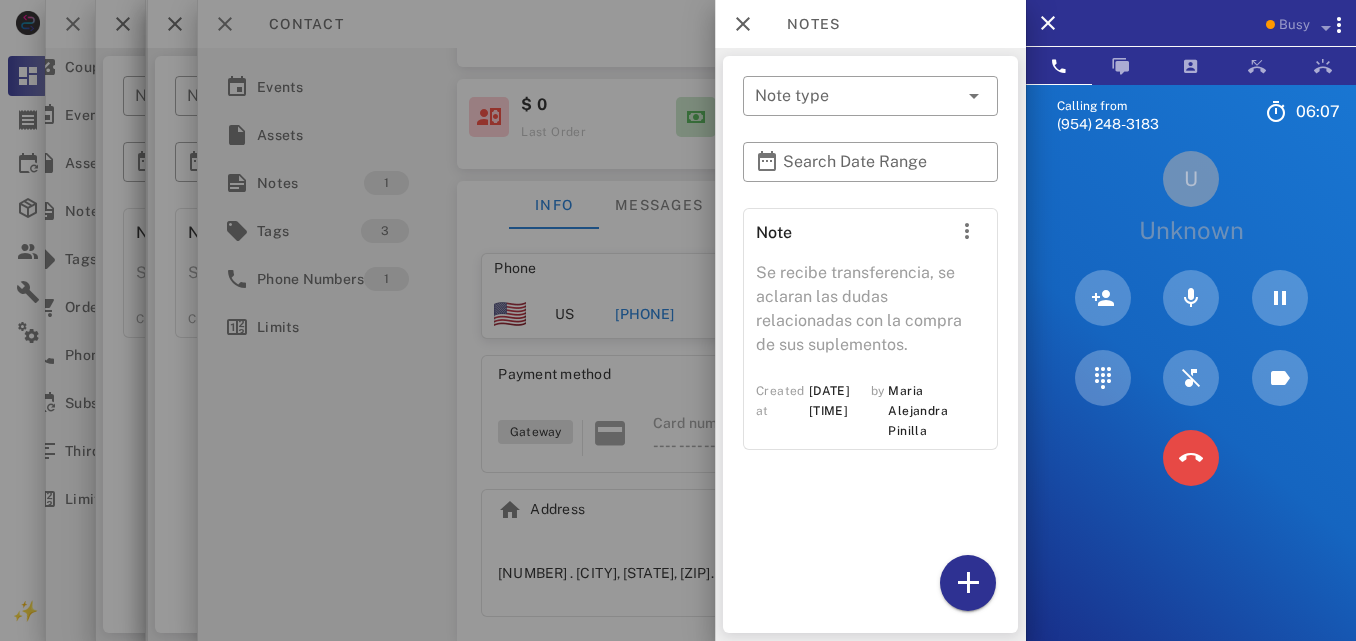 click at bounding box center [1191, 458] 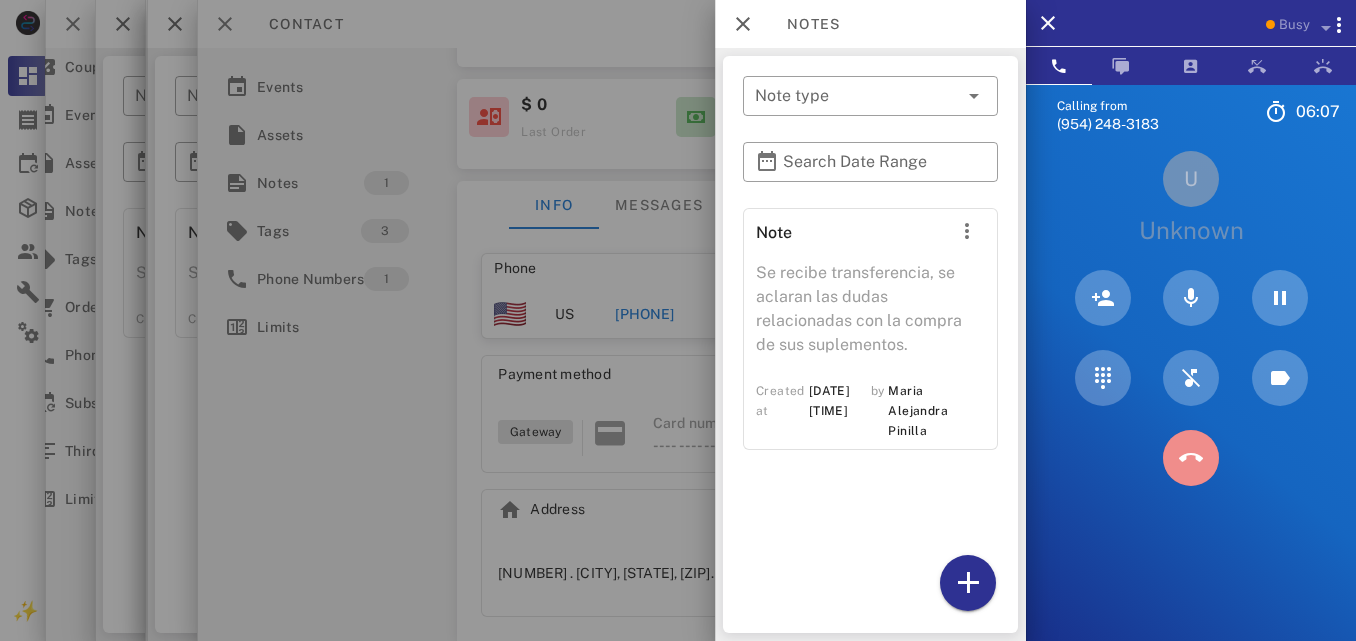 click at bounding box center [1191, 458] 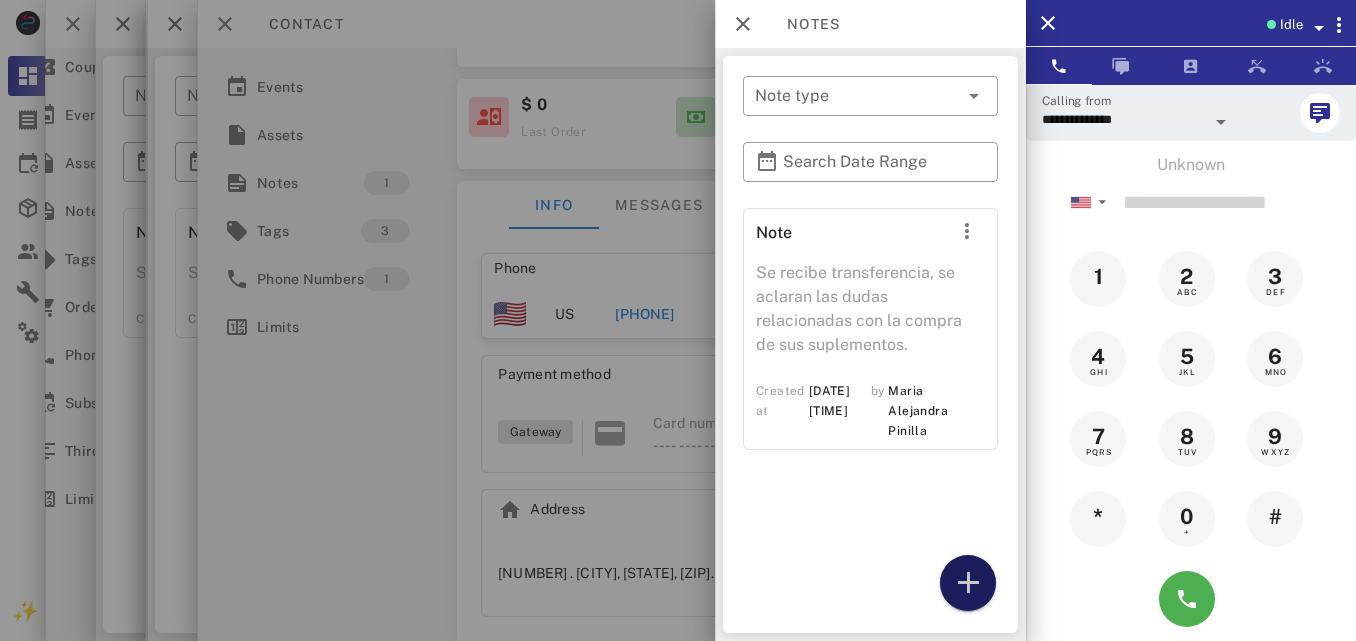click at bounding box center (968, 583) 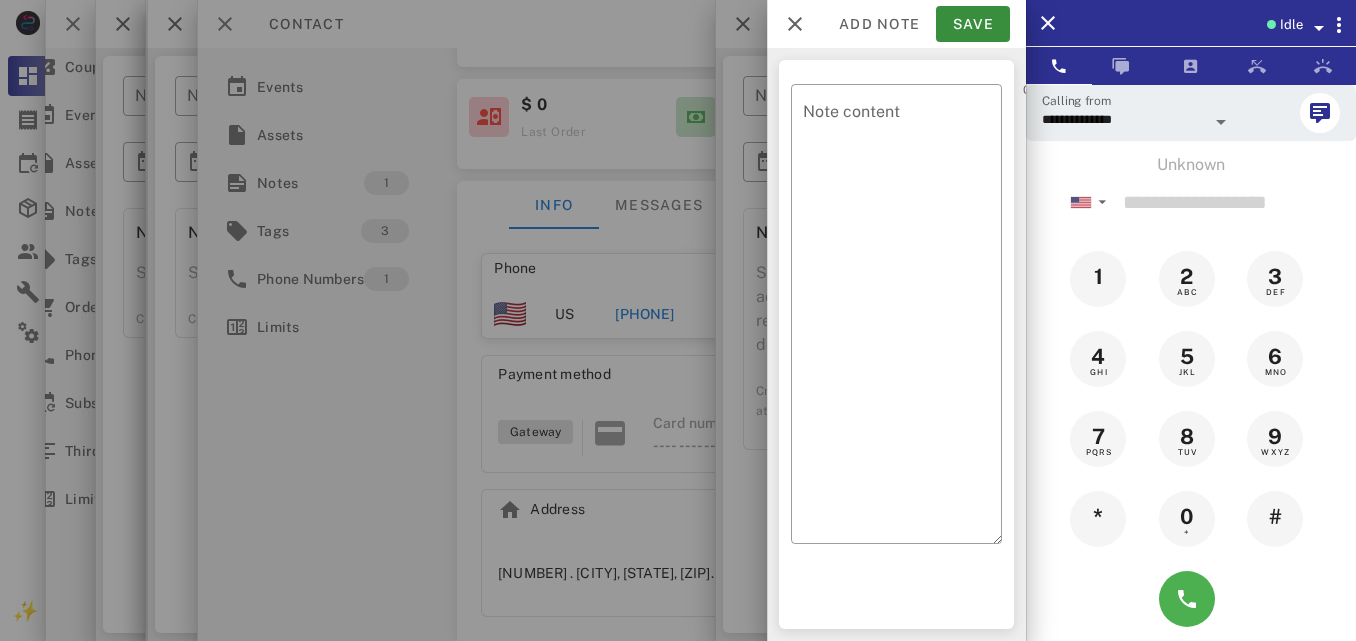 scroll, scrollTop: 999761, scrollLeft: 999585, axis: both 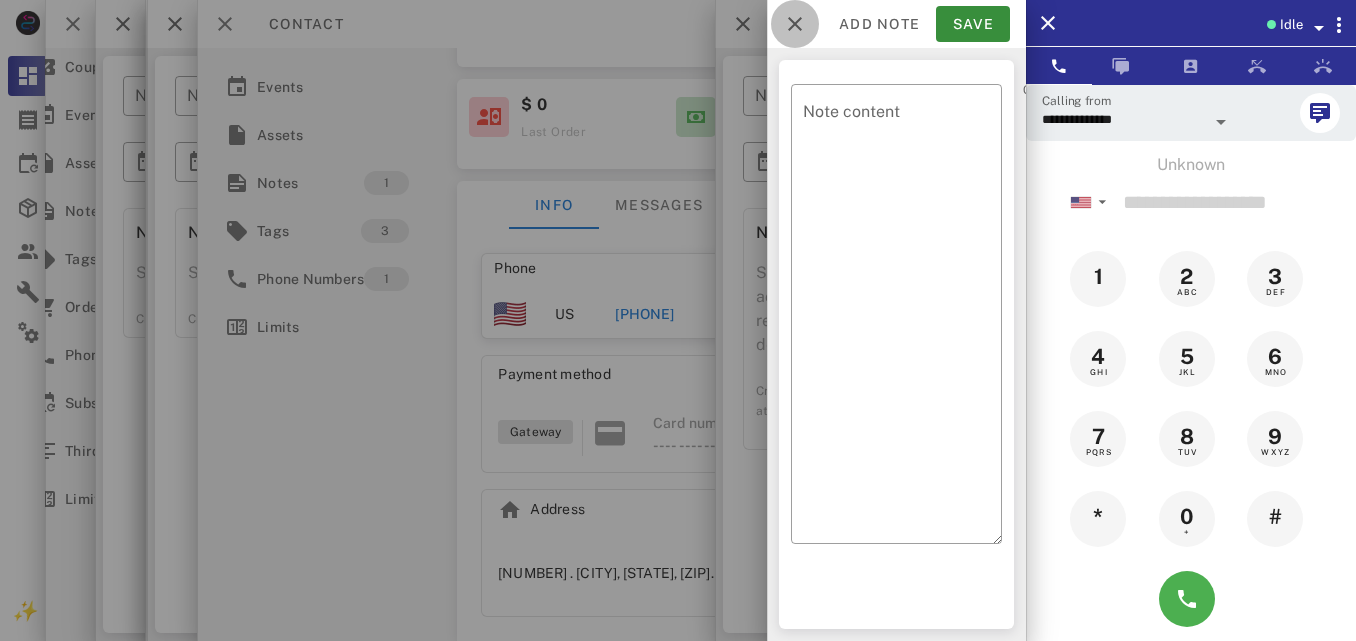 click at bounding box center [795, 24] 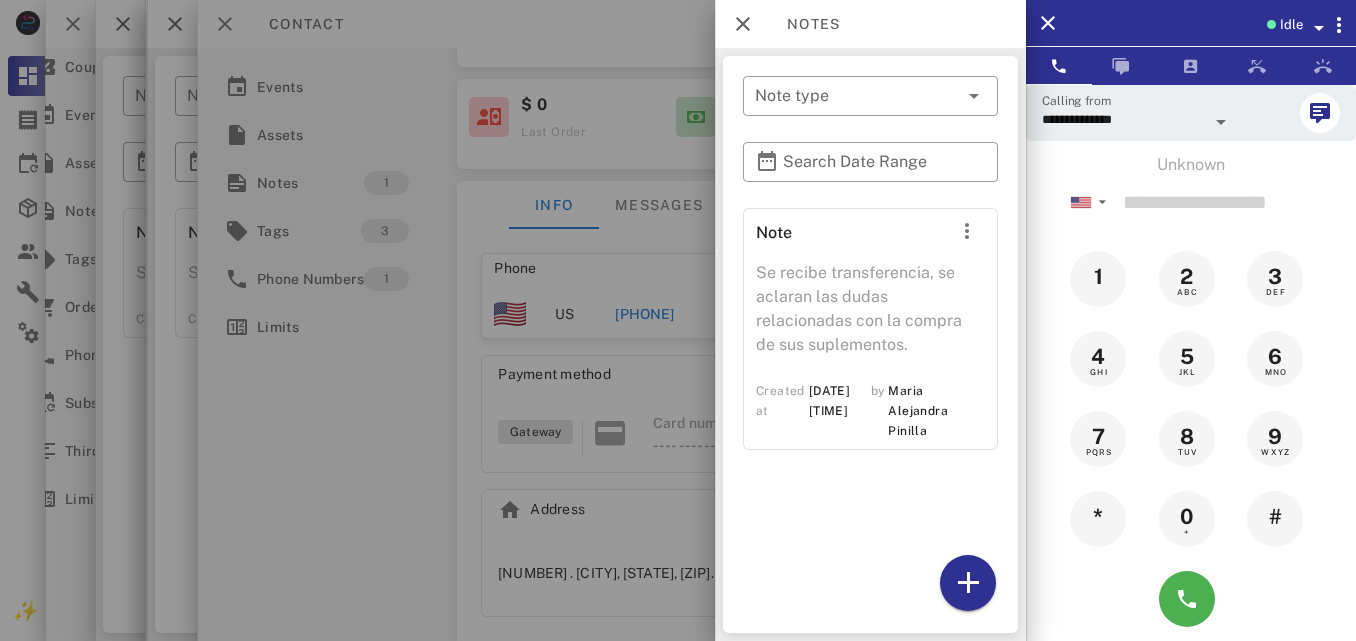 click at bounding box center (678, 320) 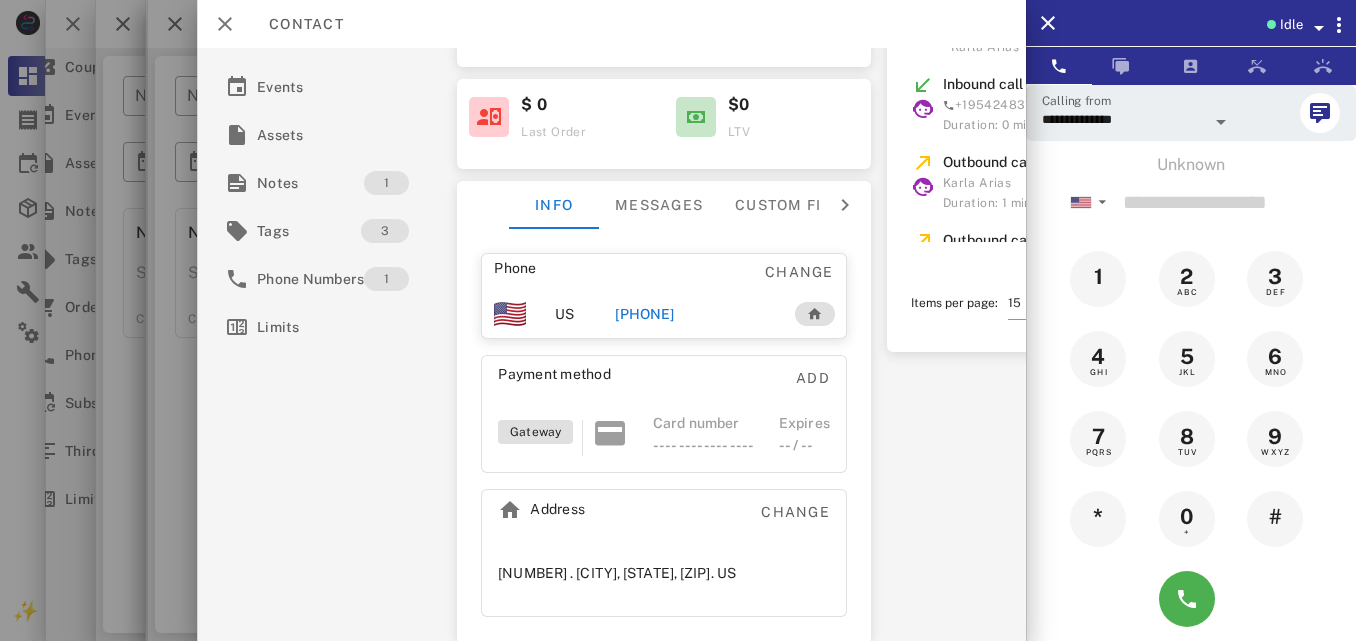 scroll, scrollTop: 0, scrollLeft: 0, axis: both 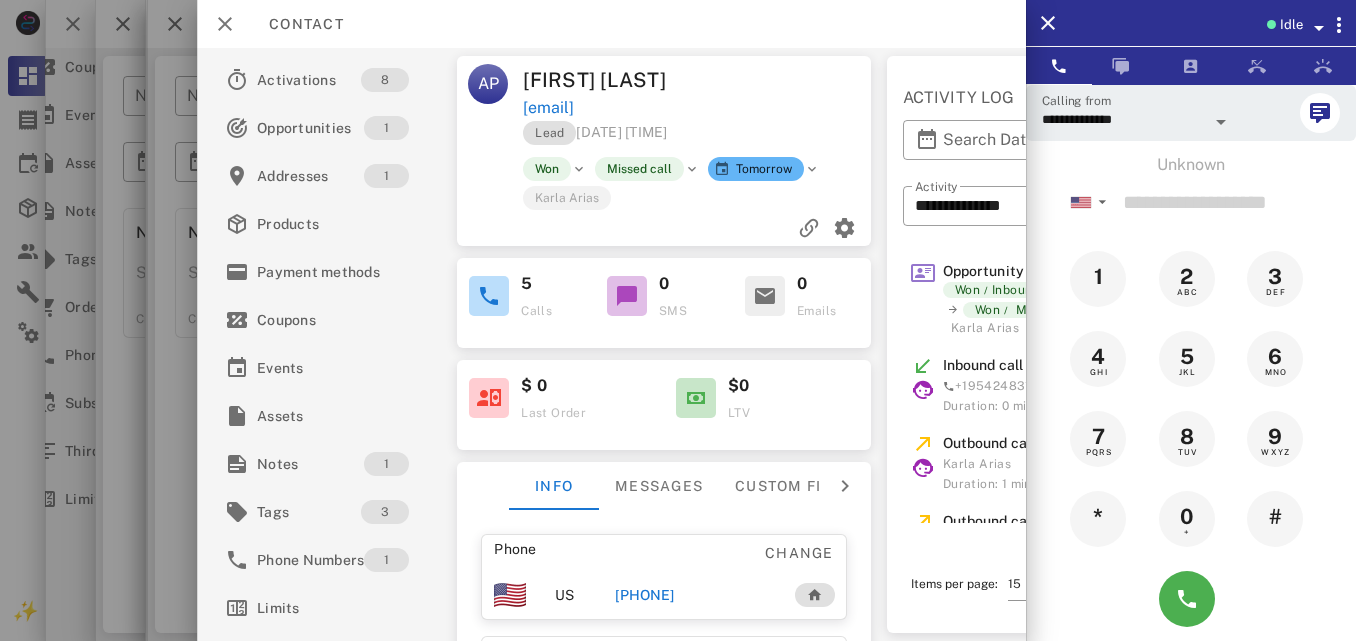 drag, startPoint x: 784, startPoint y: 113, endPoint x: 525, endPoint y: 114, distance: 259.00192 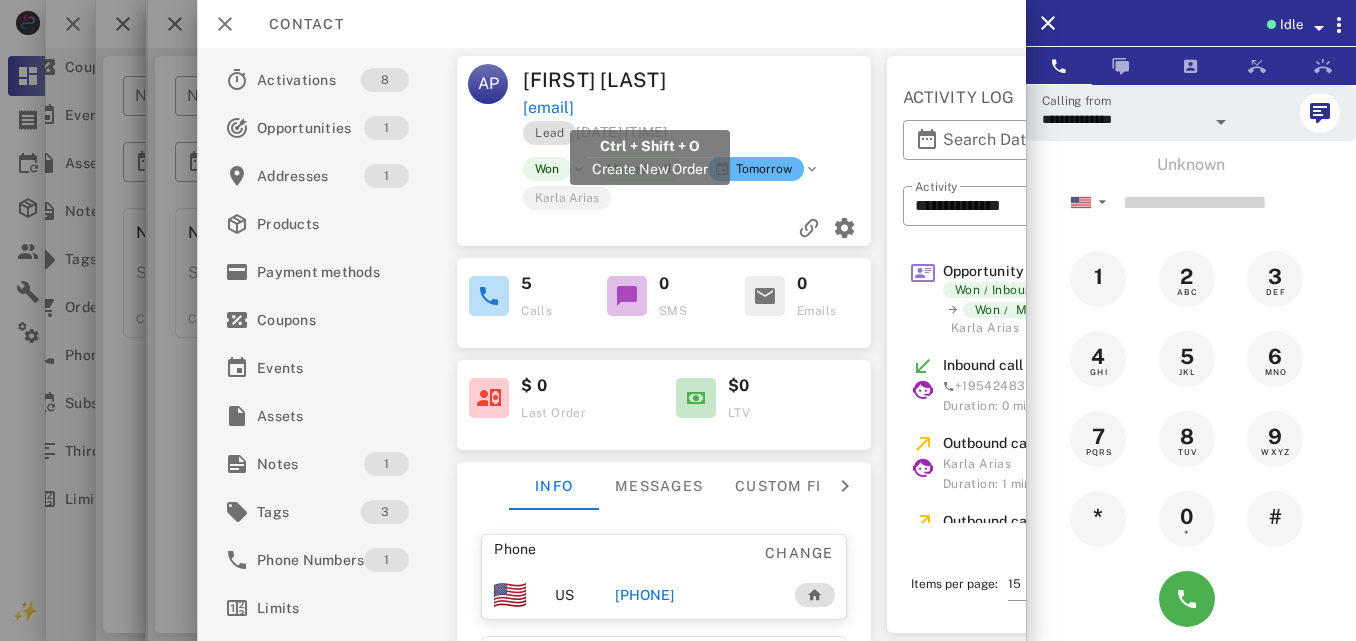 copy on "[EMAIL]" 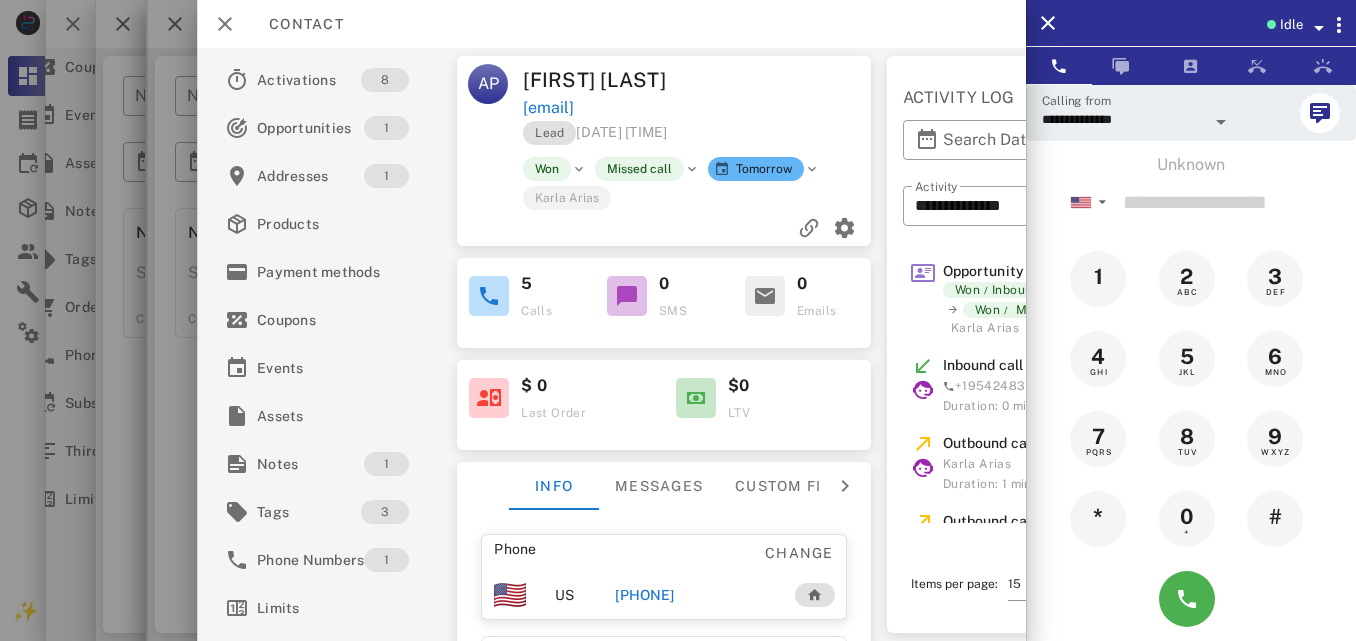 click on "Phone   Change   US   [PHONE]   Payment method   Add  Gateway  Card number  ---- ---- ---- ----  Expires  -- / --  Address   Change   [NUMBER] .
[CITY], [STATE], [ZIP].
US" at bounding box center [664, 716] 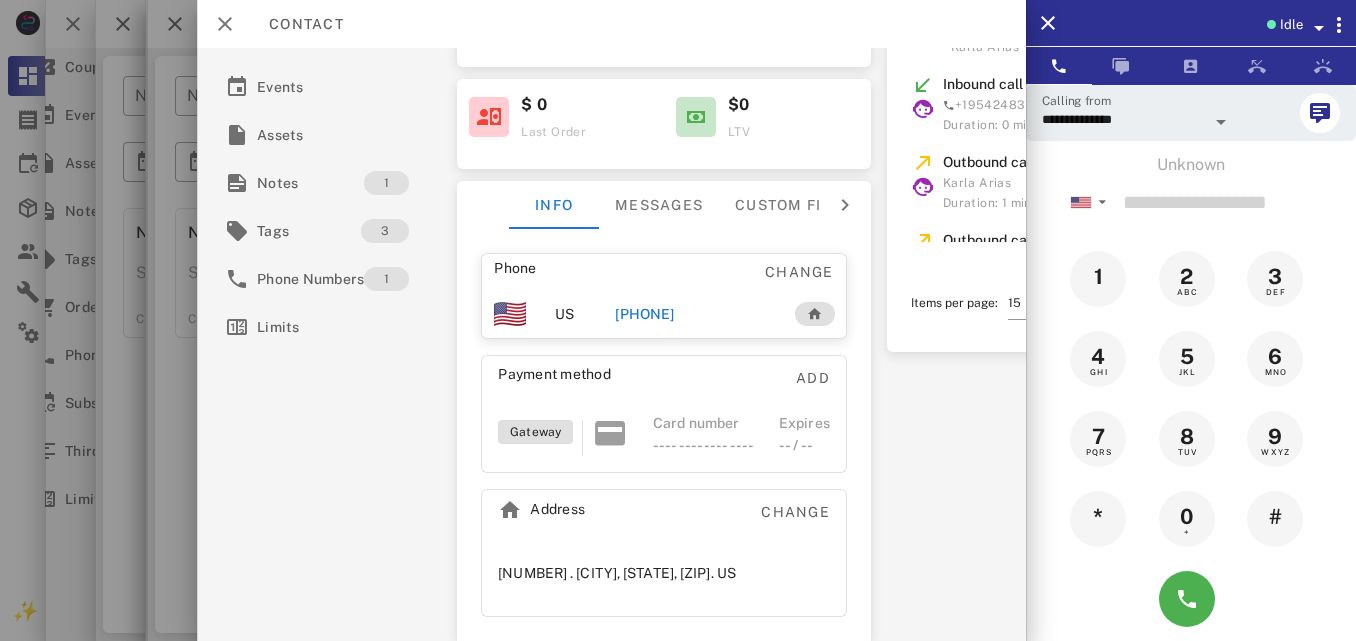 scroll, scrollTop: 291, scrollLeft: 0, axis: vertical 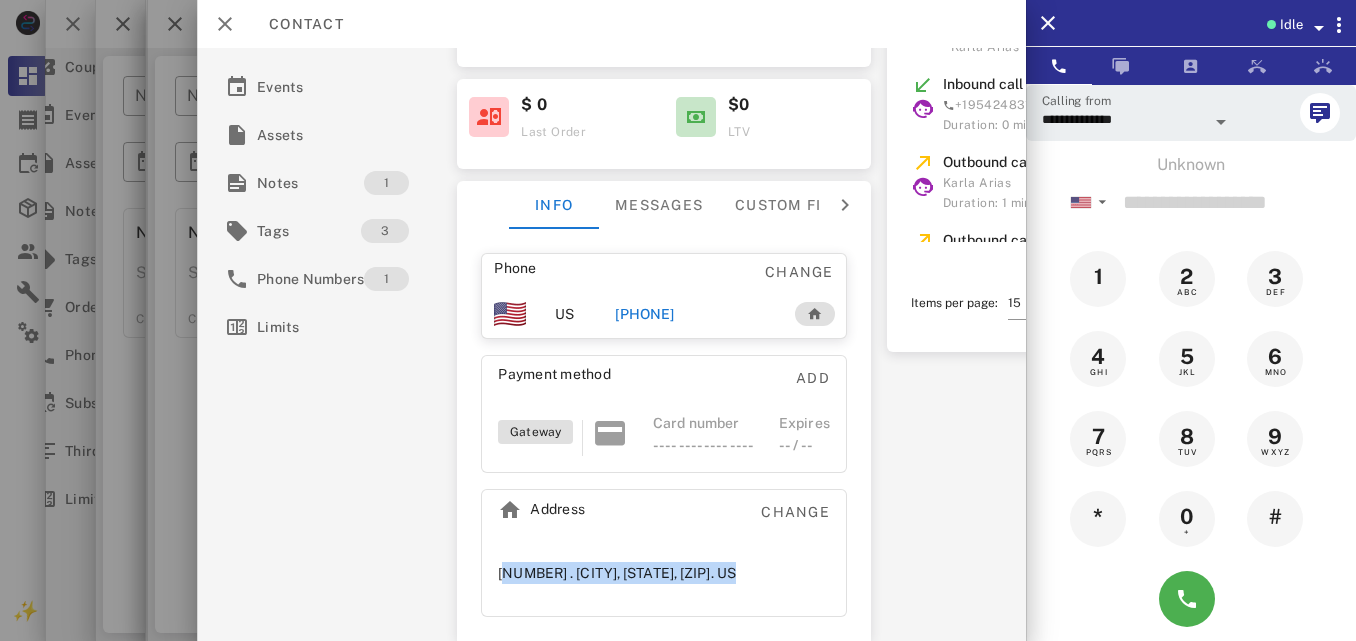 drag, startPoint x: 768, startPoint y: 562, endPoint x: 478, endPoint y: 556, distance: 290.06207 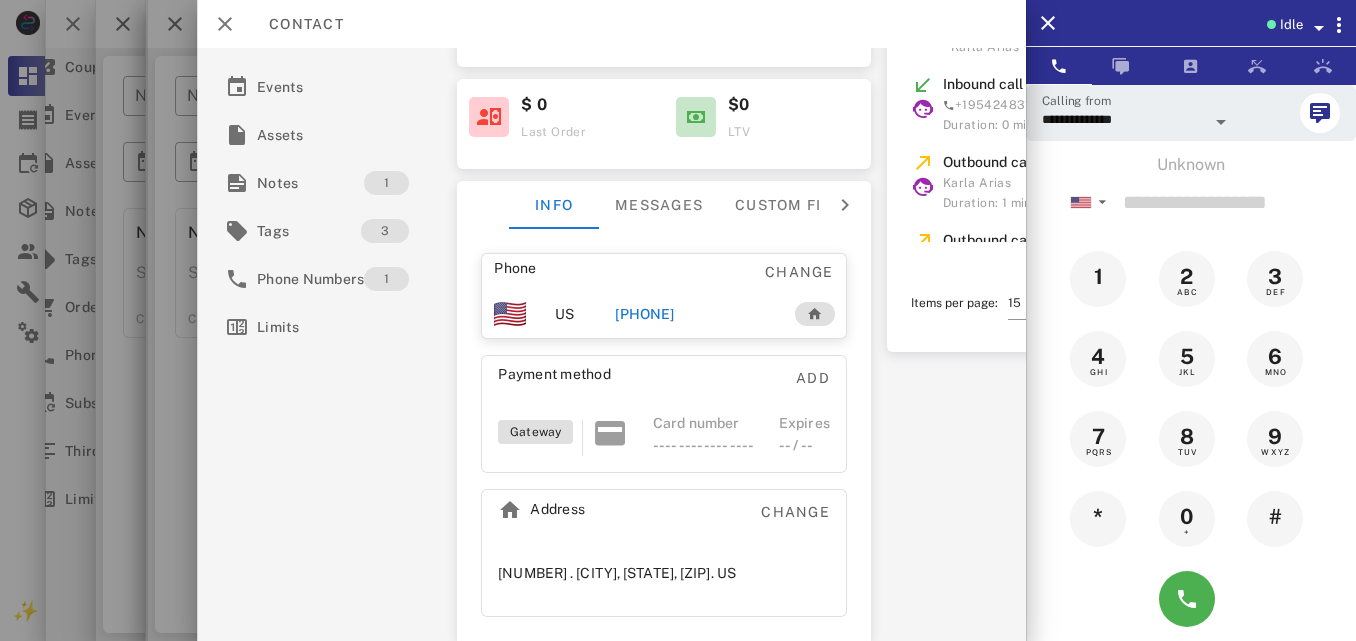 click on "**********" at bounding box center (611, 344) 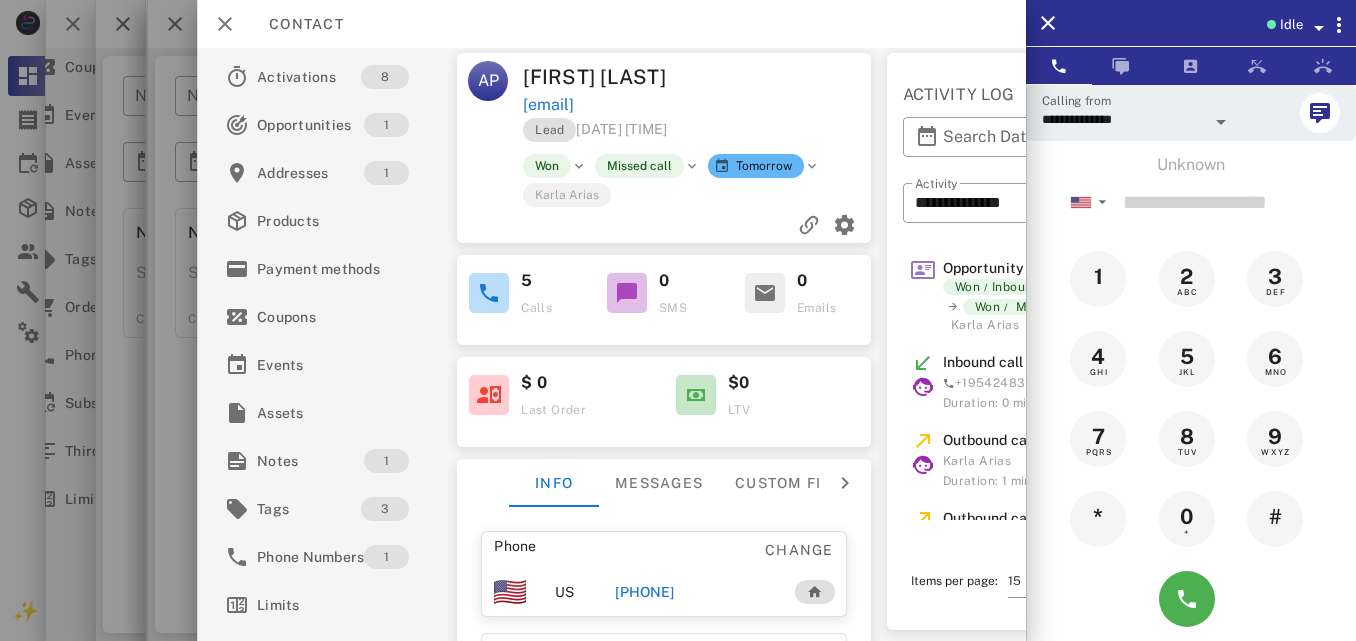 scroll, scrollTop: 0, scrollLeft: 0, axis: both 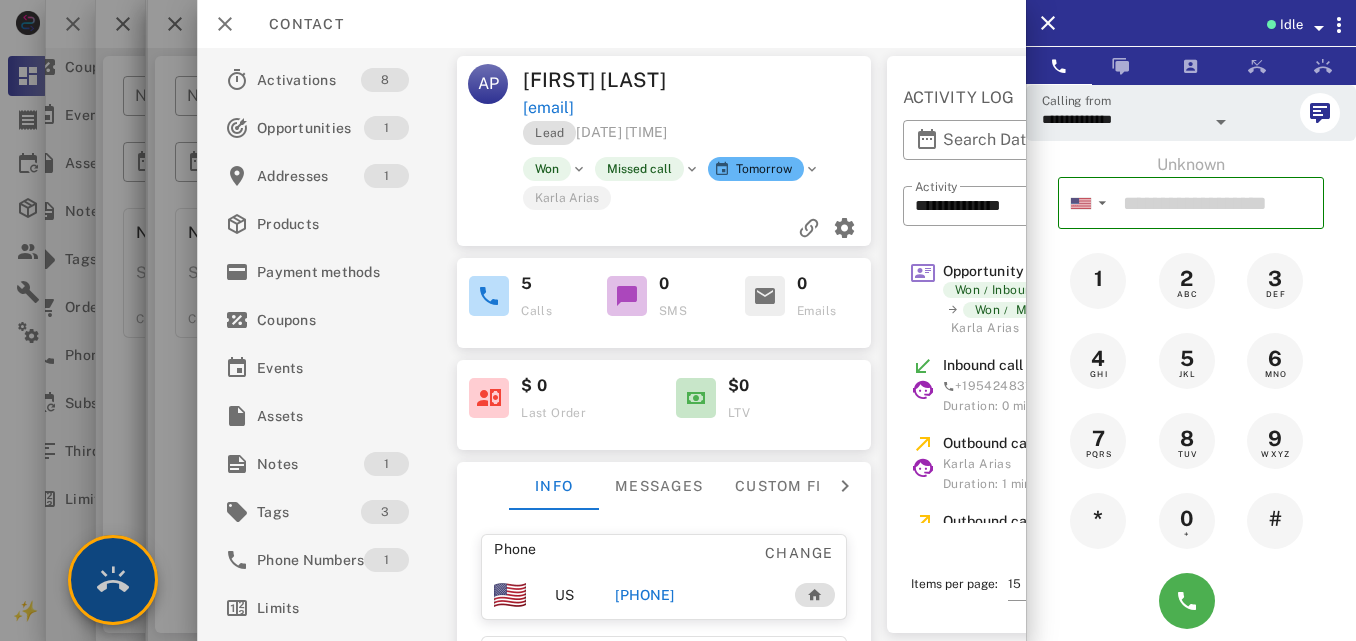 click at bounding box center (113, 580) 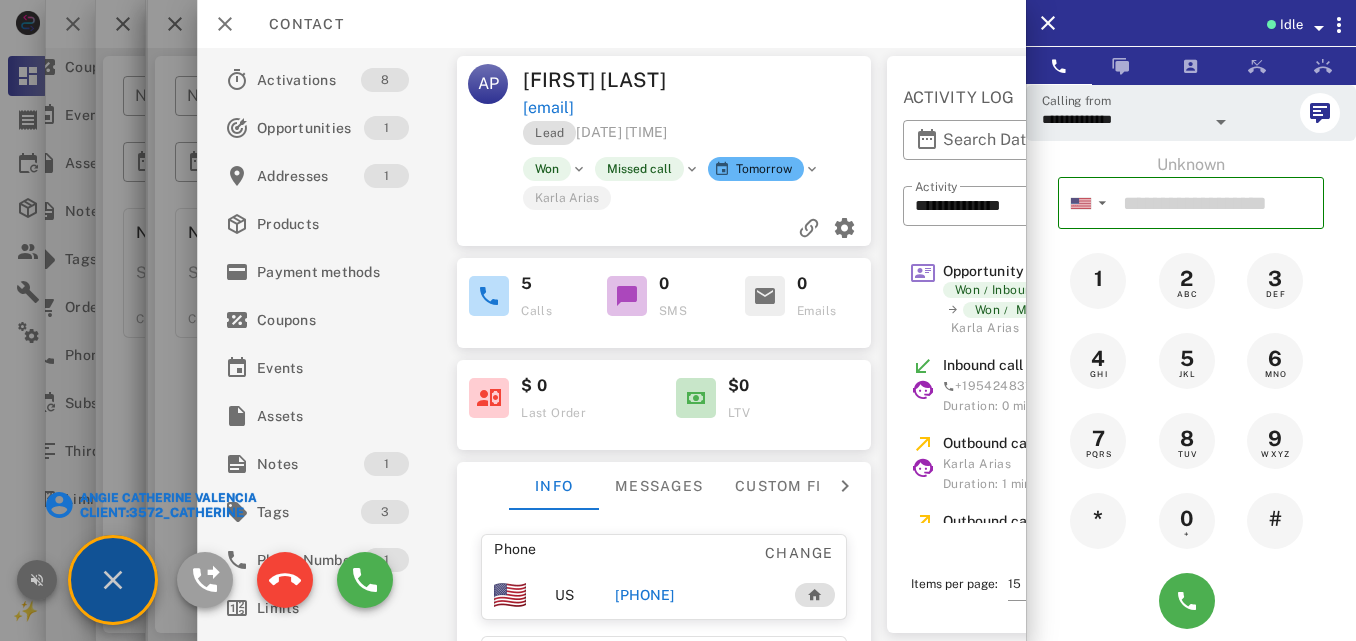click at bounding box center [37, 580] 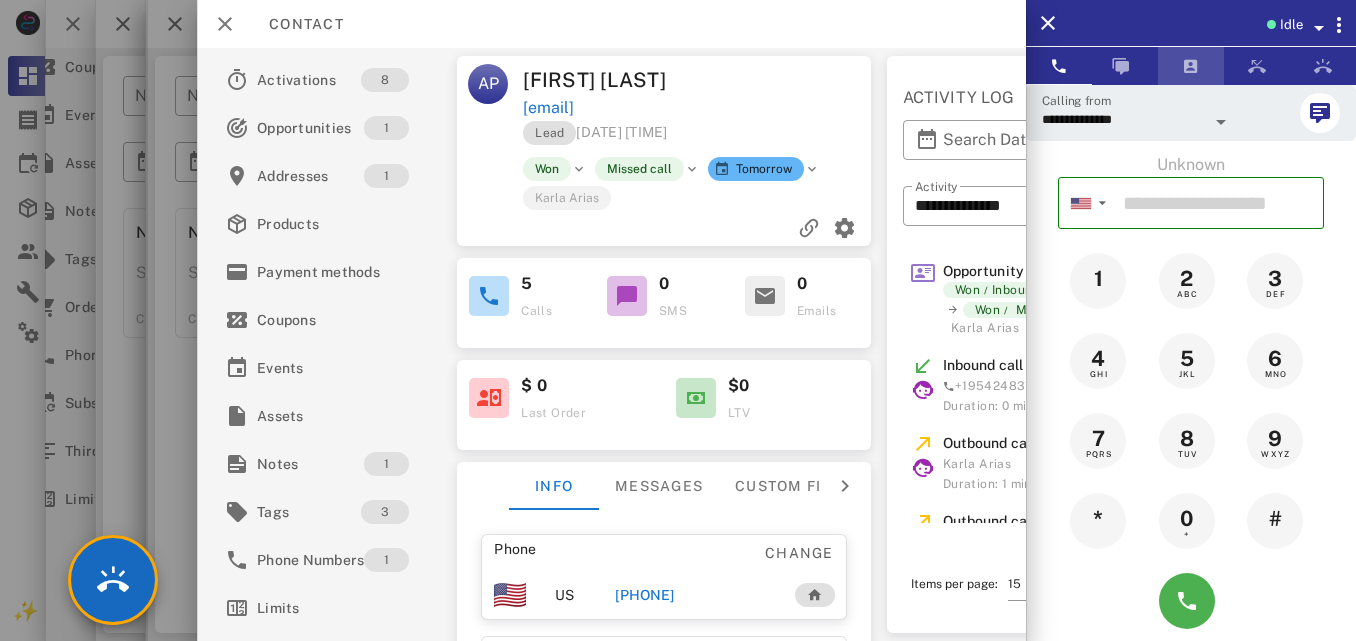 click at bounding box center [1191, 66] 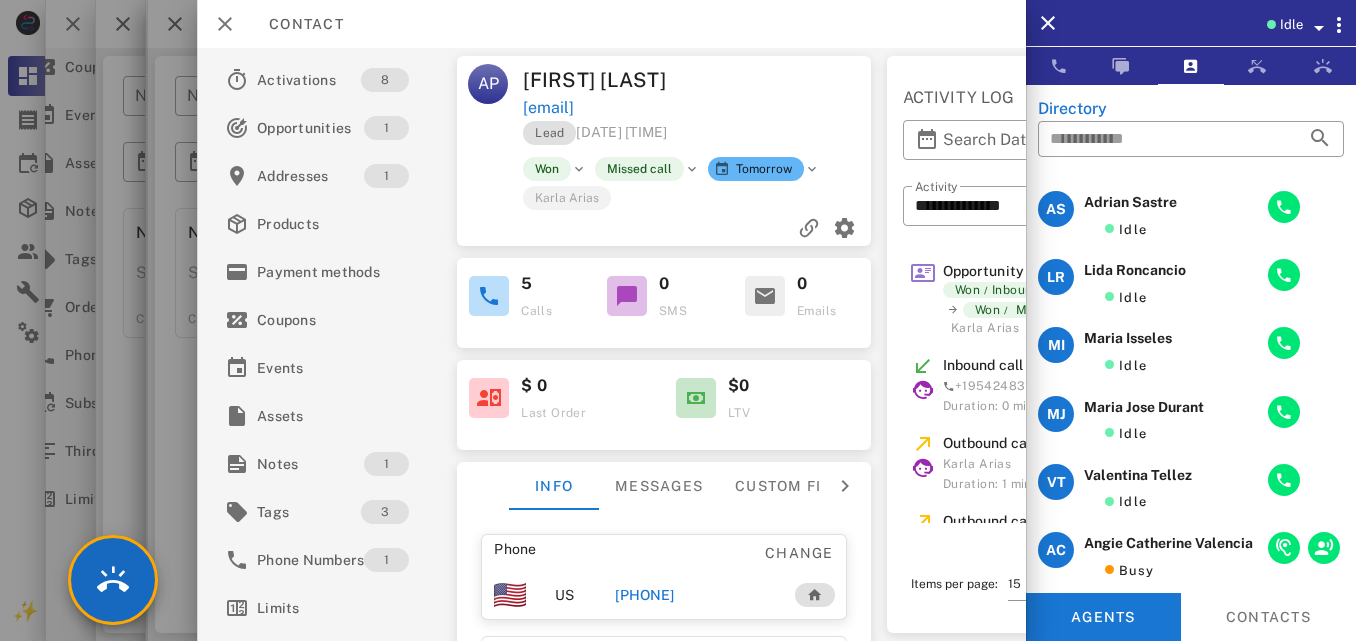 scroll, scrollTop: 0, scrollLeft: 0, axis: both 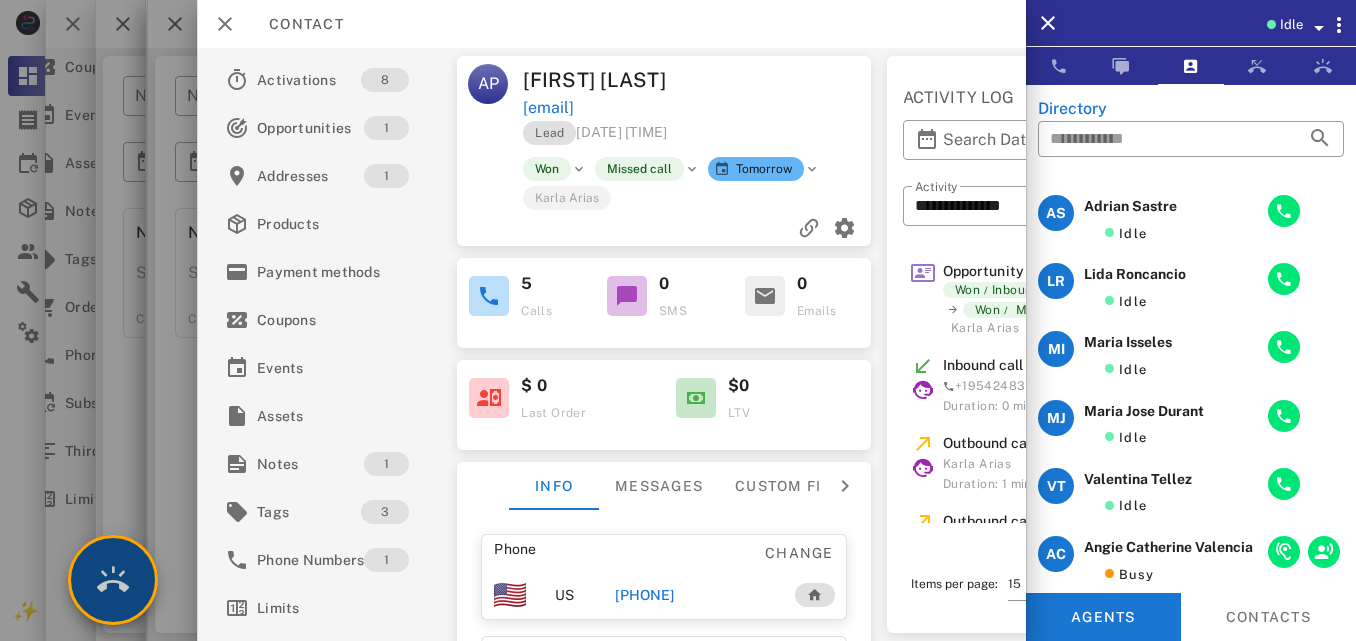 click at bounding box center [113, 580] 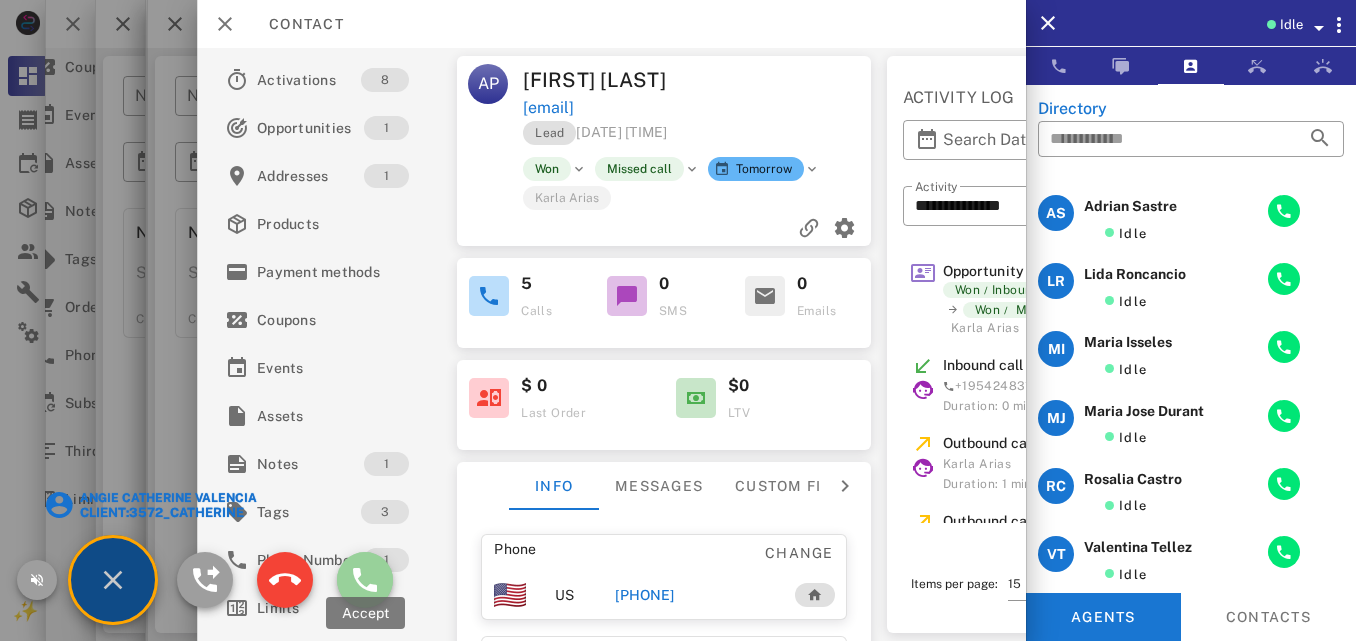click at bounding box center (365, 580) 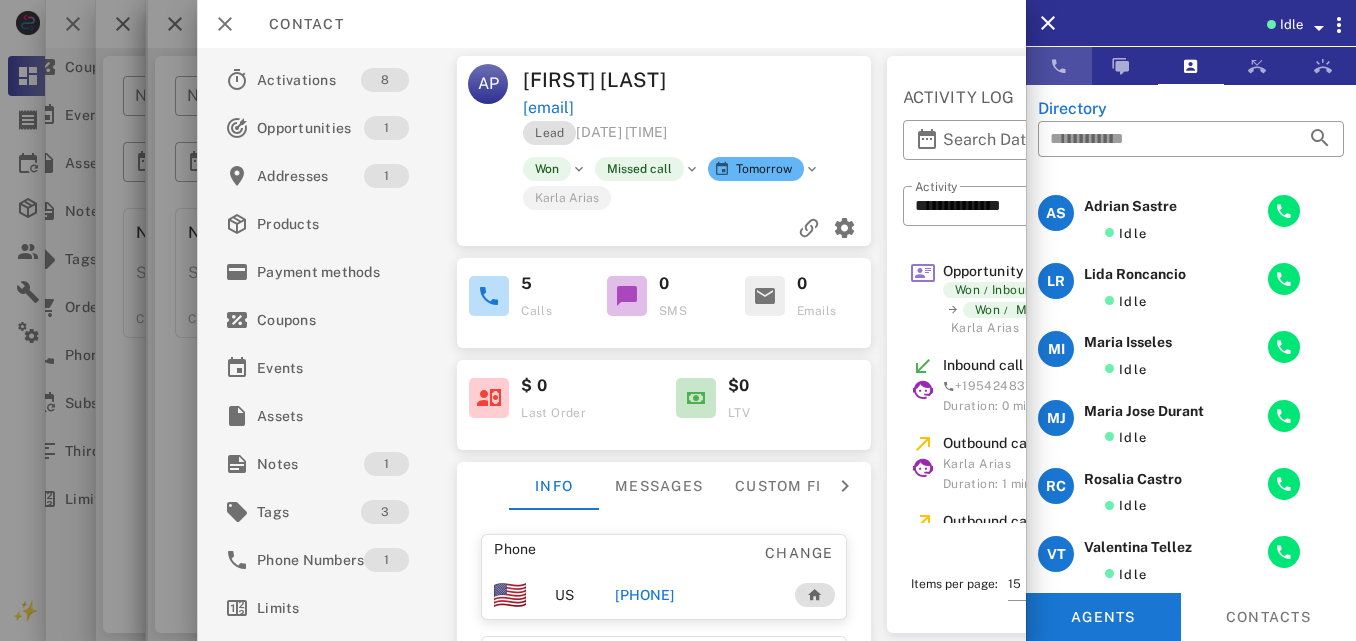 click at bounding box center [1059, 66] 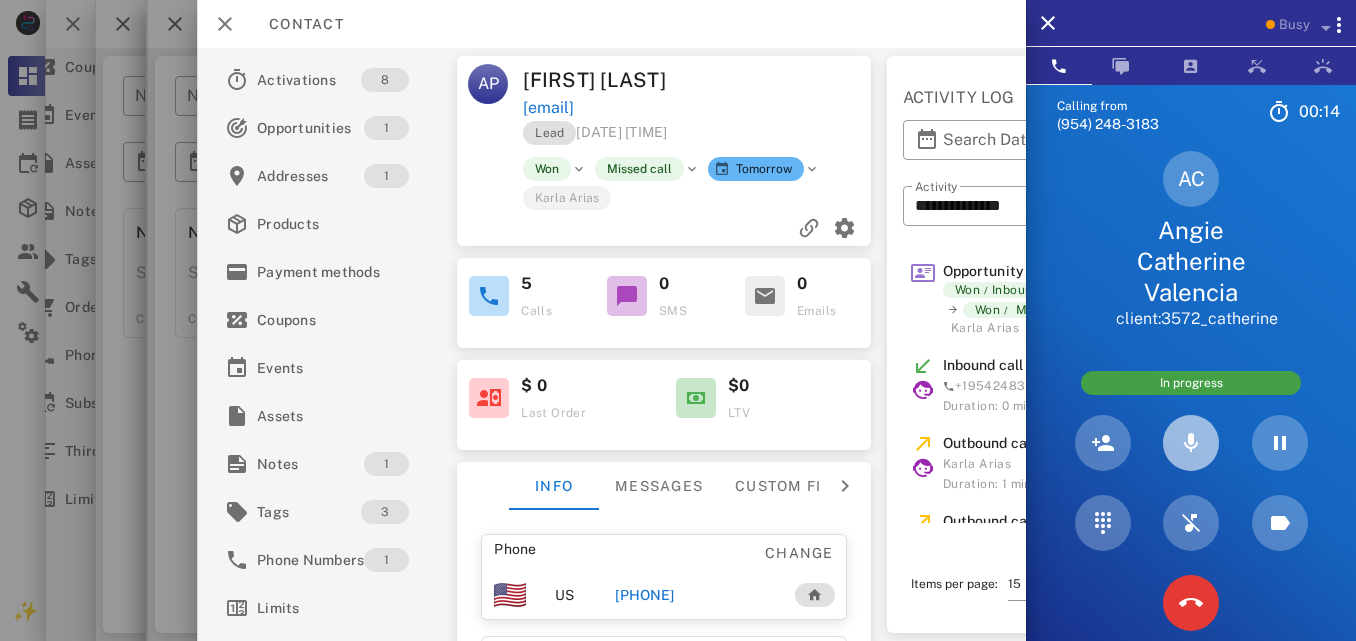 click at bounding box center (1191, 443) 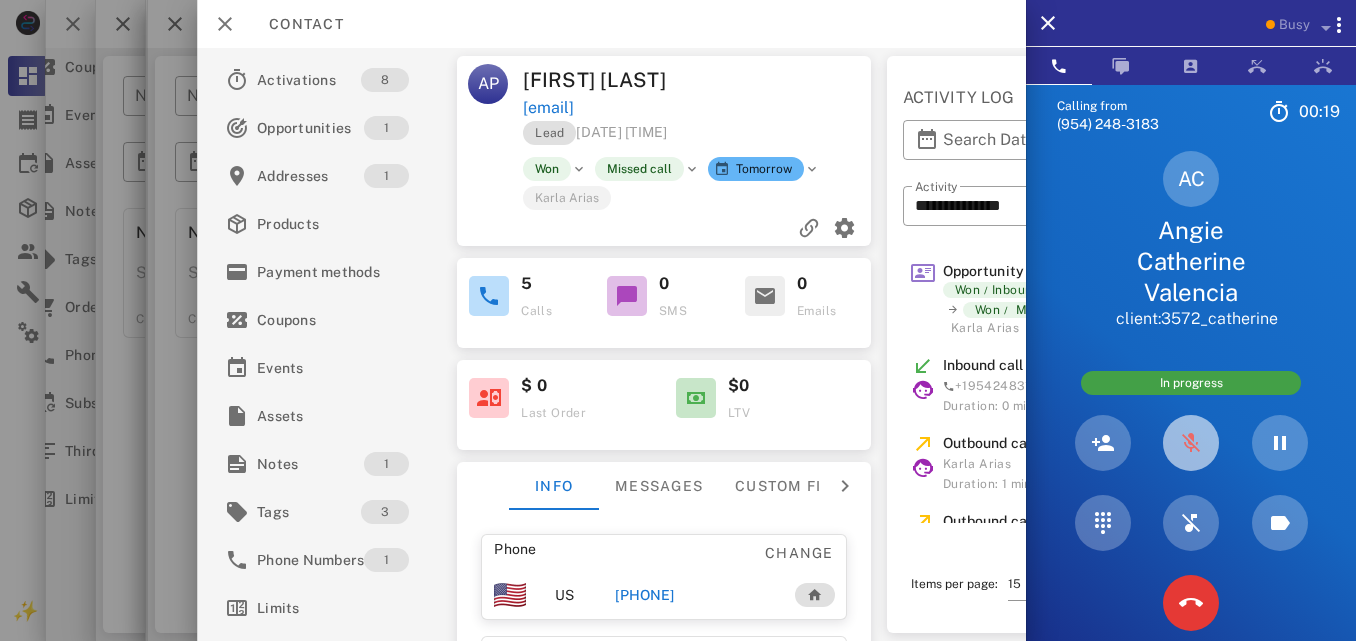 click at bounding box center [1191, 443] 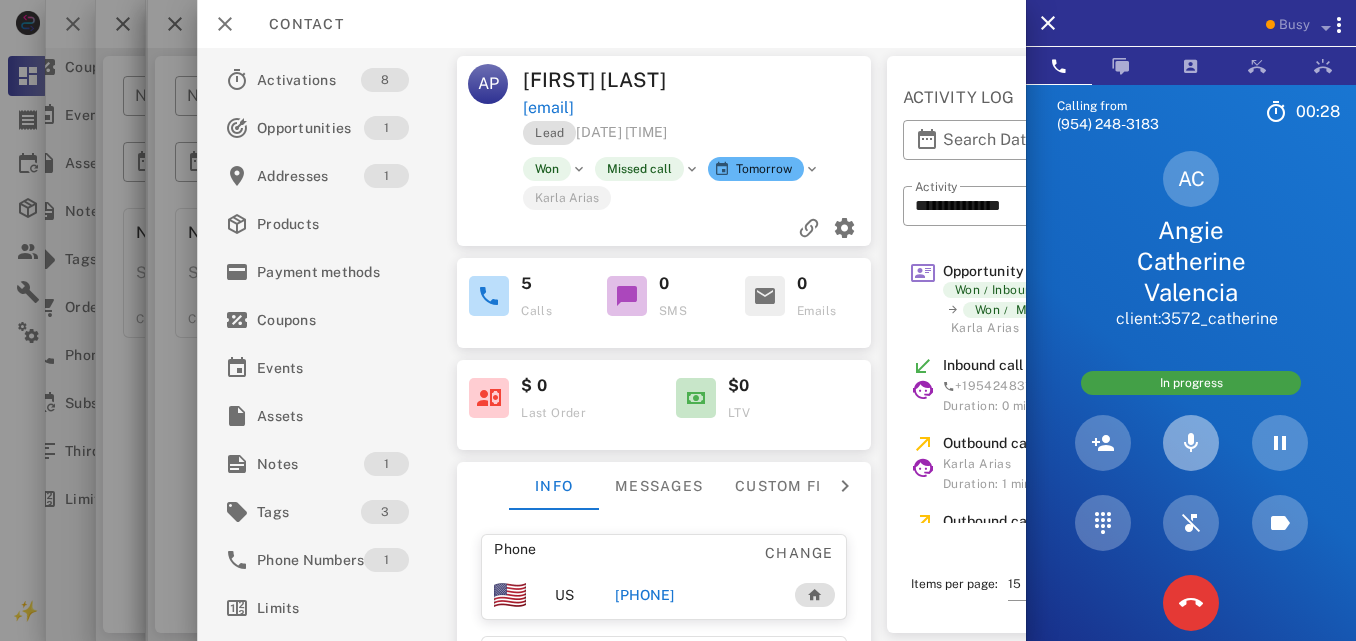 type 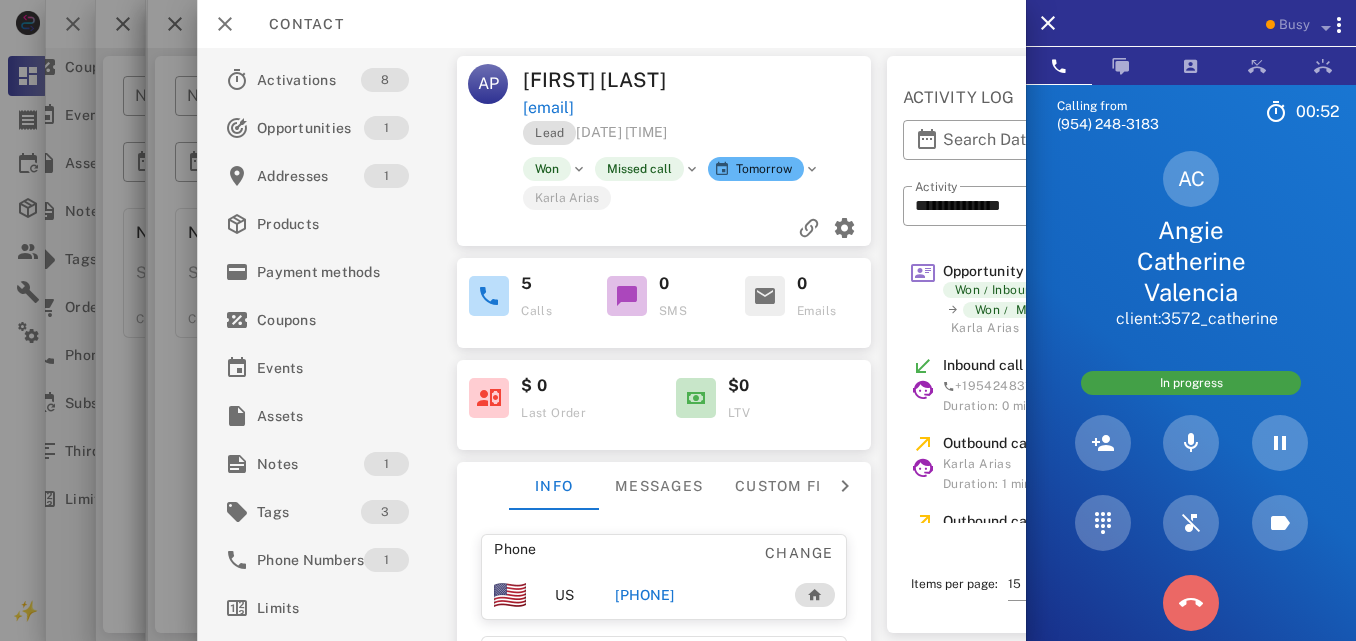 click at bounding box center [1191, 603] 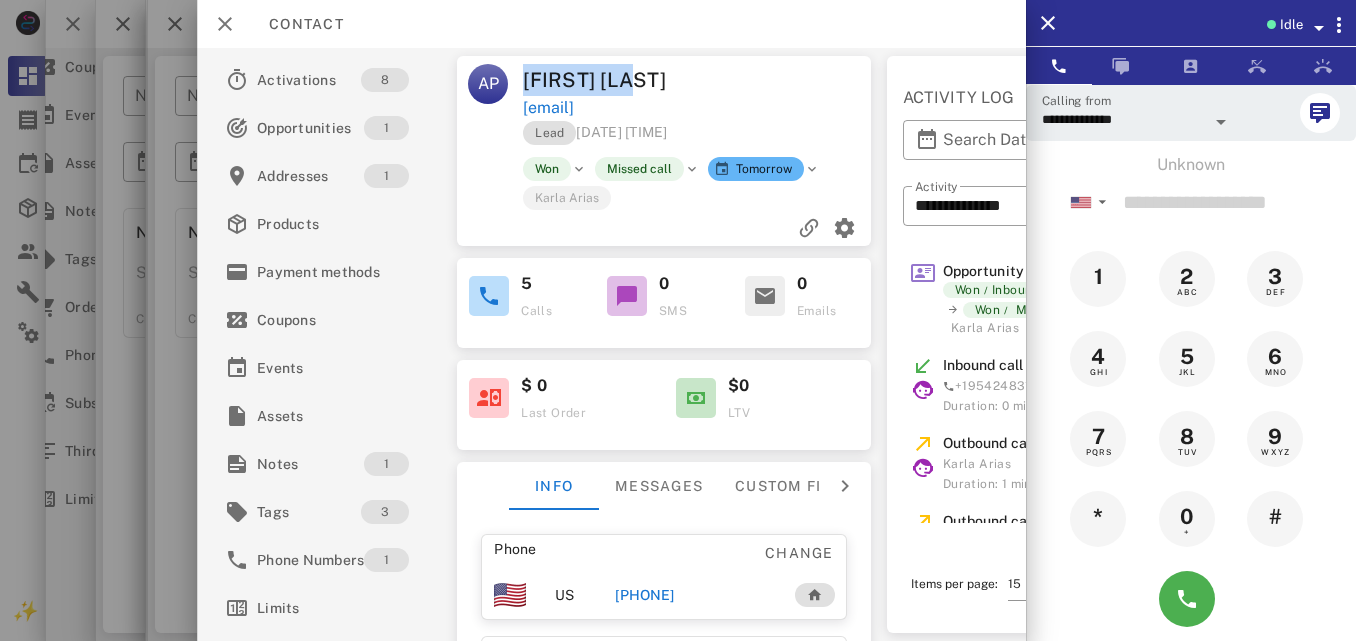 drag, startPoint x: 654, startPoint y: 83, endPoint x: 518, endPoint y: 76, distance: 136.18002 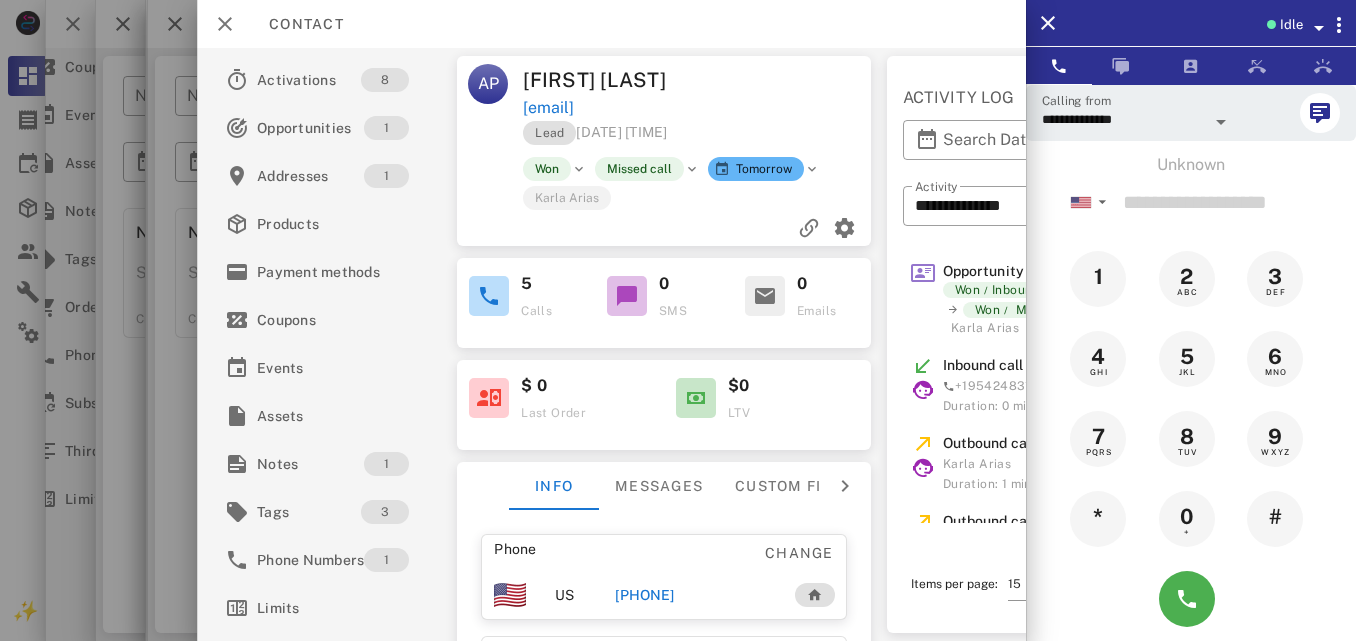 click on "[EMAIL]" at bounding box center [699, 108] 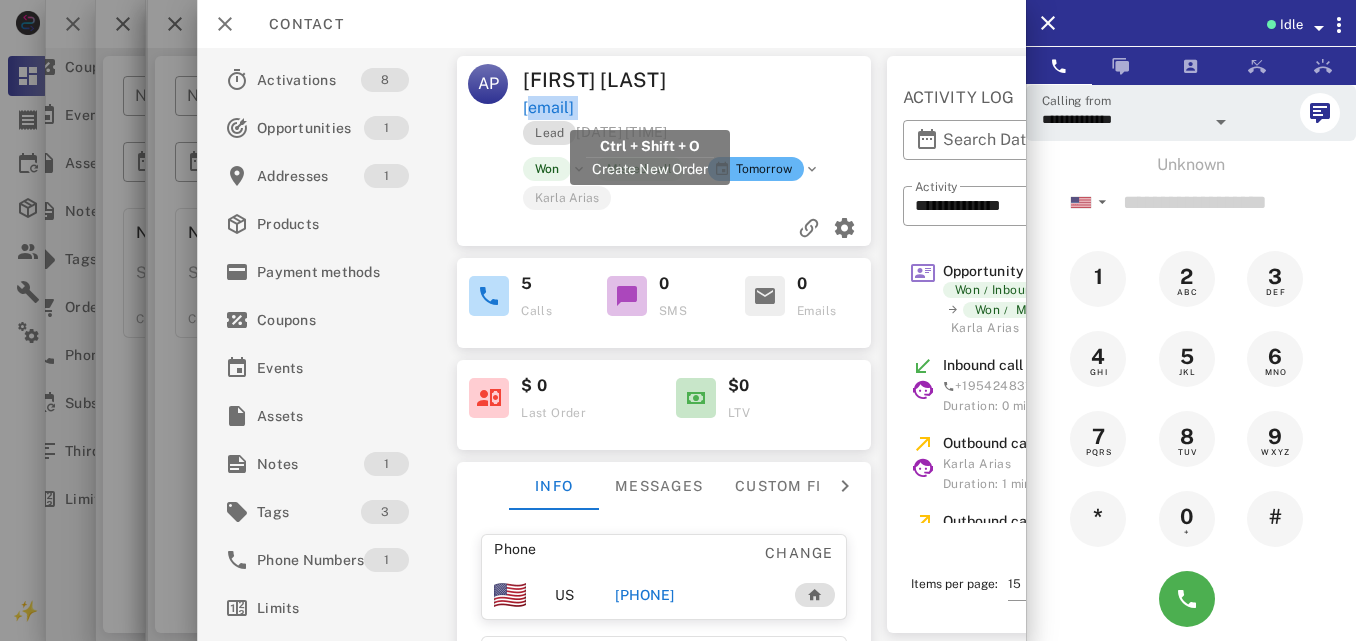 drag, startPoint x: 784, startPoint y: 112, endPoint x: 606, endPoint y: 105, distance: 178.13759 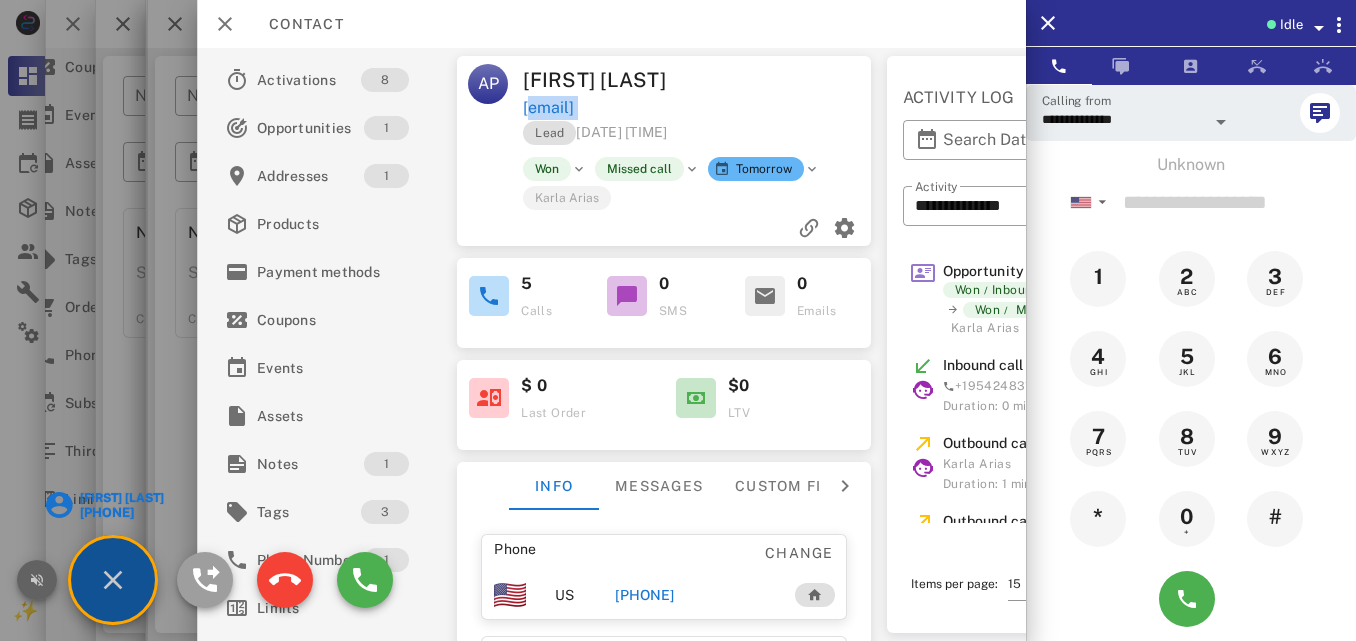 click at bounding box center [37, 580] 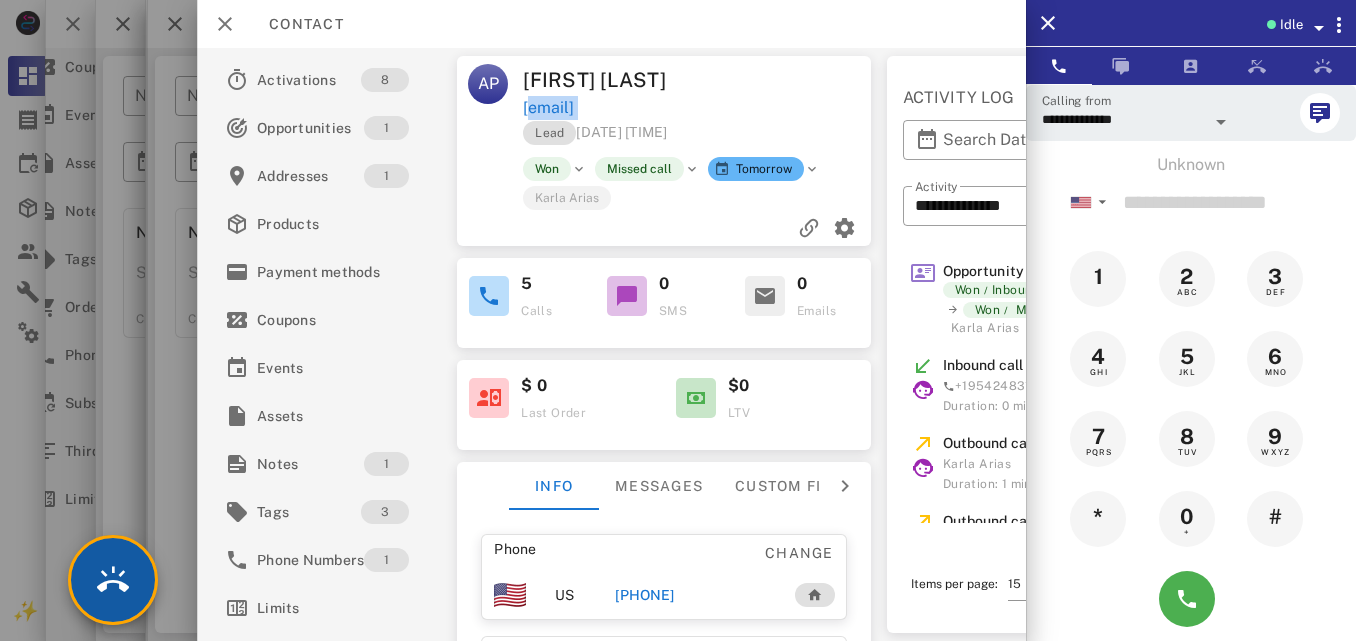 click at bounding box center (113, 580) 